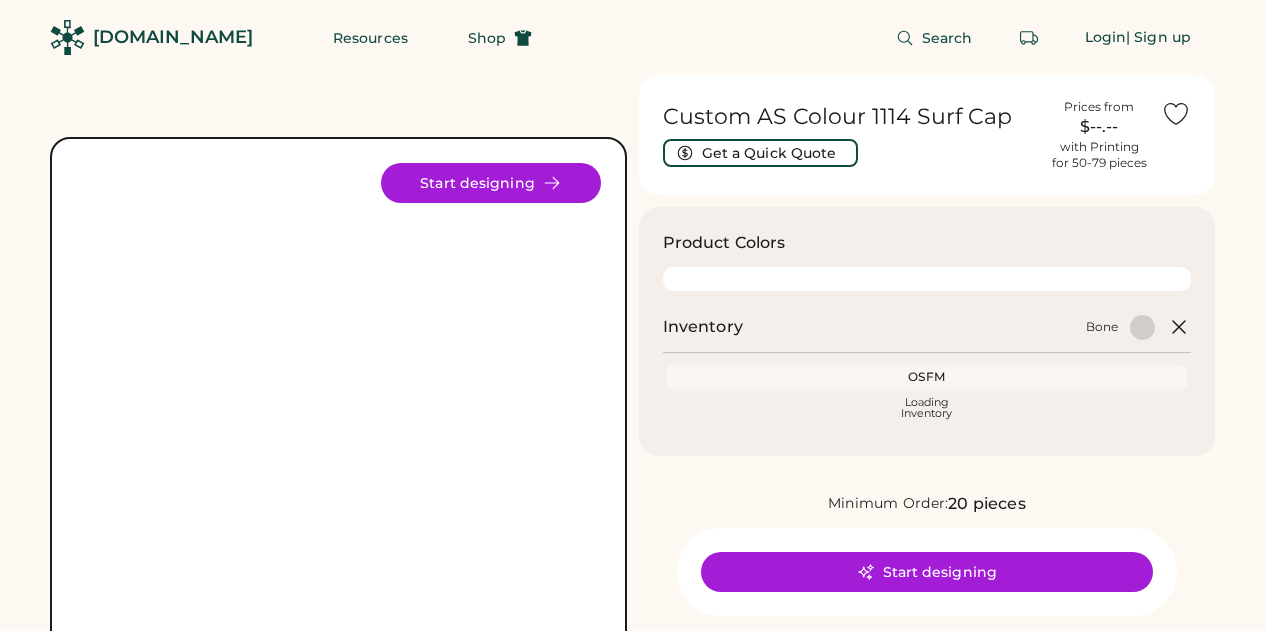scroll, scrollTop: 62, scrollLeft: 0, axis: vertical 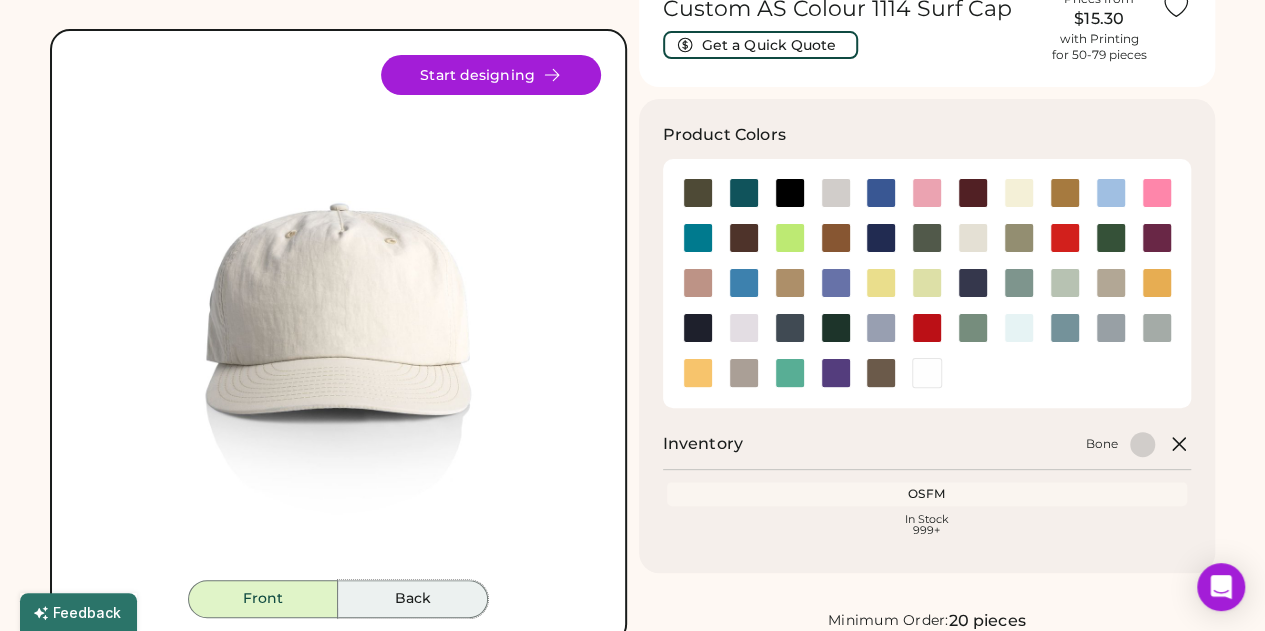 click on "Back" at bounding box center (413, 599) 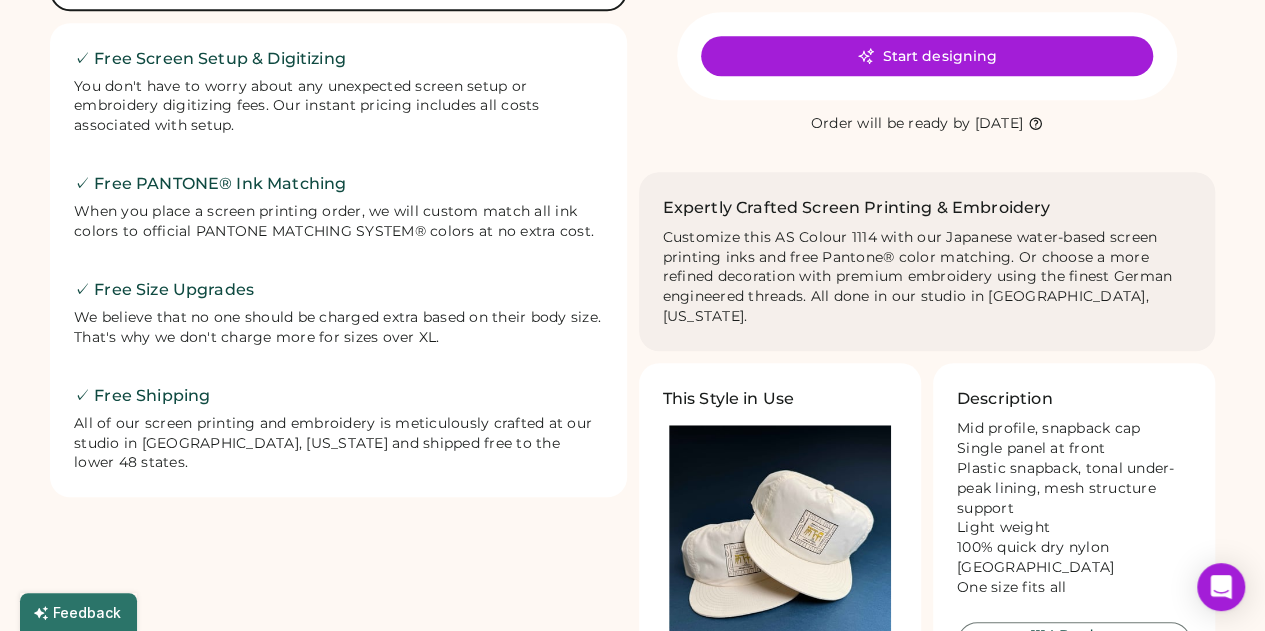 scroll, scrollTop: 247, scrollLeft: 0, axis: vertical 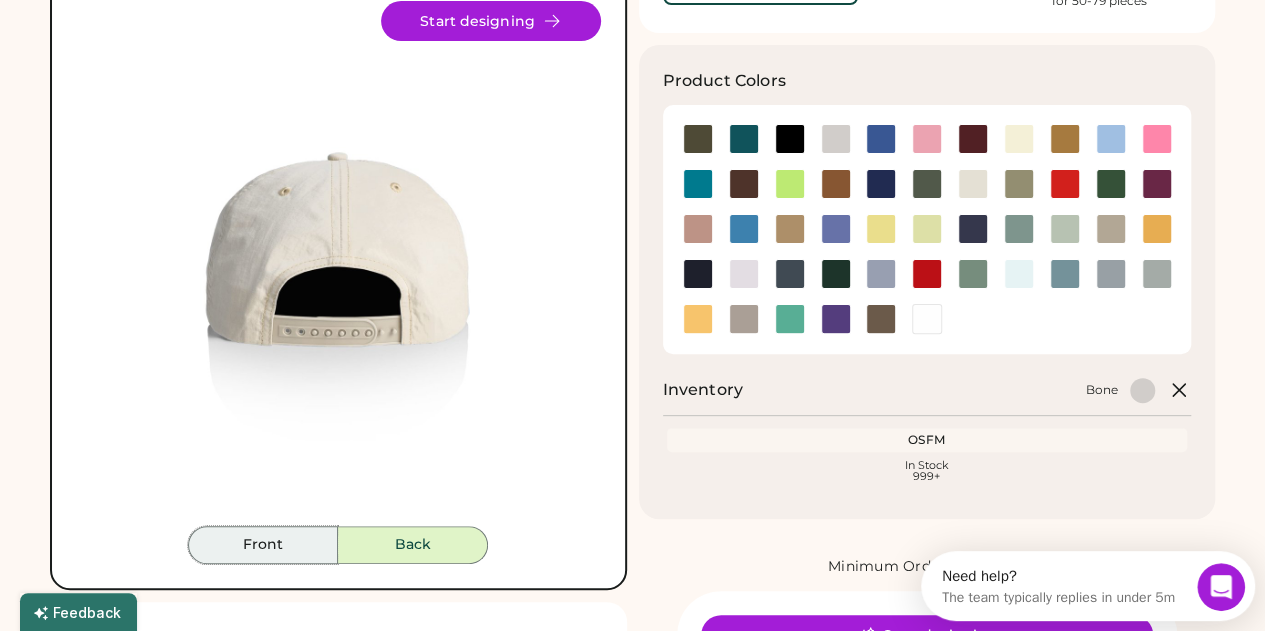click on "Front" at bounding box center (263, 545) 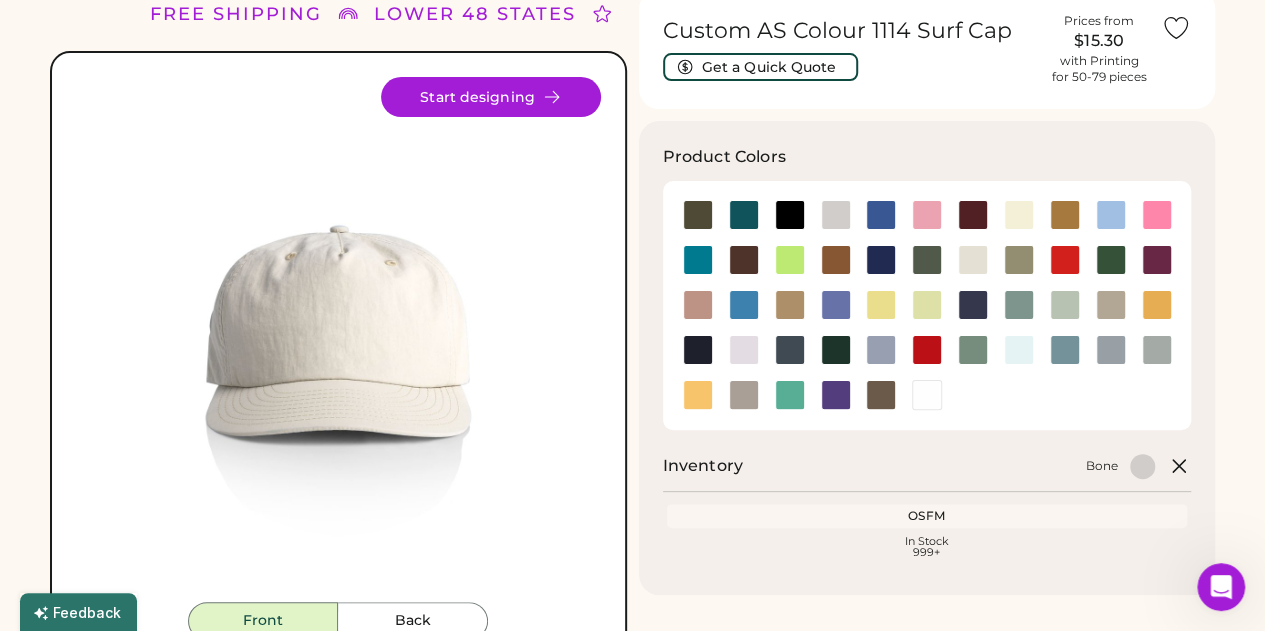 scroll, scrollTop: 85, scrollLeft: 0, axis: vertical 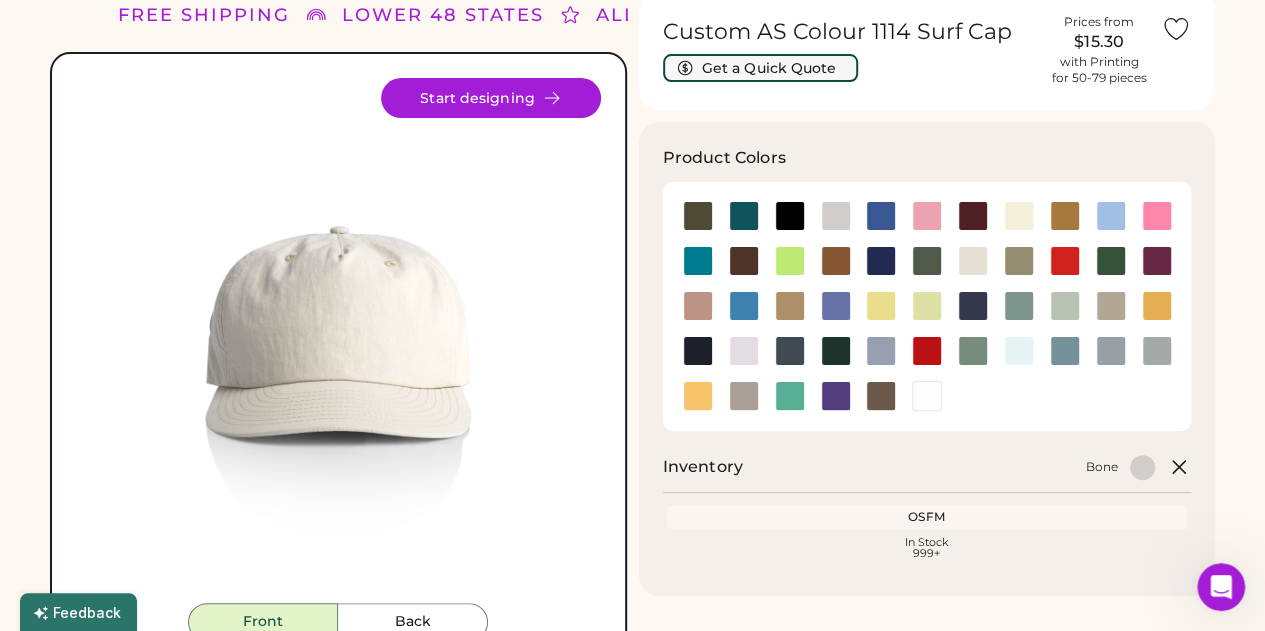 click on "Get a Quick Quote" at bounding box center [760, 68] 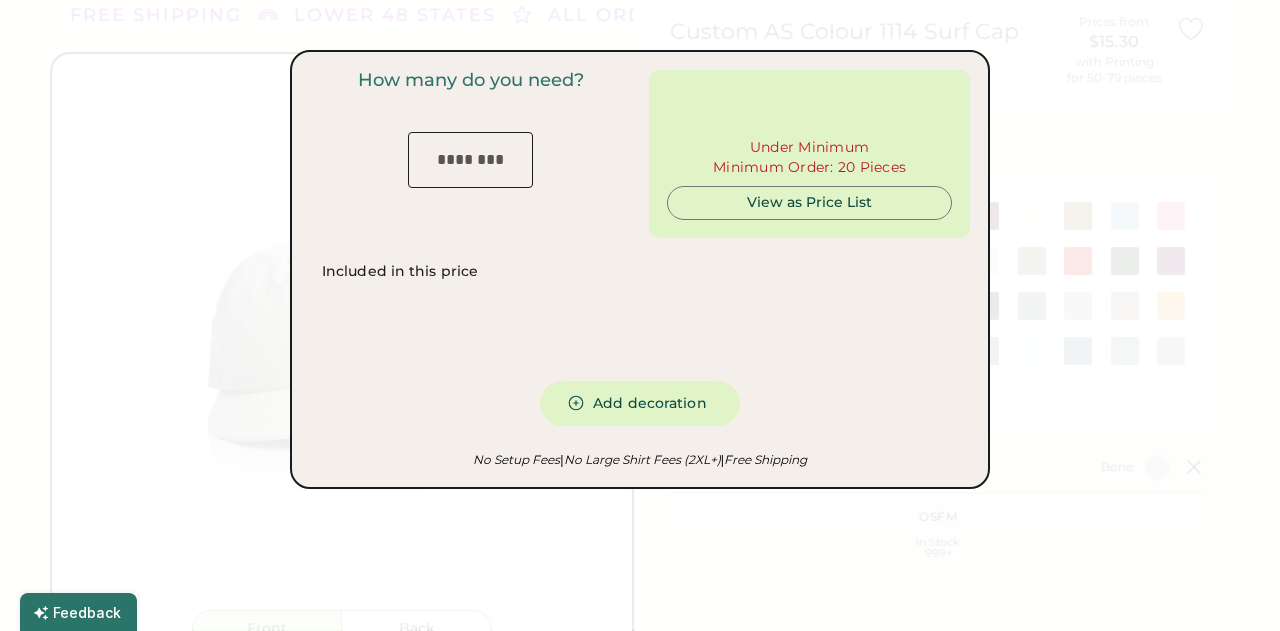 click at bounding box center [470, 160] 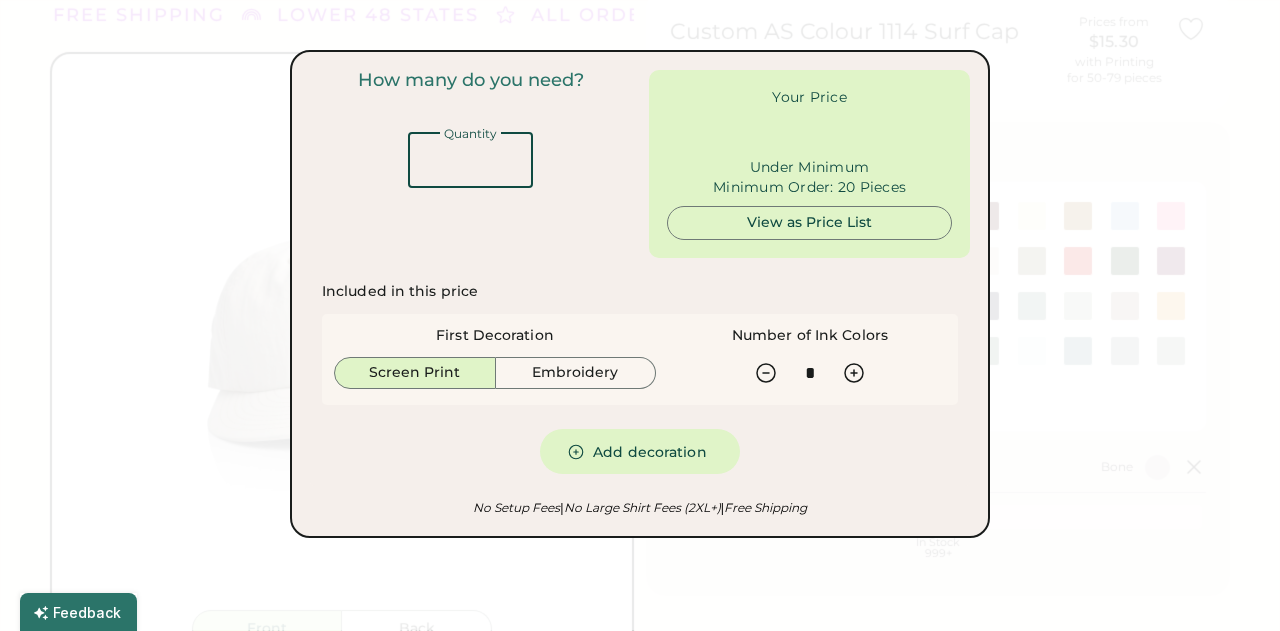 type on "******" 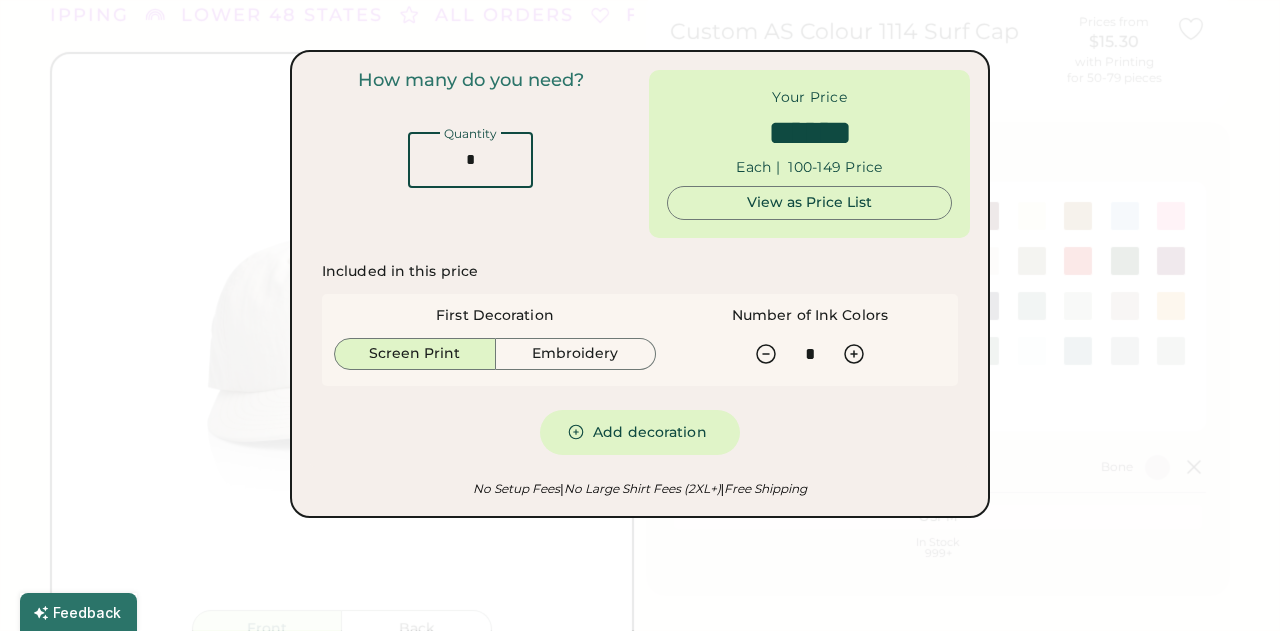 type on "**" 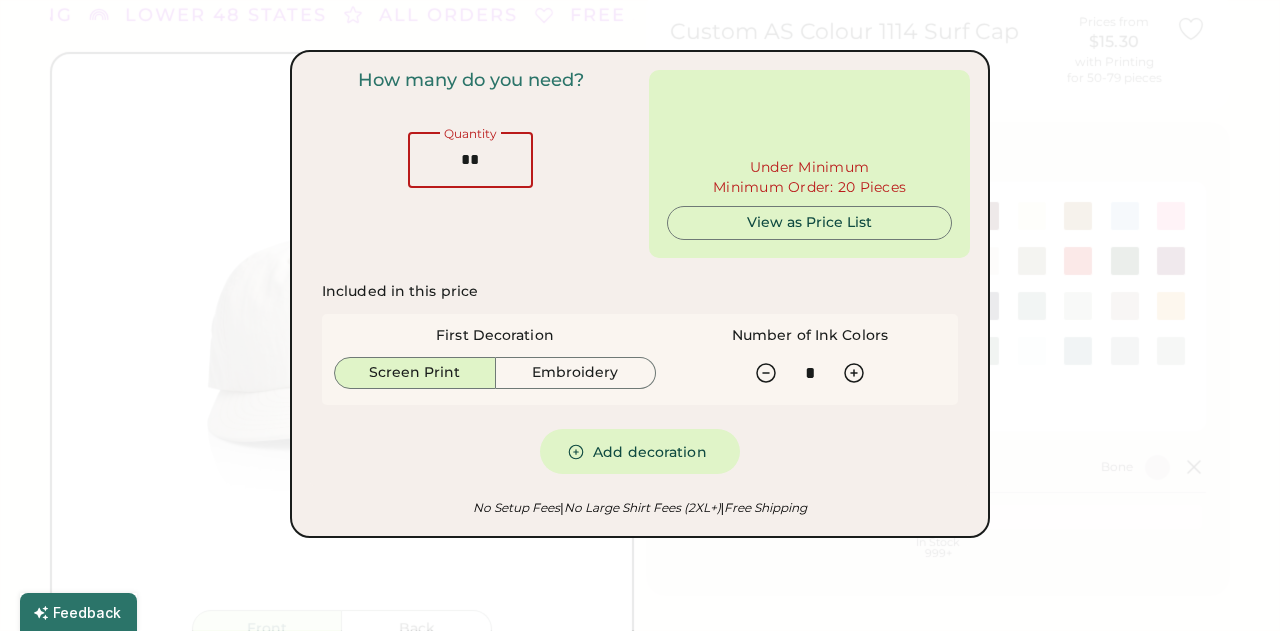 type on "******" 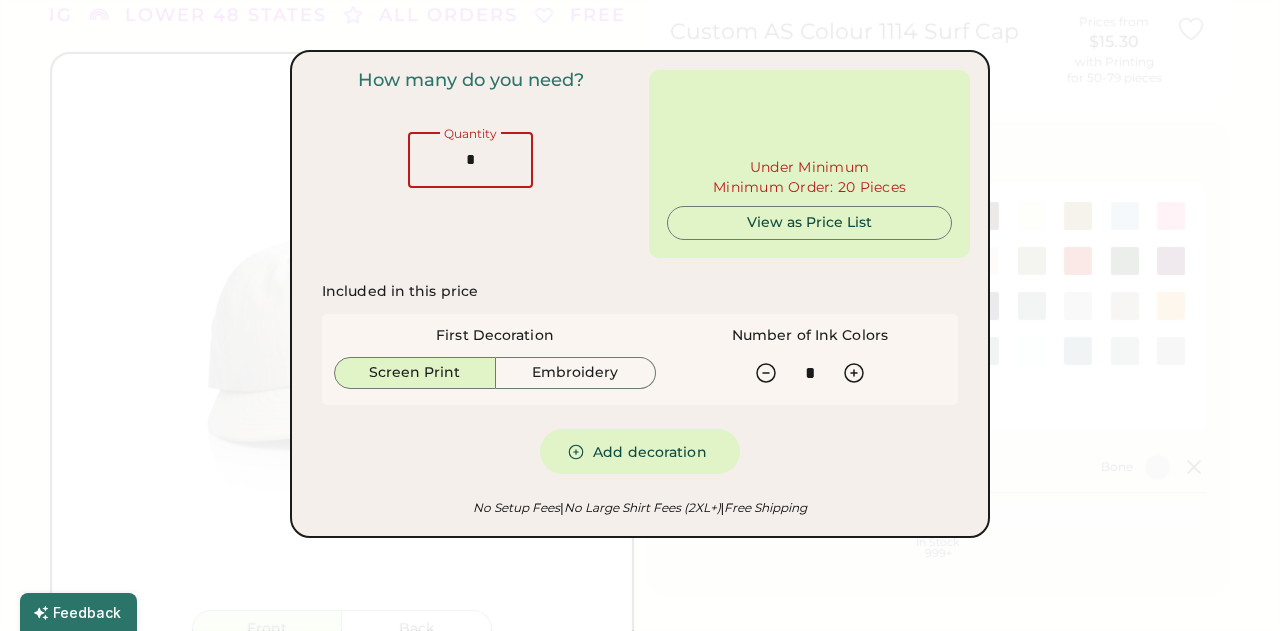 type on "*****" 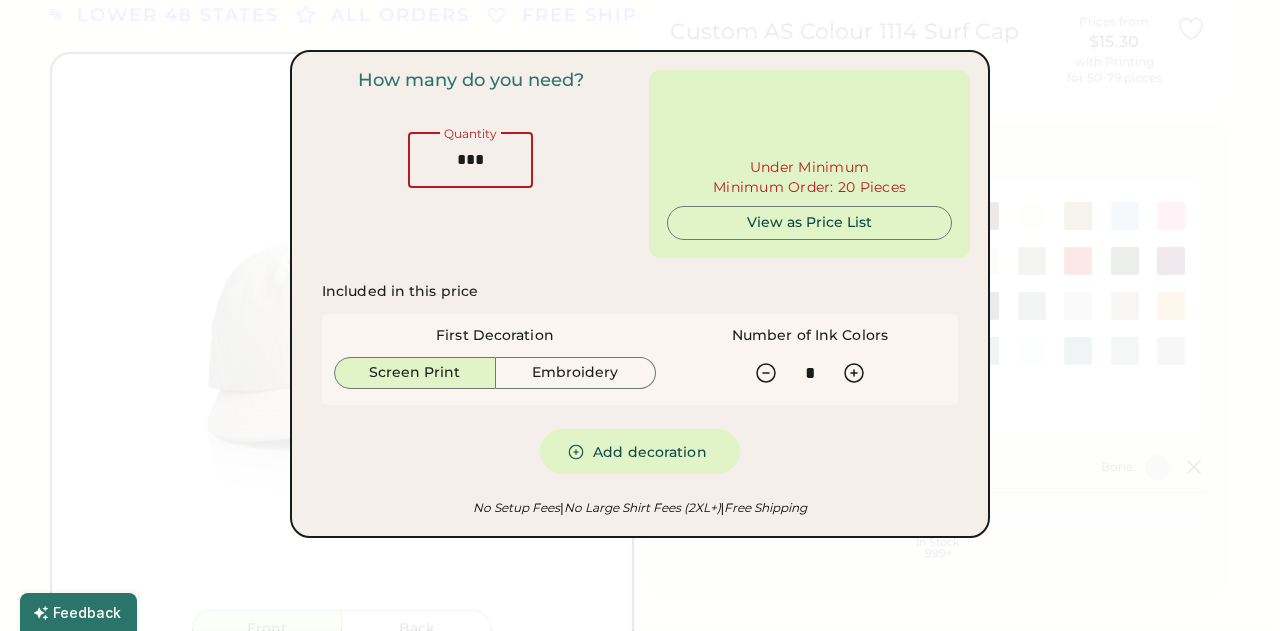 type on "**" 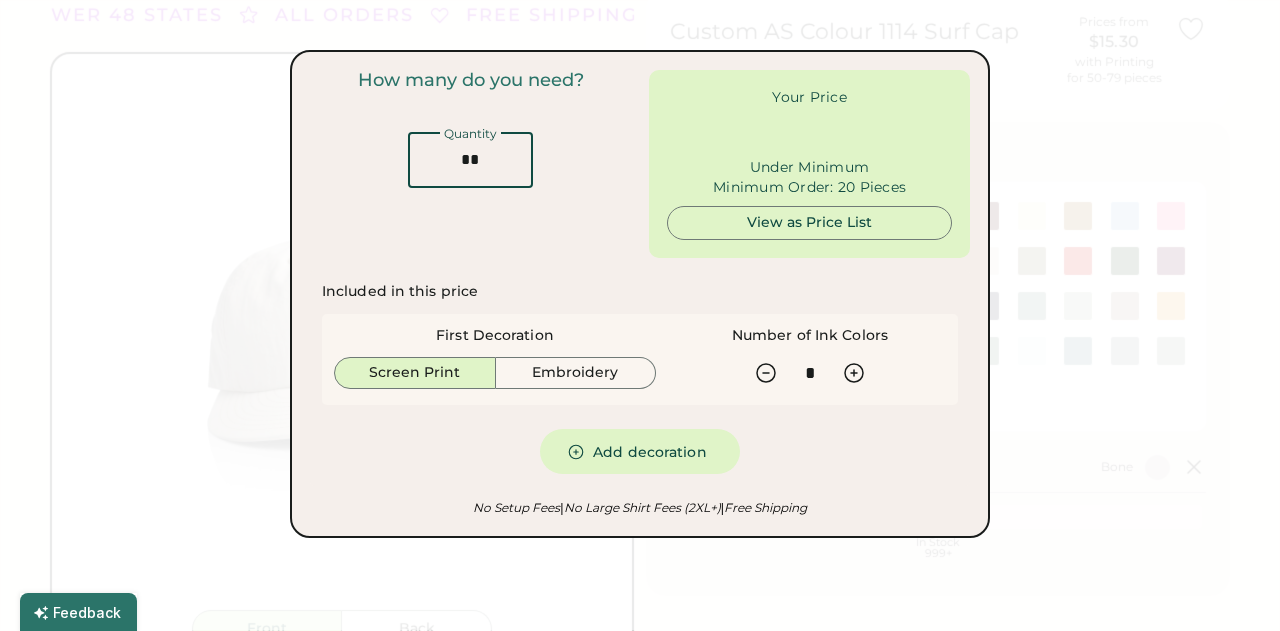 type on "******" 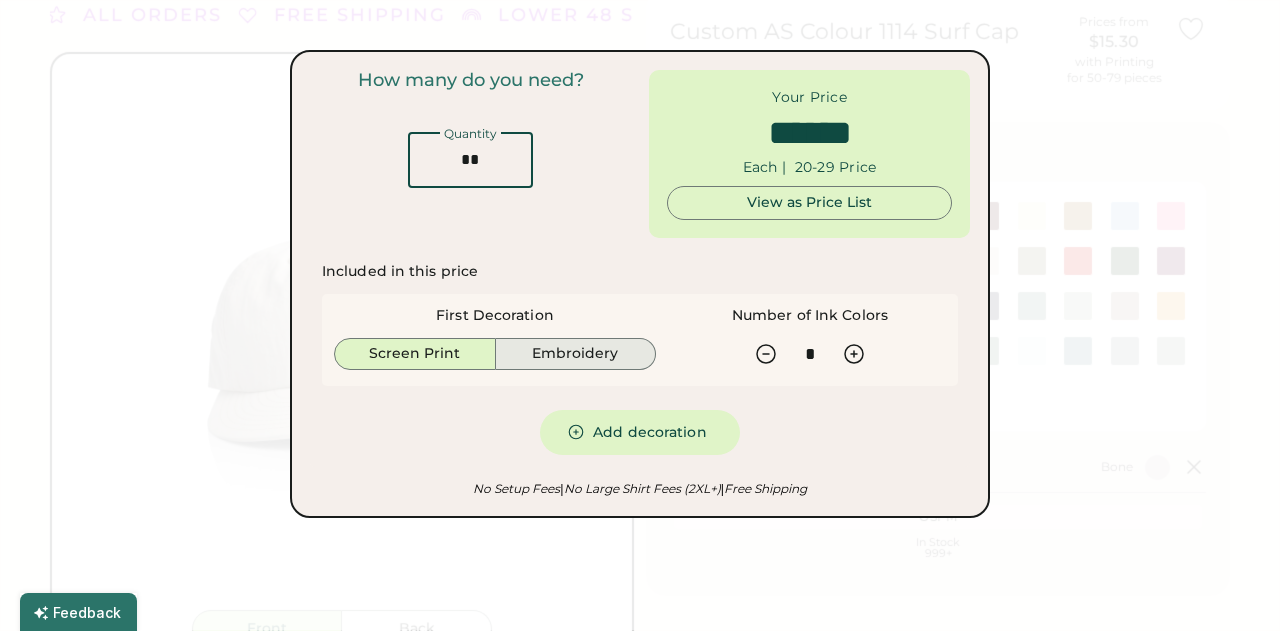 type on "**" 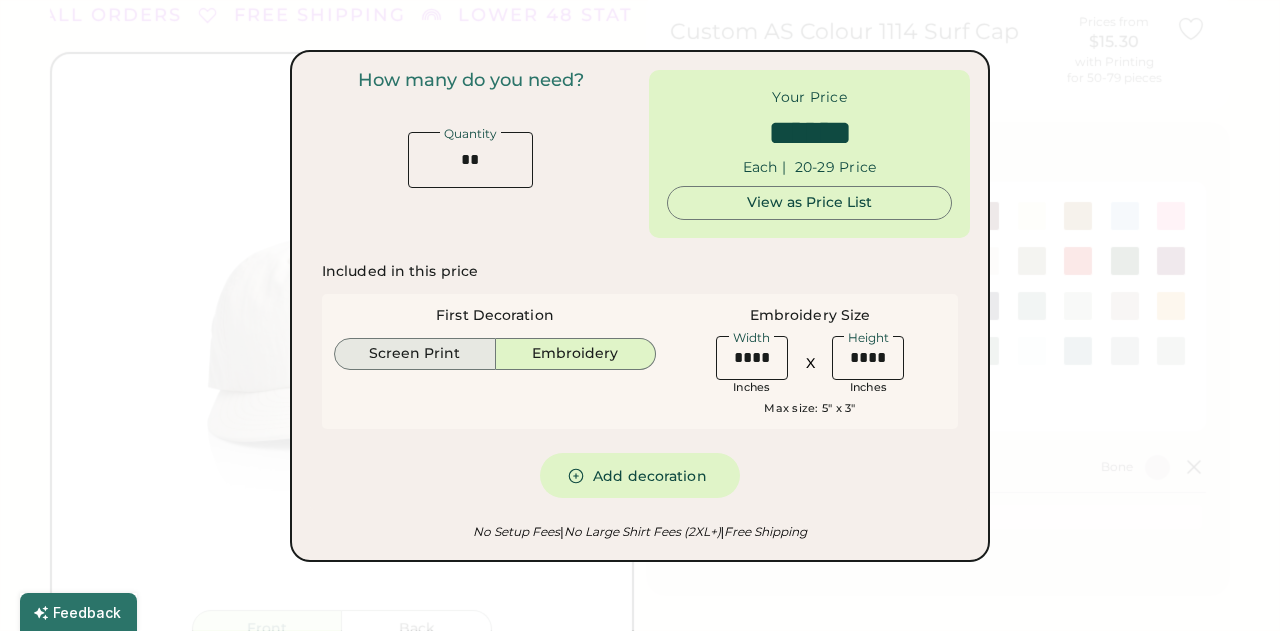 click on "Screen Print" at bounding box center [415, 354] 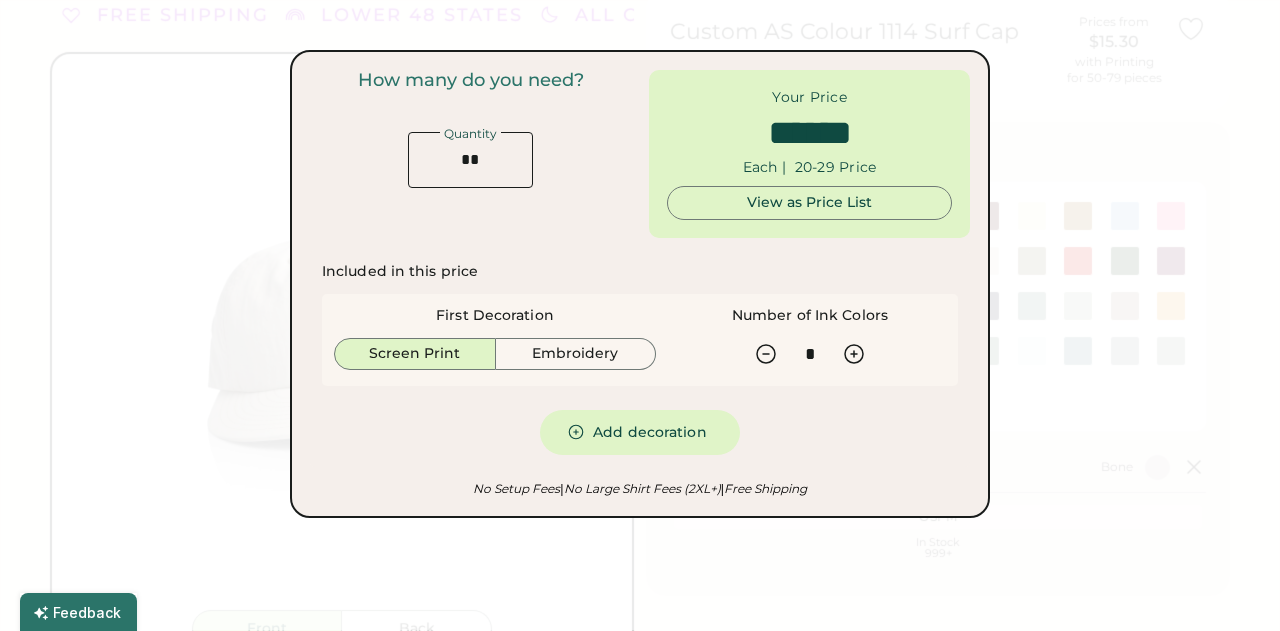 click at bounding box center [640, 315] 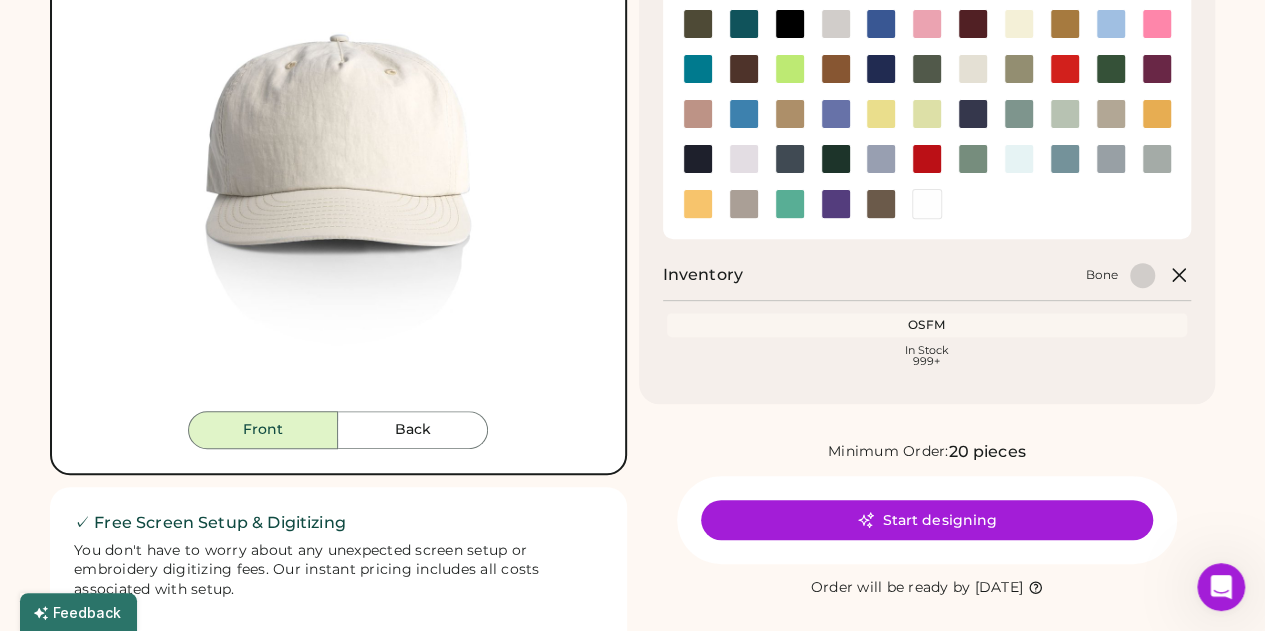 scroll, scrollTop: 286, scrollLeft: 0, axis: vertical 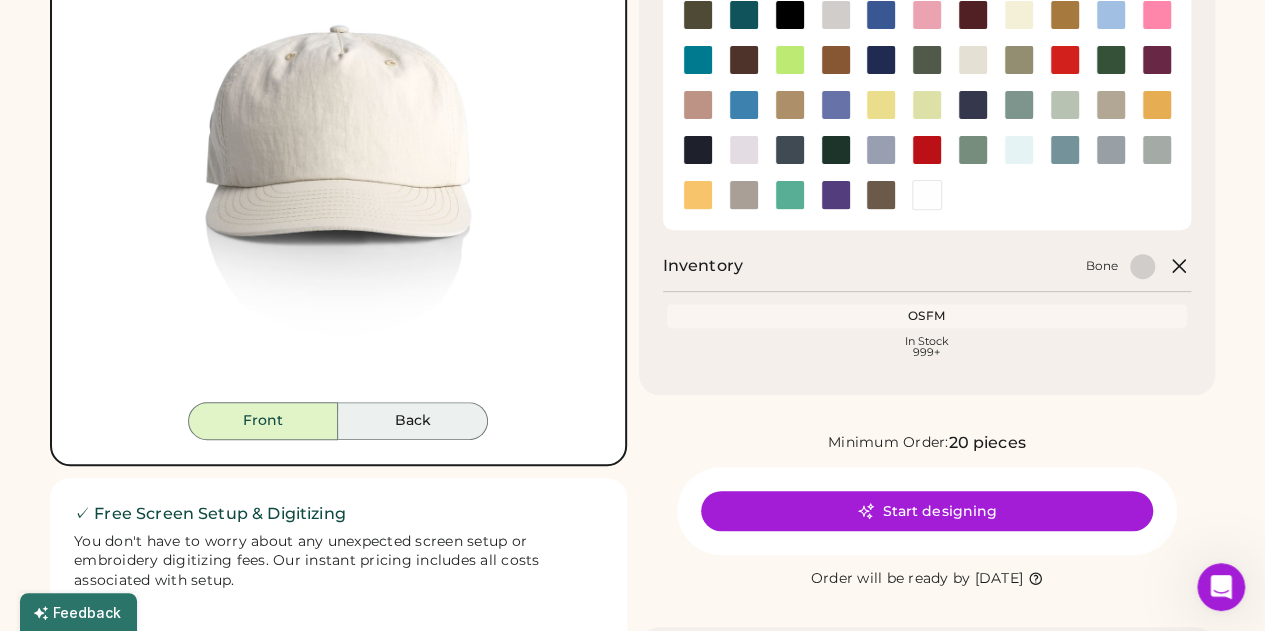 click on "Back" at bounding box center (413, 421) 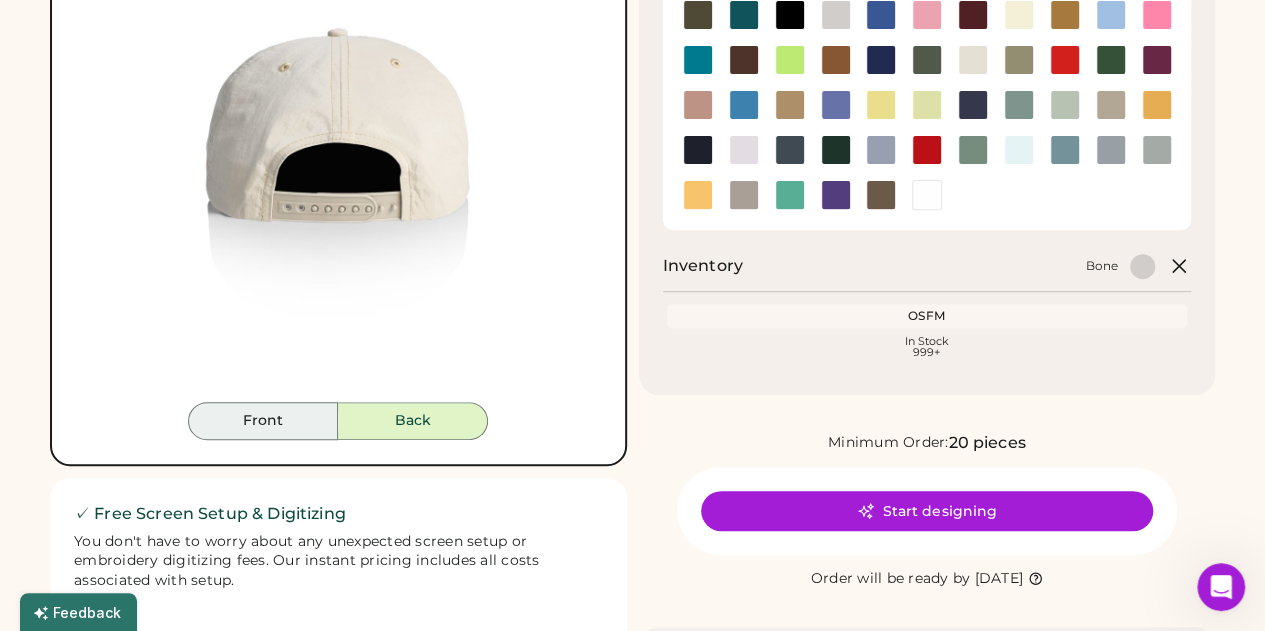 click on "Front" at bounding box center (263, 421) 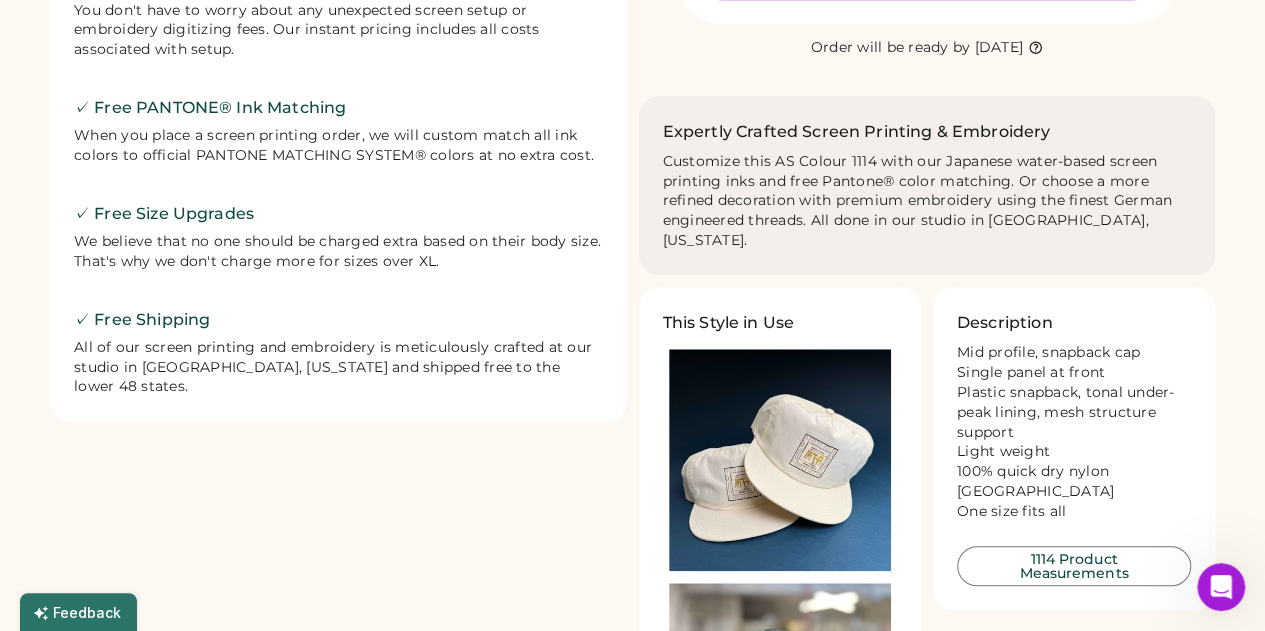 scroll, scrollTop: 1070, scrollLeft: 0, axis: vertical 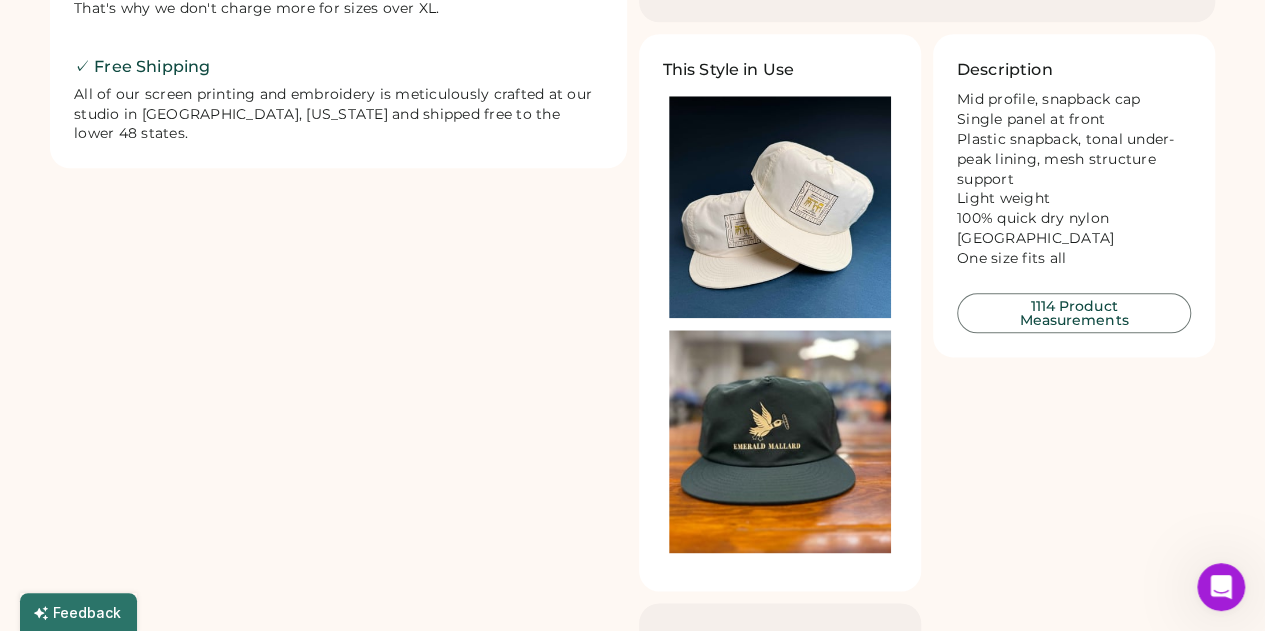 click on "This Style in Use" at bounding box center (729, 70) 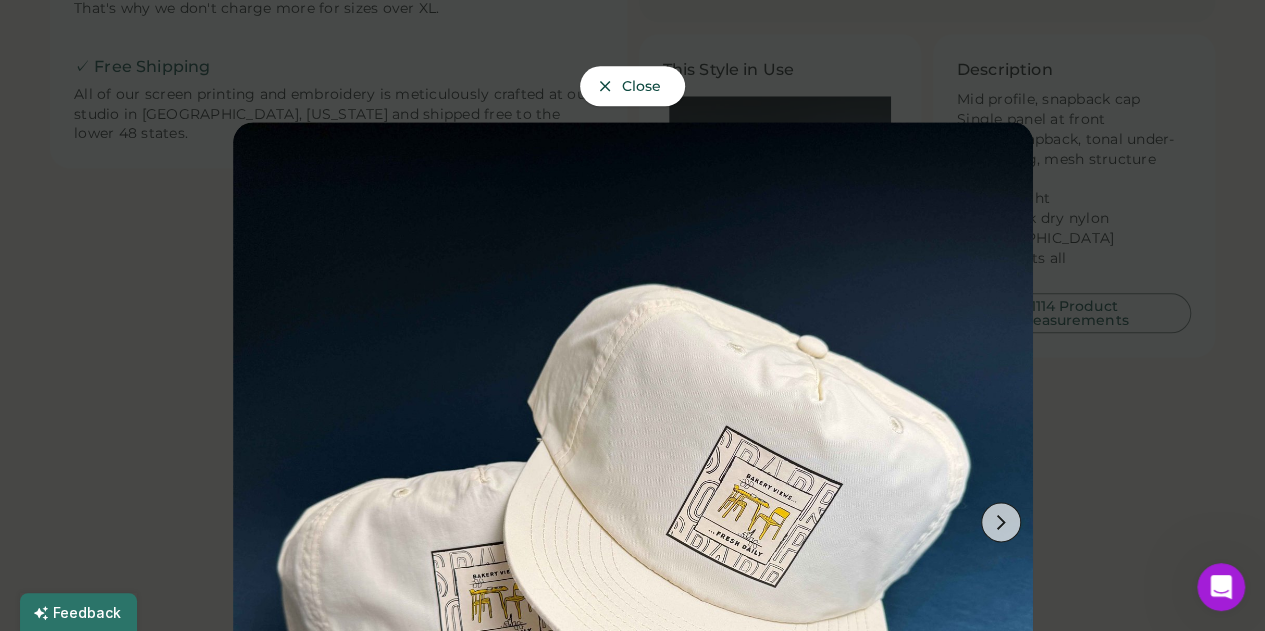 scroll, scrollTop: 56, scrollLeft: 0, axis: vertical 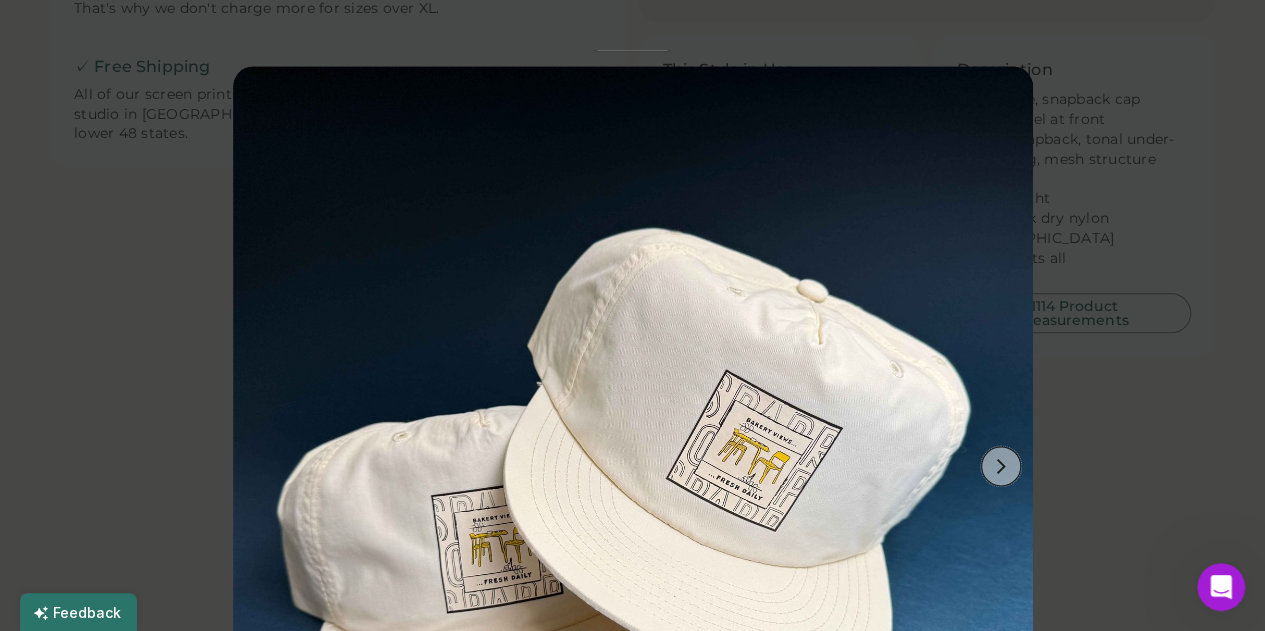 click 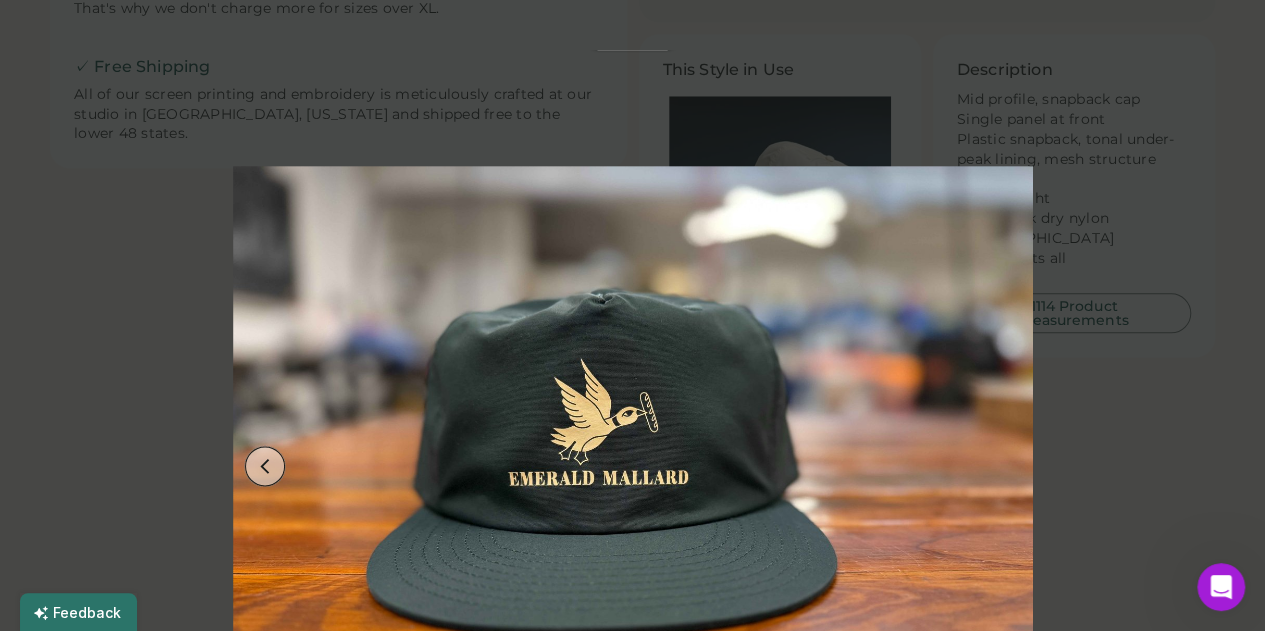click 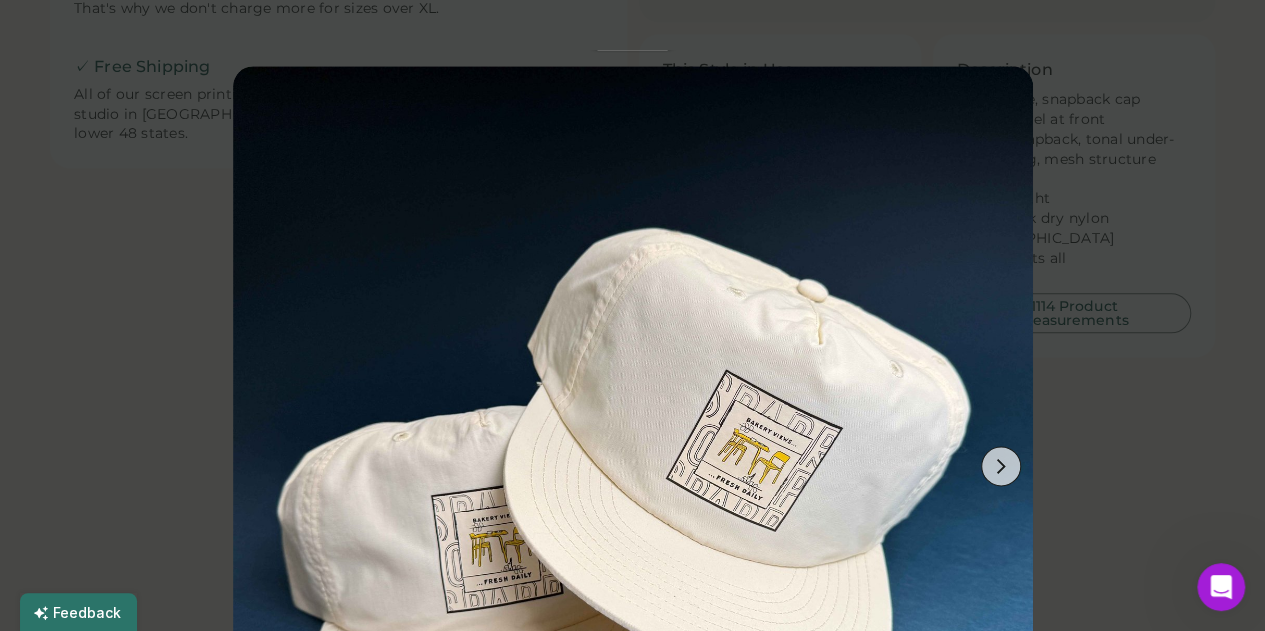 click at bounding box center (632, 315) 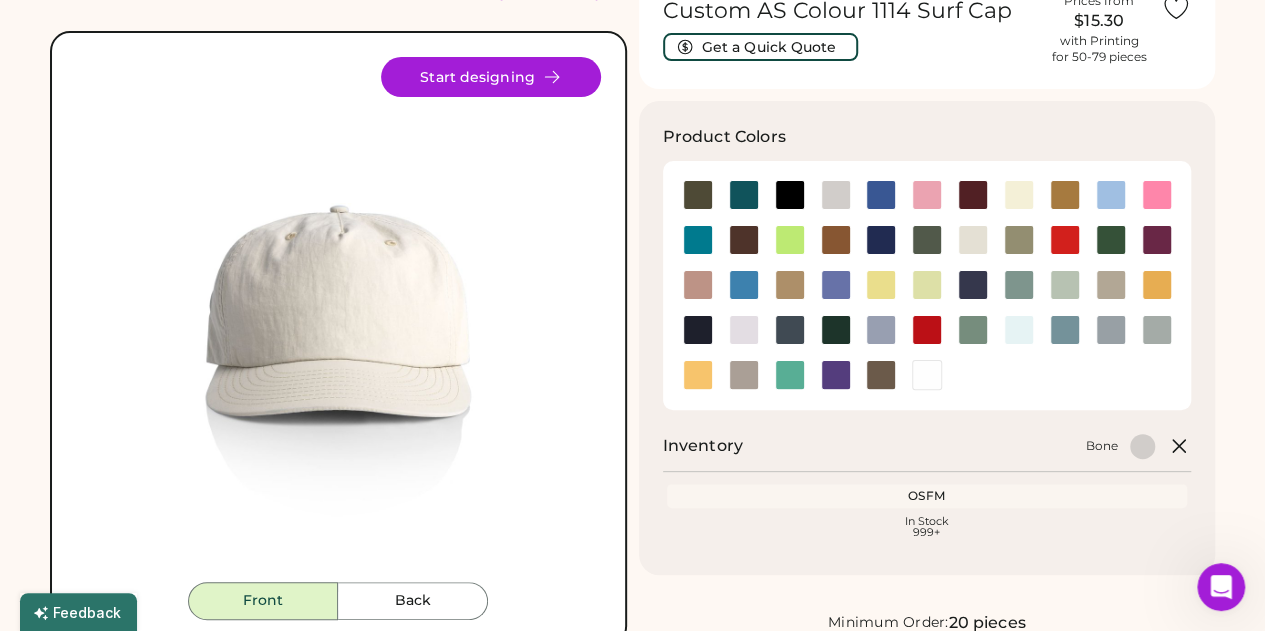 scroll, scrollTop: 257, scrollLeft: 0, axis: vertical 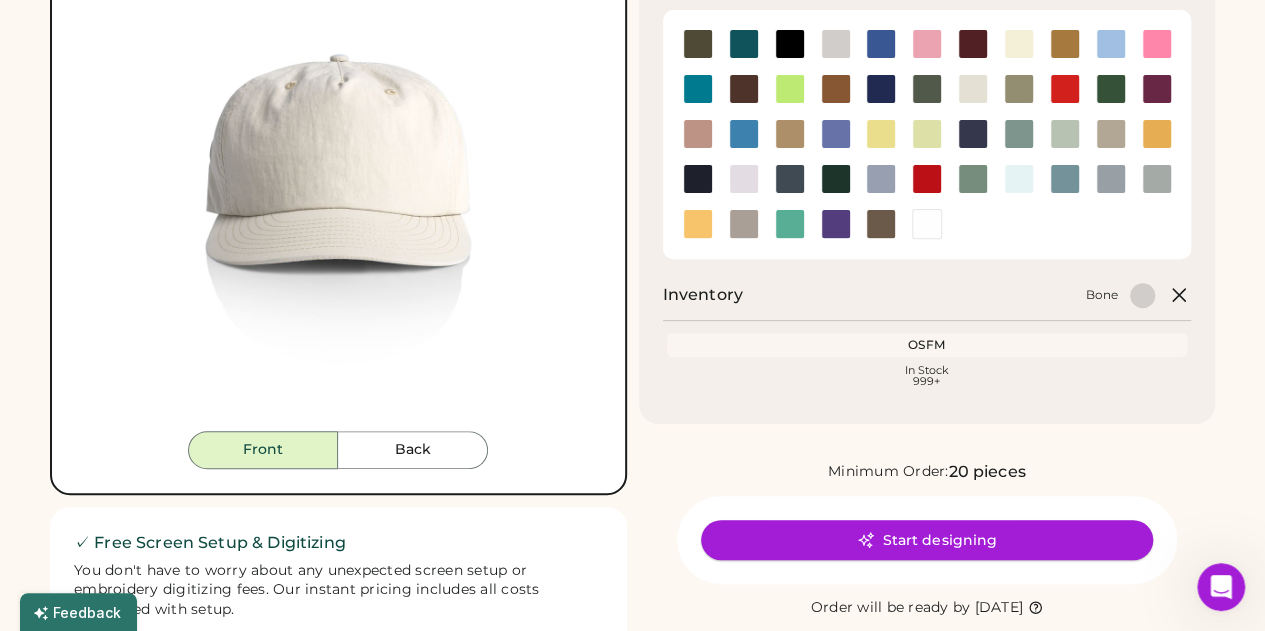 click on "Start designing" at bounding box center (927, 540) 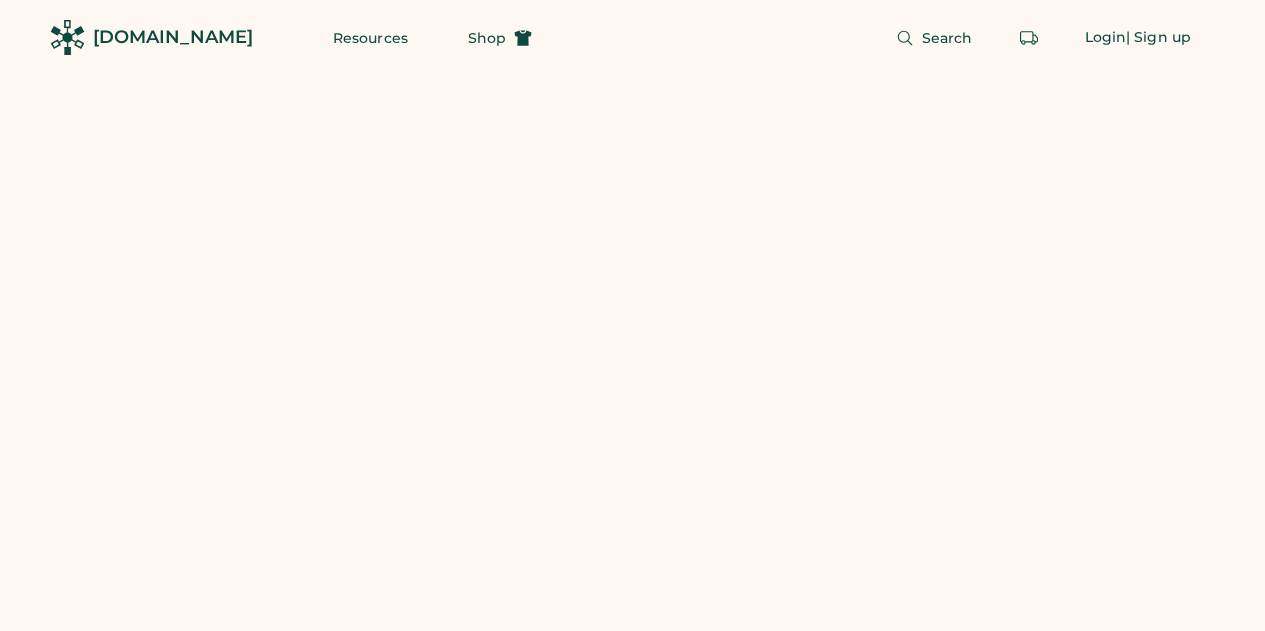 scroll, scrollTop: 0, scrollLeft: 0, axis: both 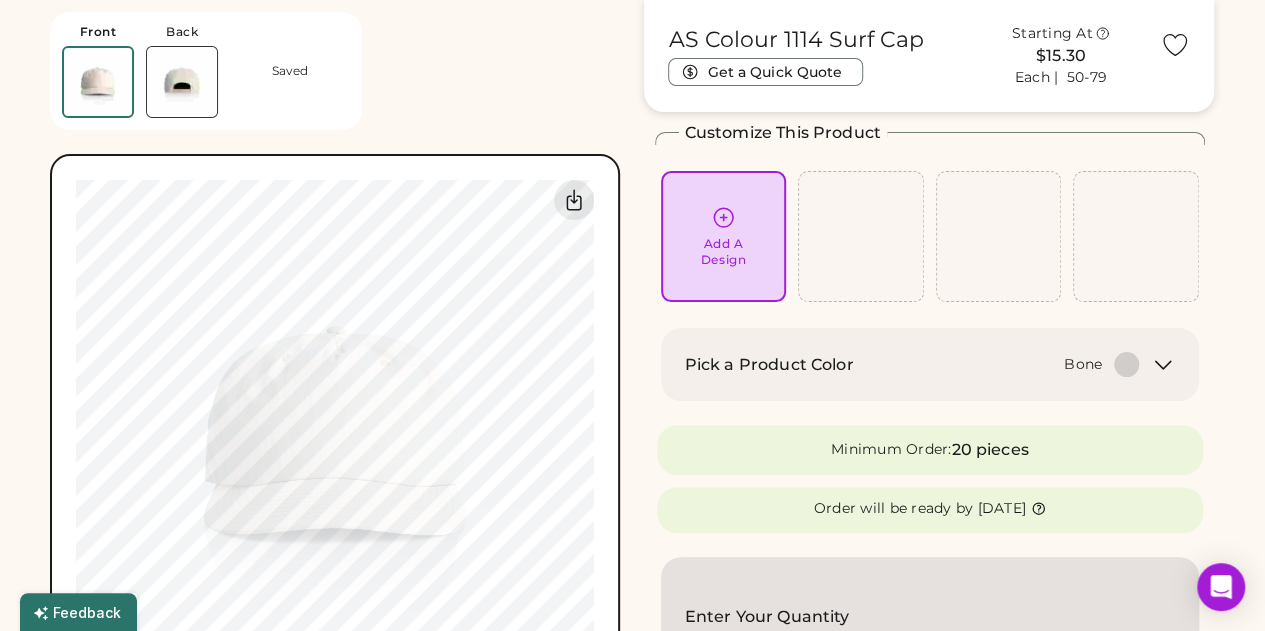 click on "Minimum Order:  20 pieces" at bounding box center (930, 450) 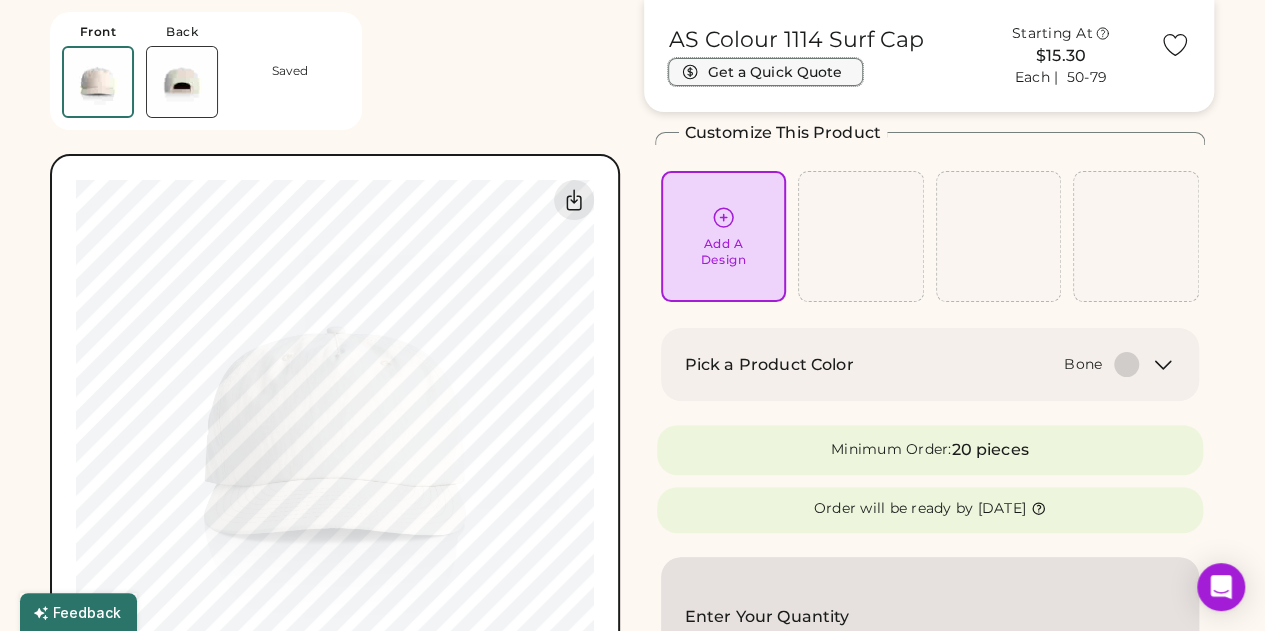 click on "Get a Quick Quote" at bounding box center [765, 72] 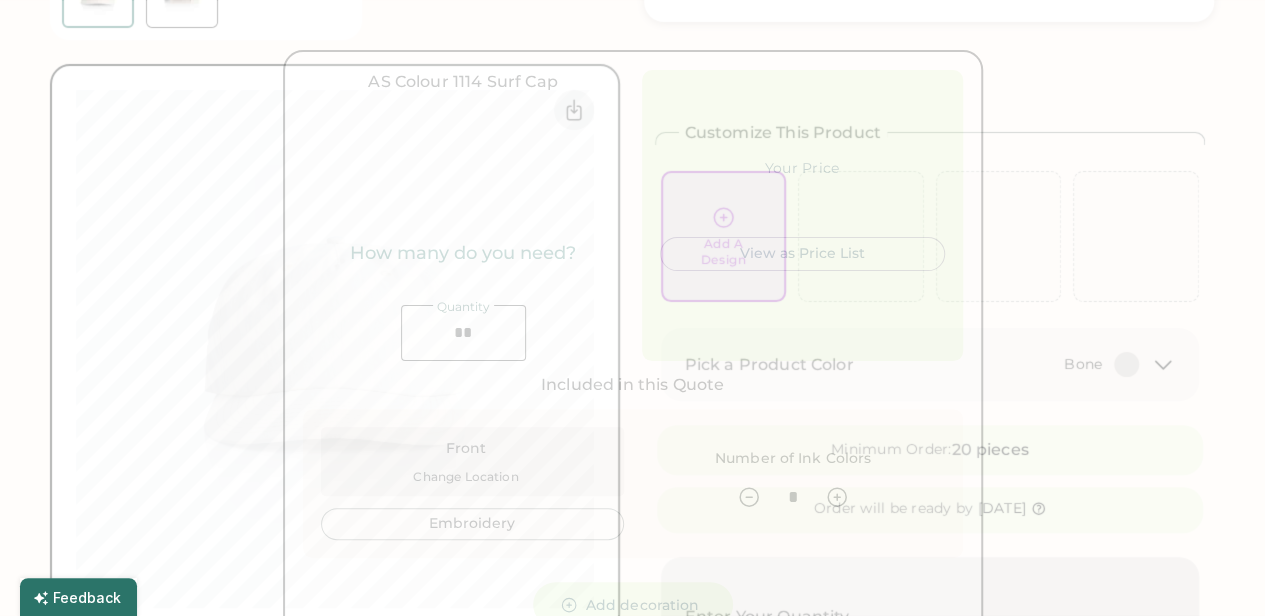 type on "******" 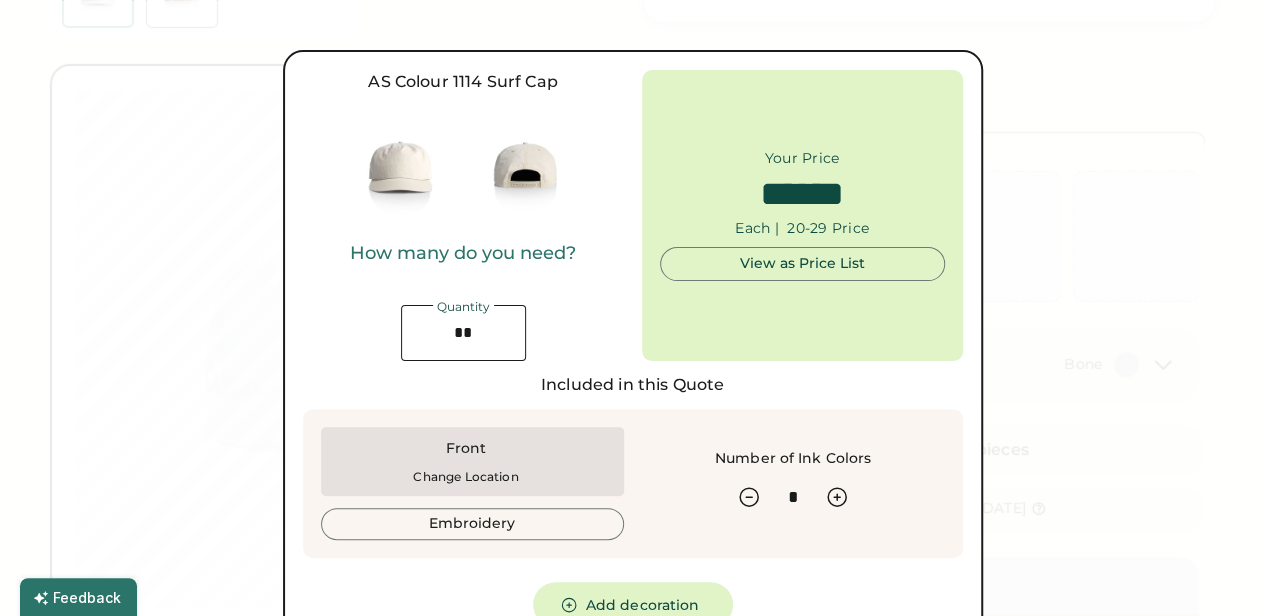 click at bounding box center (463, 333) 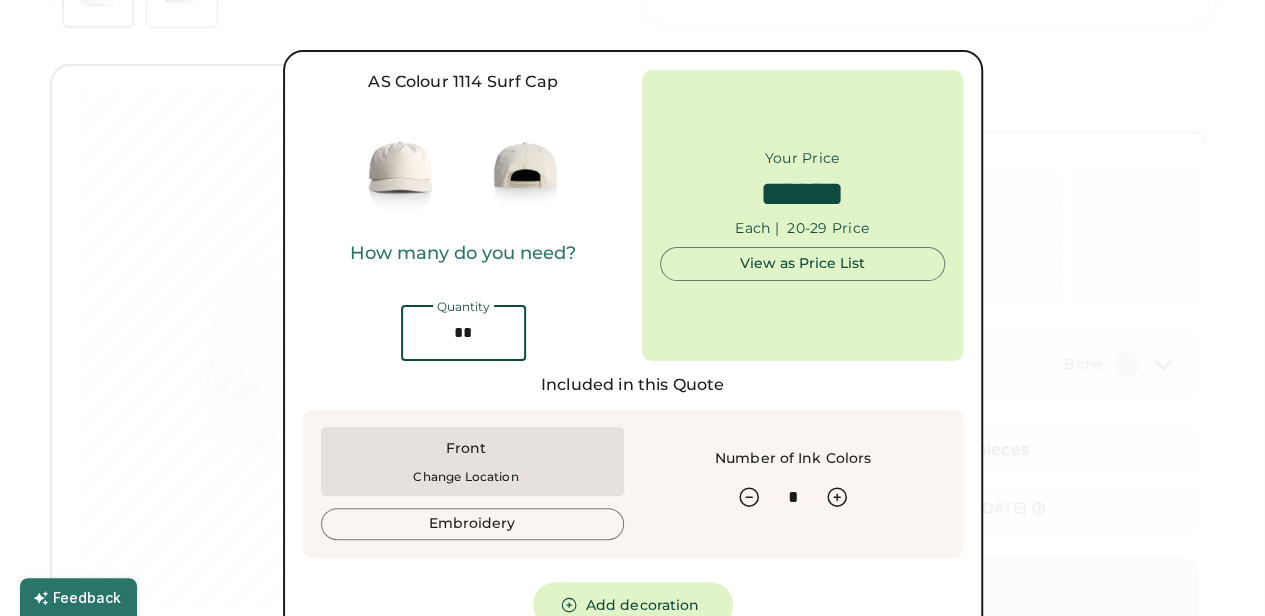 type on "*" 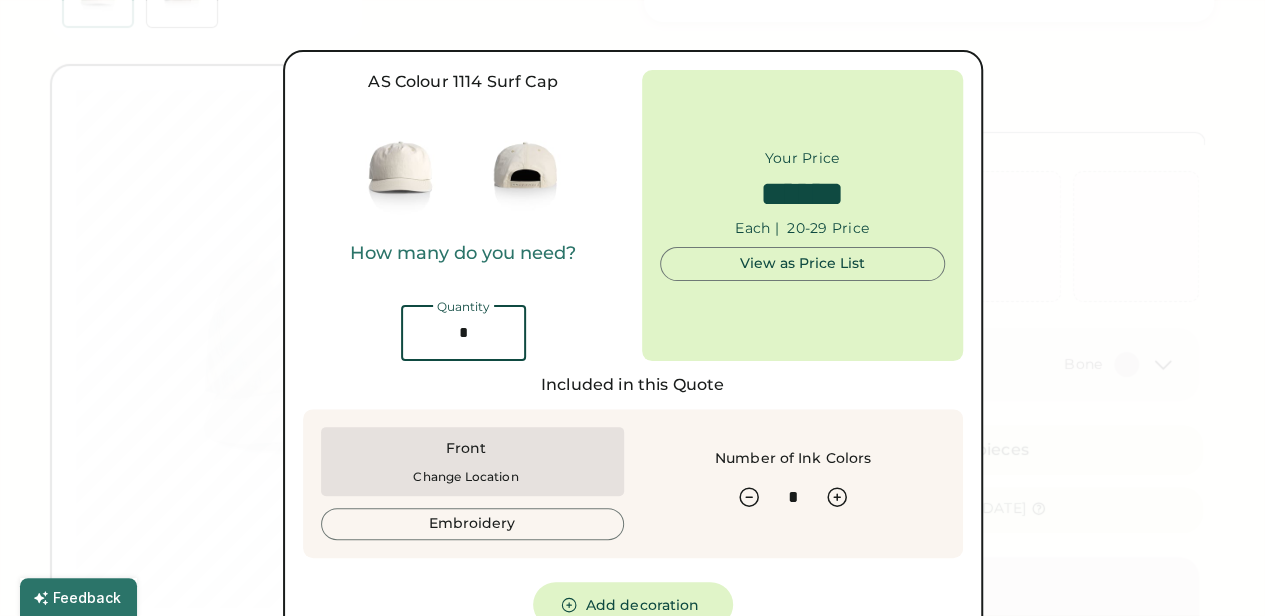 type 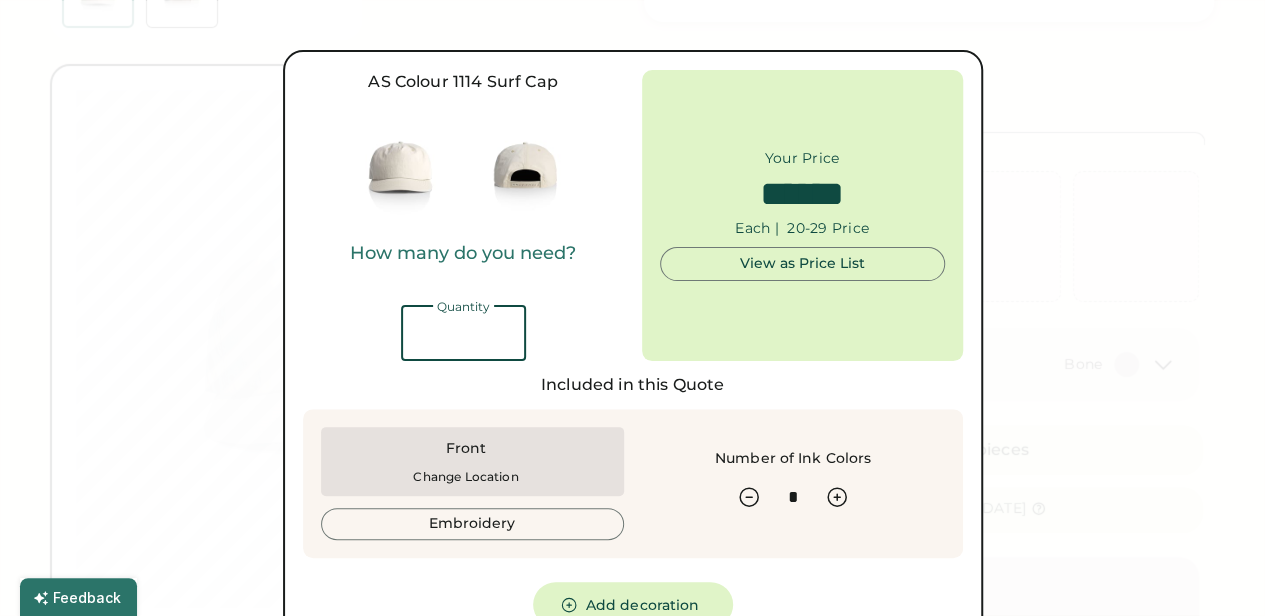 type on "*****" 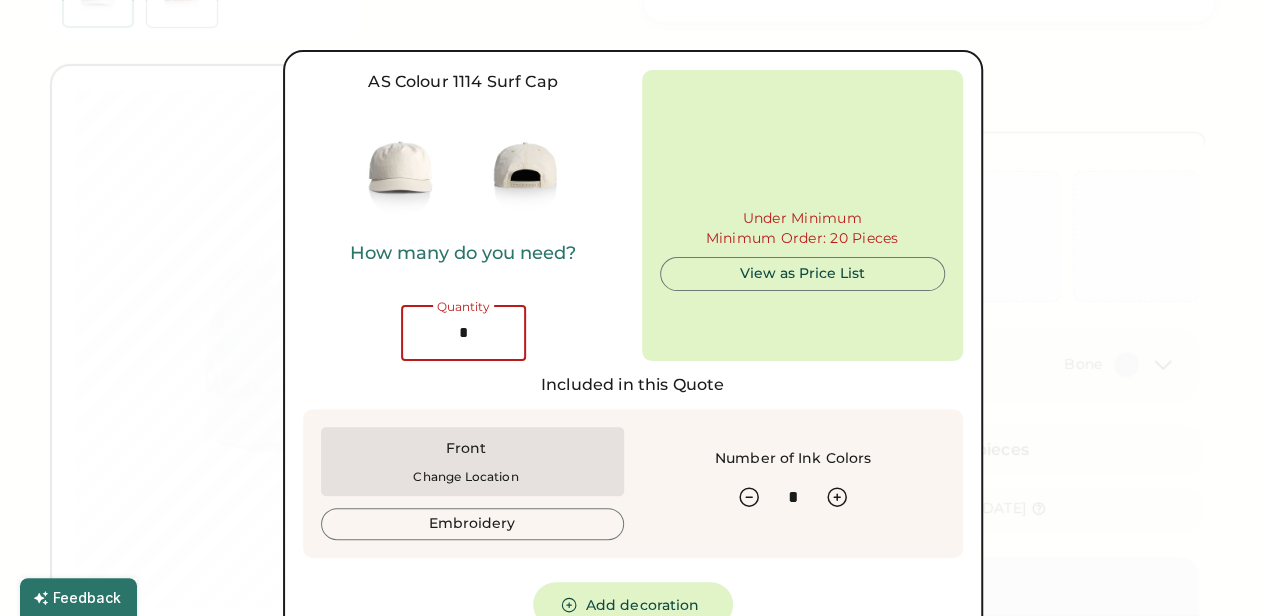 type on "**" 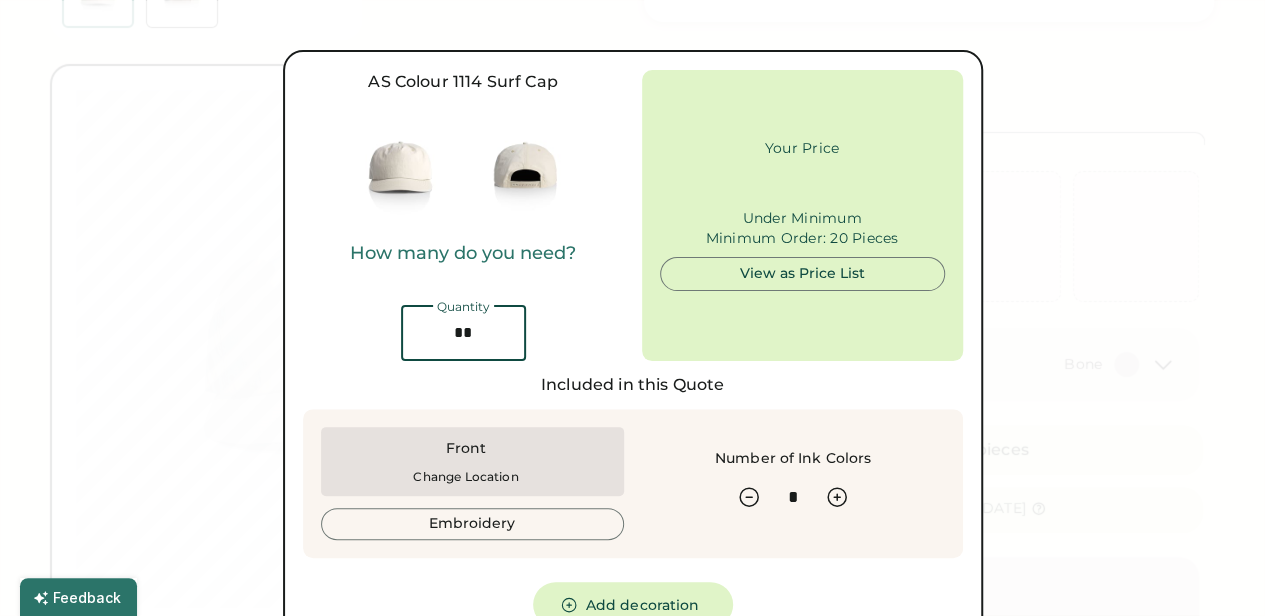 type on "******" 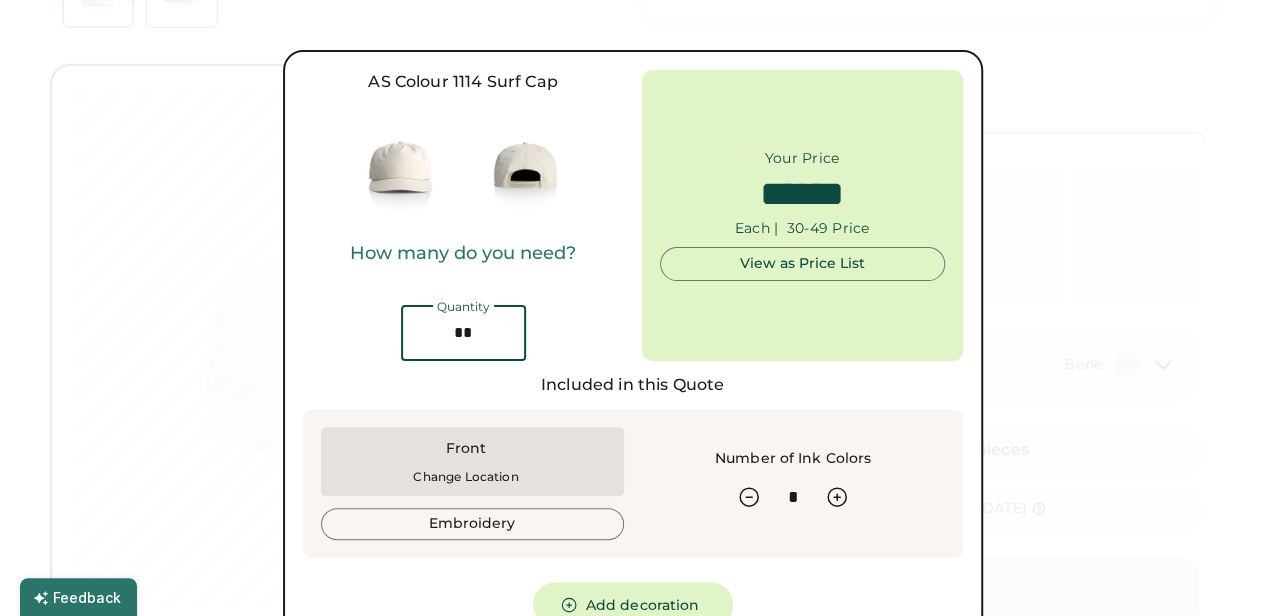 type on "*" 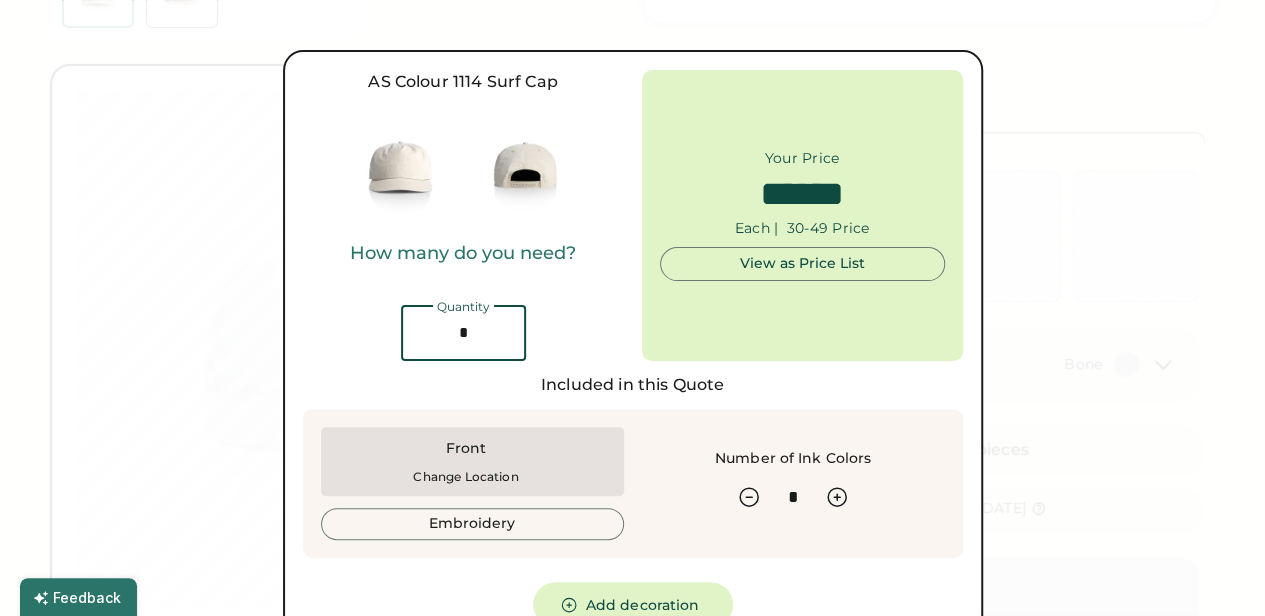 type on "*****" 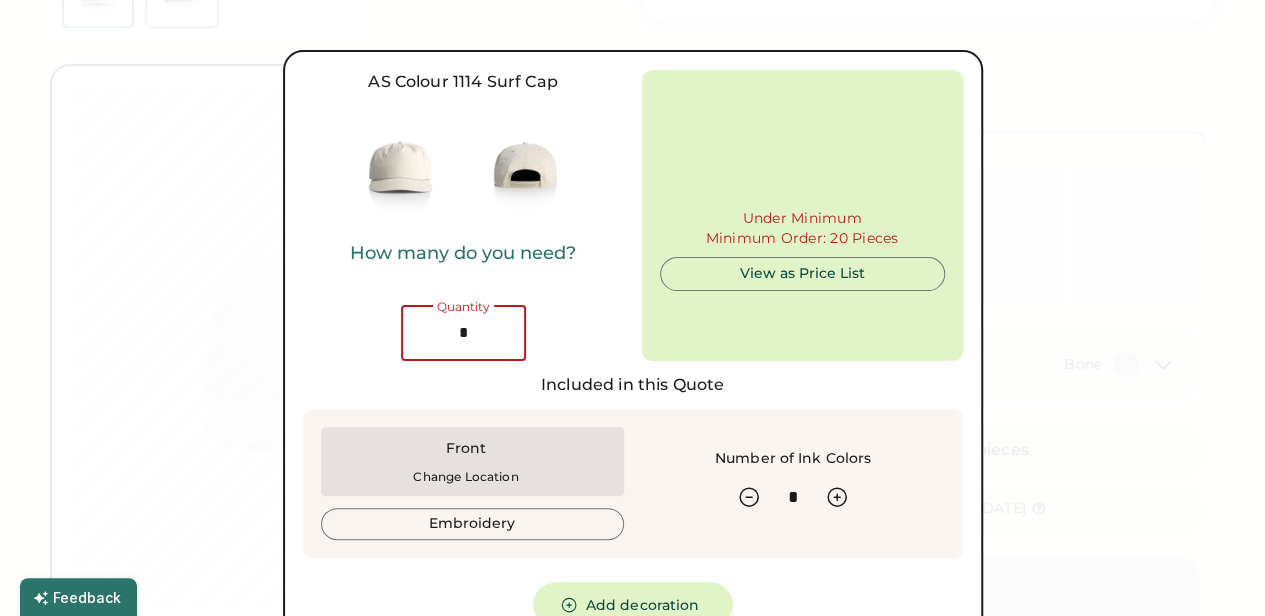 type on "**" 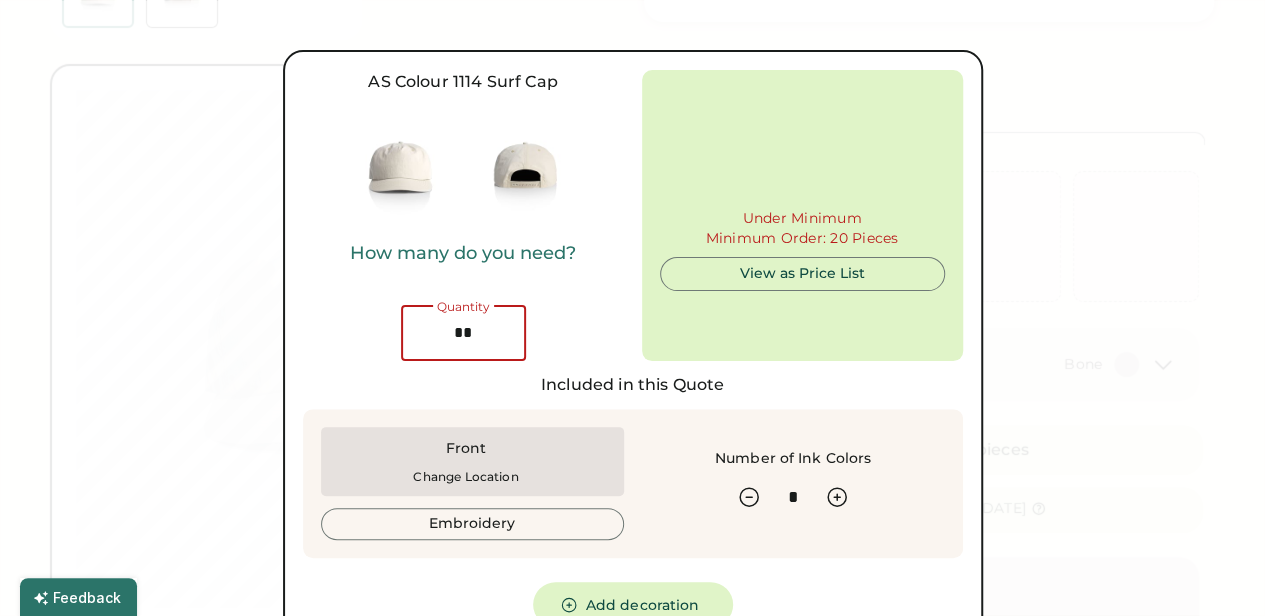 type on "******" 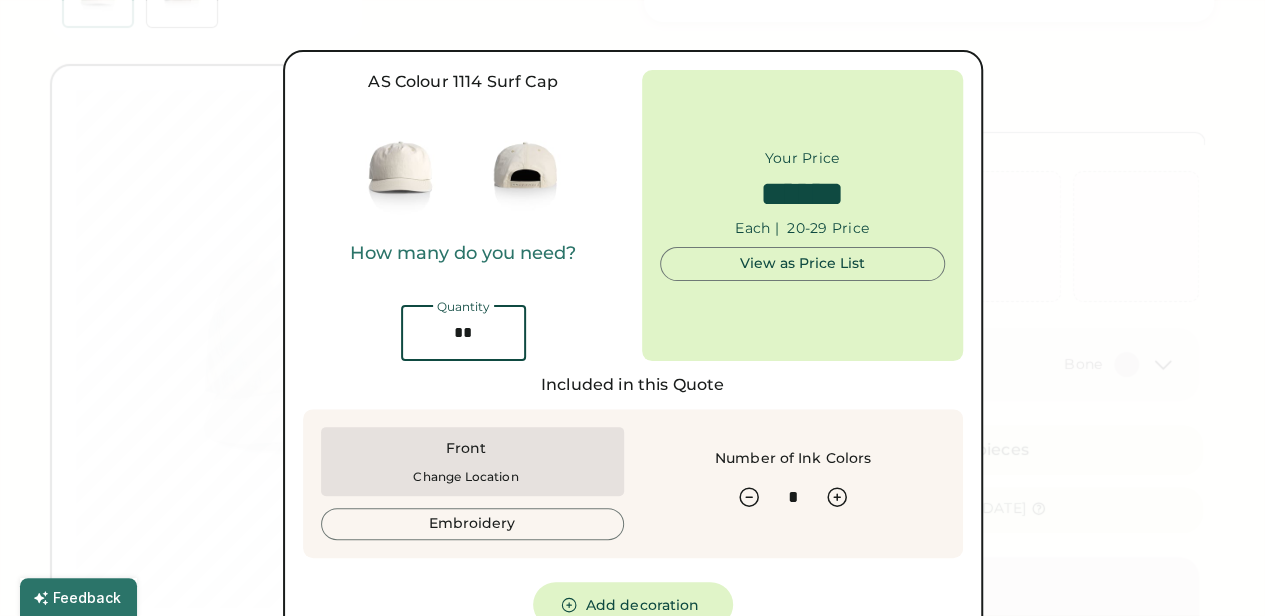 type on "*" 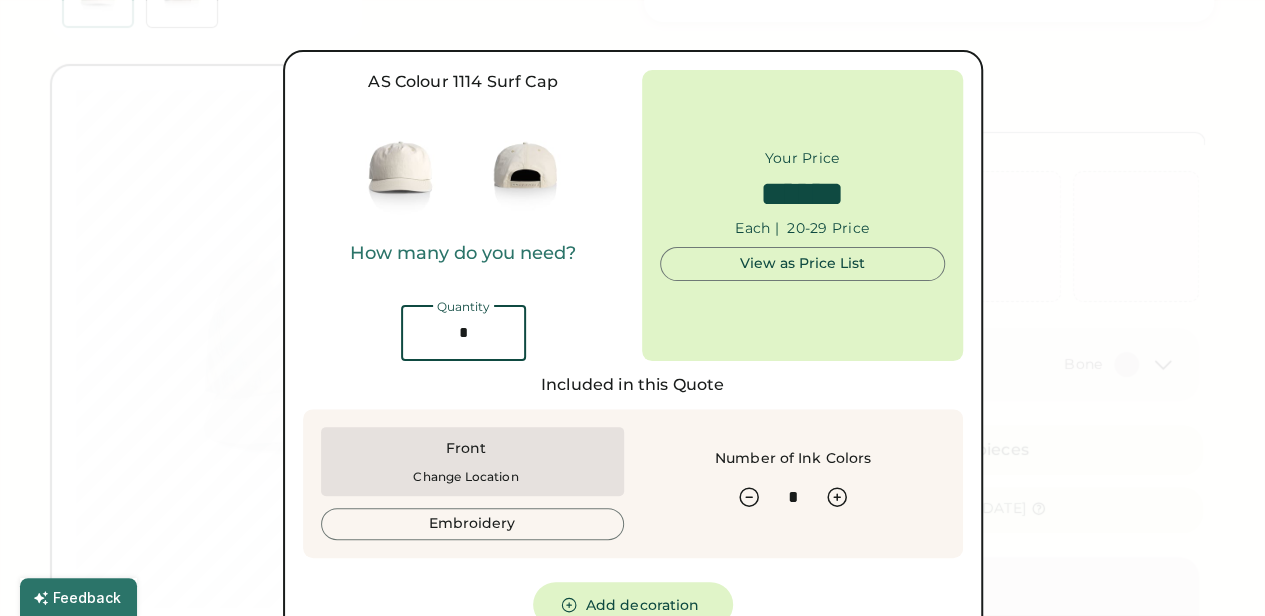 type on "*****" 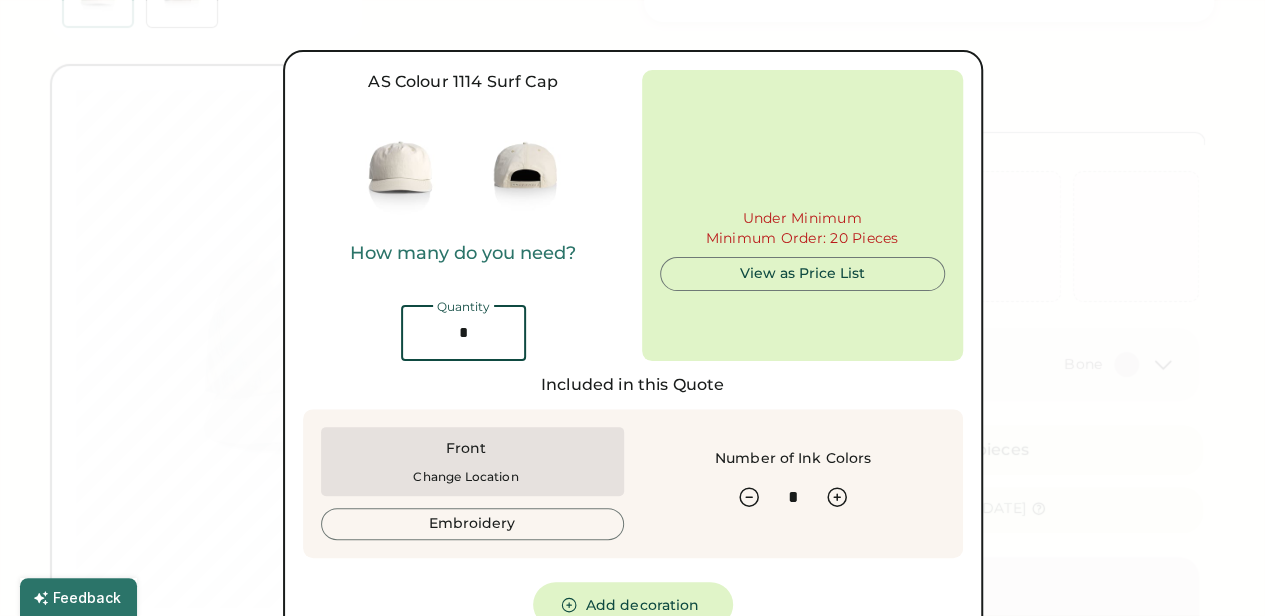 type on "**" 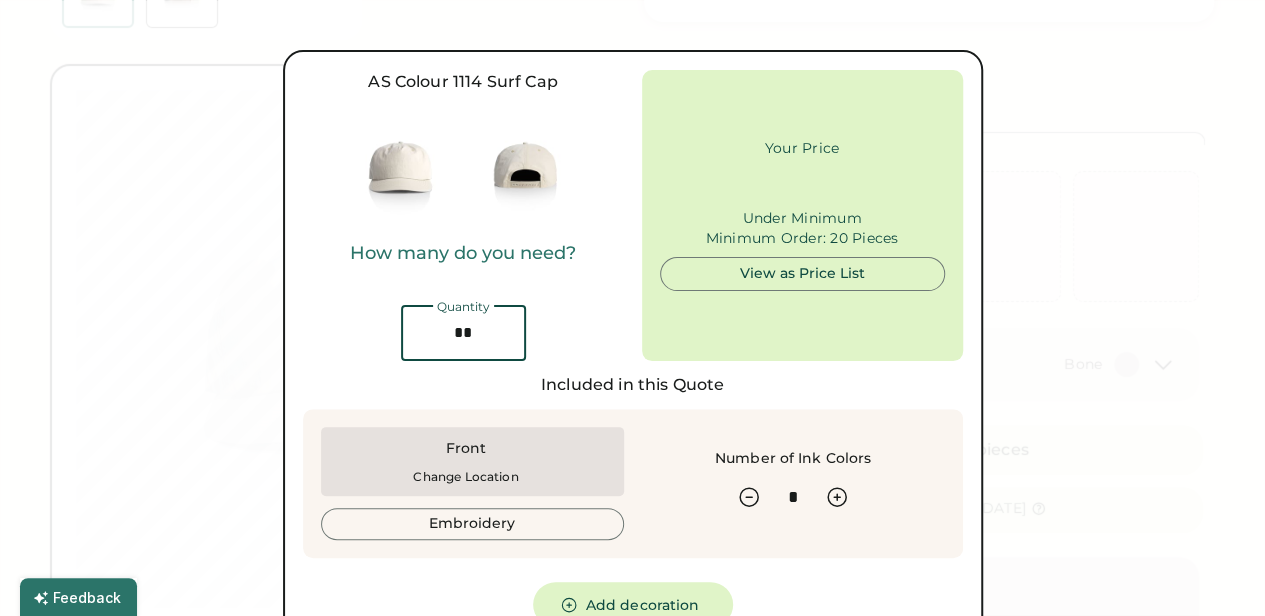 type on "******" 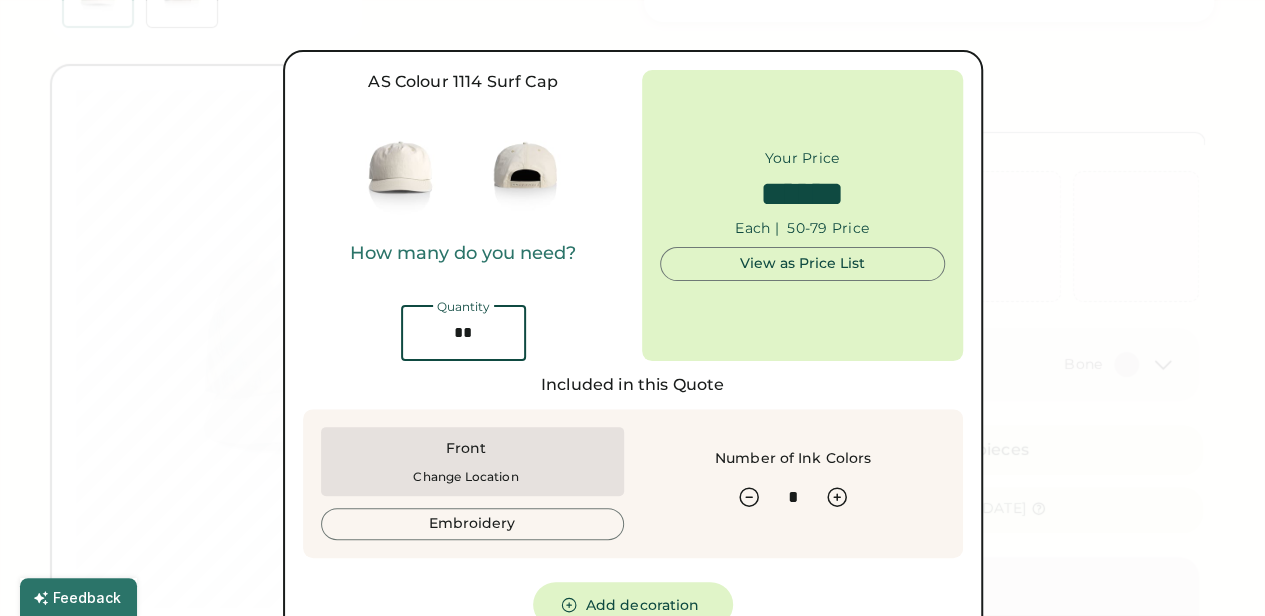 type on "*" 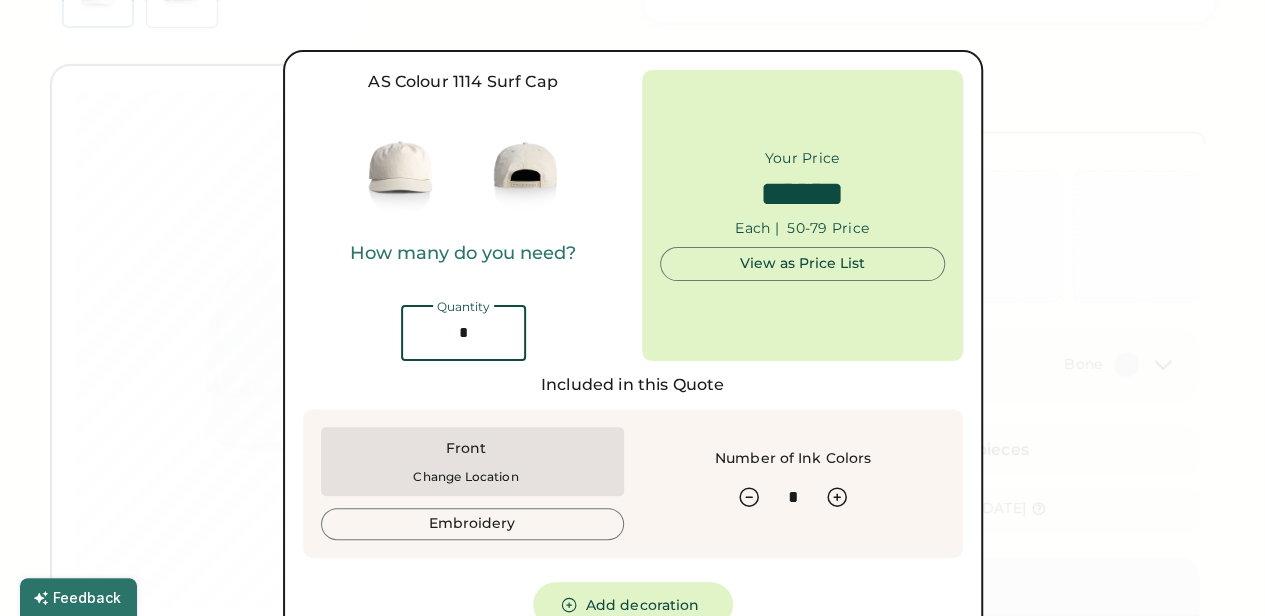 type on "*****" 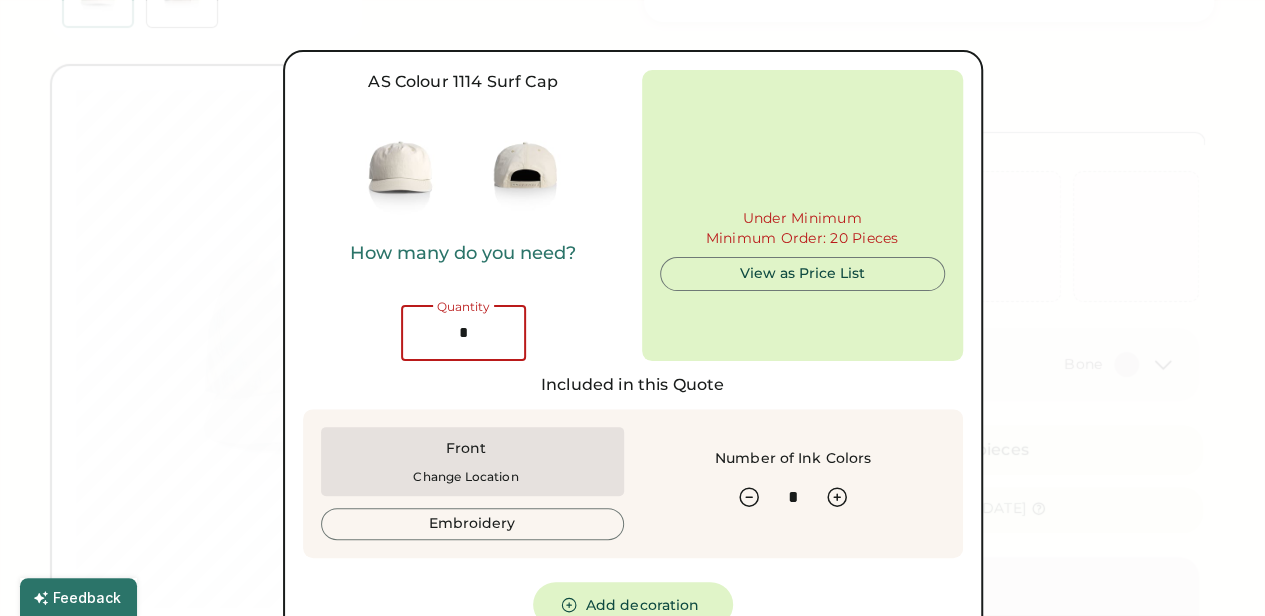 type on "**" 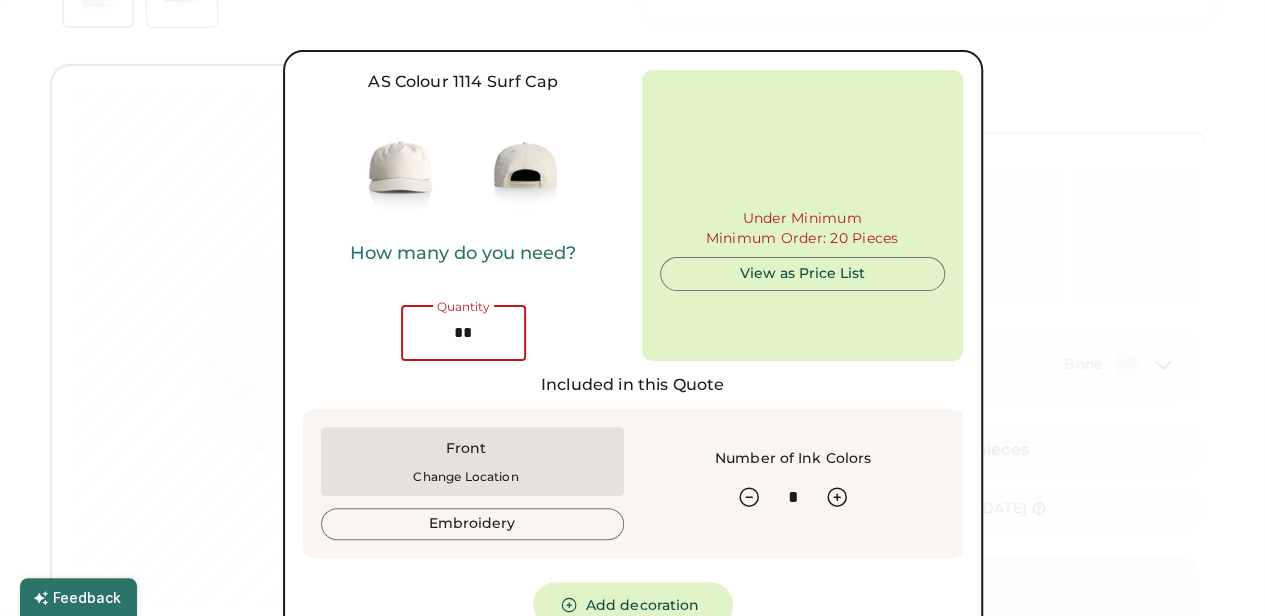 type on "******" 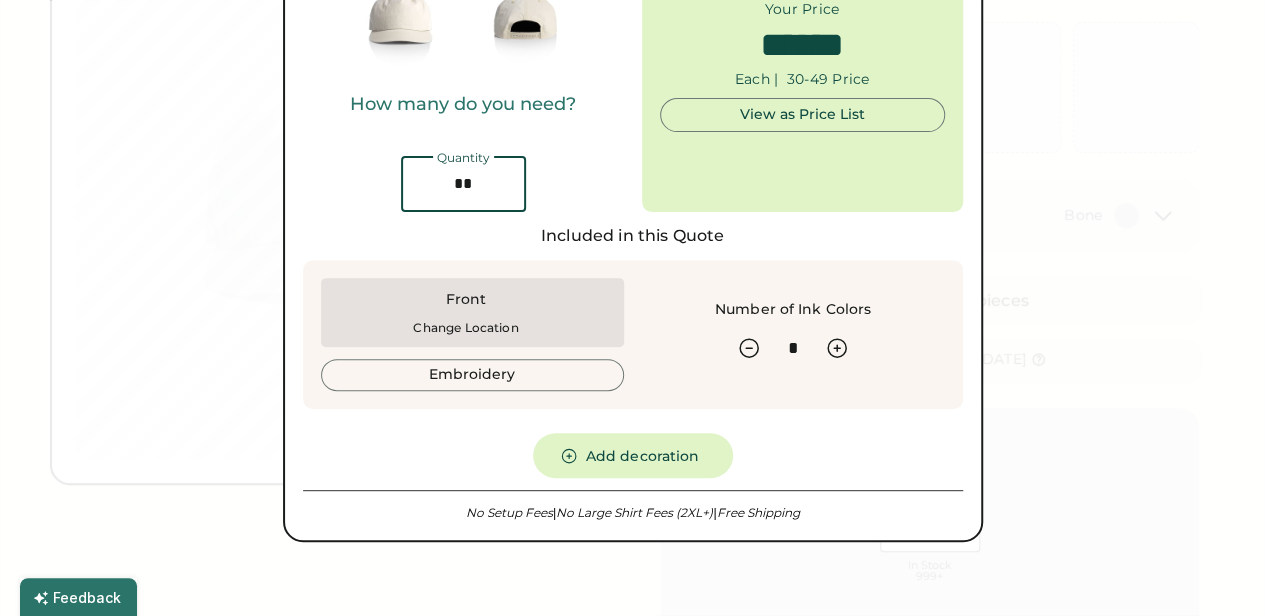 scroll, scrollTop: 240, scrollLeft: 0, axis: vertical 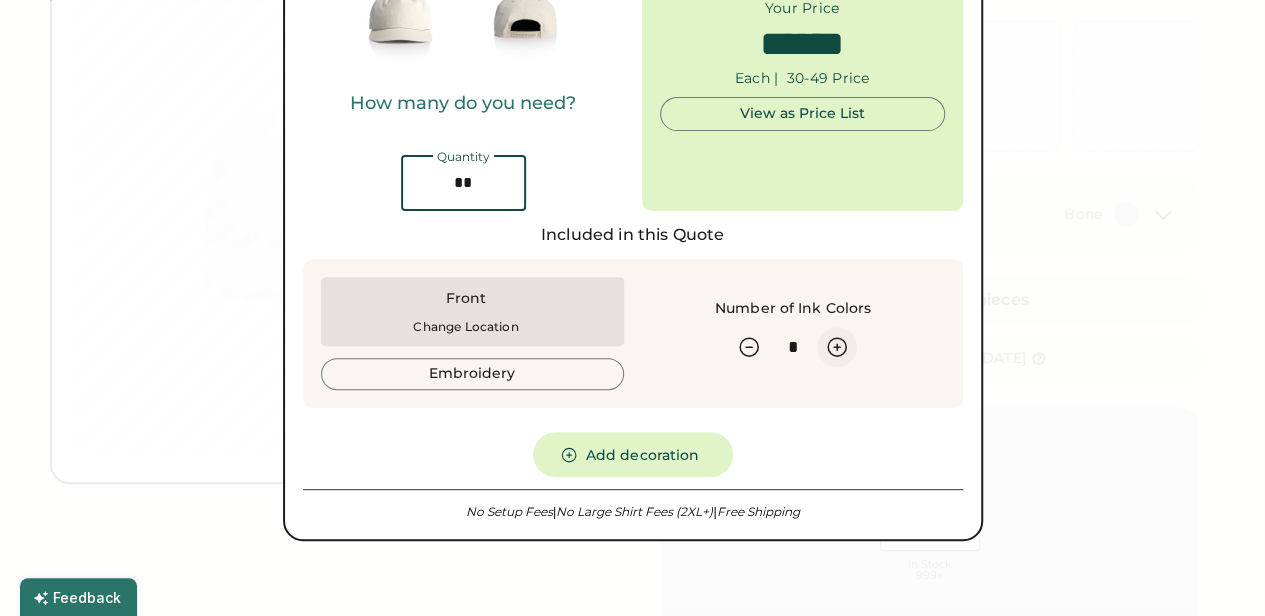 type on "**" 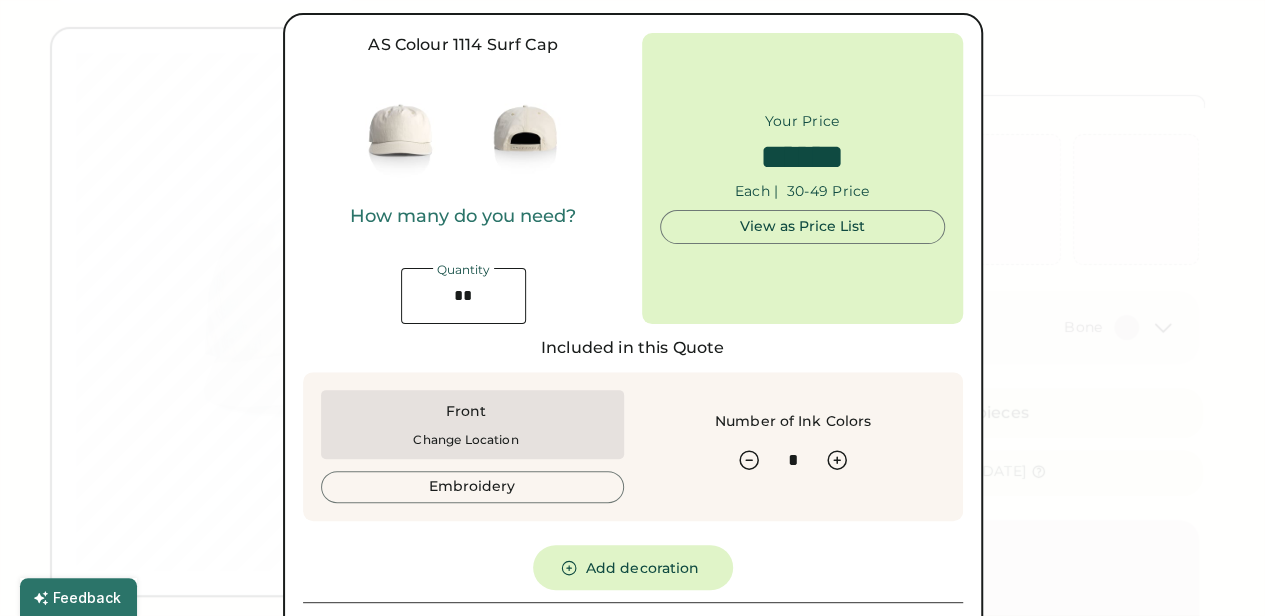 scroll, scrollTop: 133, scrollLeft: 0, axis: vertical 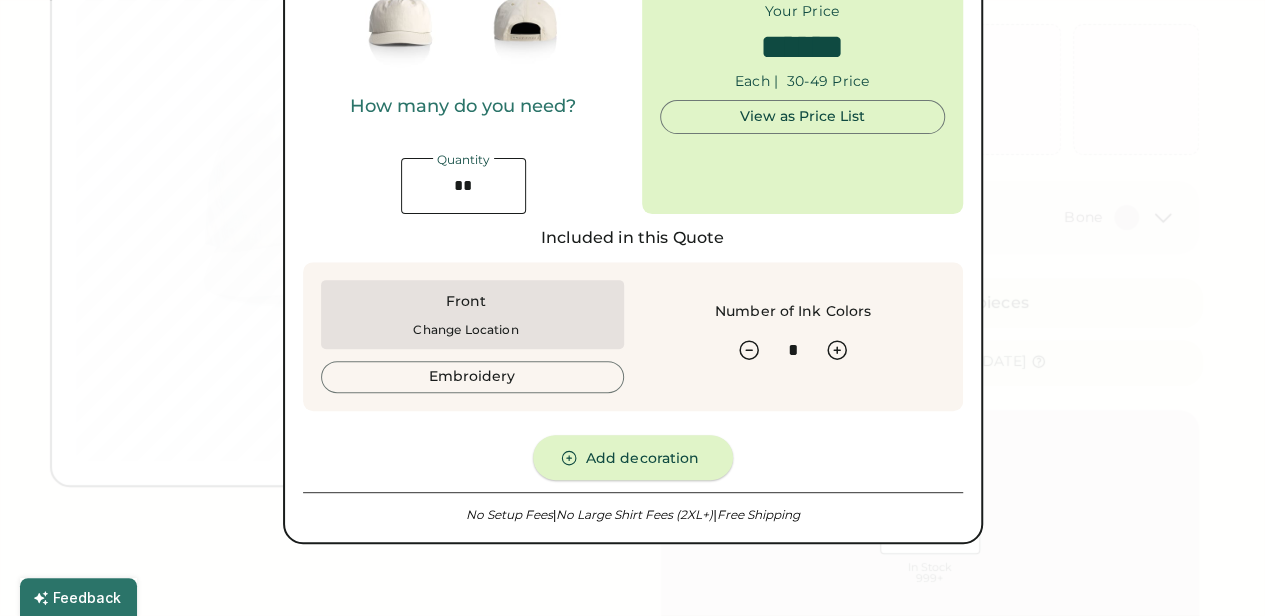 click on "Add decoration" at bounding box center [633, 457] 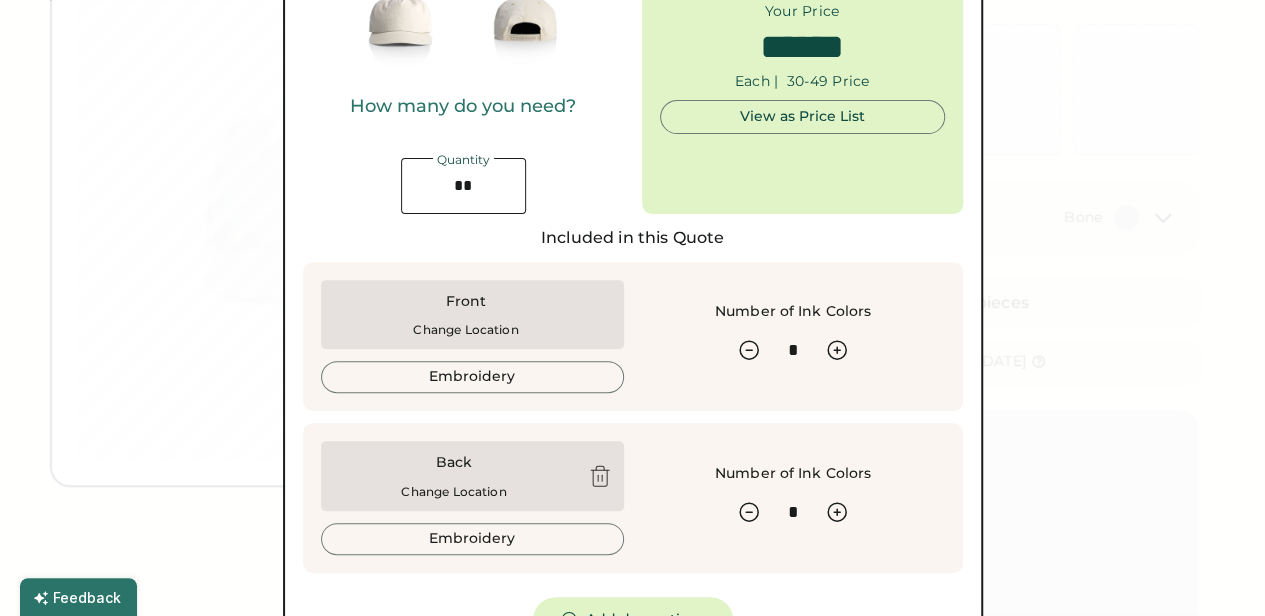 click at bounding box center (600, 476) 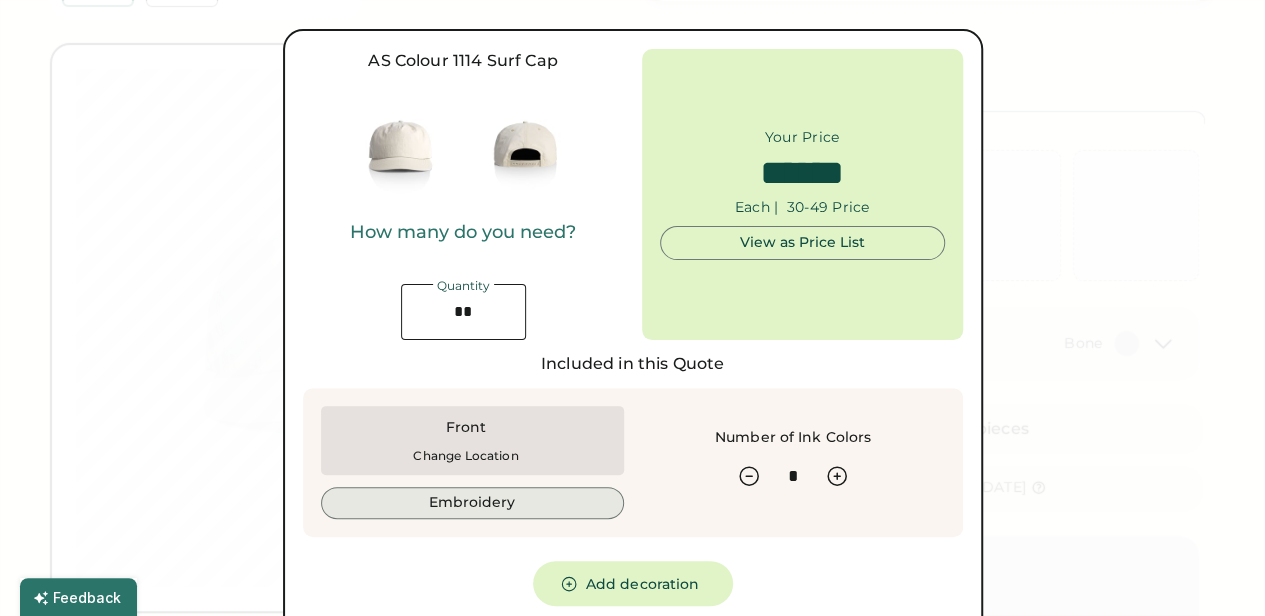scroll, scrollTop: 175, scrollLeft: 0, axis: vertical 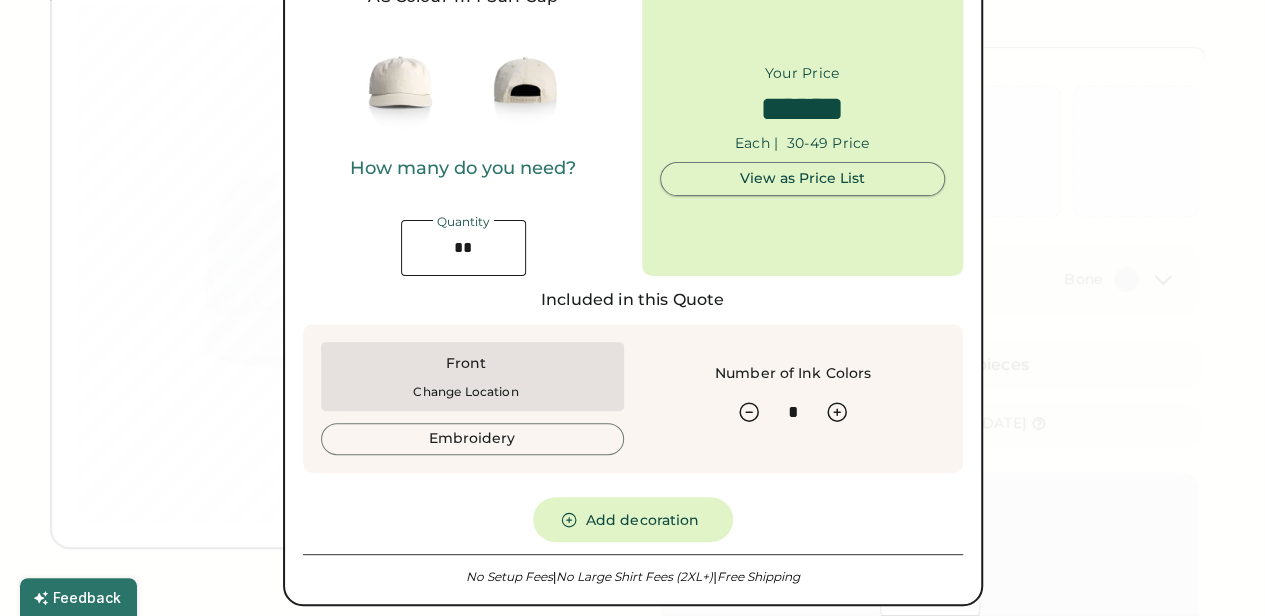 click on "View as Price List" at bounding box center [802, 179] 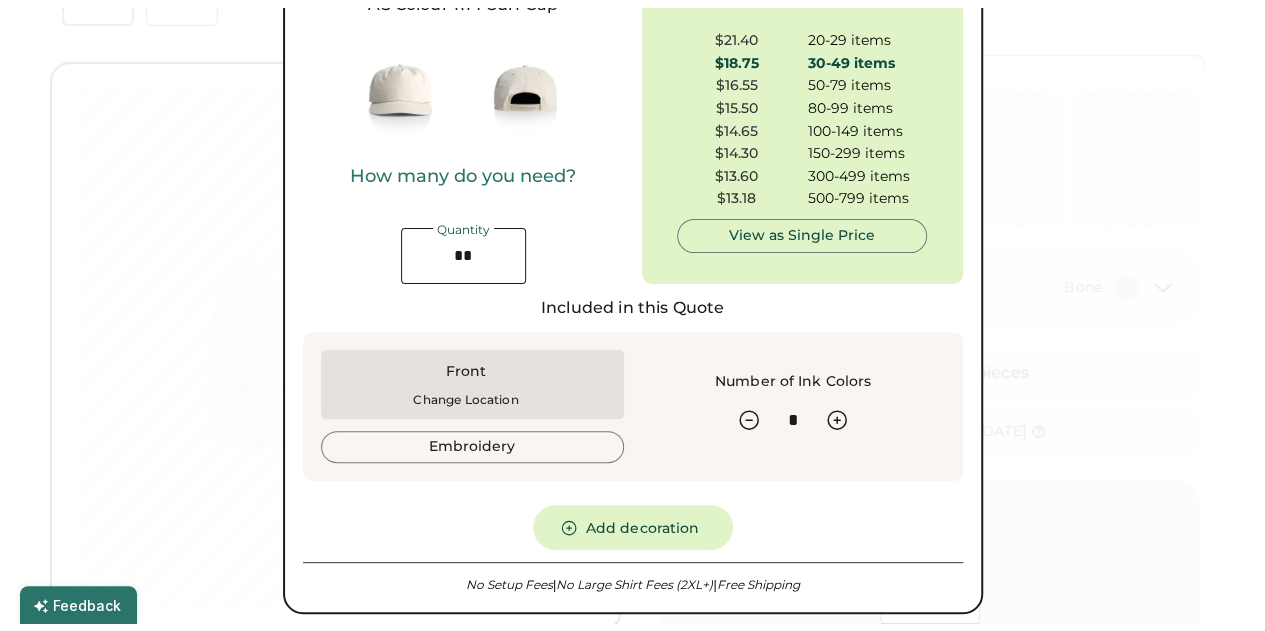 scroll, scrollTop: 0, scrollLeft: 0, axis: both 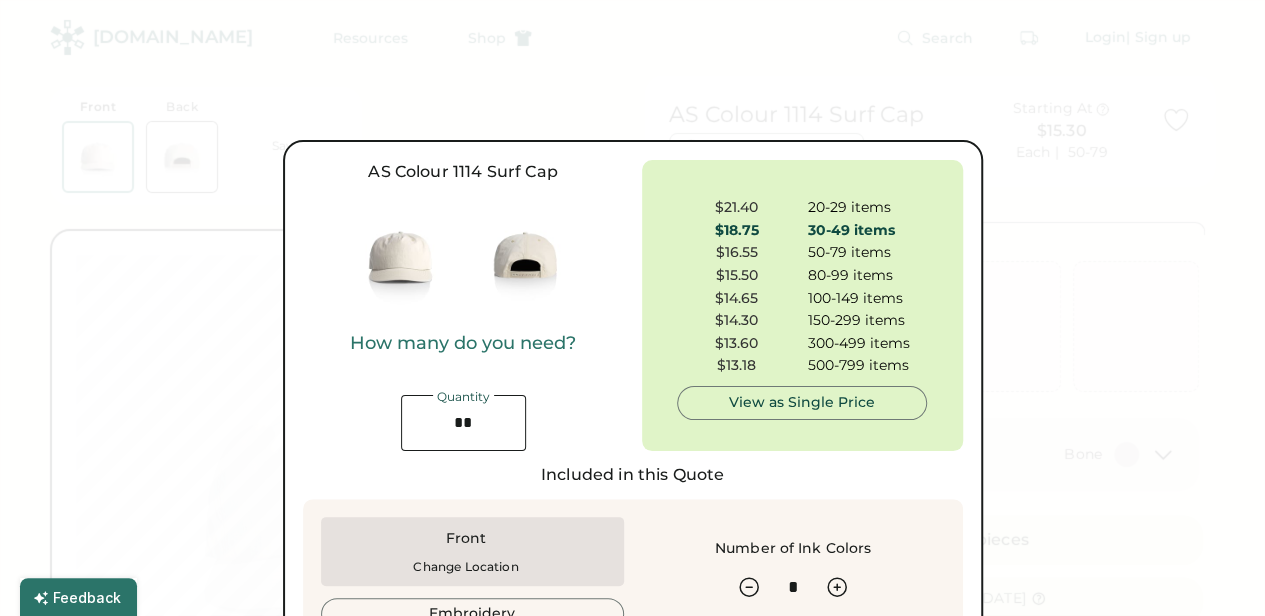 click at bounding box center [632, 308] 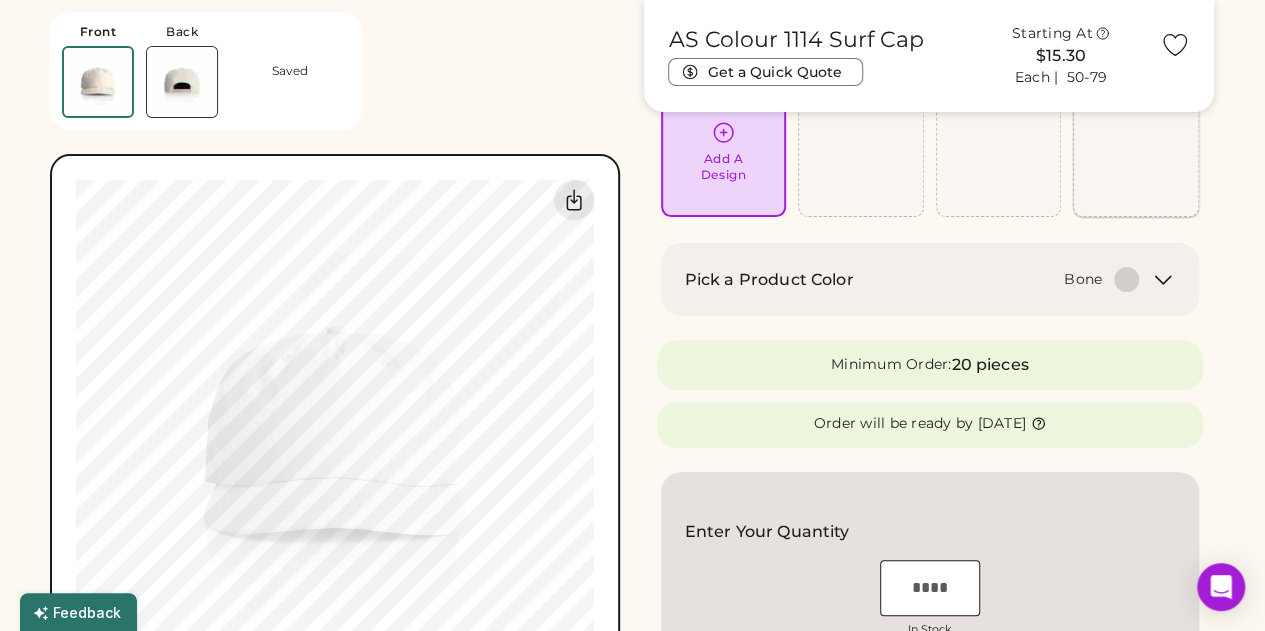 scroll, scrollTop: 177, scrollLeft: 0, axis: vertical 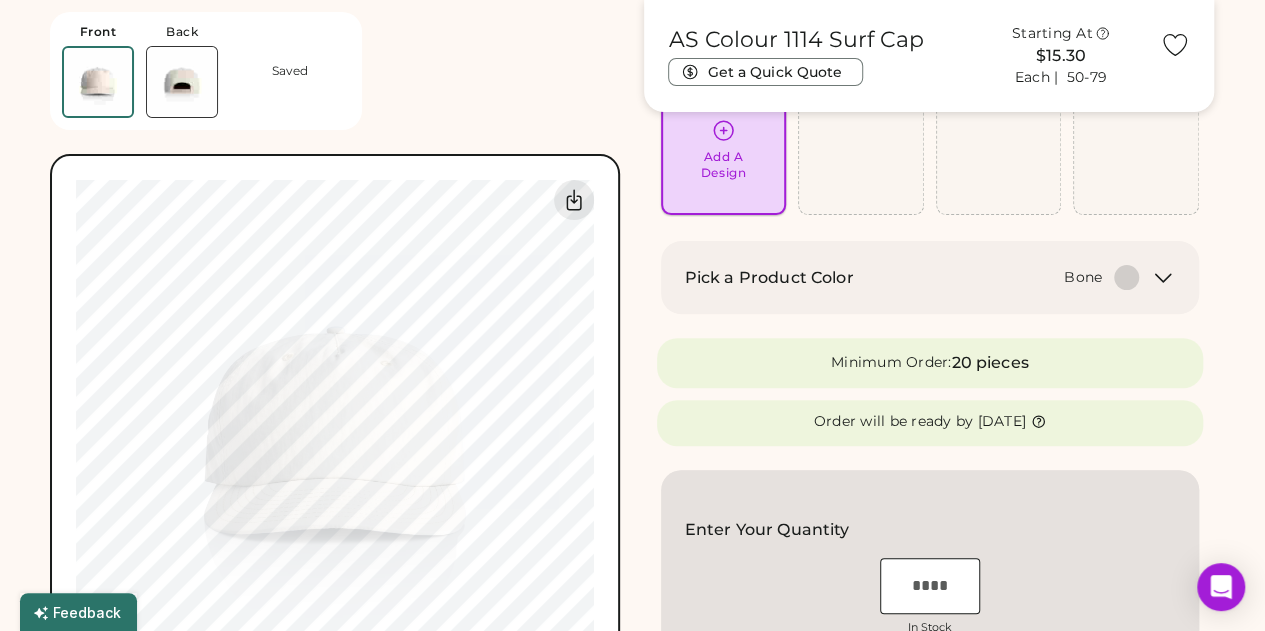 click on "Add A
Design" at bounding box center (723, 165) 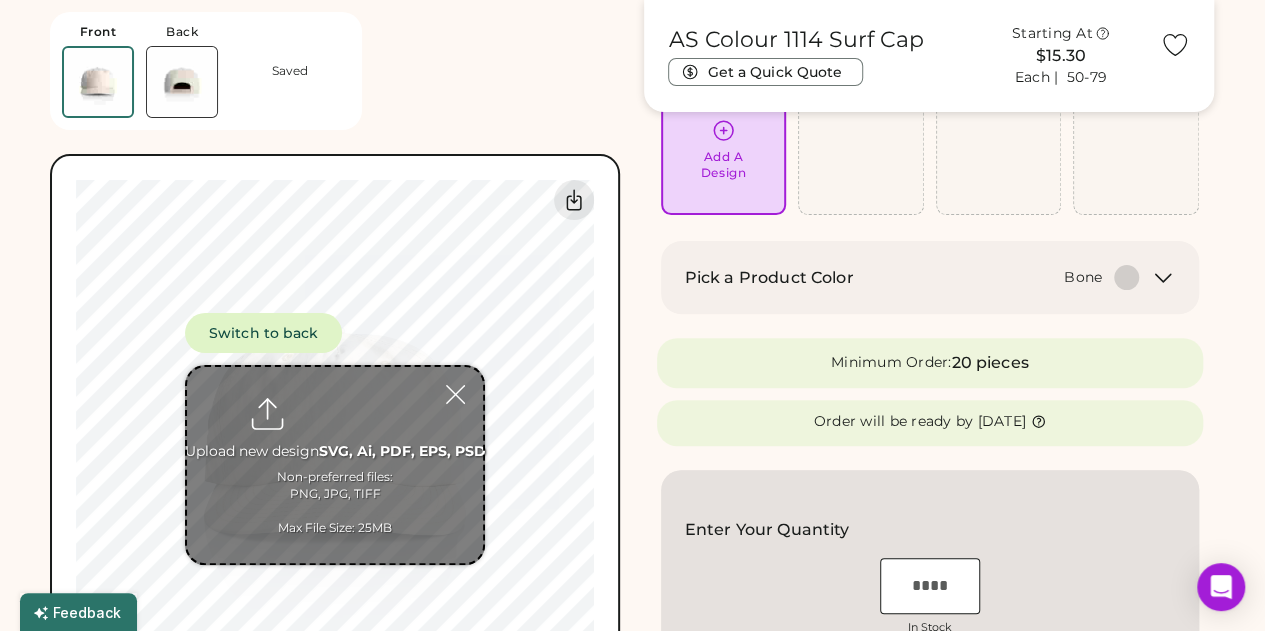click at bounding box center [335, 465] 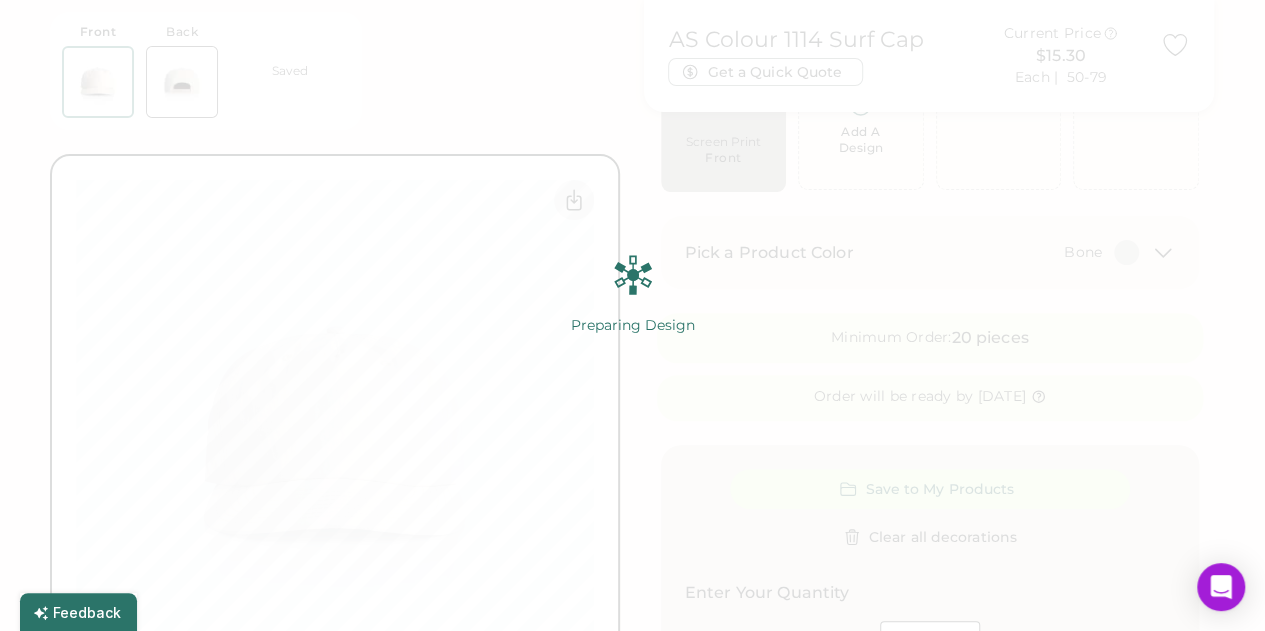 scroll, scrollTop: 203, scrollLeft: 0, axis: vertical 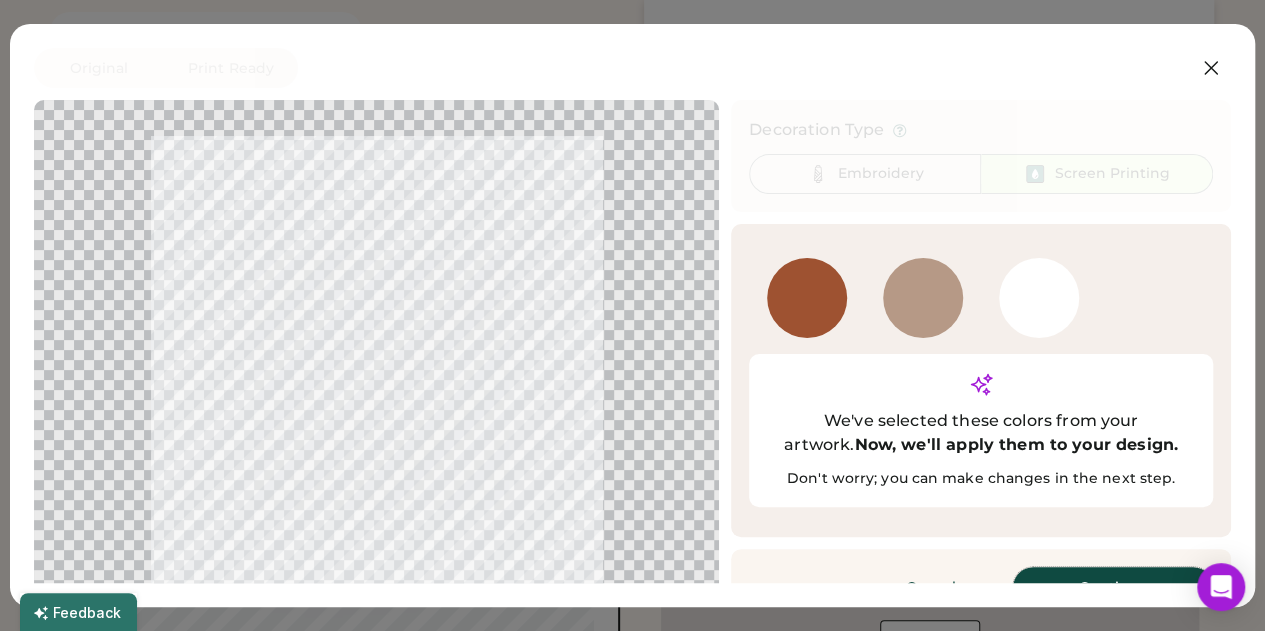 click on "Continue" at bounding box center [1113, 587] 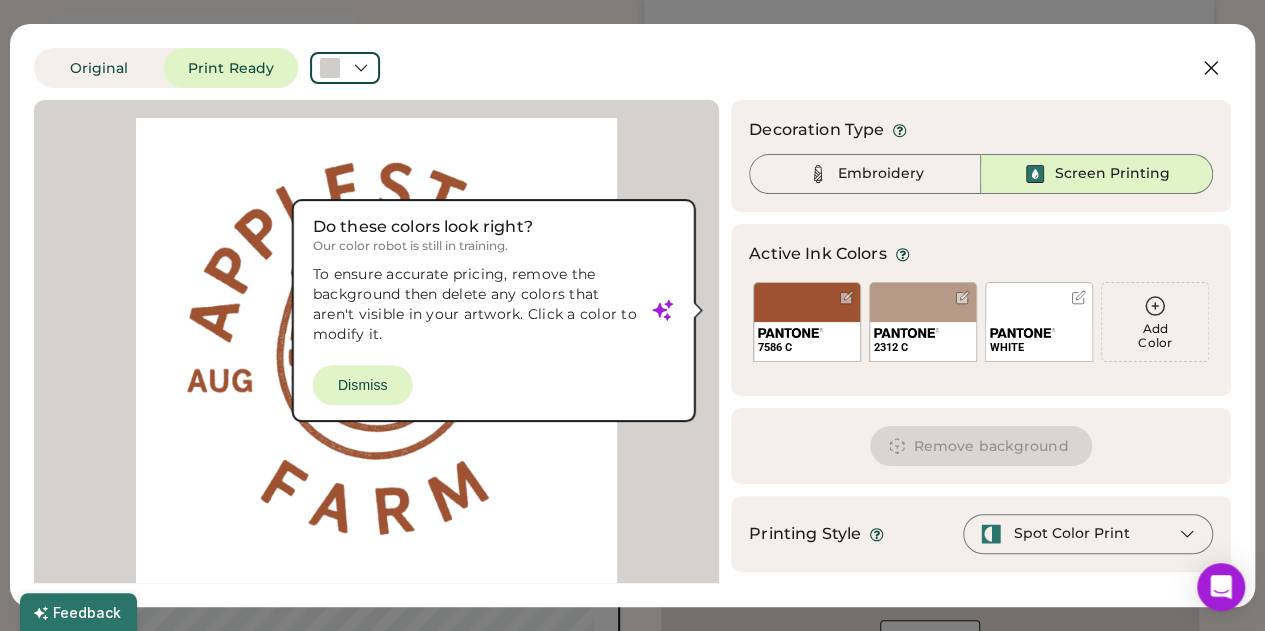 click at bounding box center [376, 358] 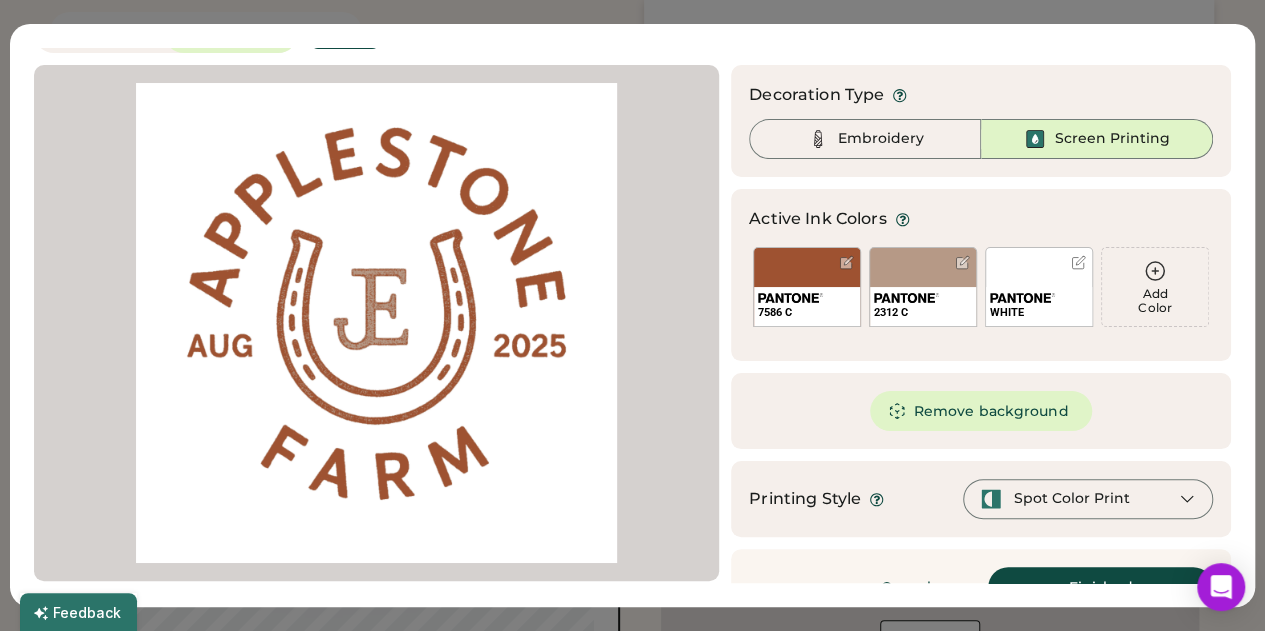 scroll, scrollTop: 76, scrollLeft: 0, axis: vertical 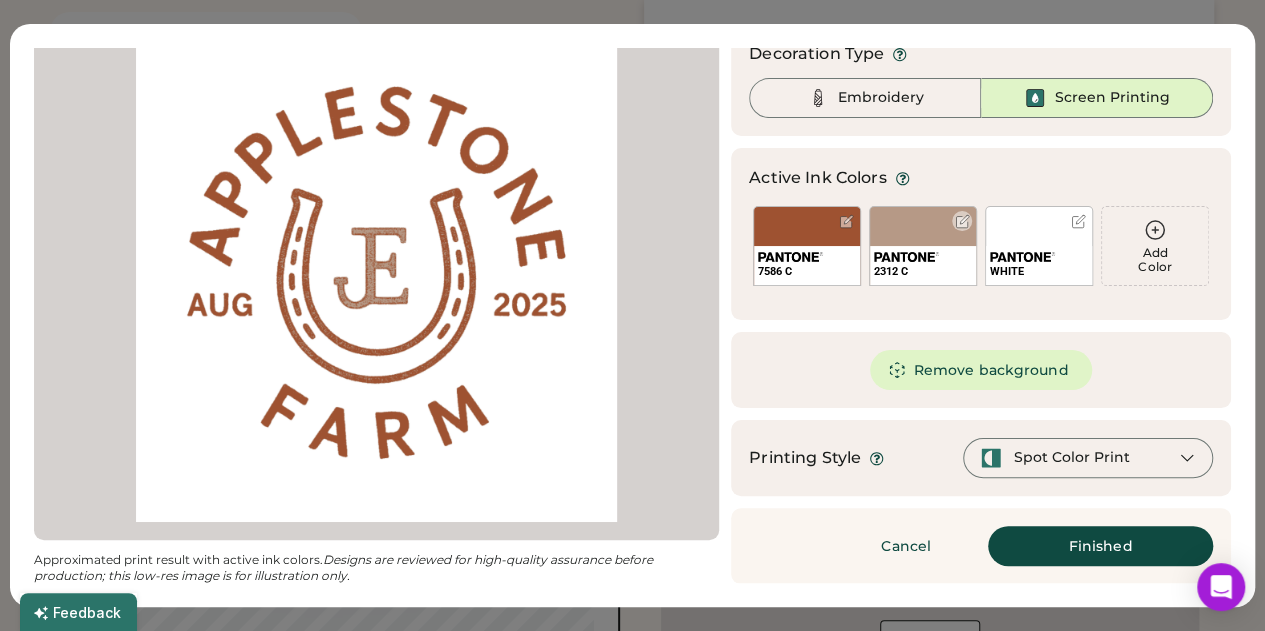 click at bounding box center [962, 221] 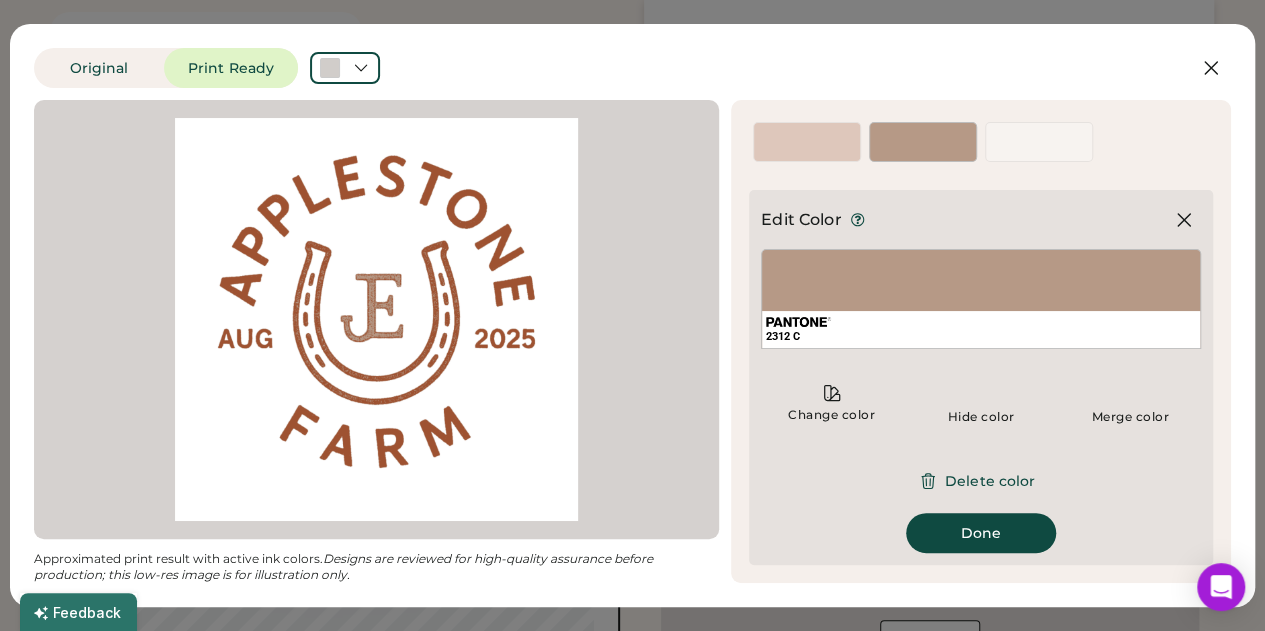 scroll, scrollTop: 0, scrollLeft: 0, axis: both 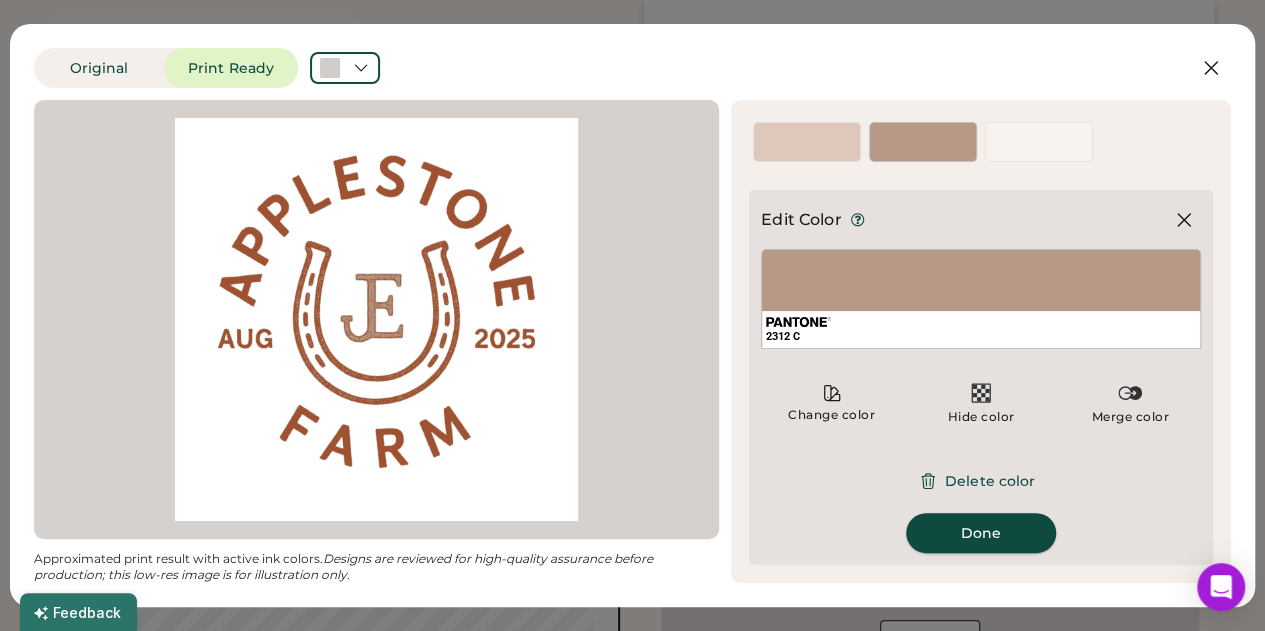 click on "Done" at bounding box center [981, 533] 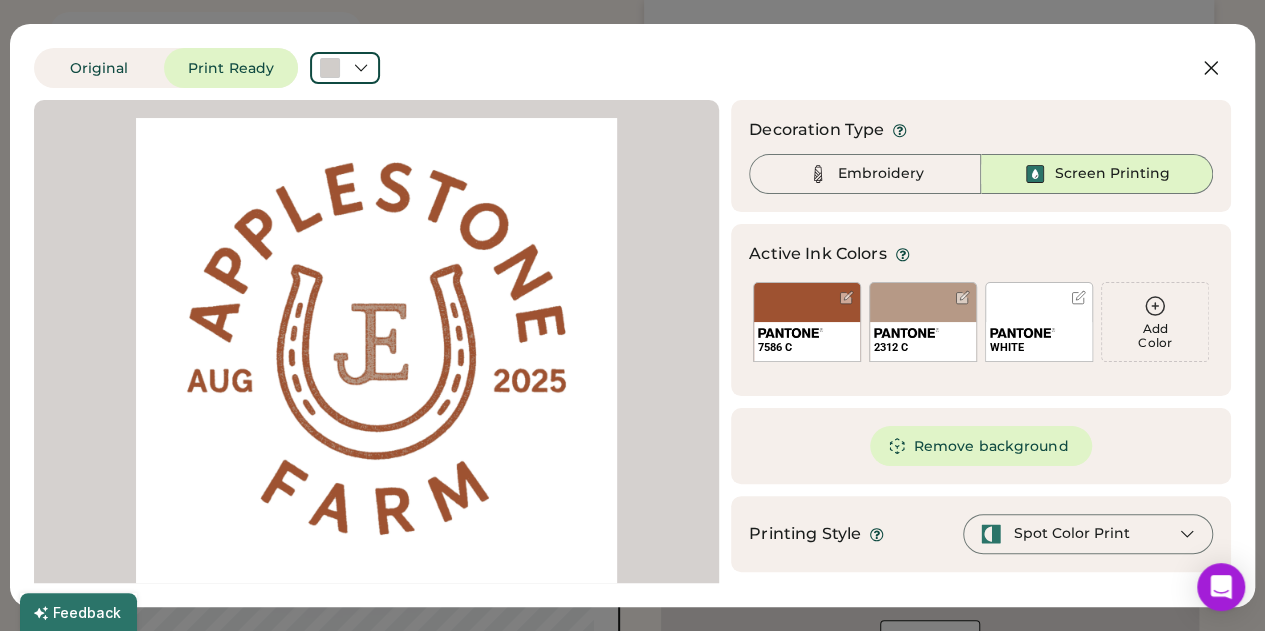 click at bounding box center [1022, 333] 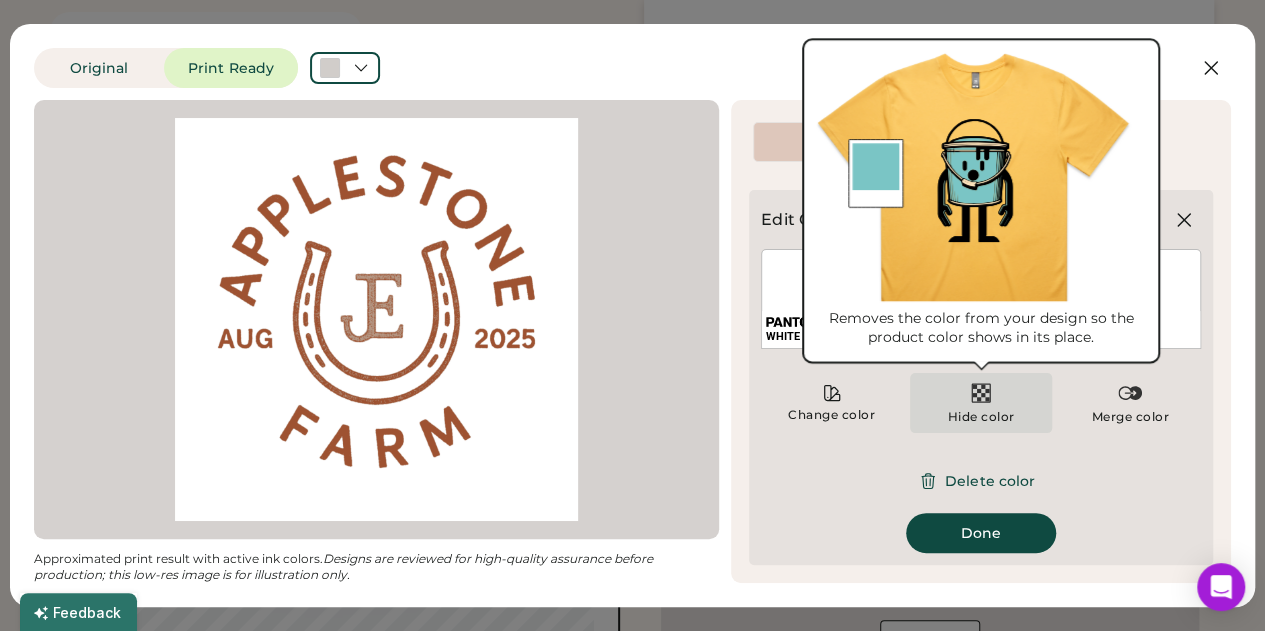 click on "Hide color" at bounding box center [980, 403] 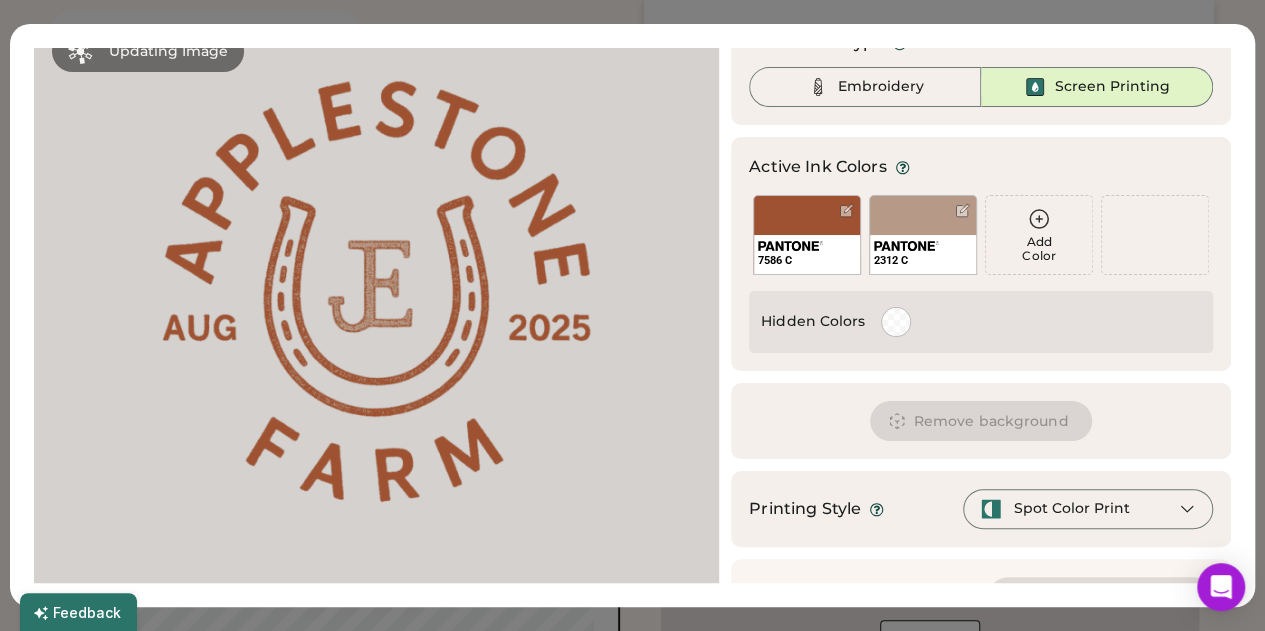 scroll, scrollTop: 88, scrollLeft: 0, axis: vertical 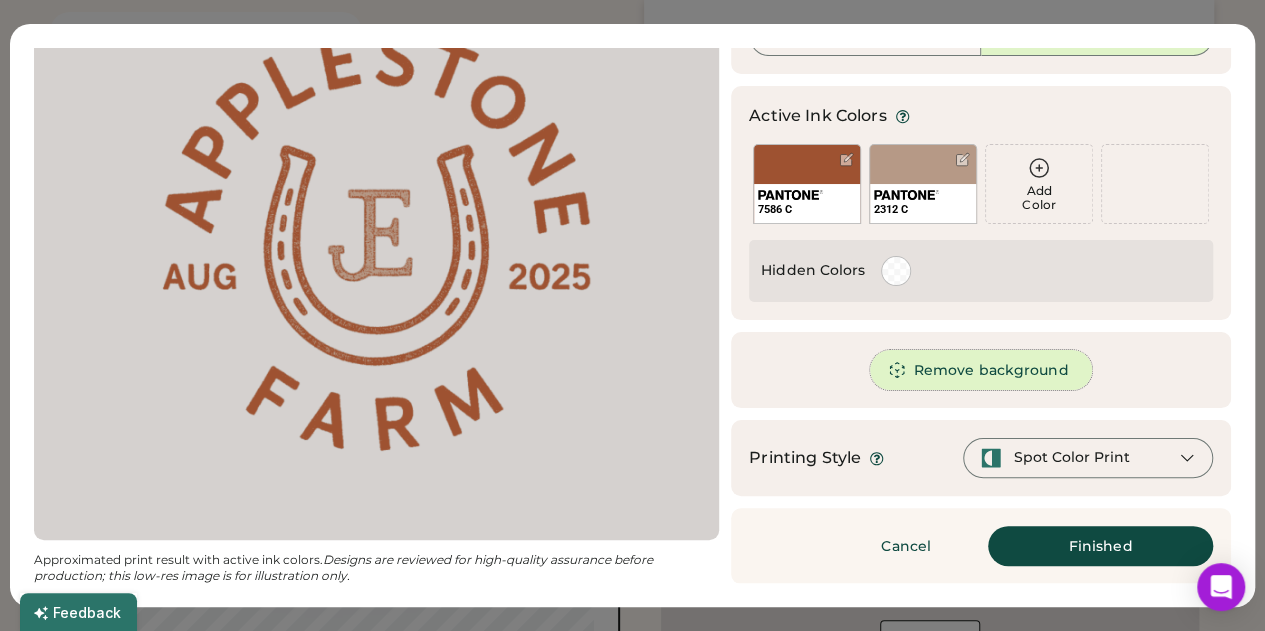 click on "Remove background" at bounding box center [981, 370] 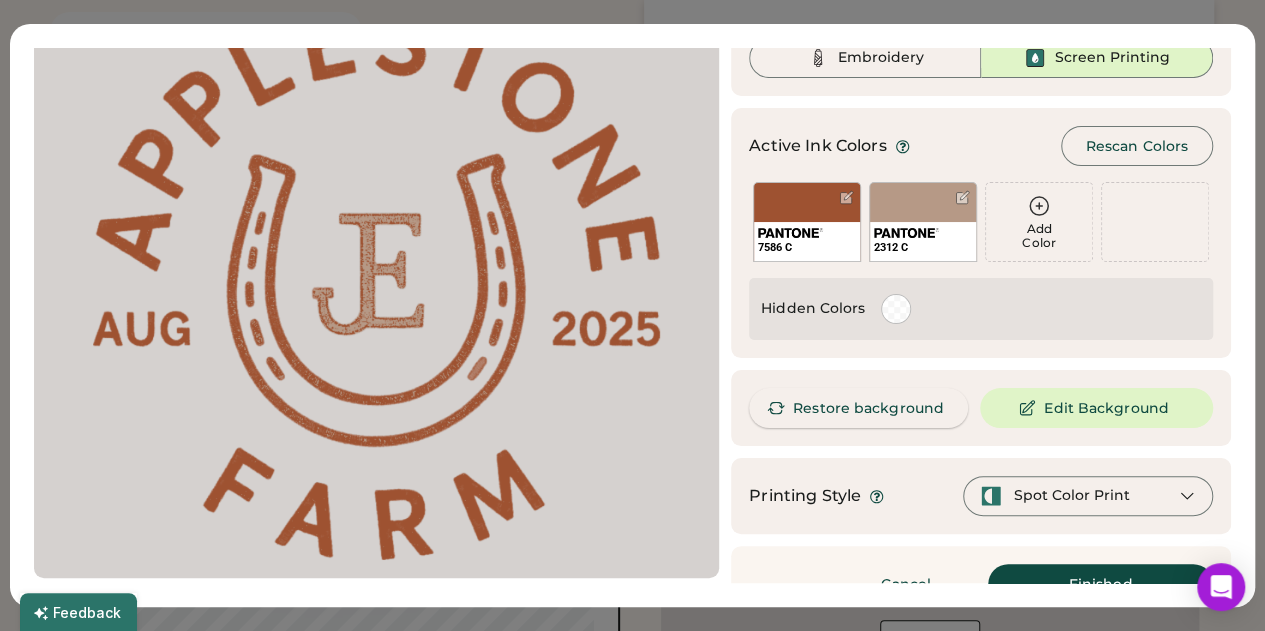 scroll, scrollTop: 70, scrollLeft: 0, axis: vertical 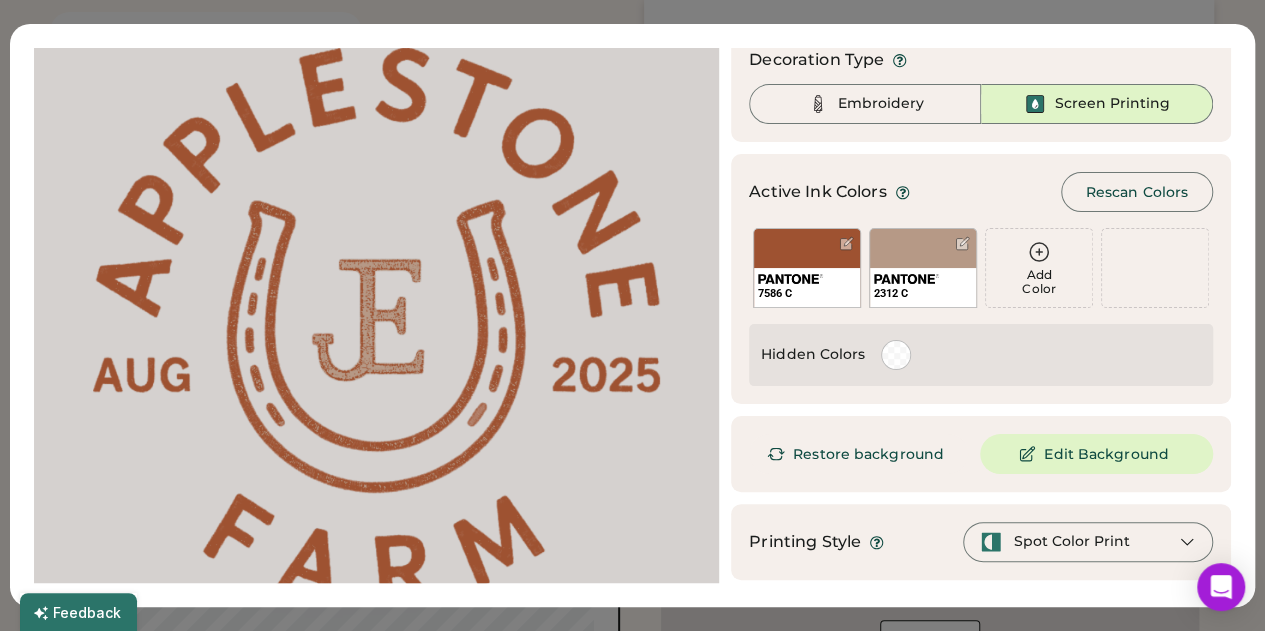 click at bounding box center (376, 327) 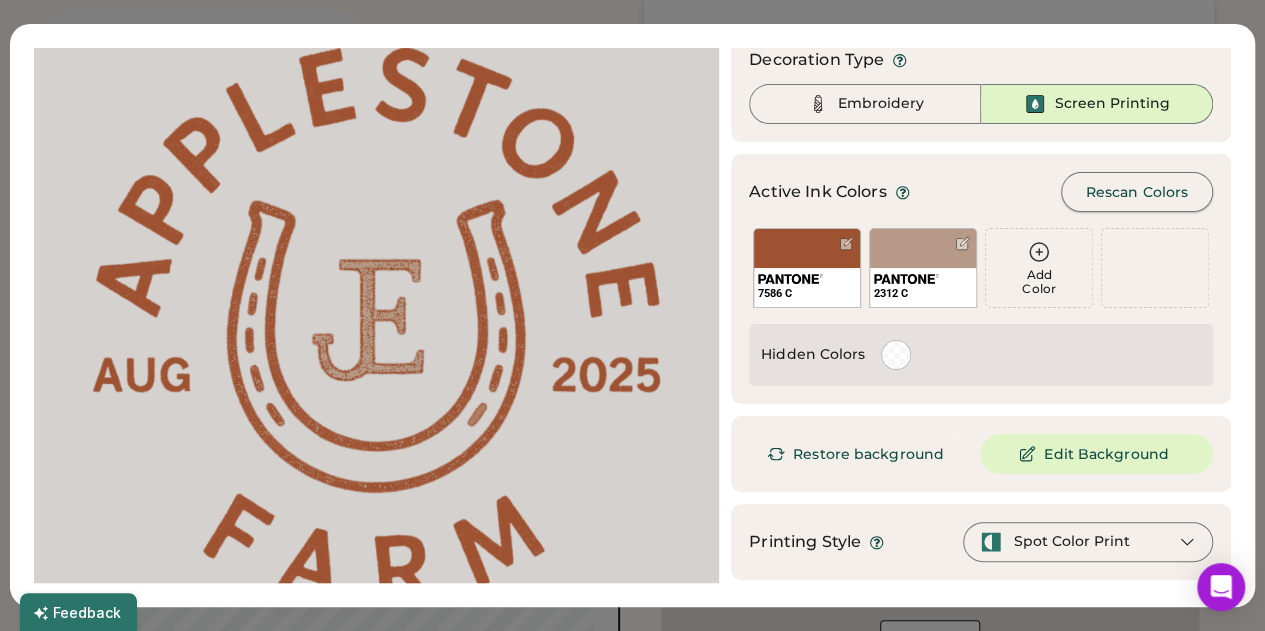 click on "Rescan Colors" at bounding box center (1137, 192) 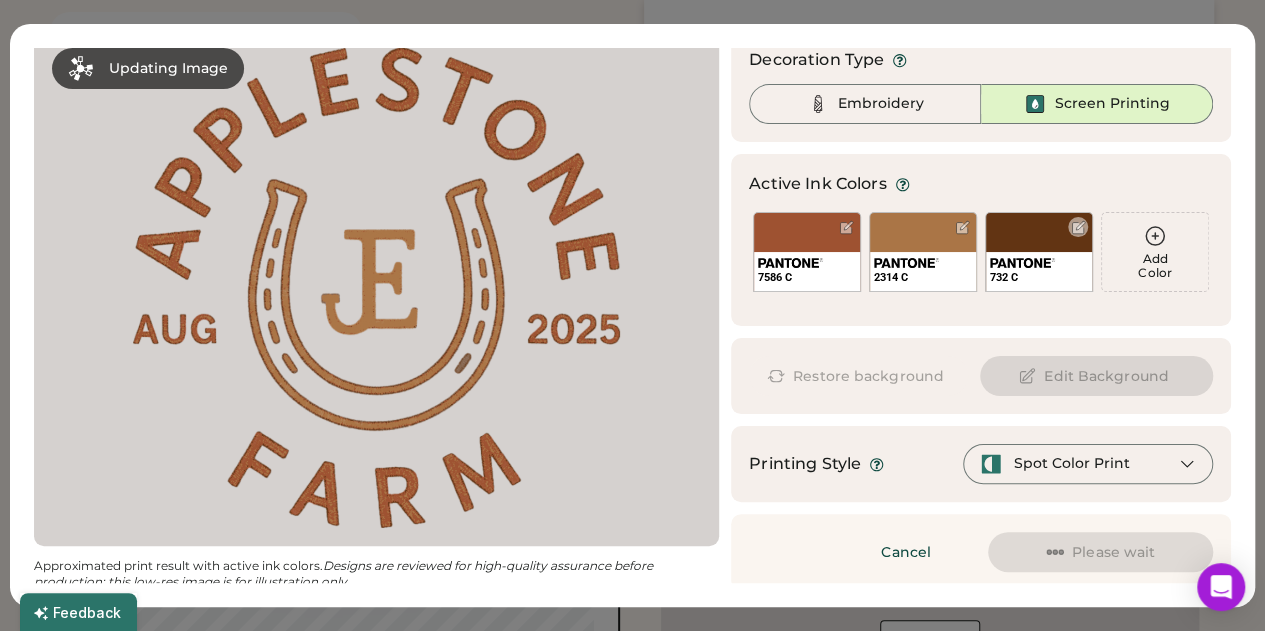 click on "732 C" at bounding box center [1039, 252] 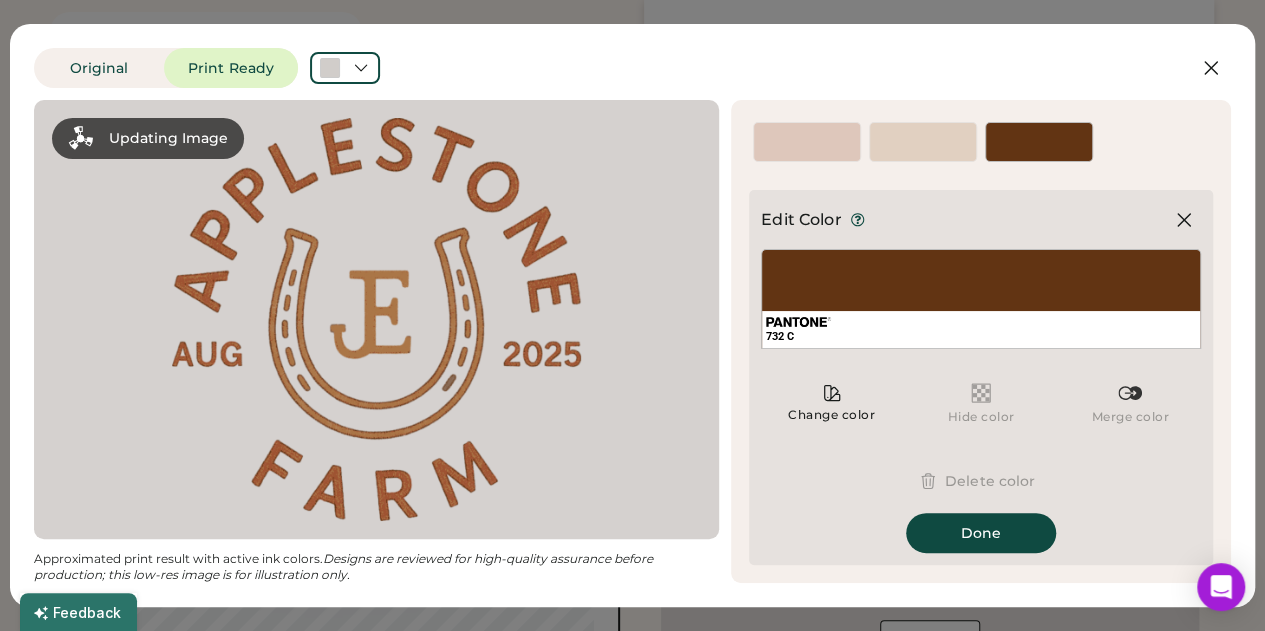 scroll, scrollTop: 0, scrollLeft: 0, axis: both 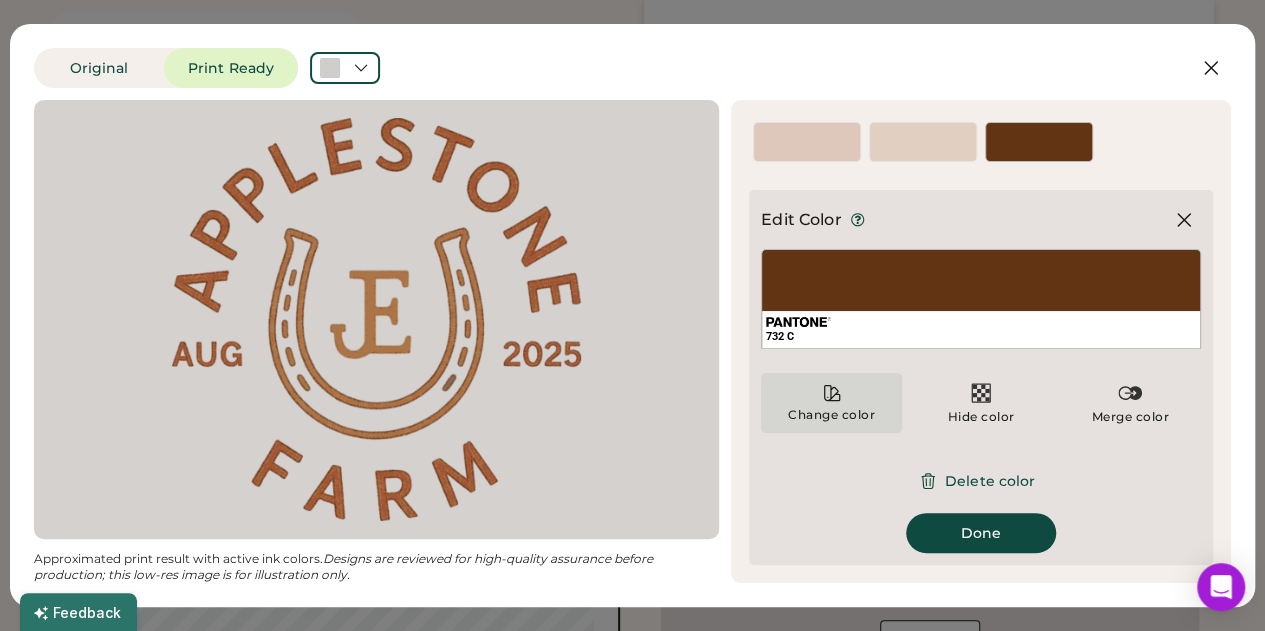 click 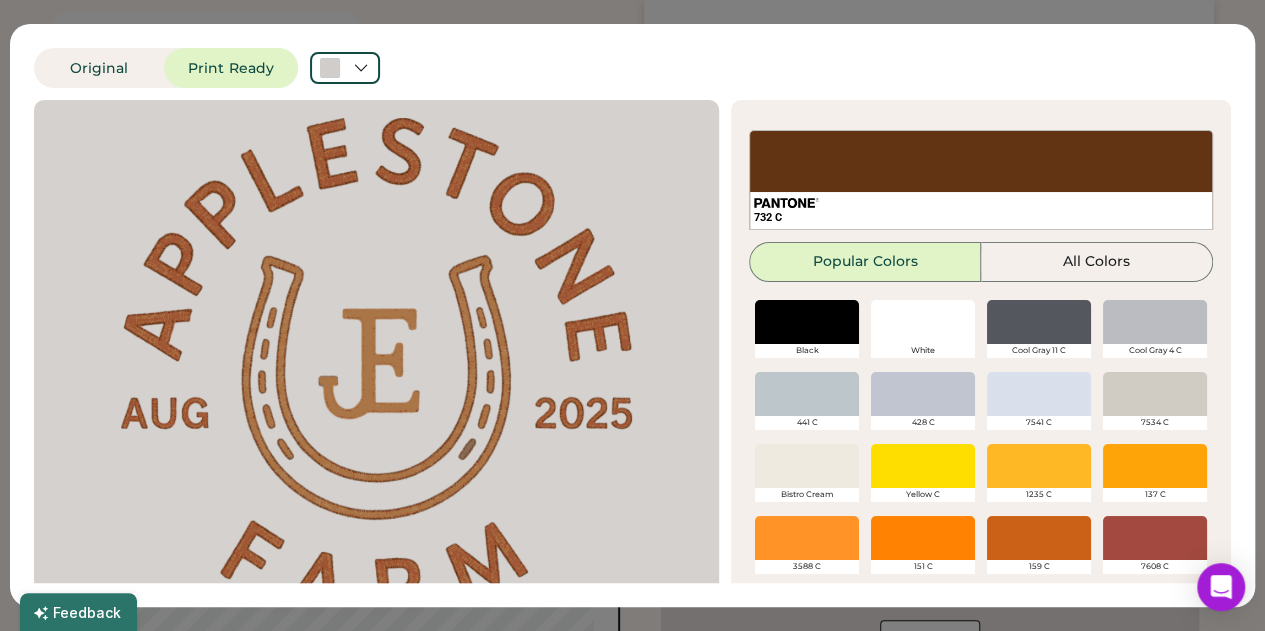 click at bounding box center (1039, 322) 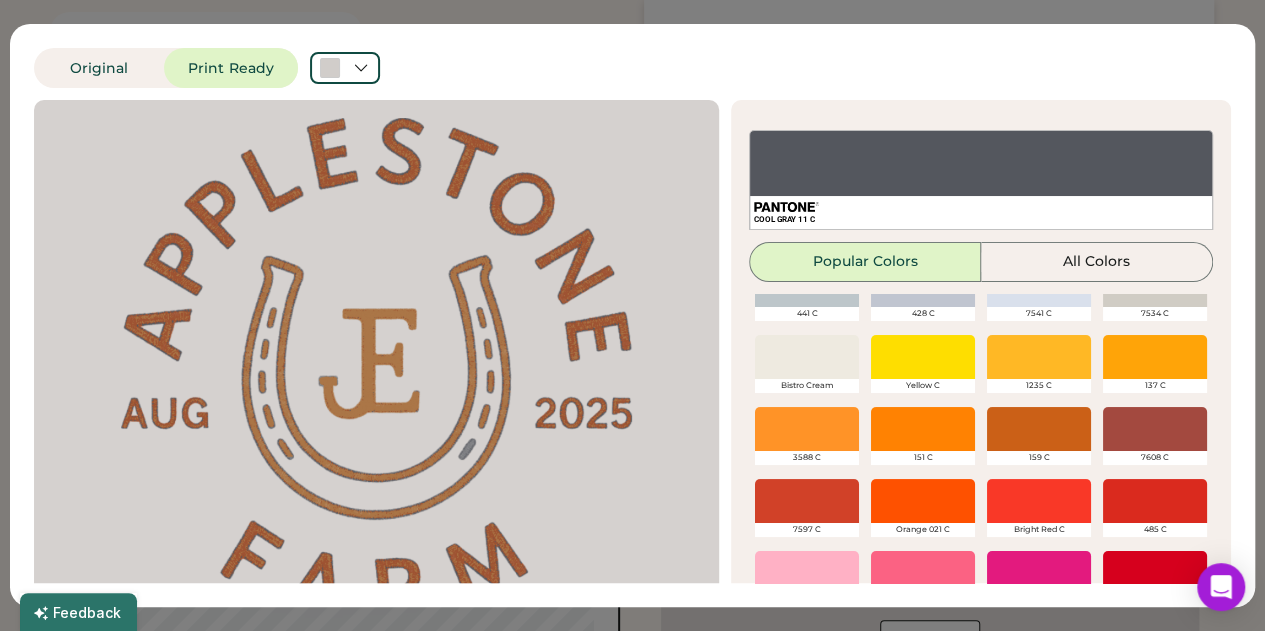 scroll, scrollTop: 386, scrollLeft: 0, axis: vertical 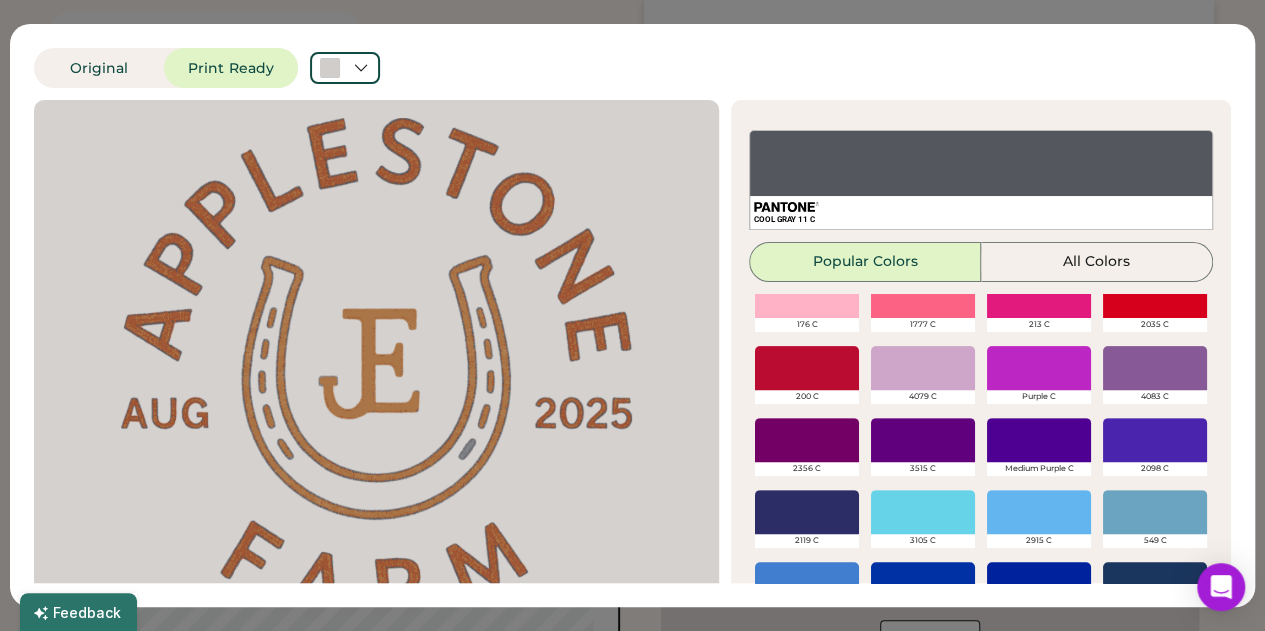 click at bounding box center (1039, 440) 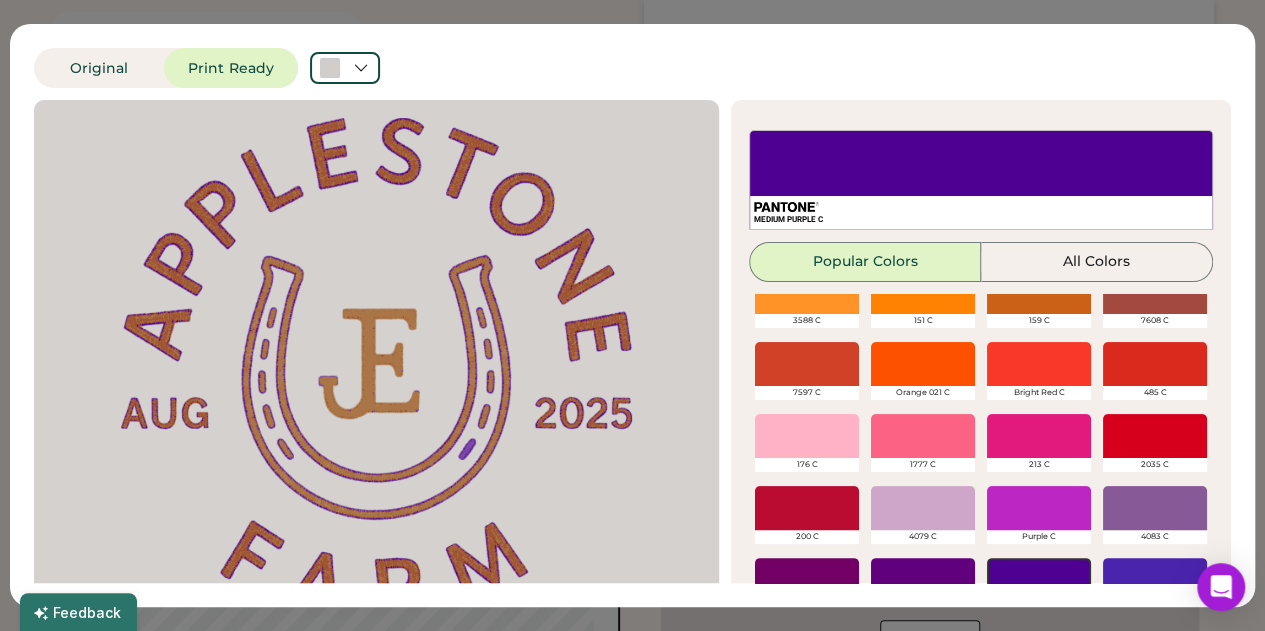 scroll, scrollTop: 0, scrollLeft: 0, axis: both 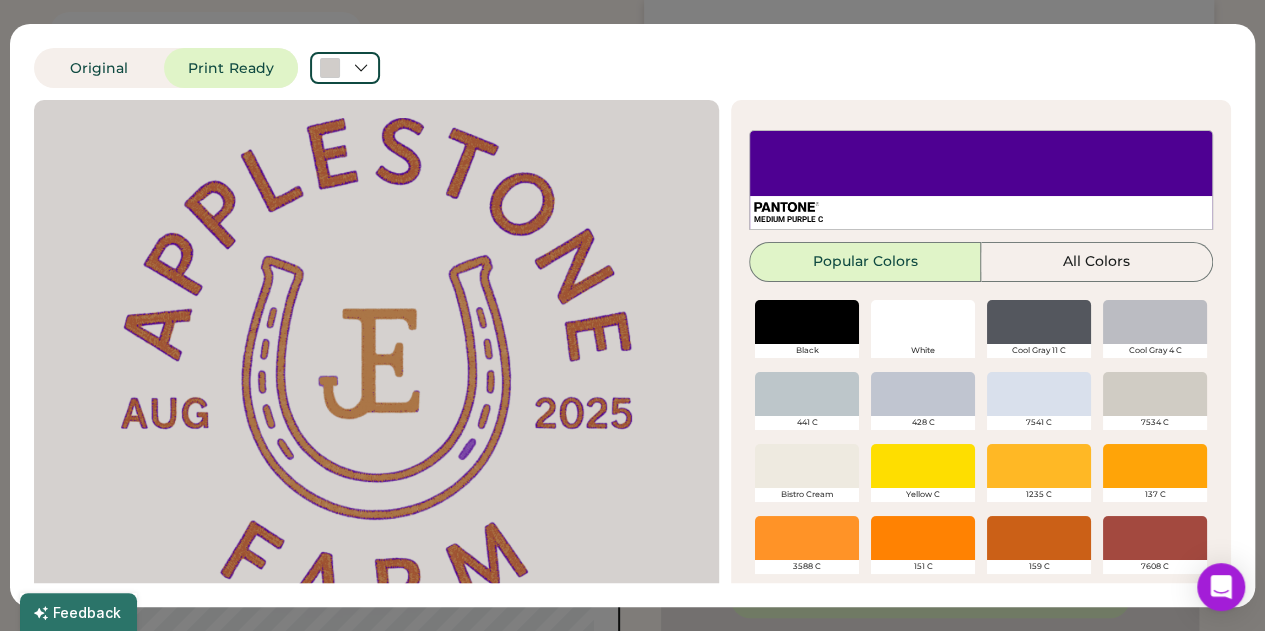 click on "MEDIUM PURPLE C" at bounding box center (981, 212) 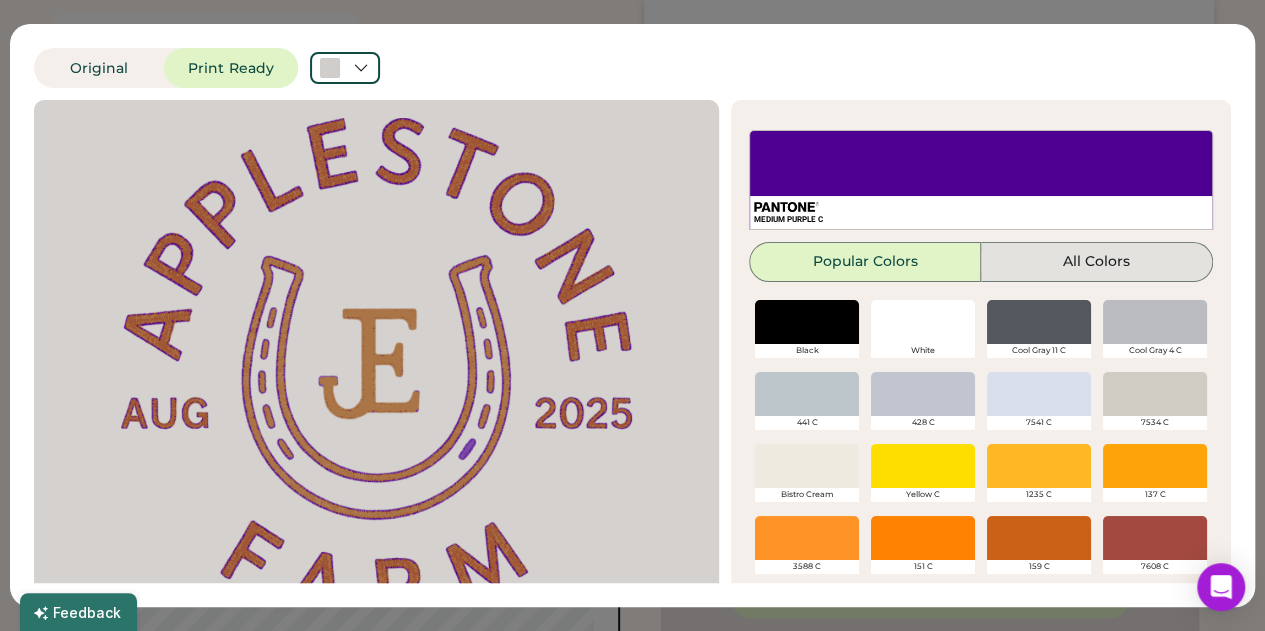 scroll, scrollTop: 100, scrollLeft: 0, axis: vertical 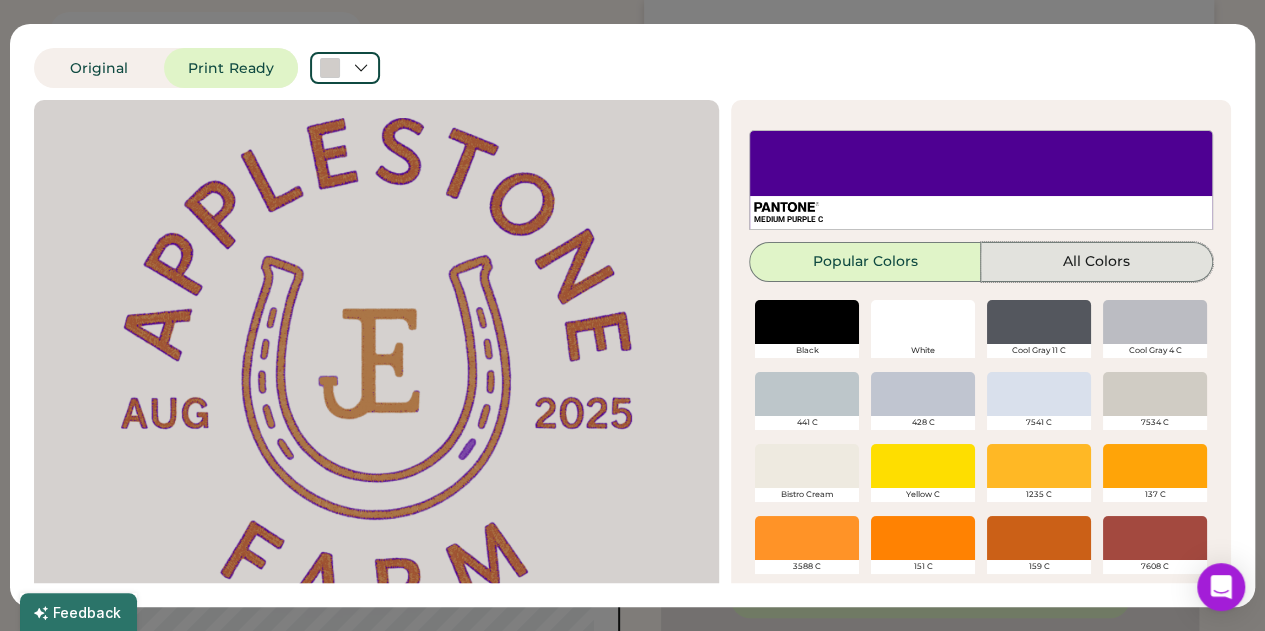 click on "All Colors" at bounding box center (1097, 262) 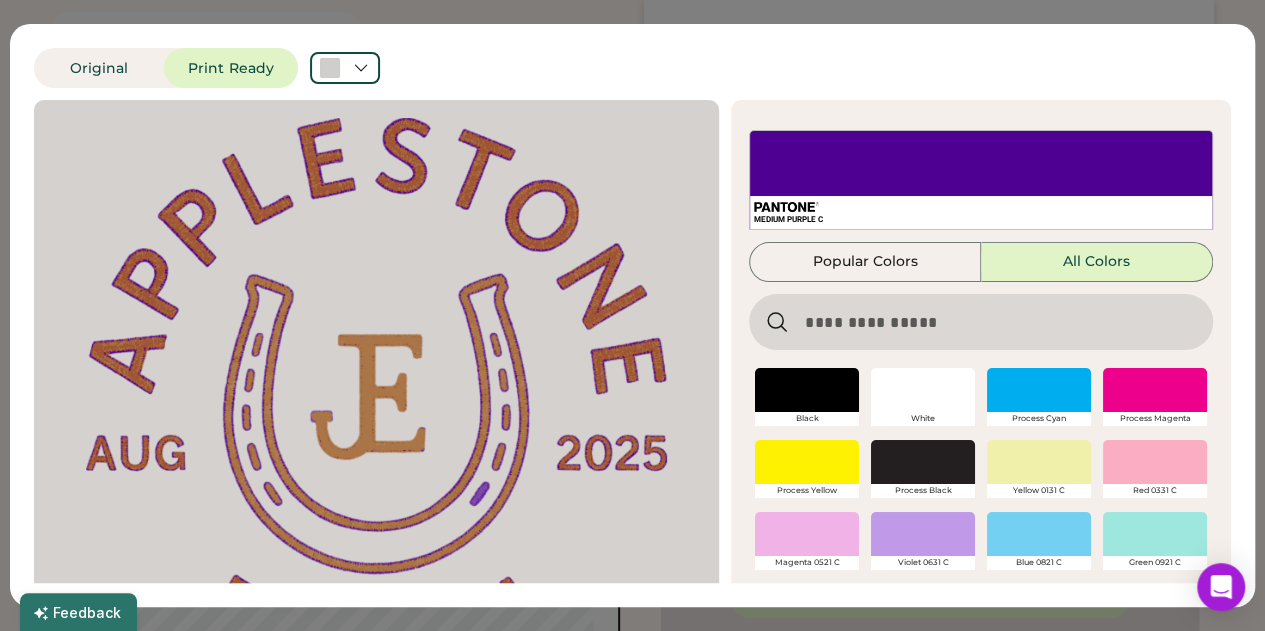 scroll, scrollTop: 168, scrollLeft: 0, axis: vertical 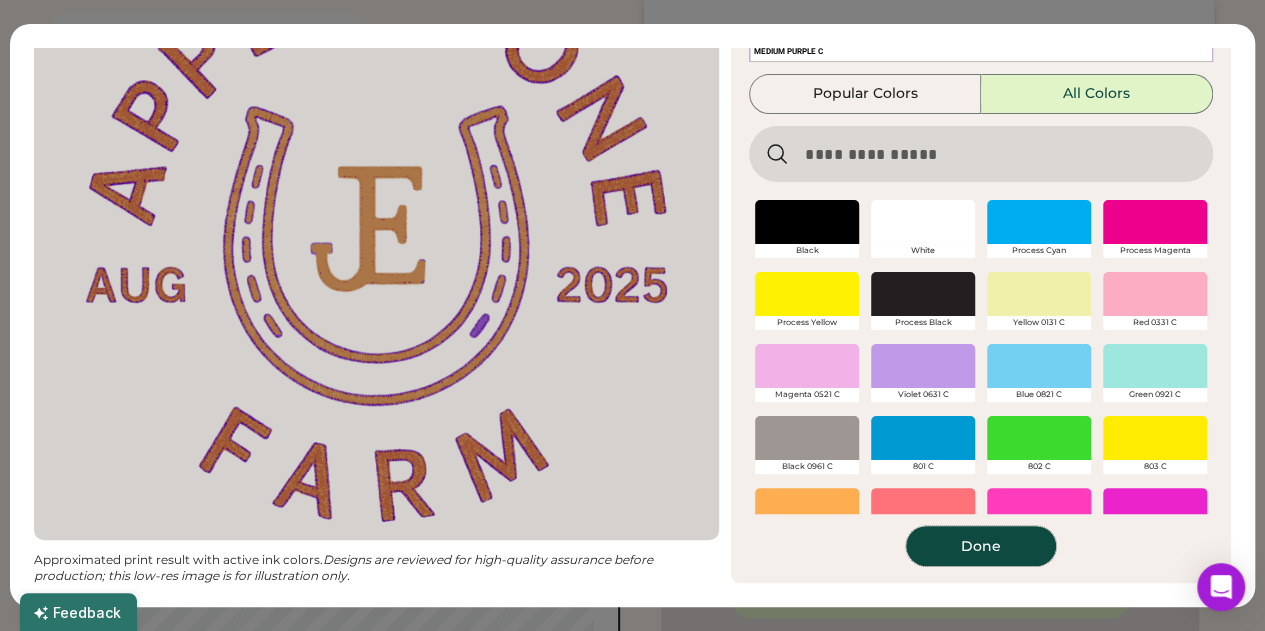 click on "Done" at bounding box center [981, 546] 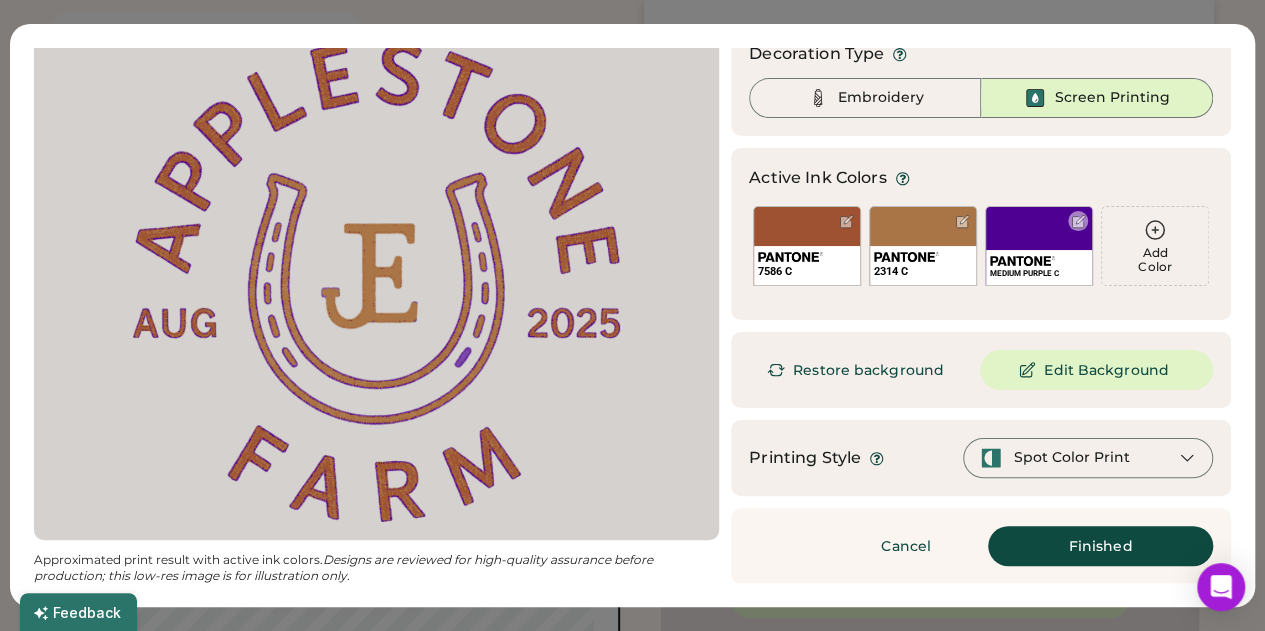 click on "MEDIUM PURPLE C" at bounding box center (1039, 246) 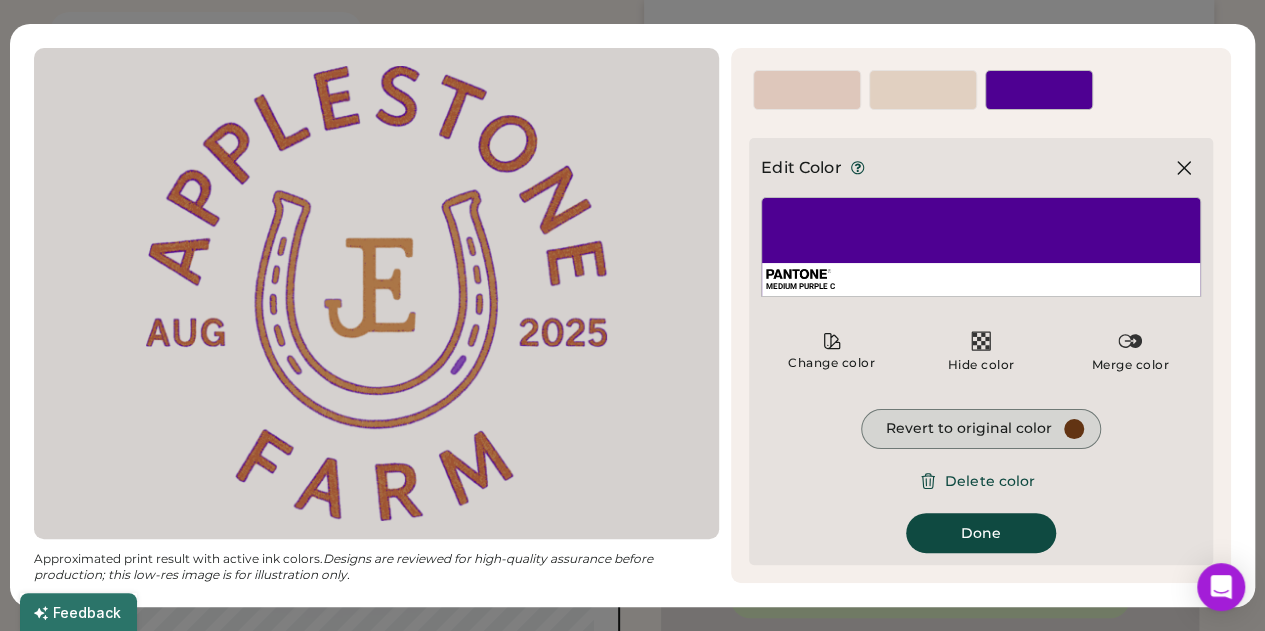 click on "Revert to original color" at bounding box center [981, 429] 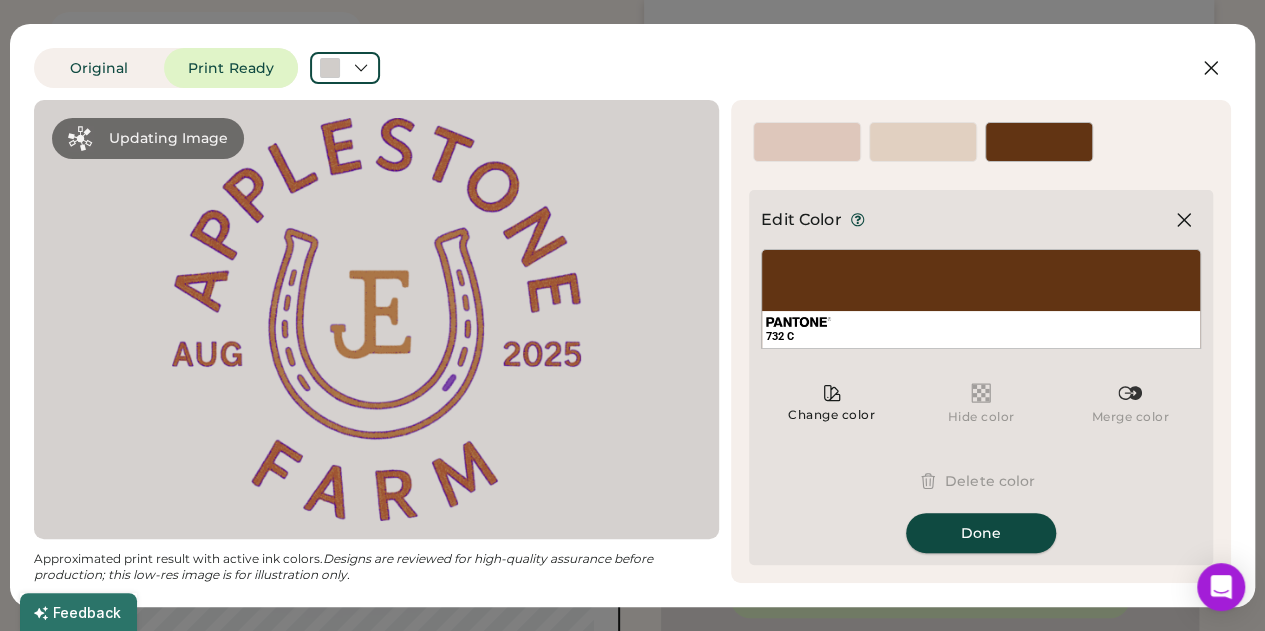 click on "Done" at bounding box center (981, 533) 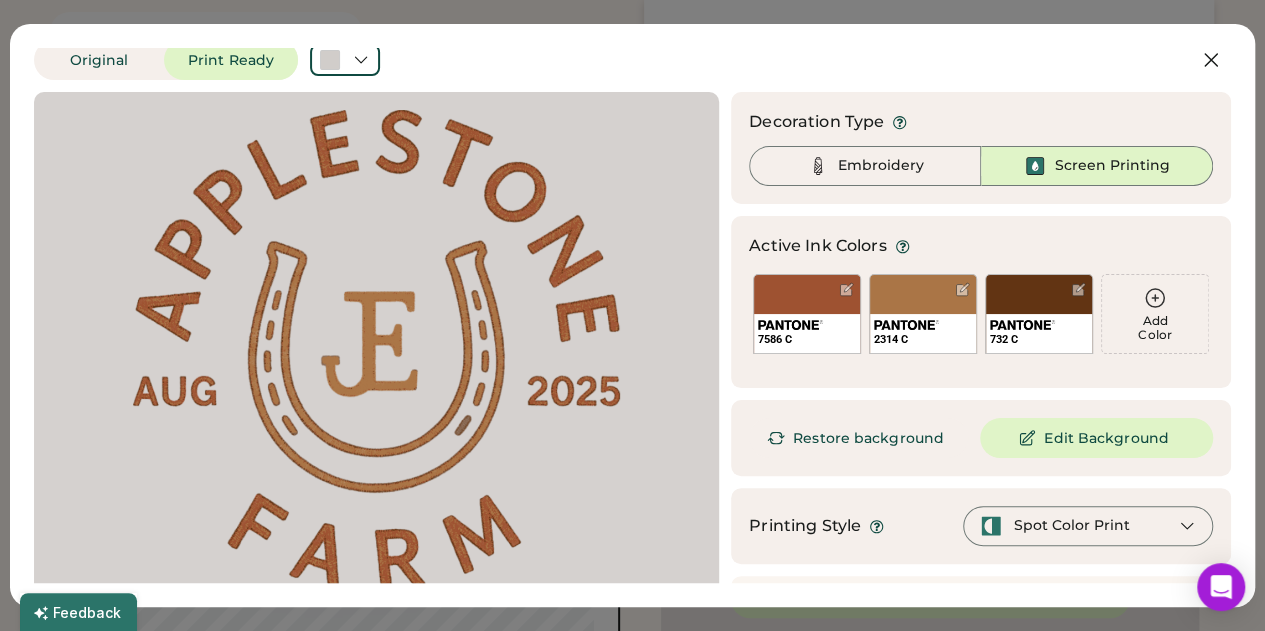 scroll, scrollTop: 76, scrollLeft: 0, axis: vertical 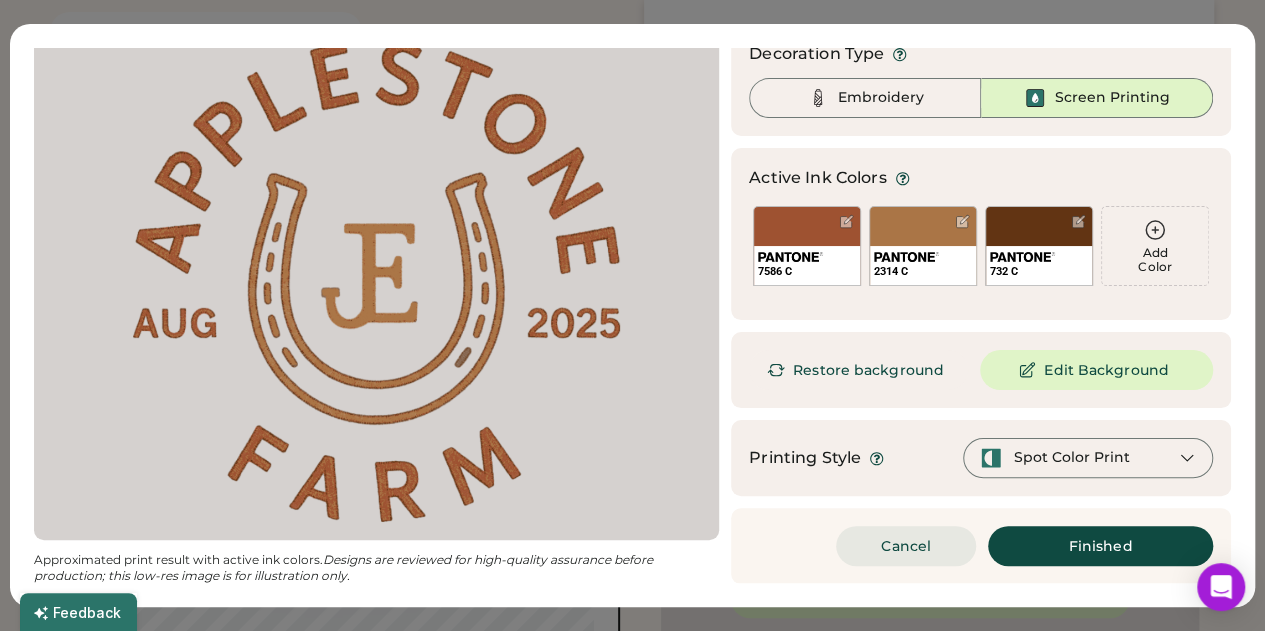 click on "Cancel" at bounding box center (906, 546) 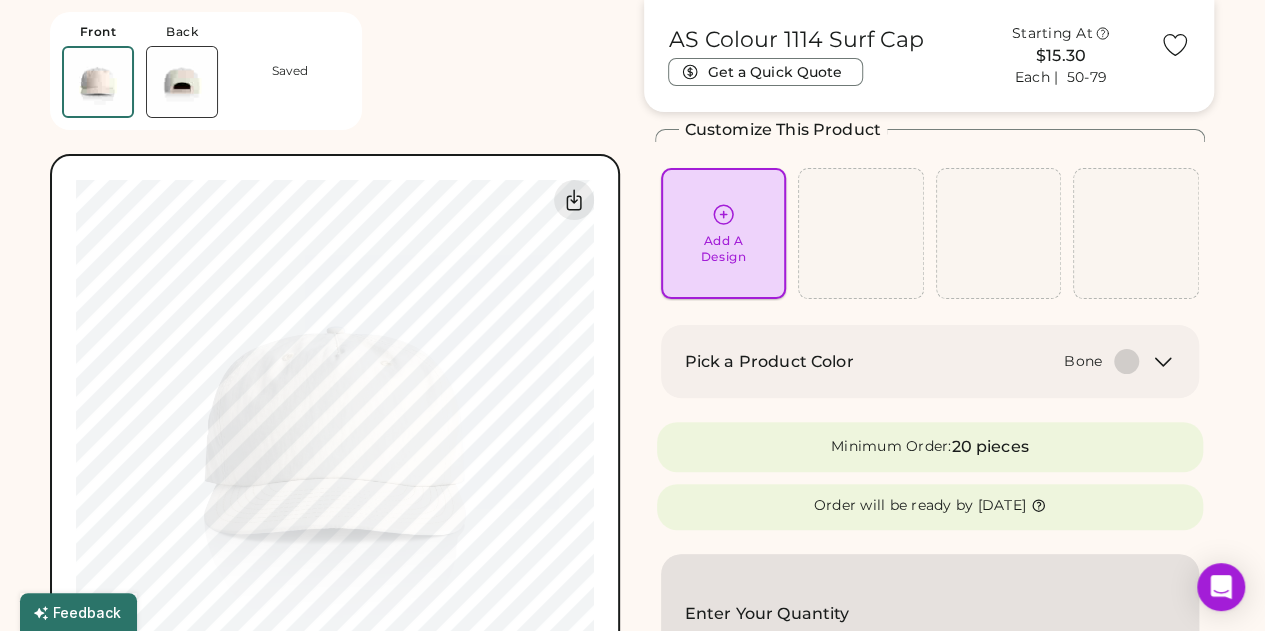 click on "Add A
Design" at bounding box center [723, 249] 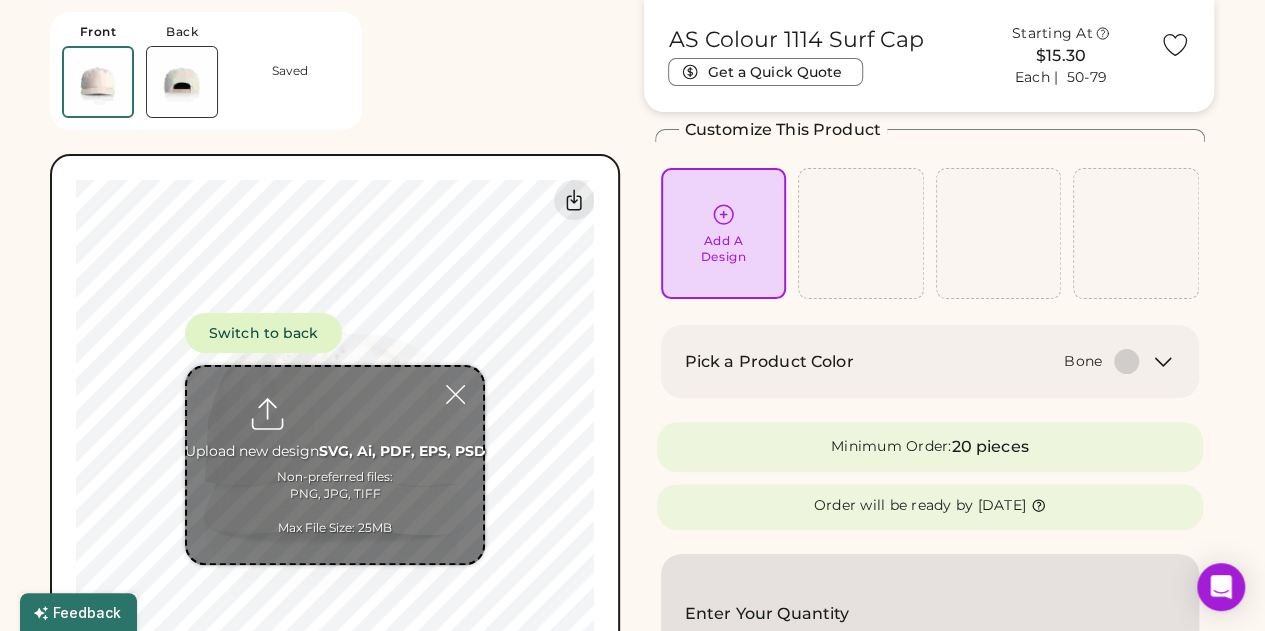 click at bounding box center [335, 465] 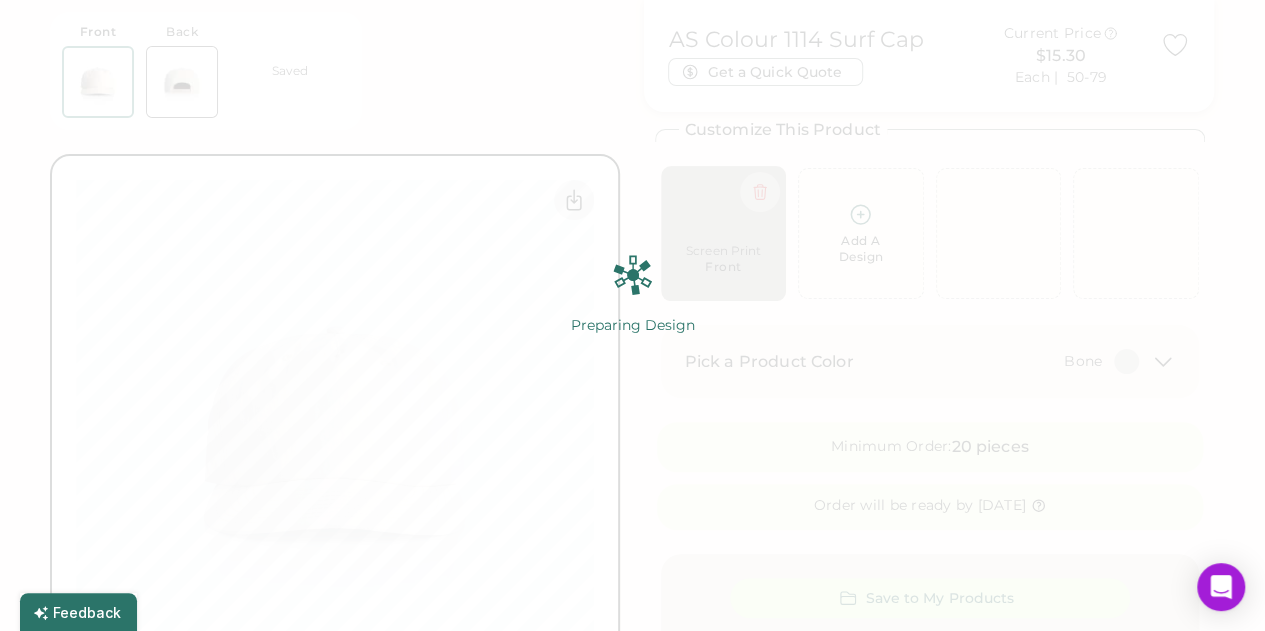 scroll, scrollTop: 0, scrollLeft: 0, axis: both 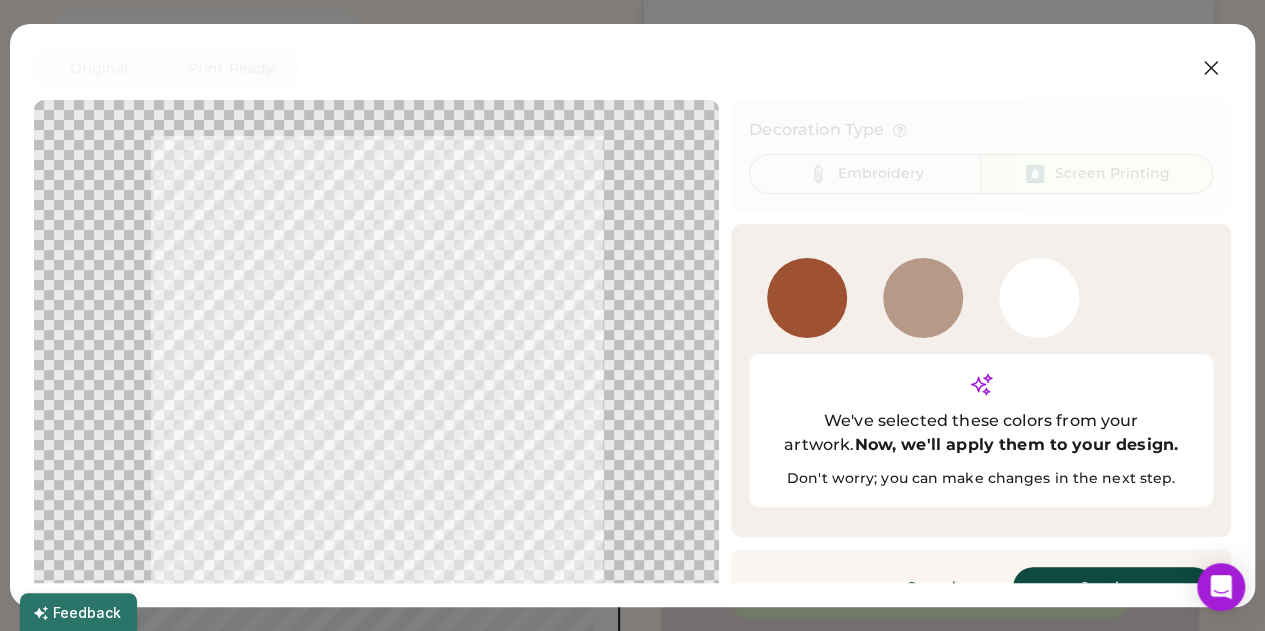 click on "Continue" at bounding box center [1113, 587] 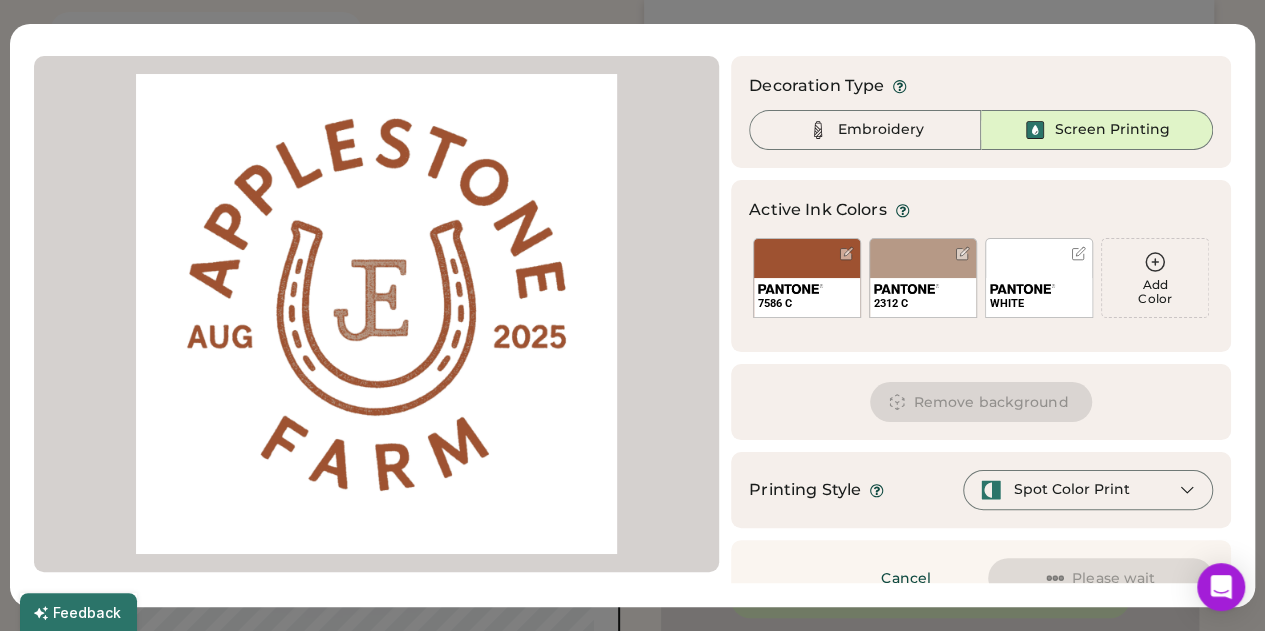 scroll, scrollTop: 42, scrollLeft: 0, axis: vertical 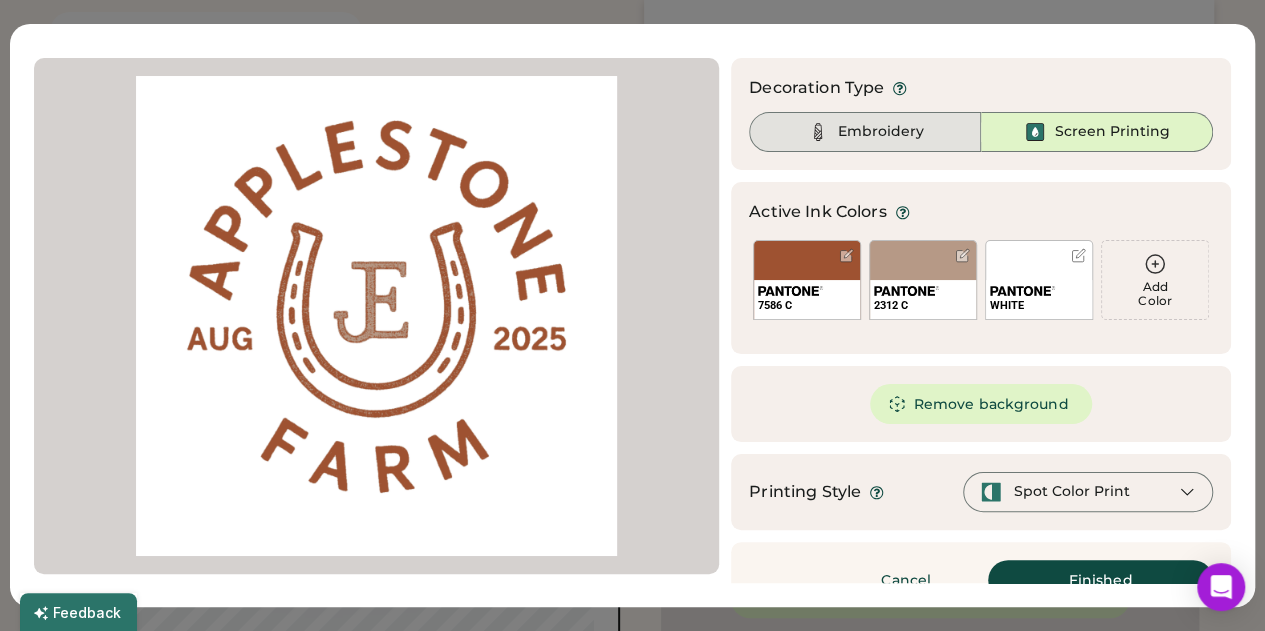 click on "Embroidery" at bounding box center [881, 132] 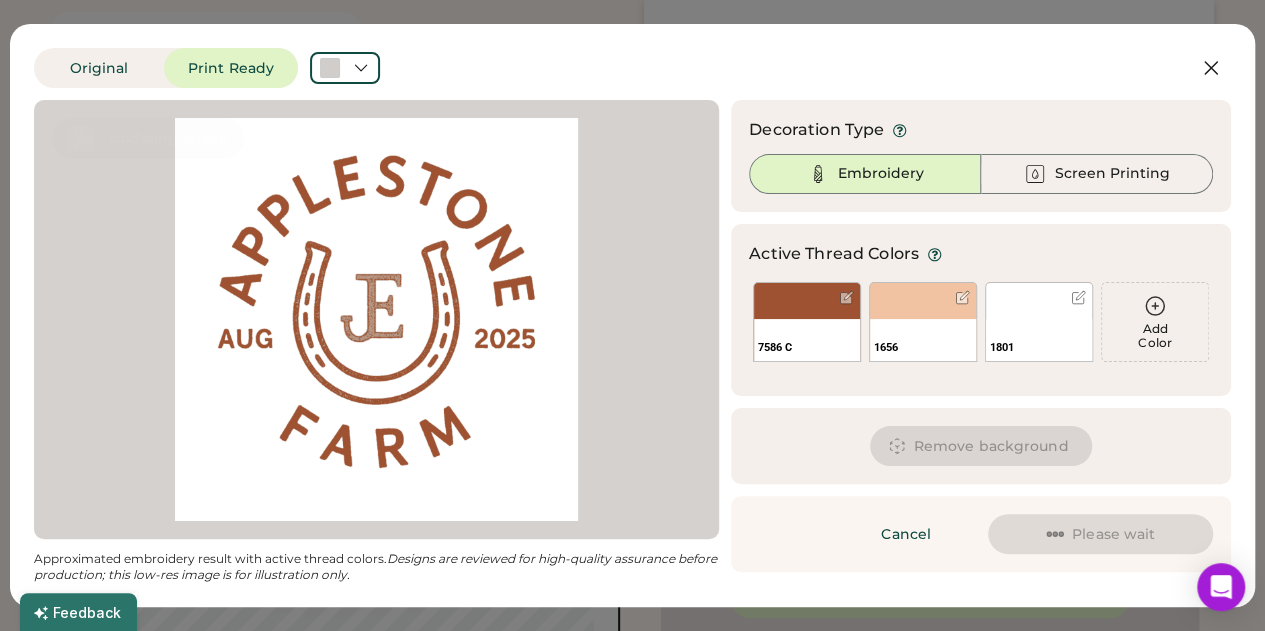 scroll, scrollTop: 0, scrollLeft: 0, axis: both 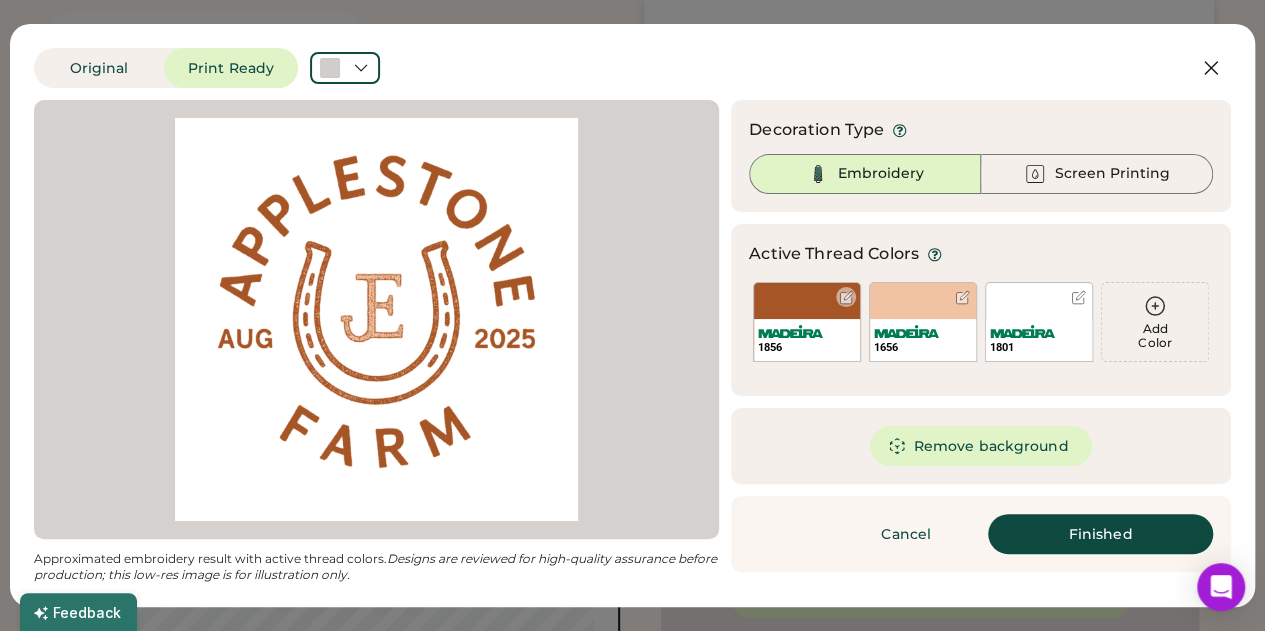 click on "1856" at bounding box center (807, 322) 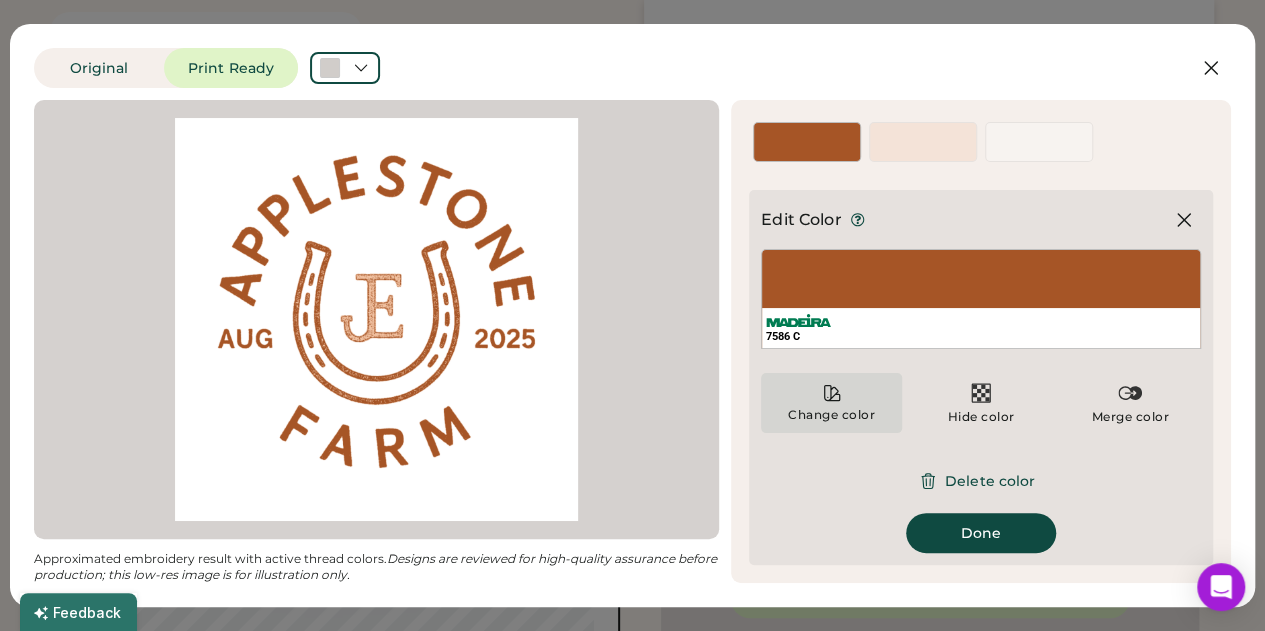 click on "Change color" at bounding box center (831, 403) 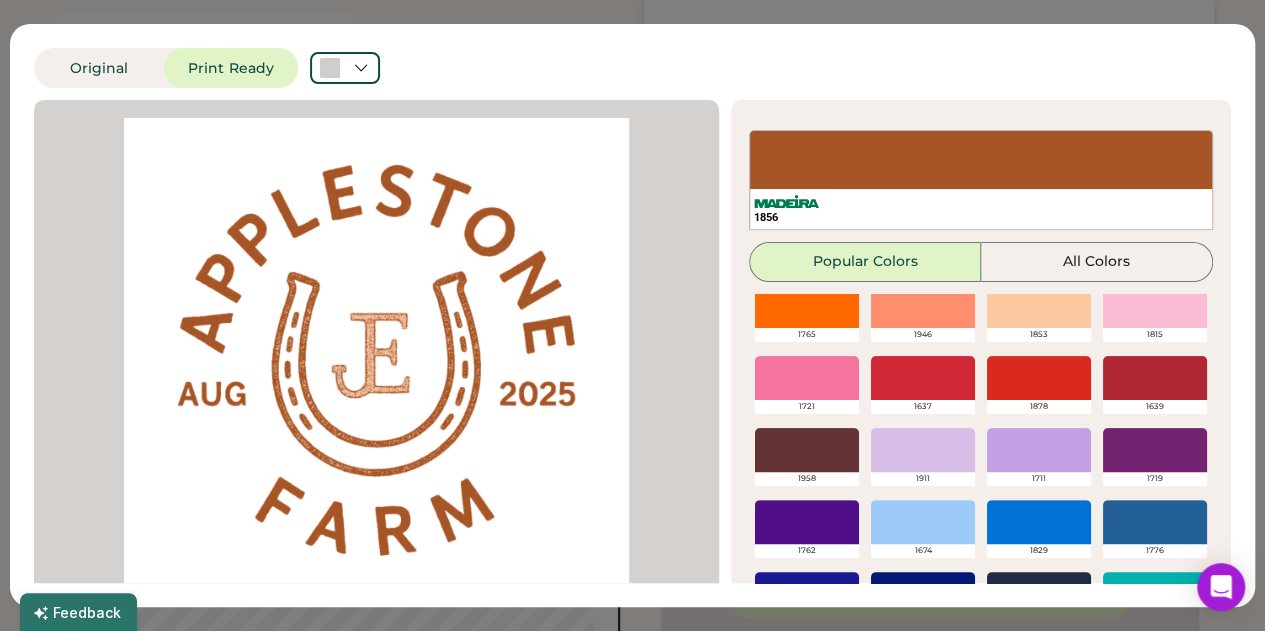 scroll, scrollTop: 325, scrollLeft: 0, axis: vertical 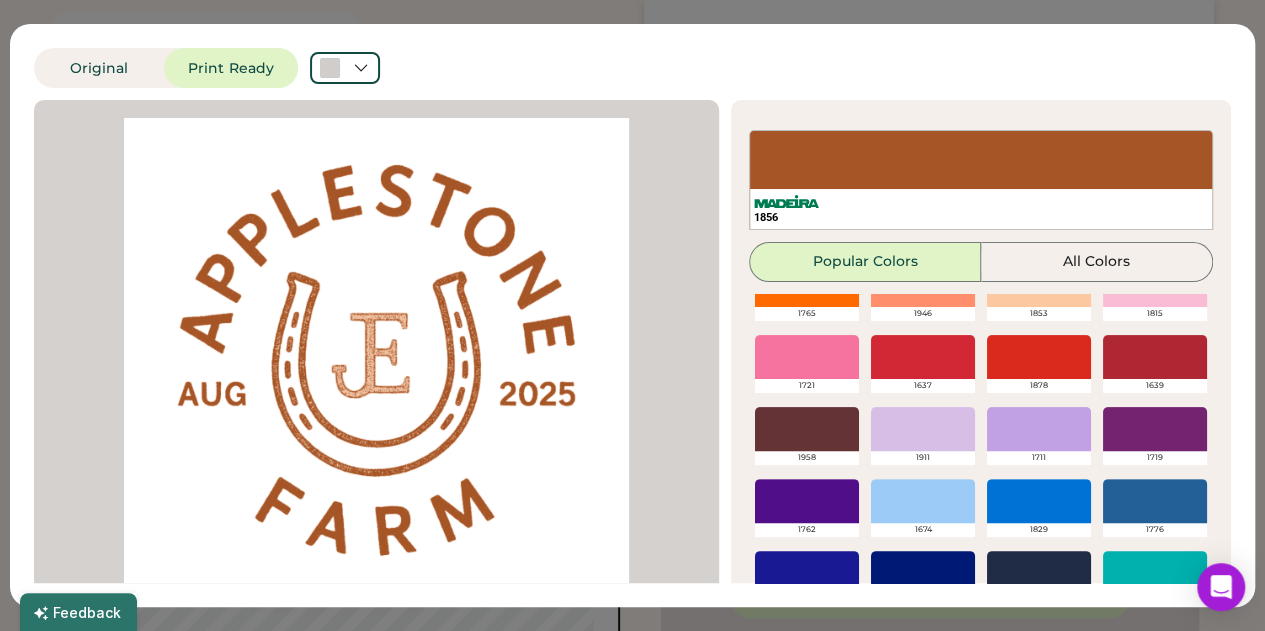 click at bounding box center [1155, 357] 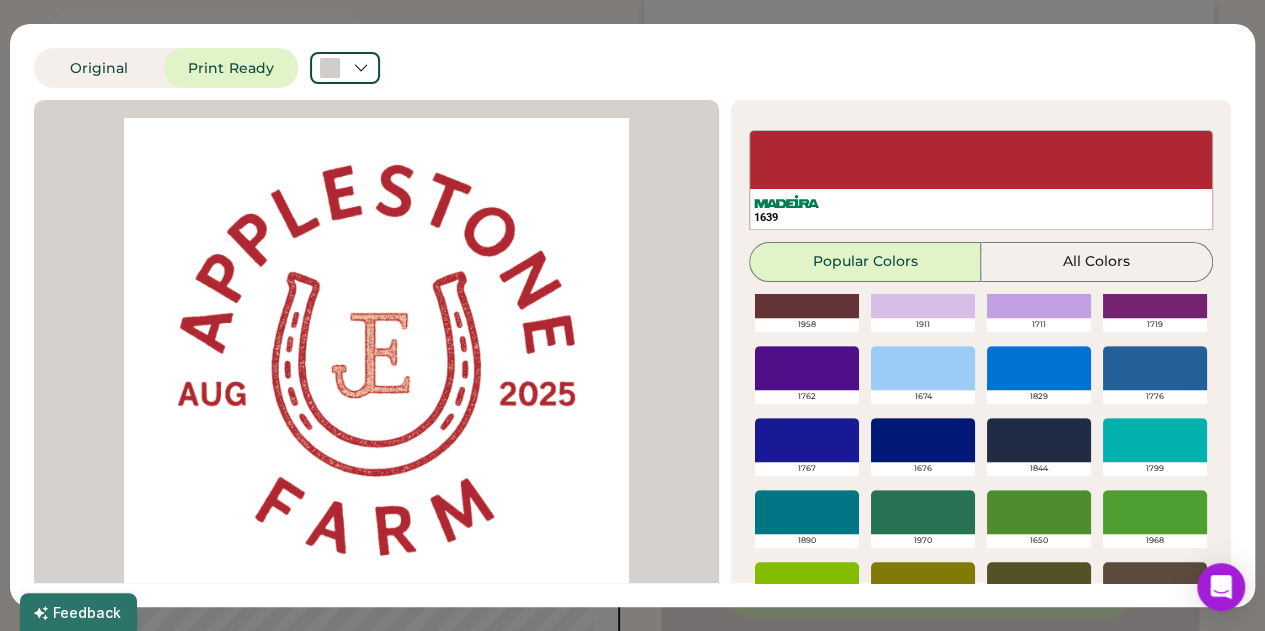 scroll, scrollTop: 472, scrollLeft: 0, axis: vertical 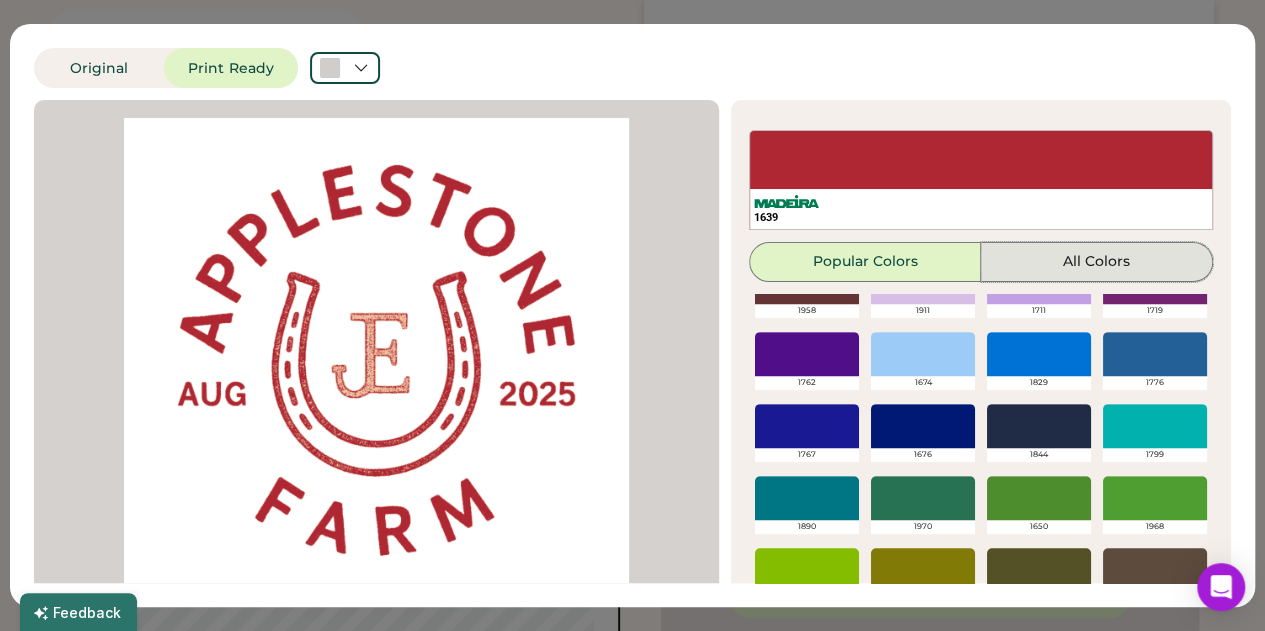 click on "All Colors" at bounding box center (1097, 262) 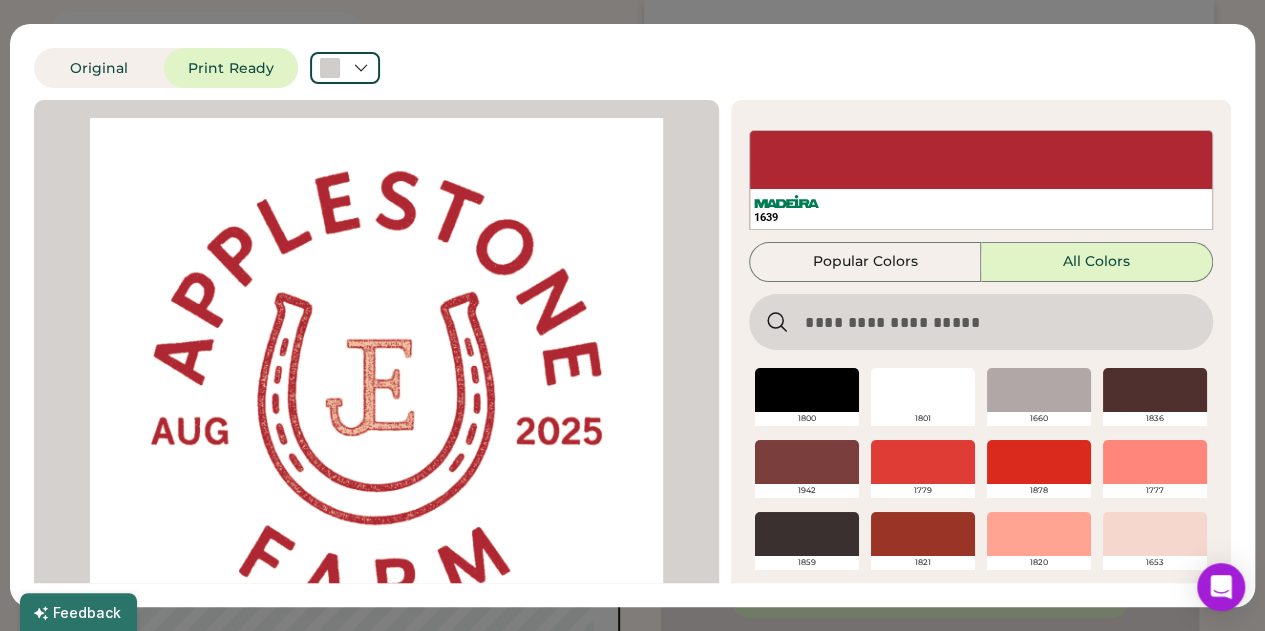 click at bounding box center [981, 322] 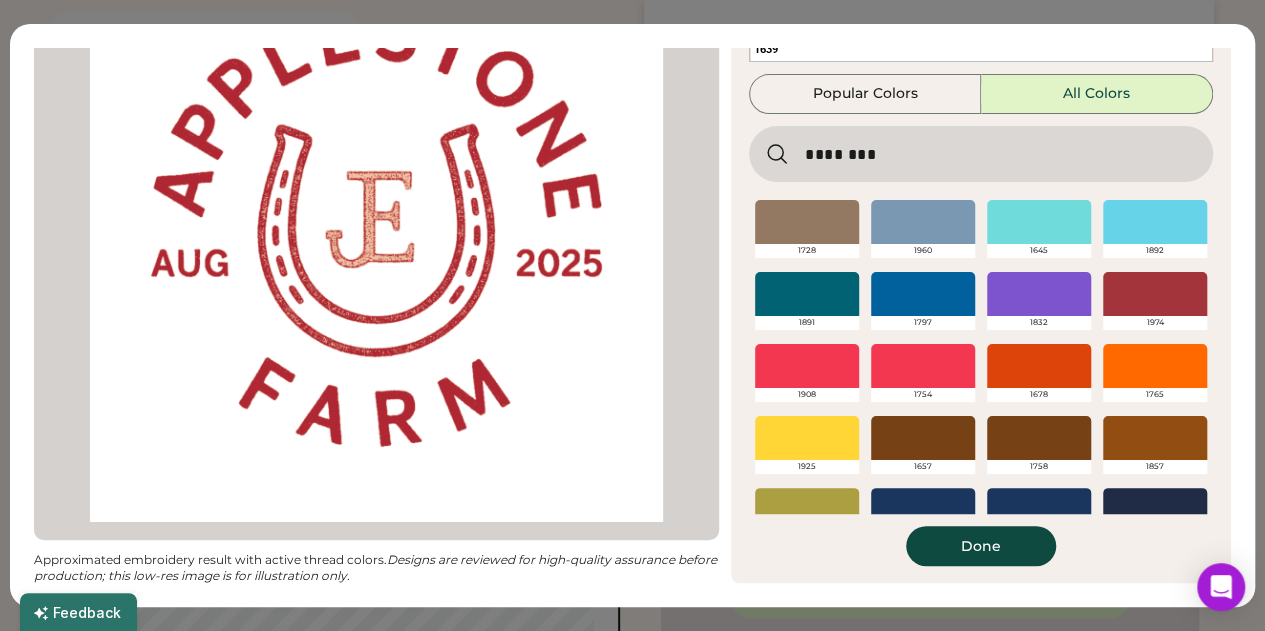 scroll, scrollTop: 0, scrollLeft: 0, axis: both 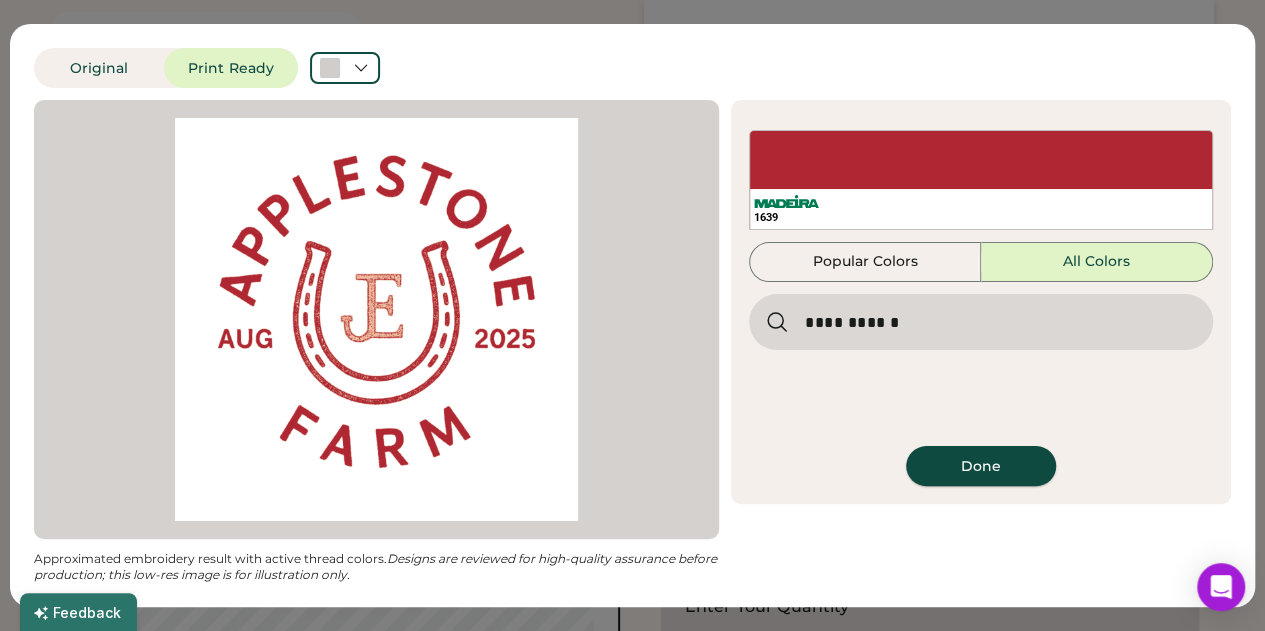 type on "**********" 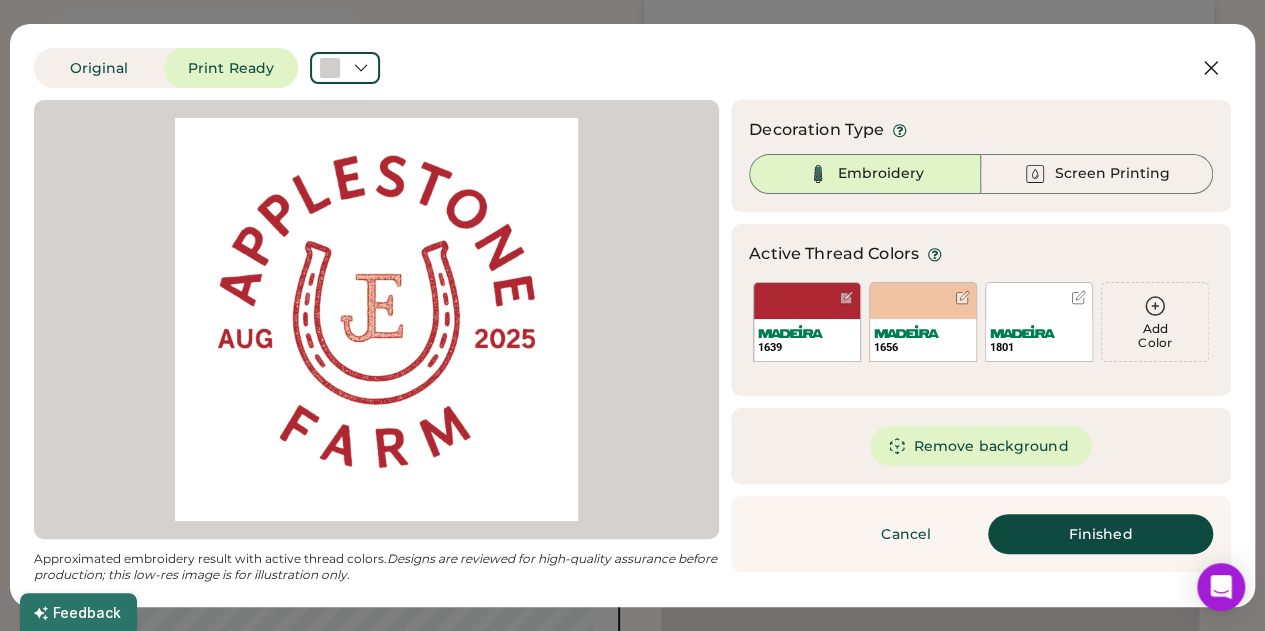 scroll, scrollTop: 302, scrollLeft: 0, axis: vertical 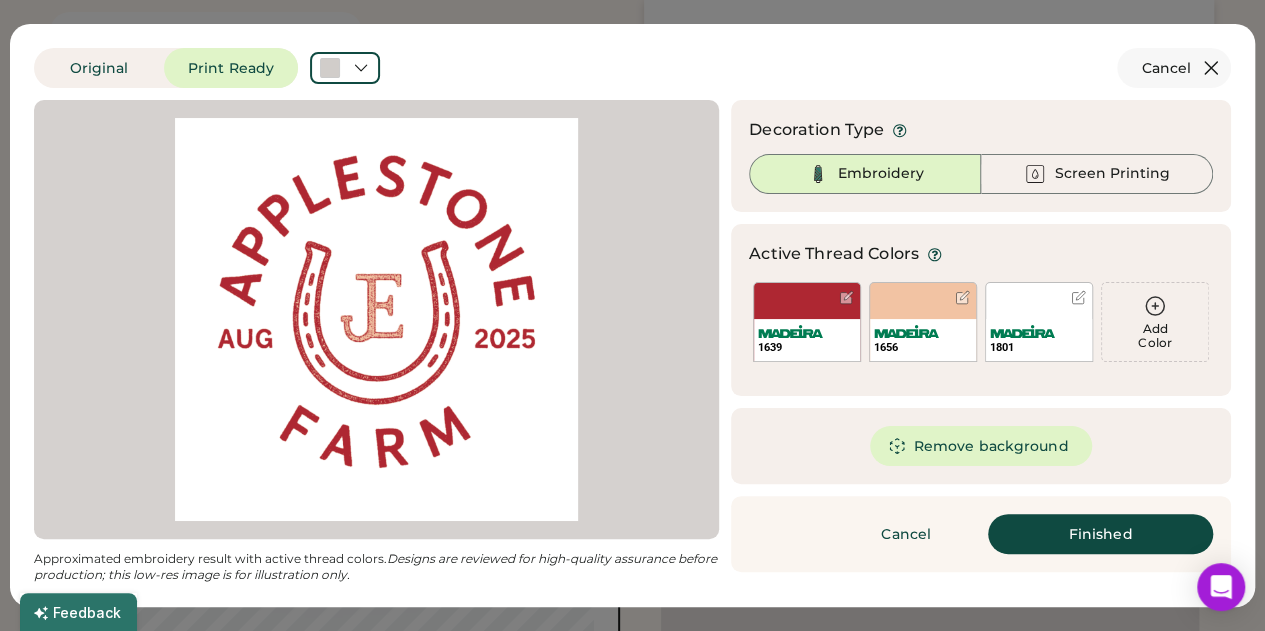 click 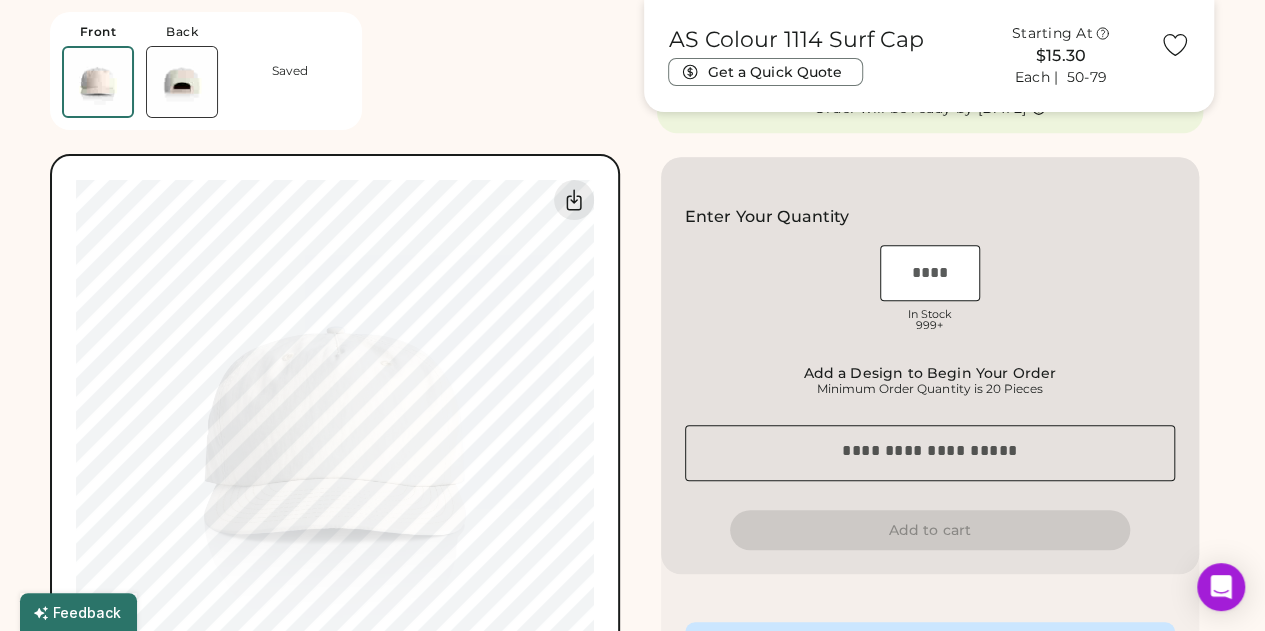 scroll, scrollTop: 491, scrollLeft: 0, axis: vertical 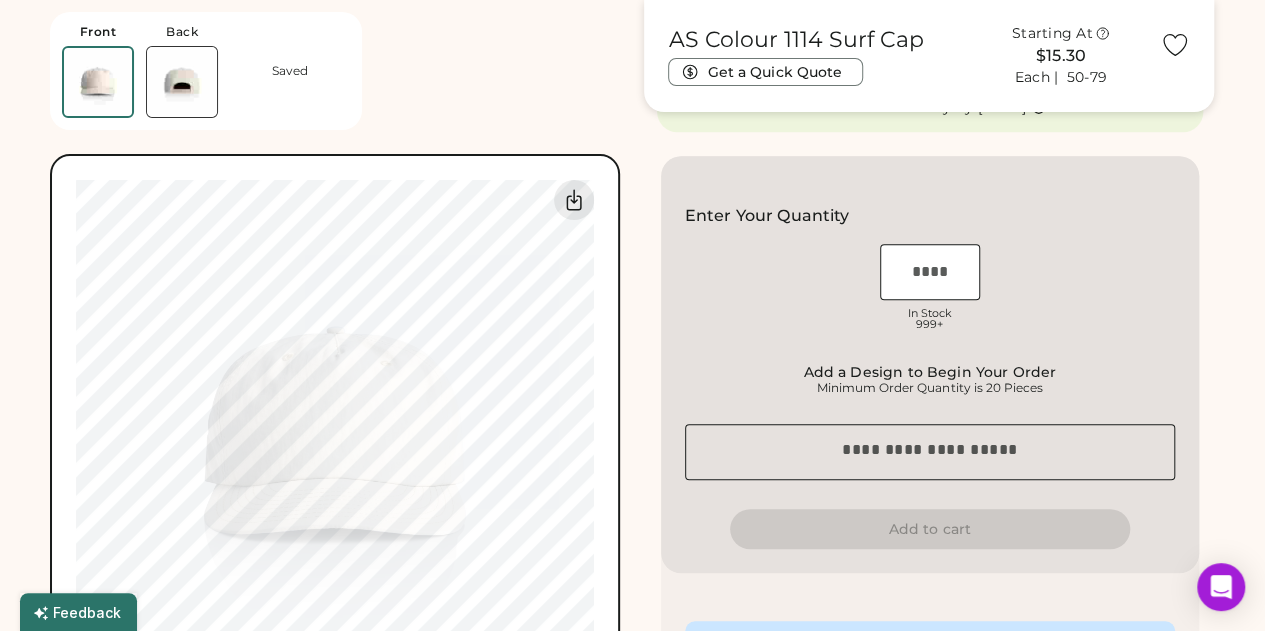 click at bounding box center (930, 272) 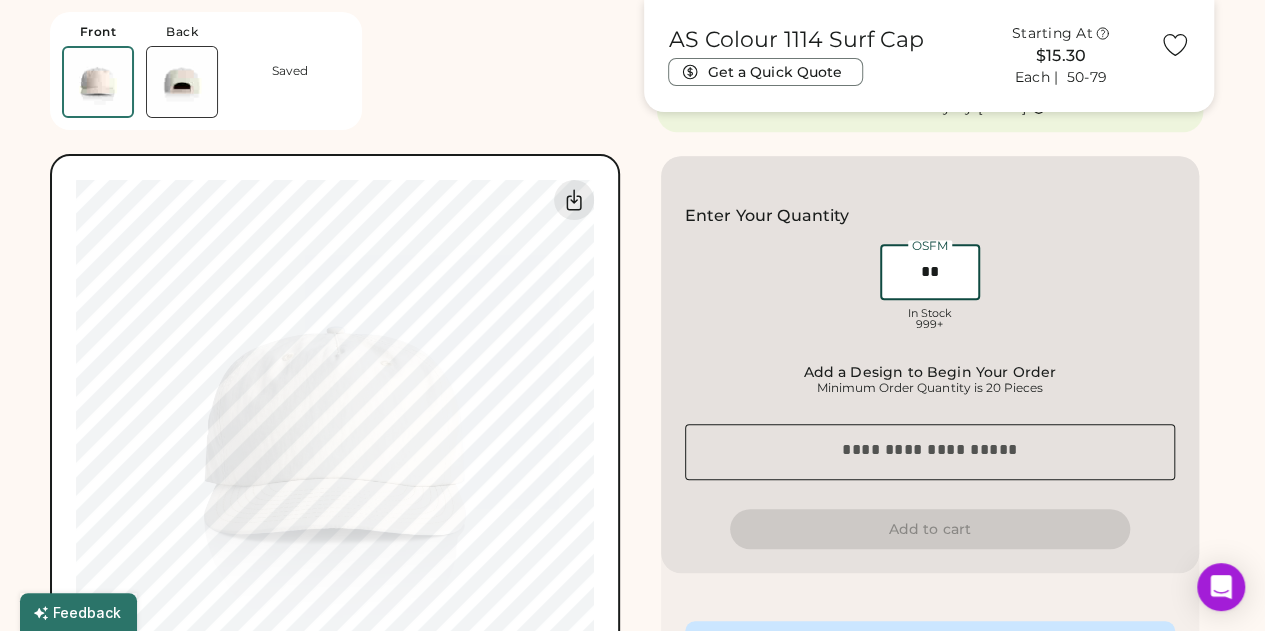 type on "**" 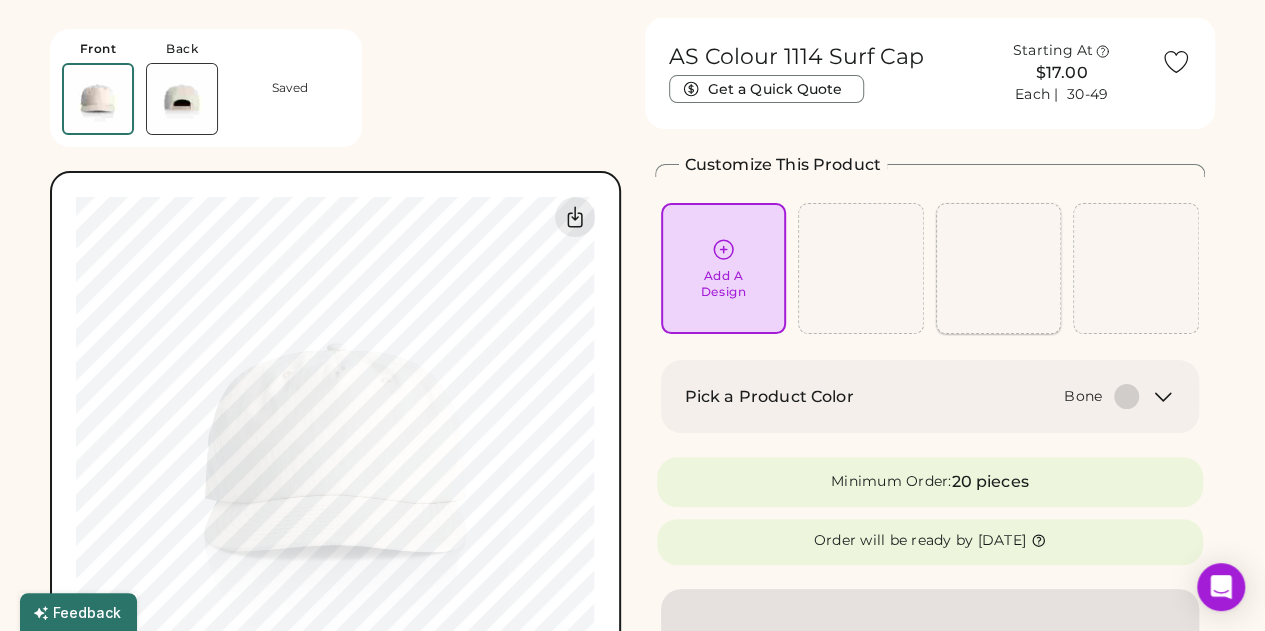 scroll, scrollTop: 0, scrollLeft: 0, axis: both 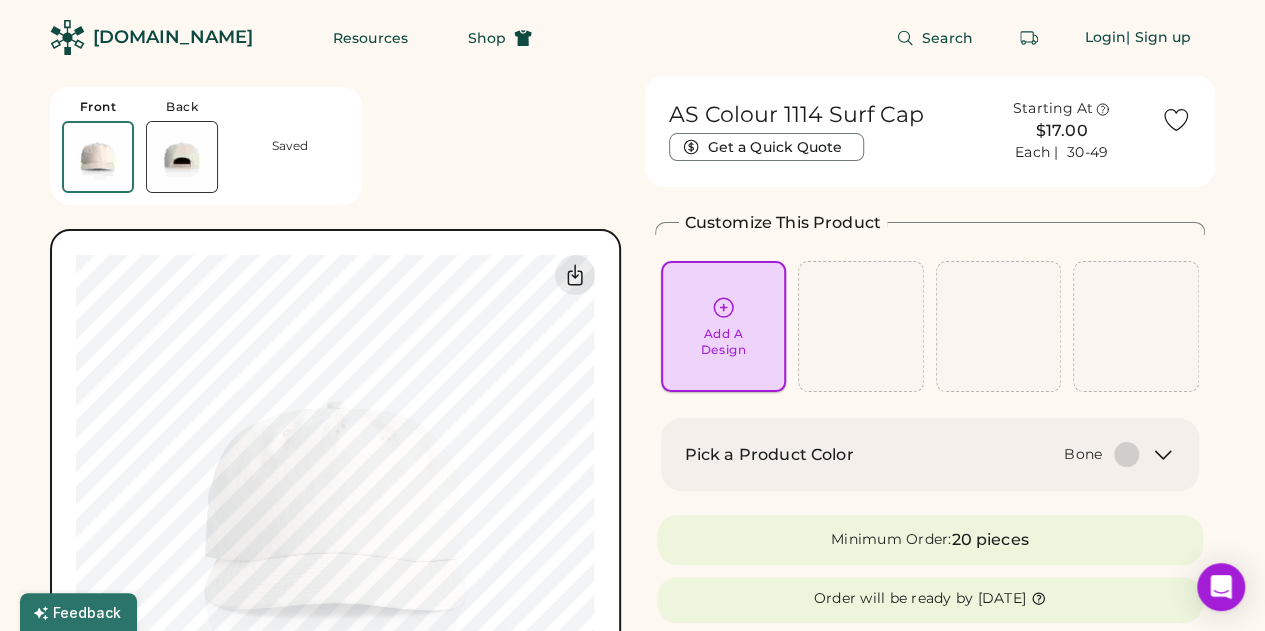 click on "Add A
Design" at bounding box center (724, 326) 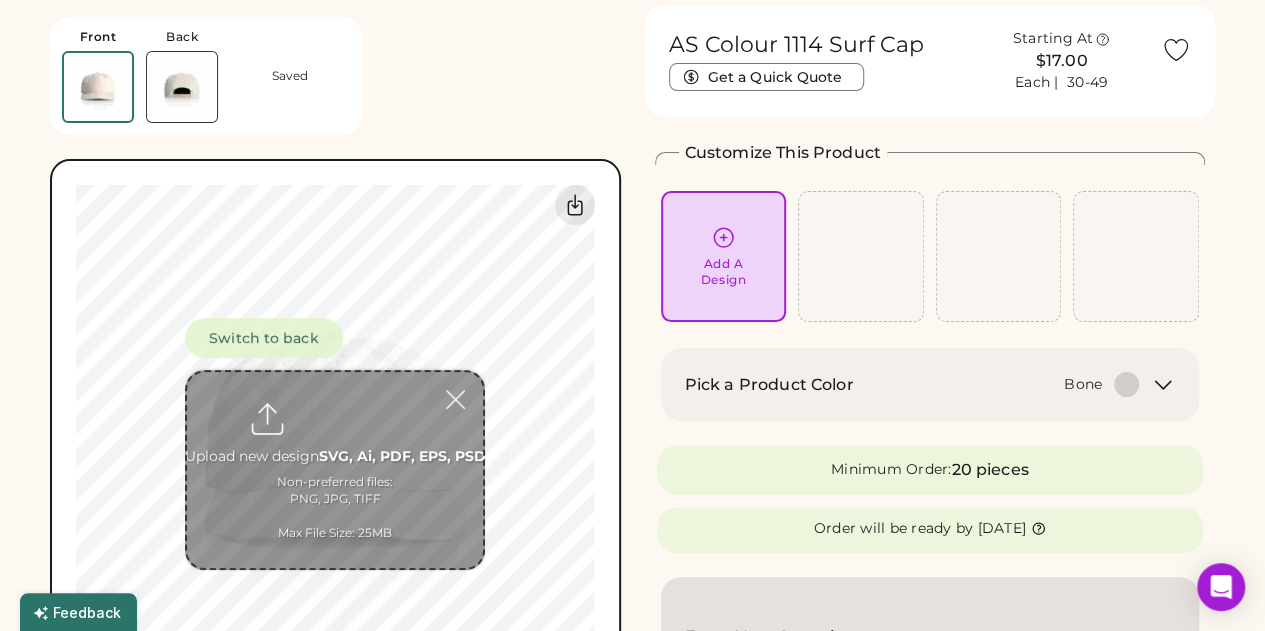 scroll, scrollTop: 75, scrollLeft: 0, axis: vertical 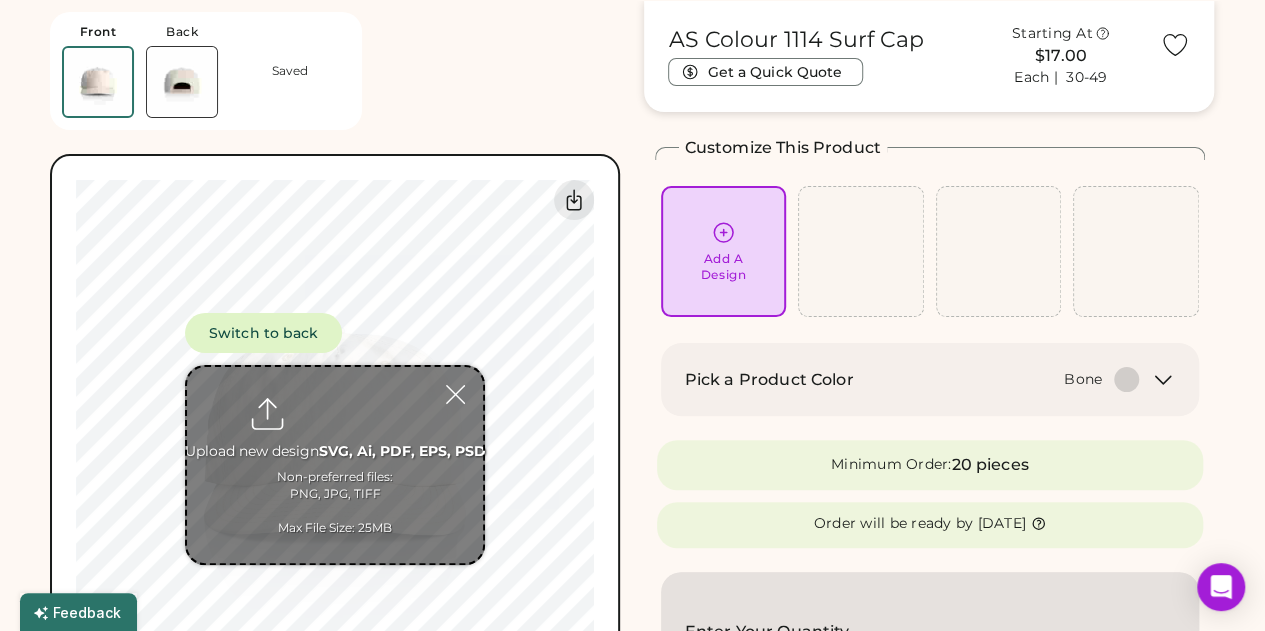 click at bounding box center (335, 465) 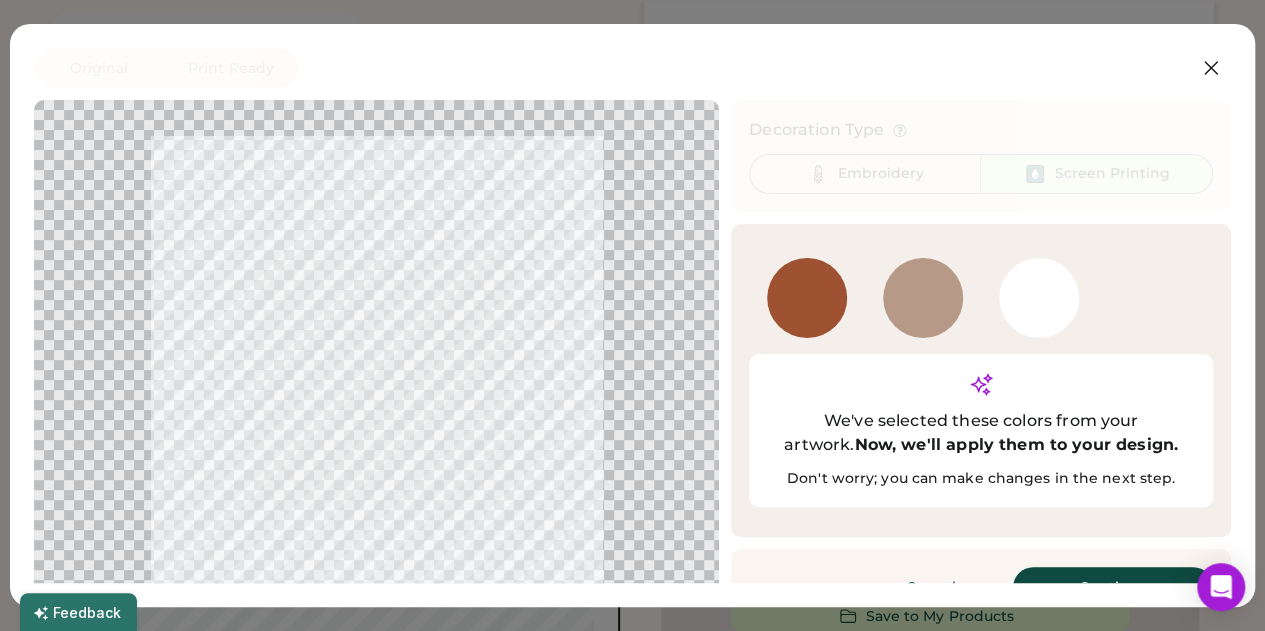 click on "Continue" at bounding box center [1113, 587] 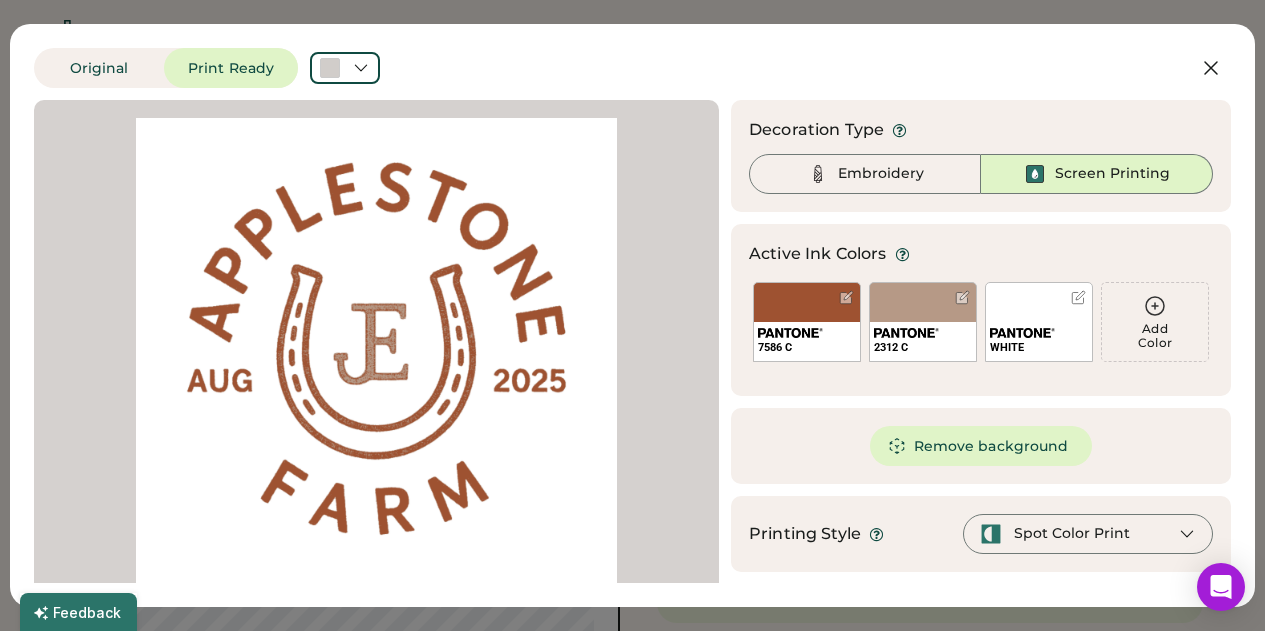 scroll, scrollTop: 75, scrollLeft: 0, axis: vertical 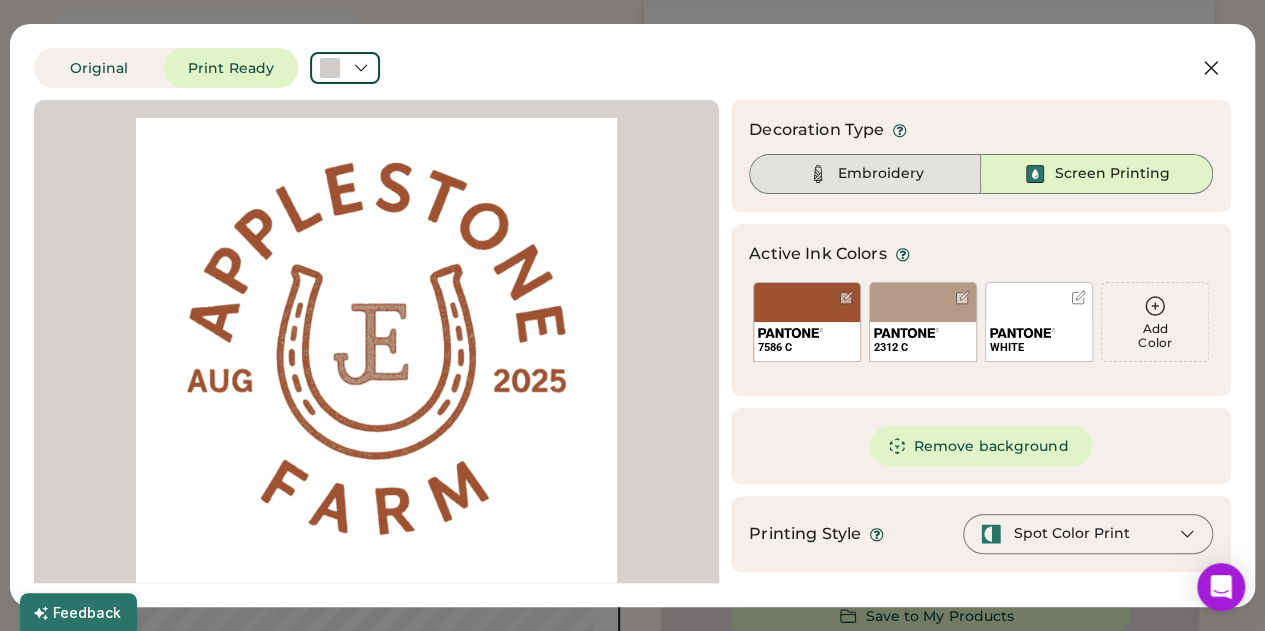 click on "Embroidery" at bounding box center (881, 174) 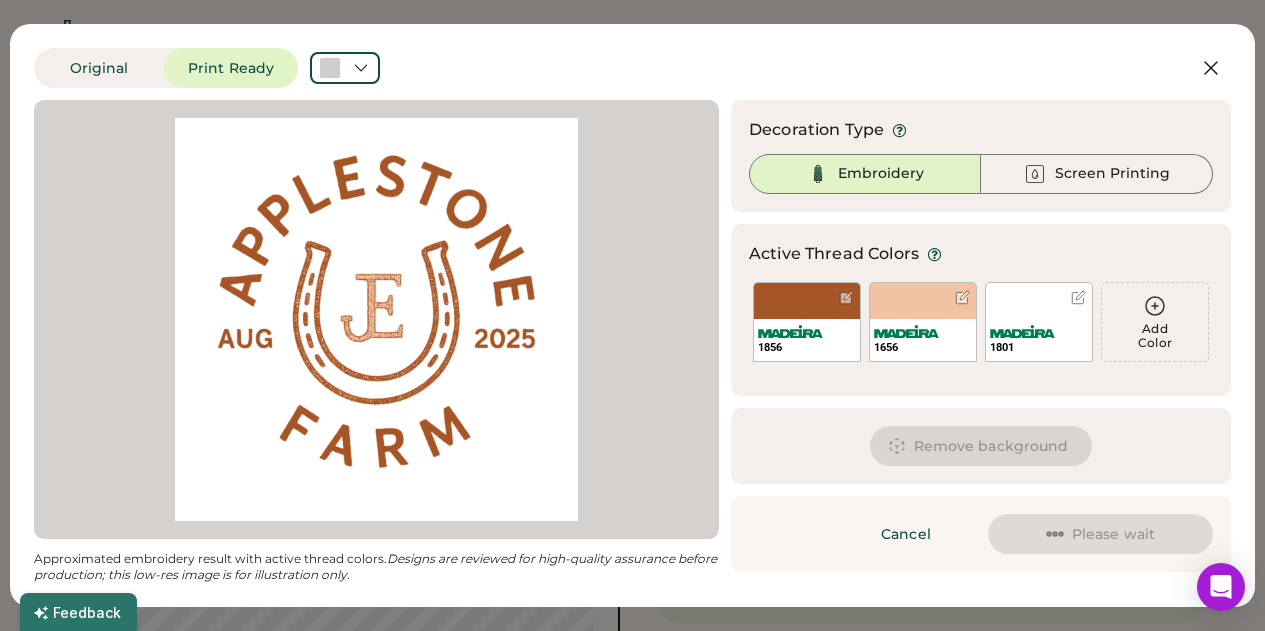 scroll, scrollTop: 75, scrollLeft: 0, axis: vertical 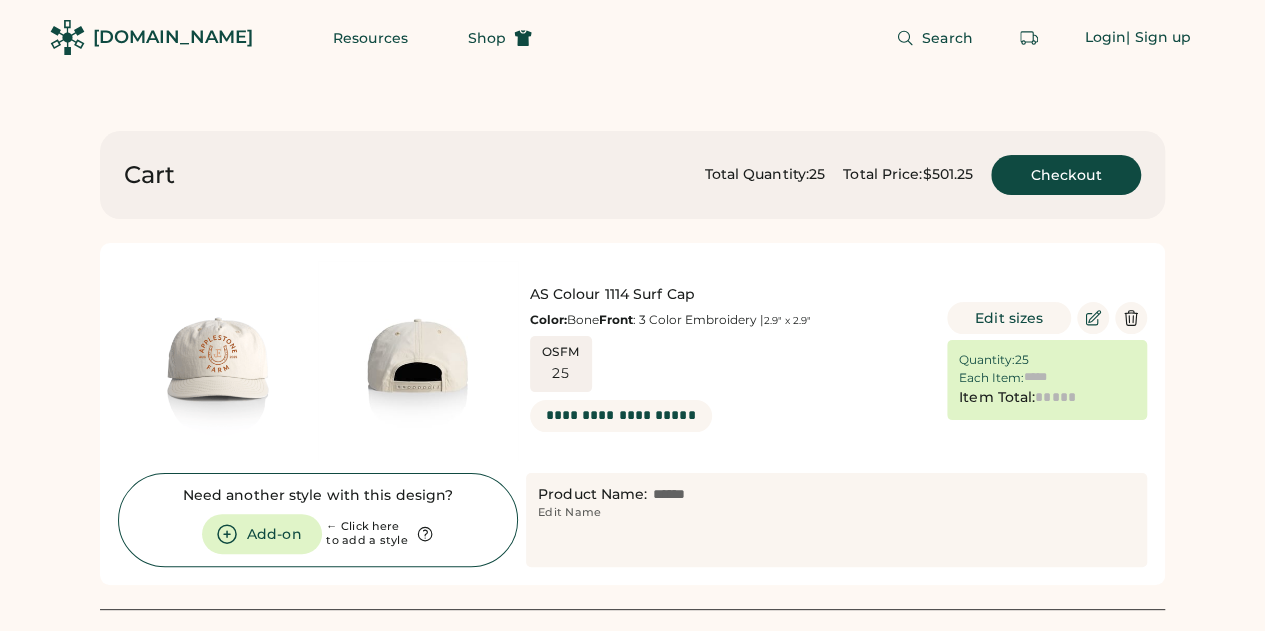 type on "******" 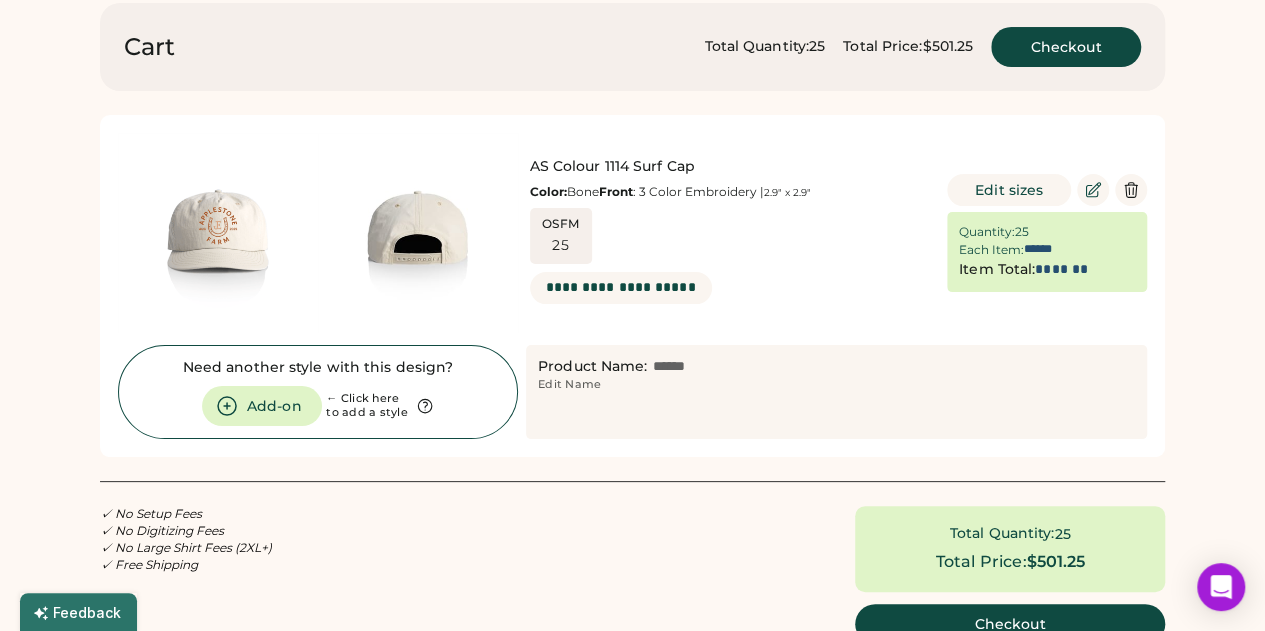 scroll, scrollTop: 129, scrollLeft: 0, axis: vertical 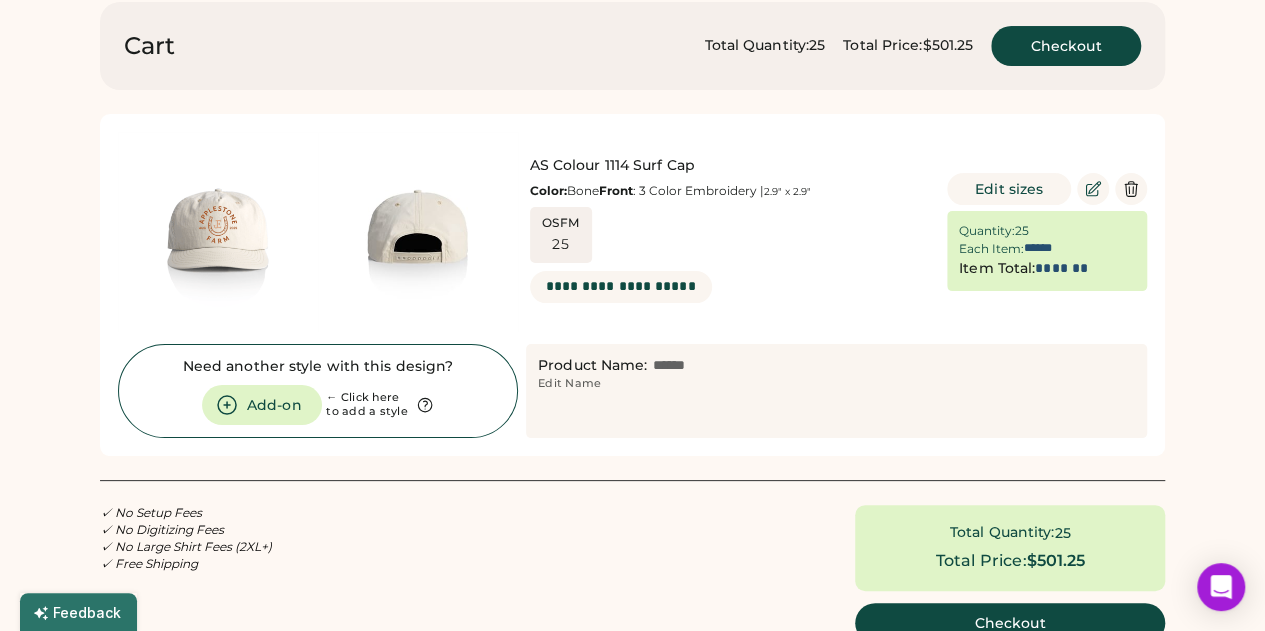 click at bounding box center [218, 232] 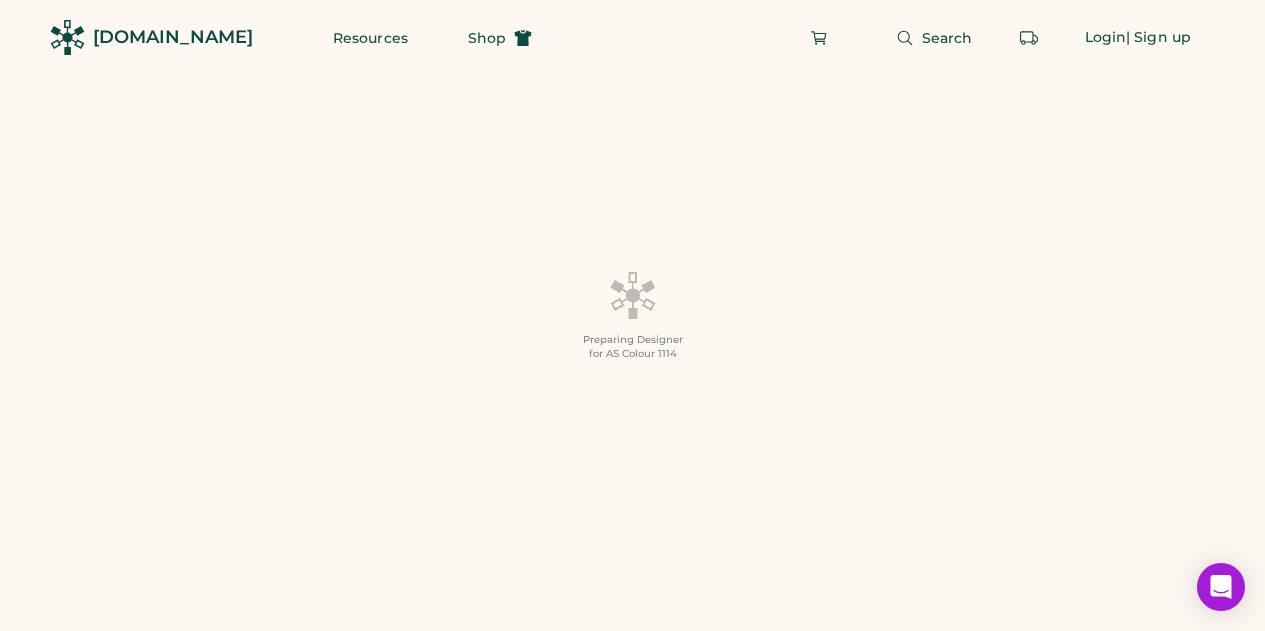scroll, scrollTop: 0, scrollLeft: 0, axis: both 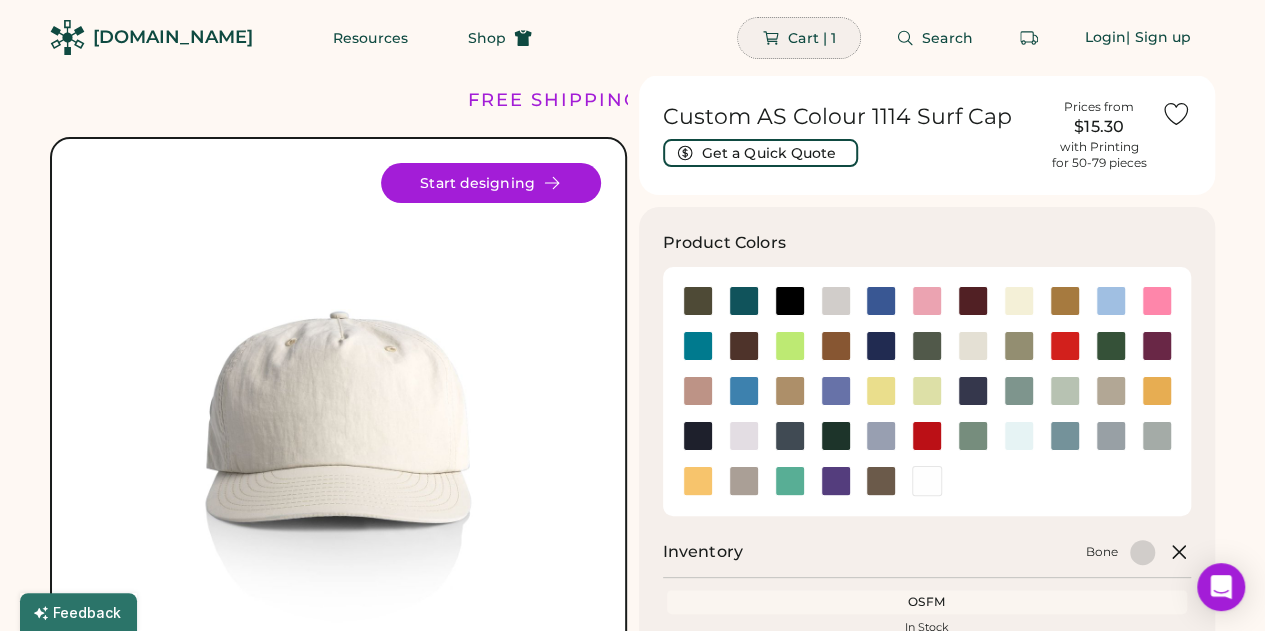 click on "Cart | 1" at bounding box center (799, 38) 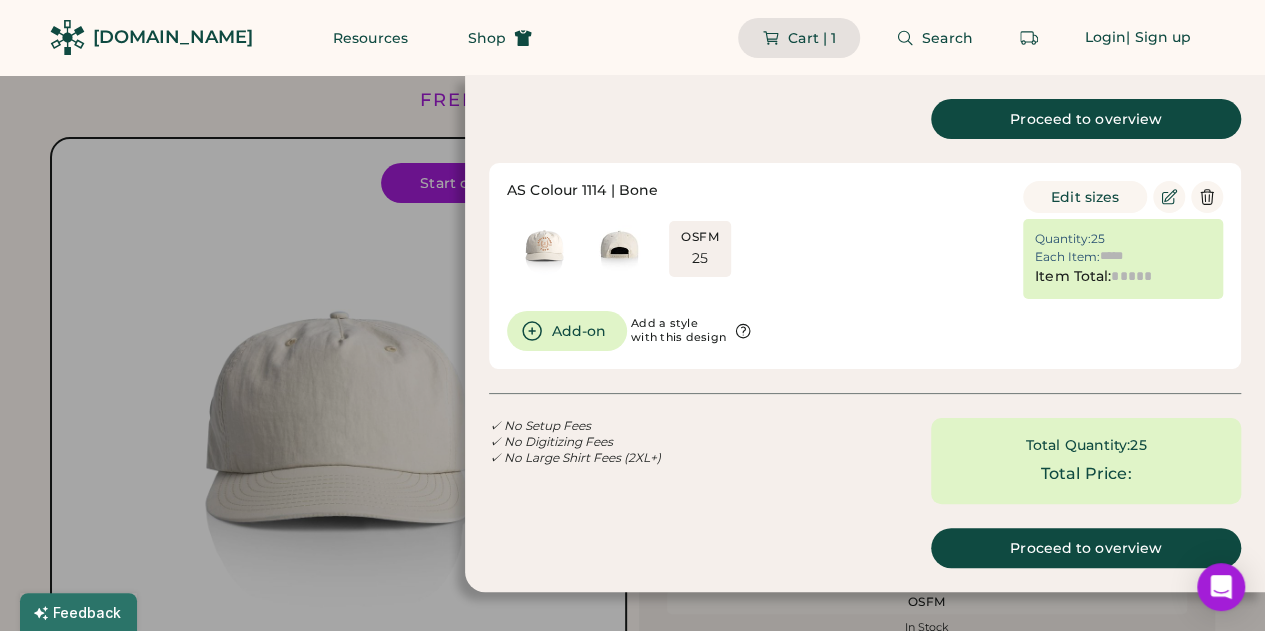 type on "******" 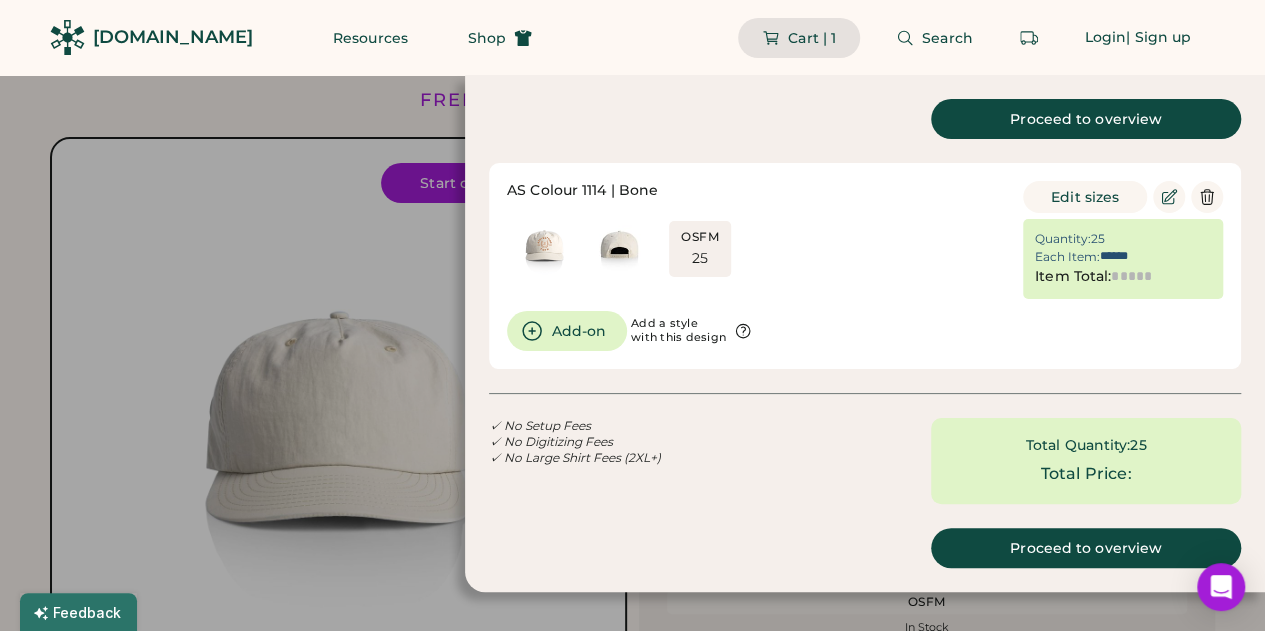 type on "*******" 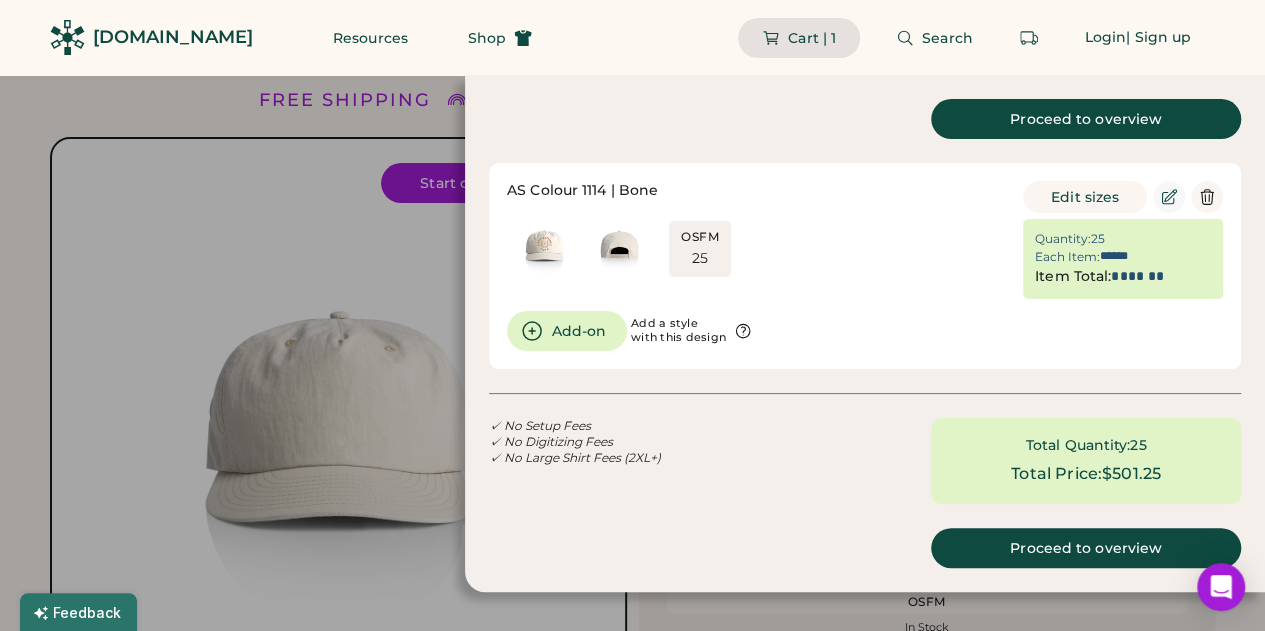 click 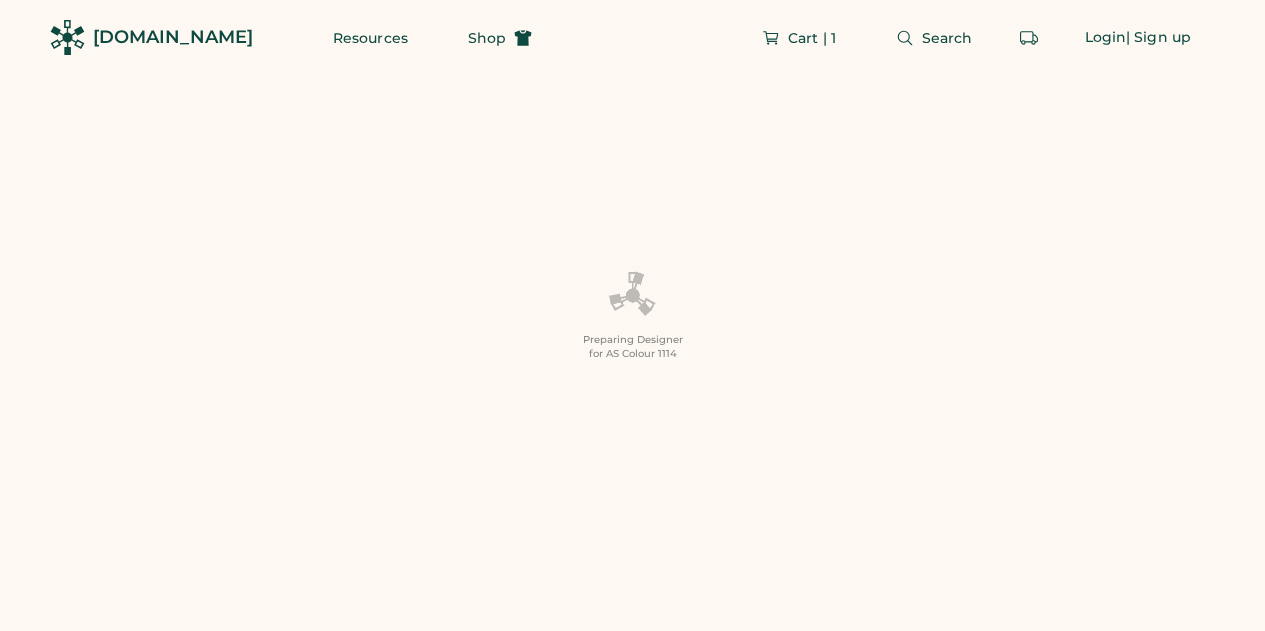scroll, scrollTop: 0, scrollLeft: 0, axis: both 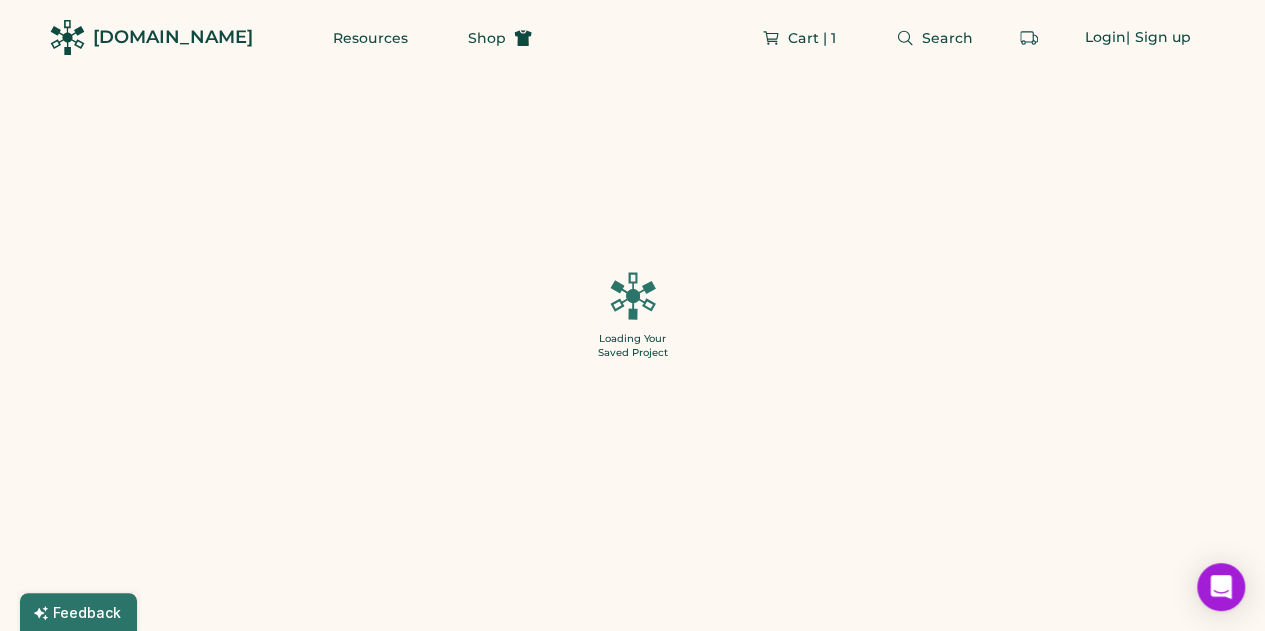 type on "**" 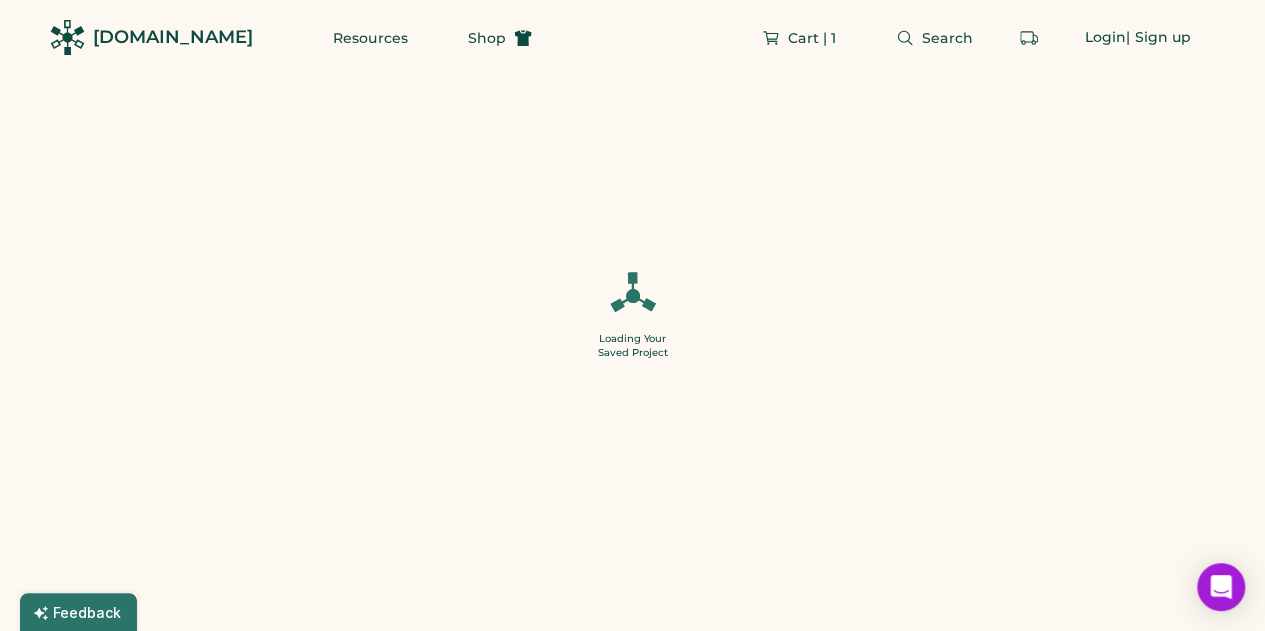type on "******" 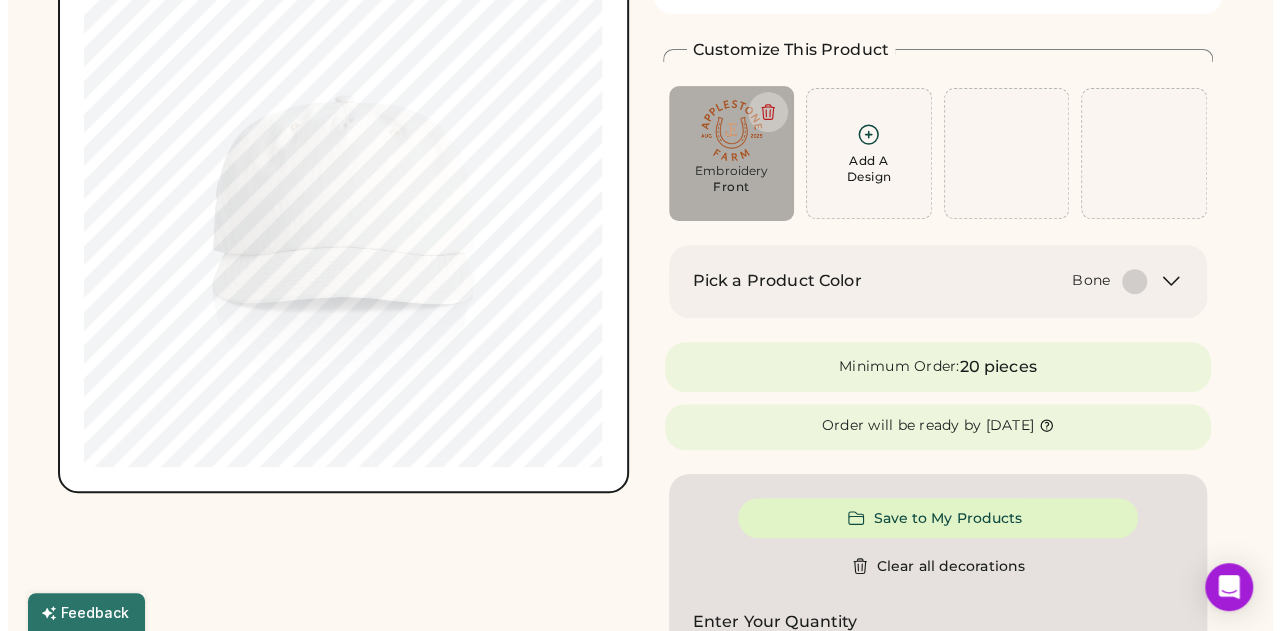 scroll, scrollTop: 0, scrollLeft: 0, axis: both 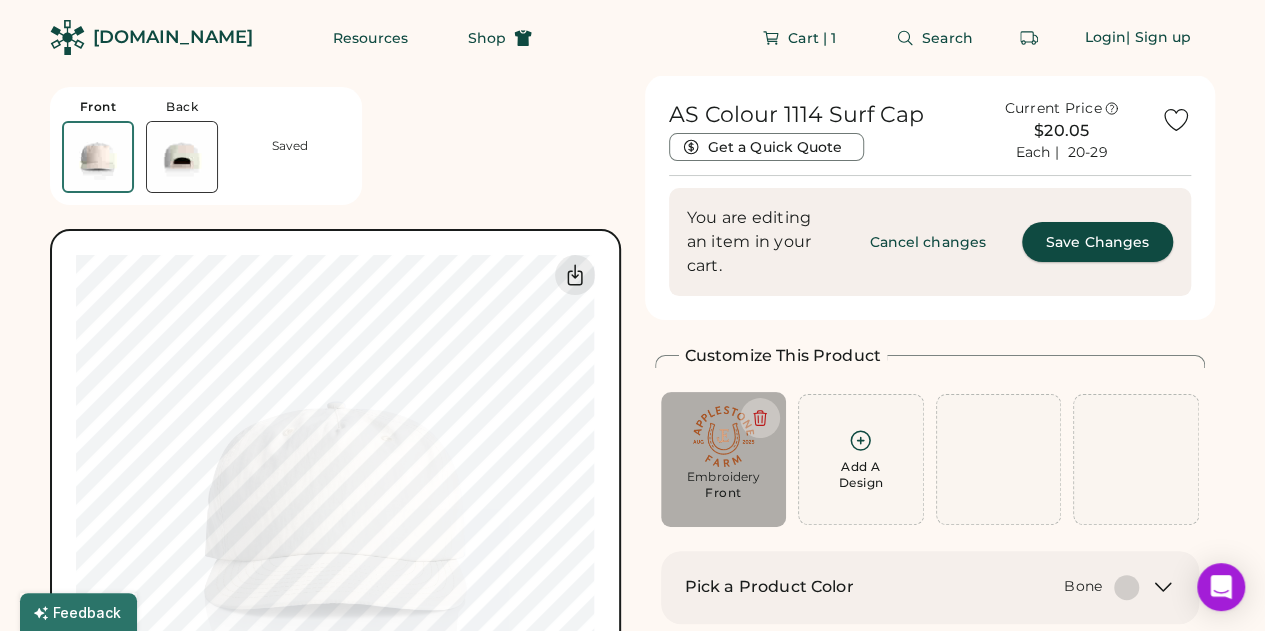 click on "Save Changes" at bounding box center (1097, 242) 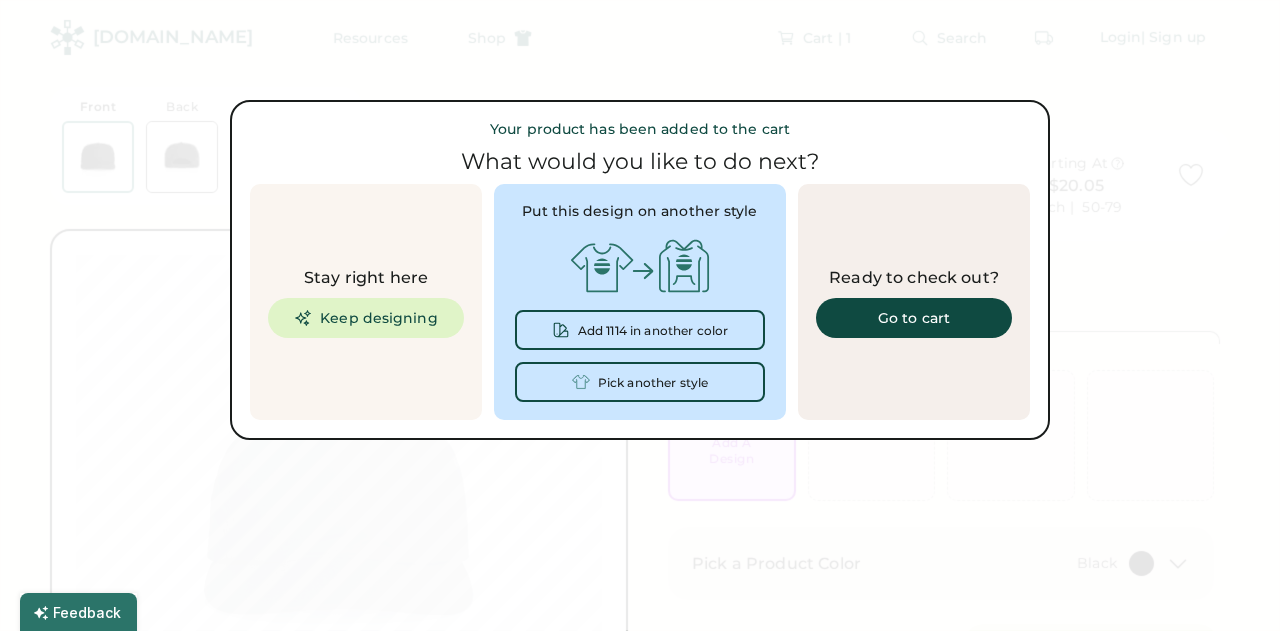 type 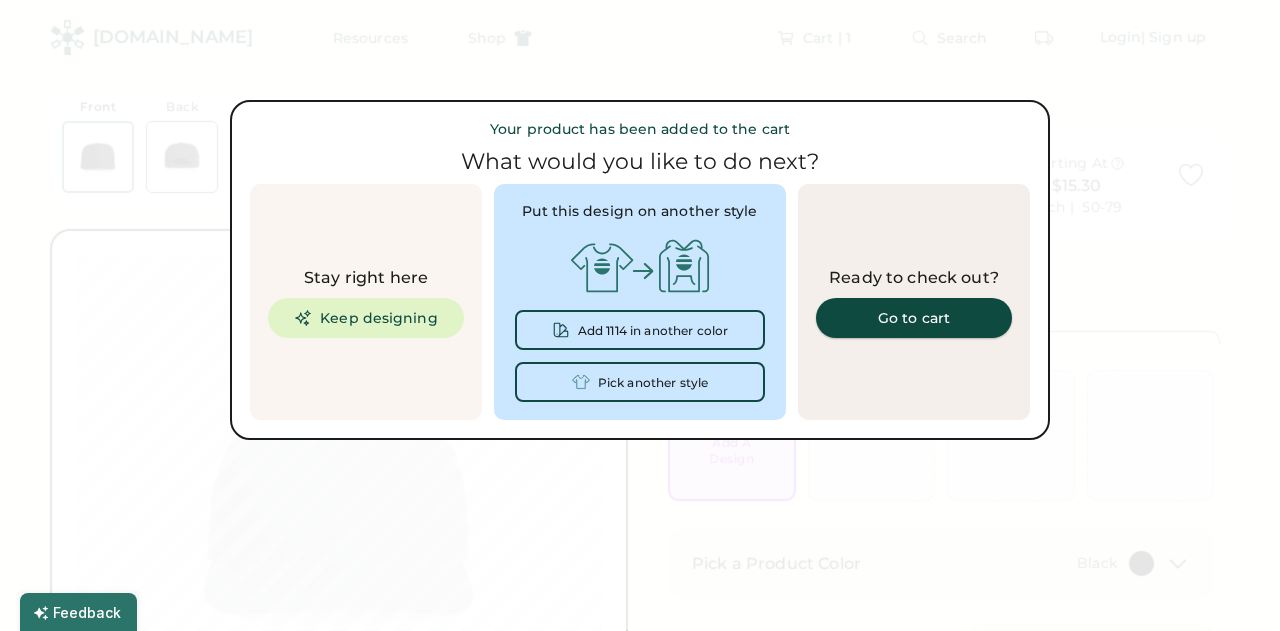 click on "Go to cart" at bounding box center [914, 318] 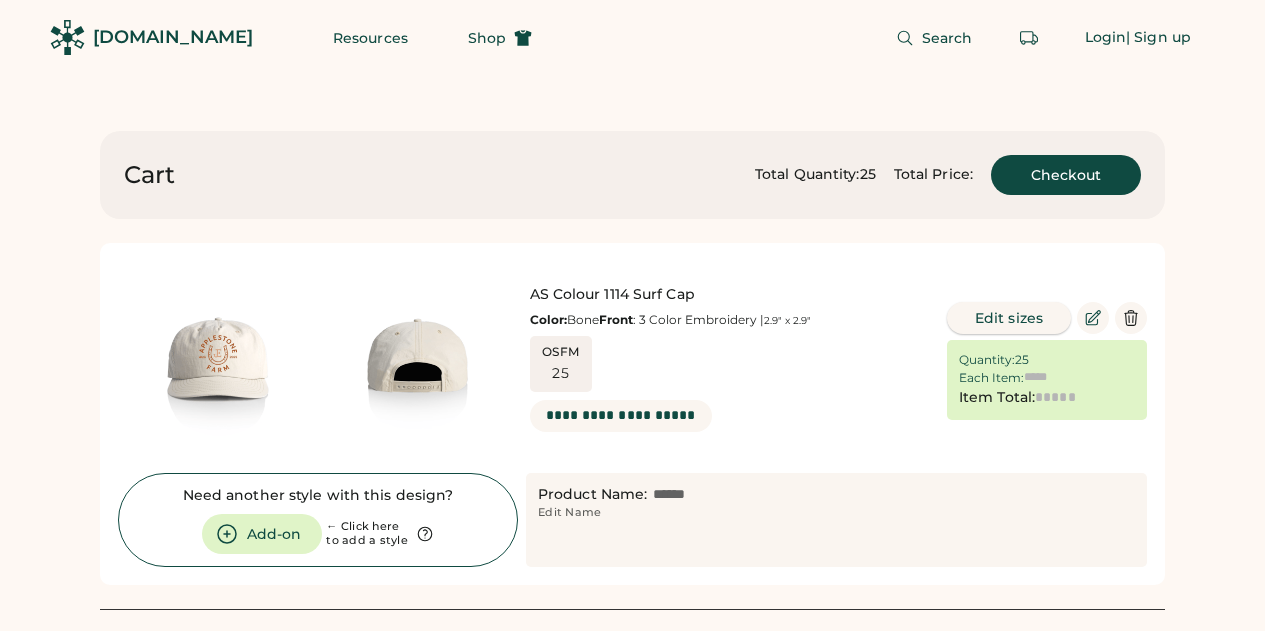 scroll, scrollTop: 0, scrollLeft: 0, axis: both 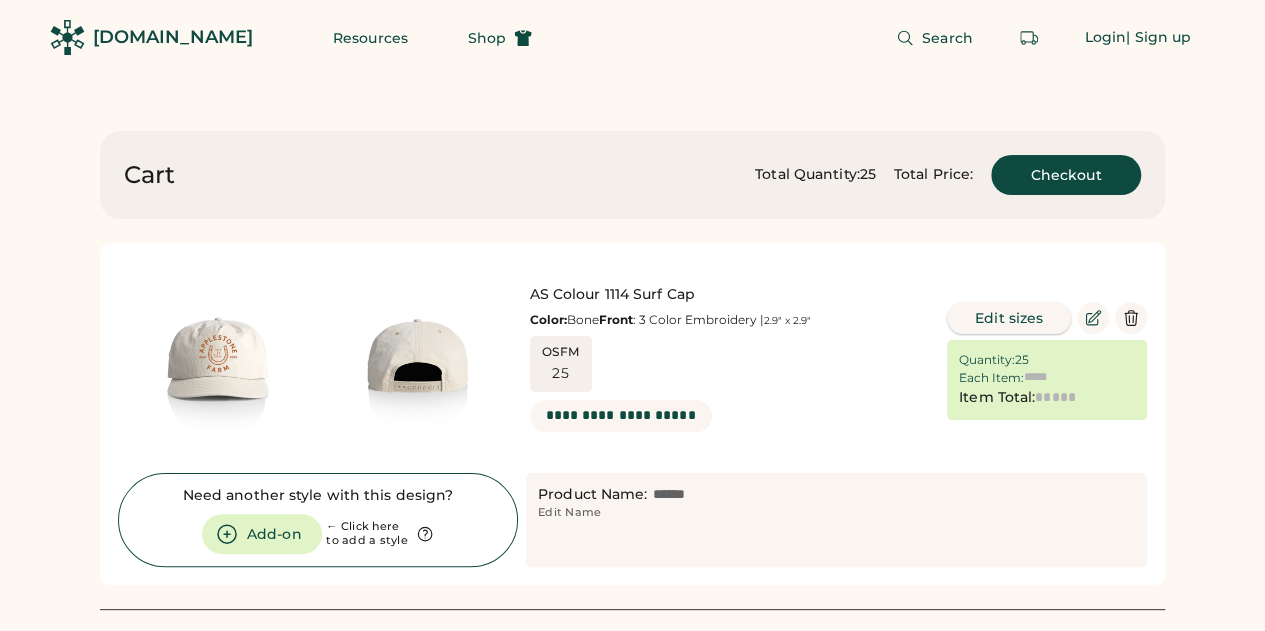 type on "******" 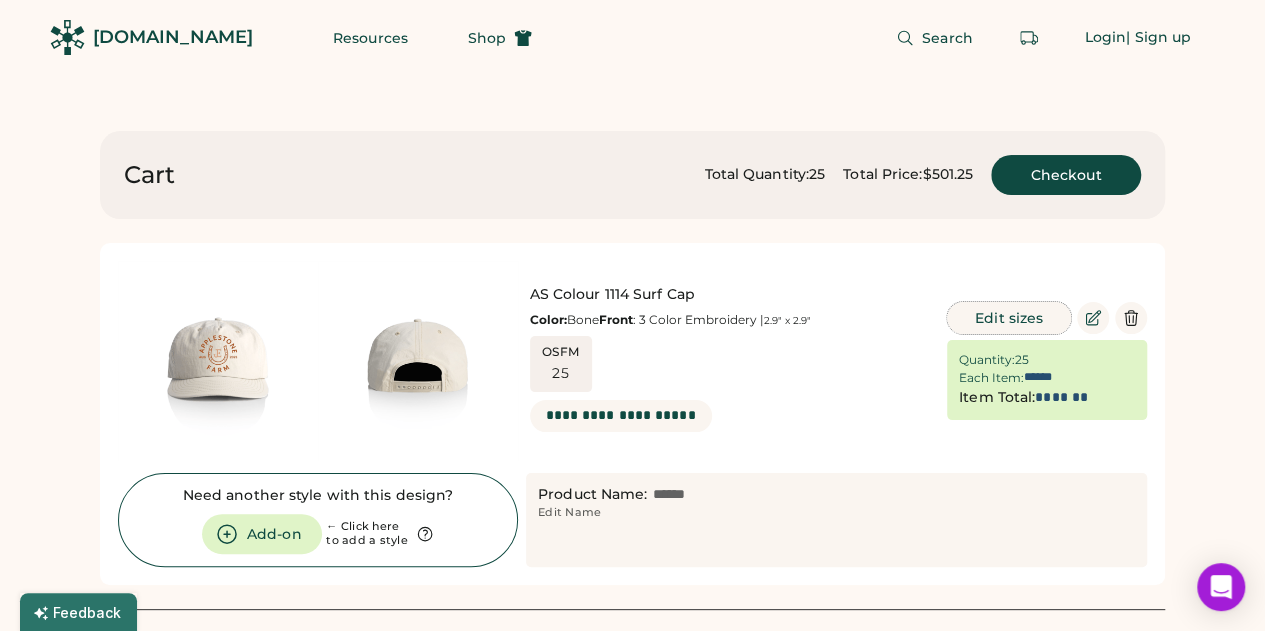click on "Edit sizes" at bounding box center [1009, 318] 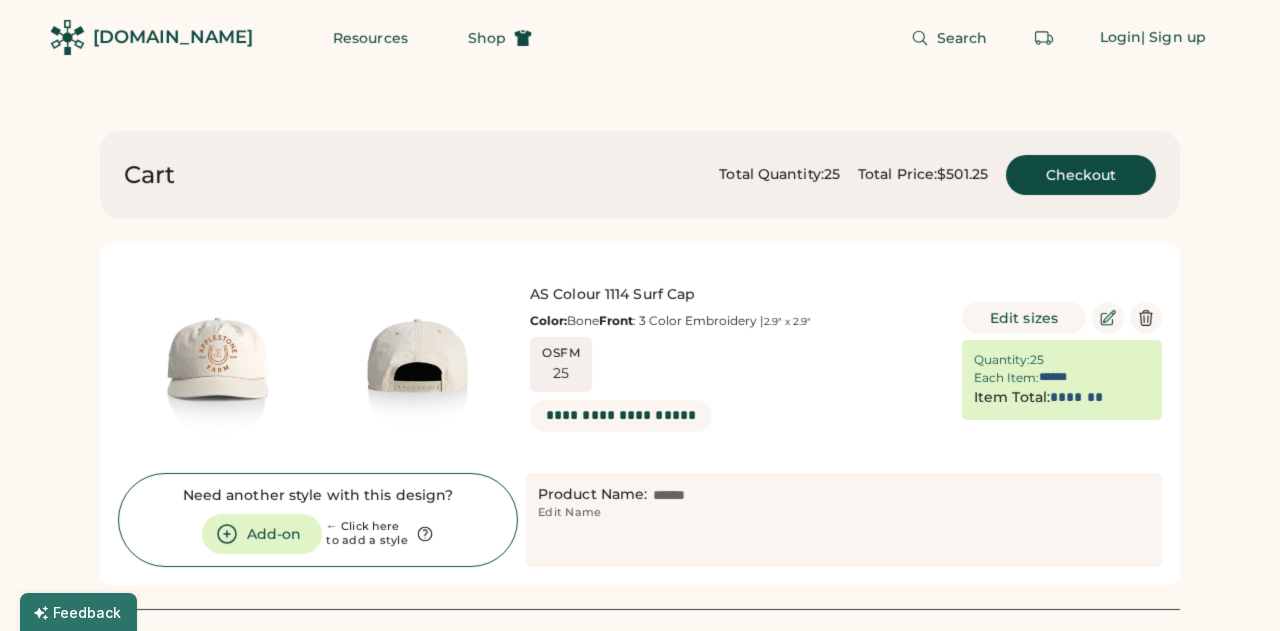 scroll, scrollTop: 0, scrollLeft: 46, axis: horizontal 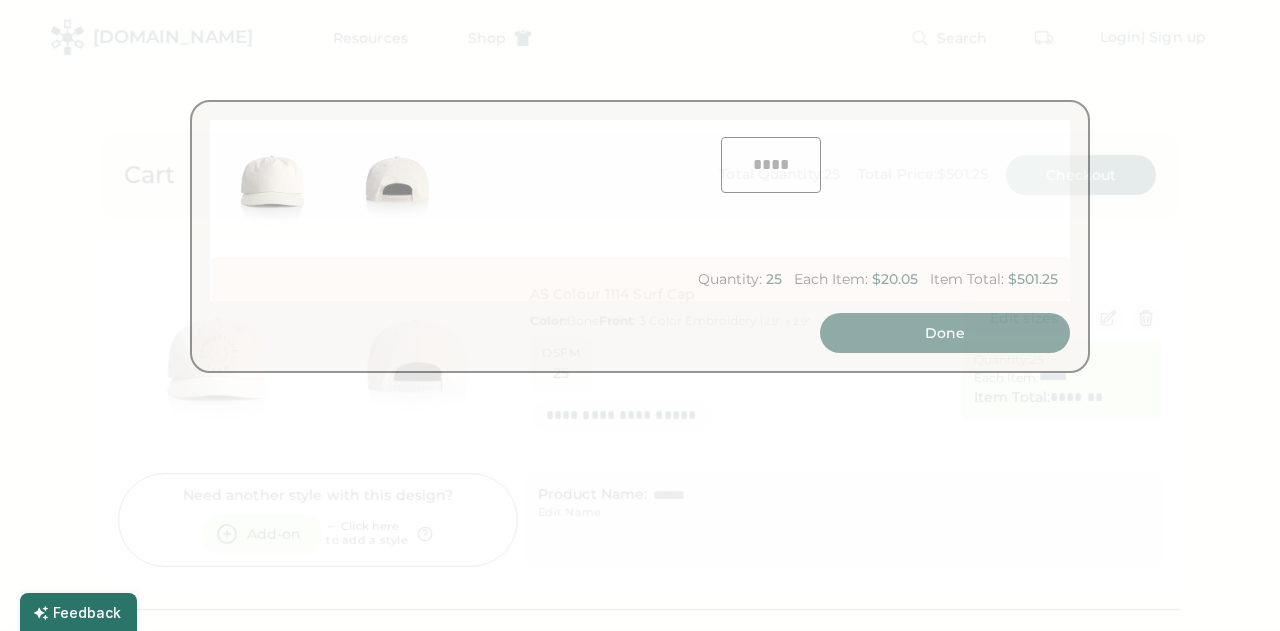 type on "**" 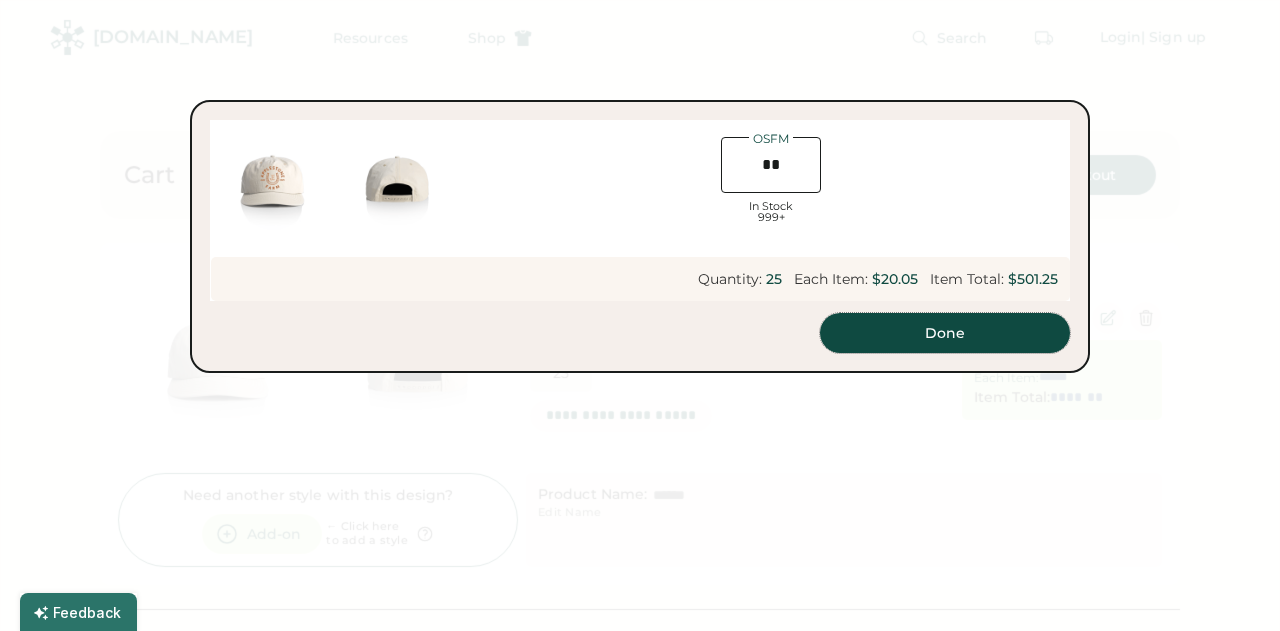 click on "Done" at bounding box center [945, 333] 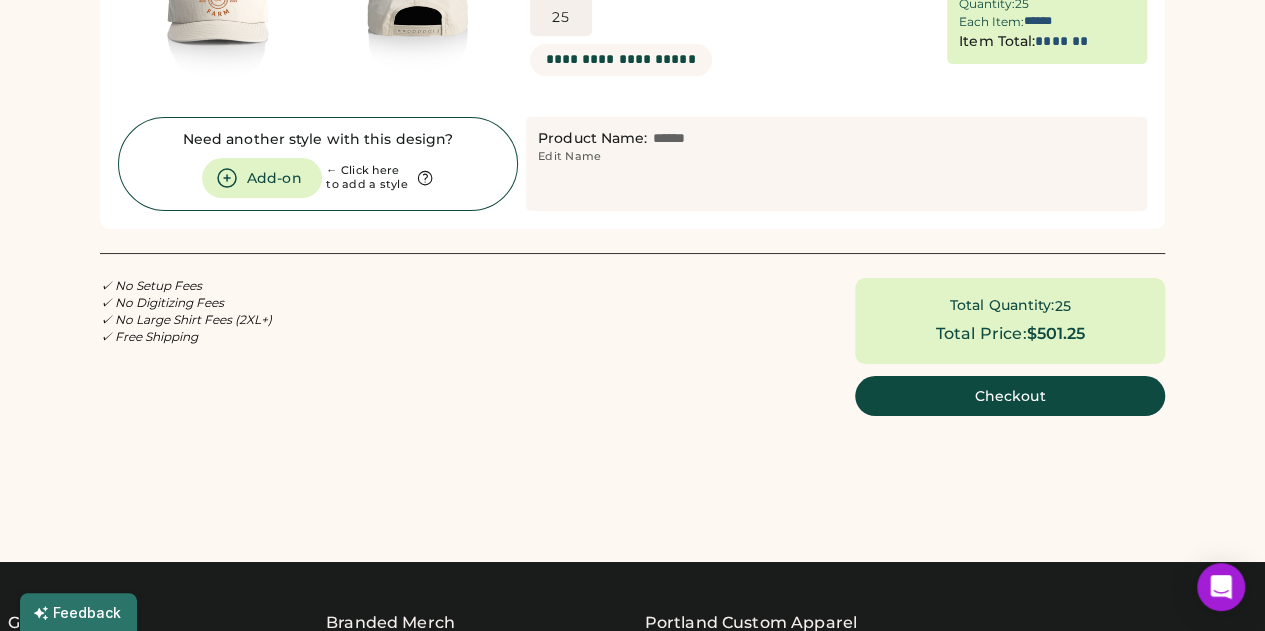 scroll, scrollTop: 384, scrollLeft: 0, axis: vertical 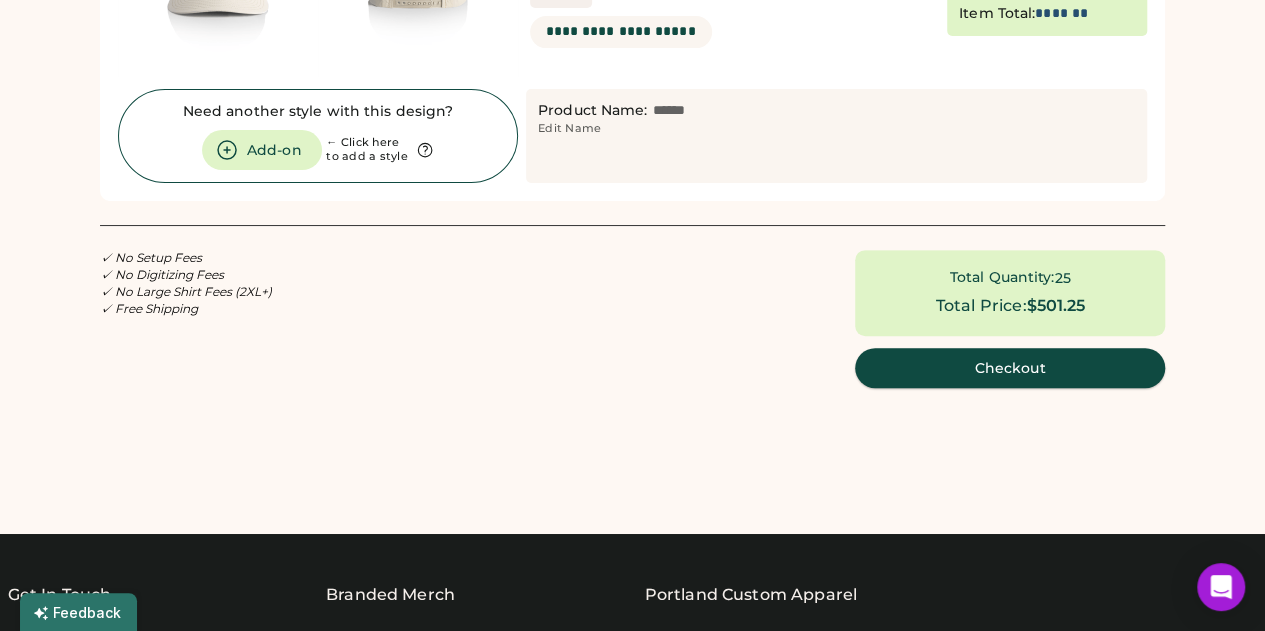 click on "Checkout" at bounding box center (1010, 368) 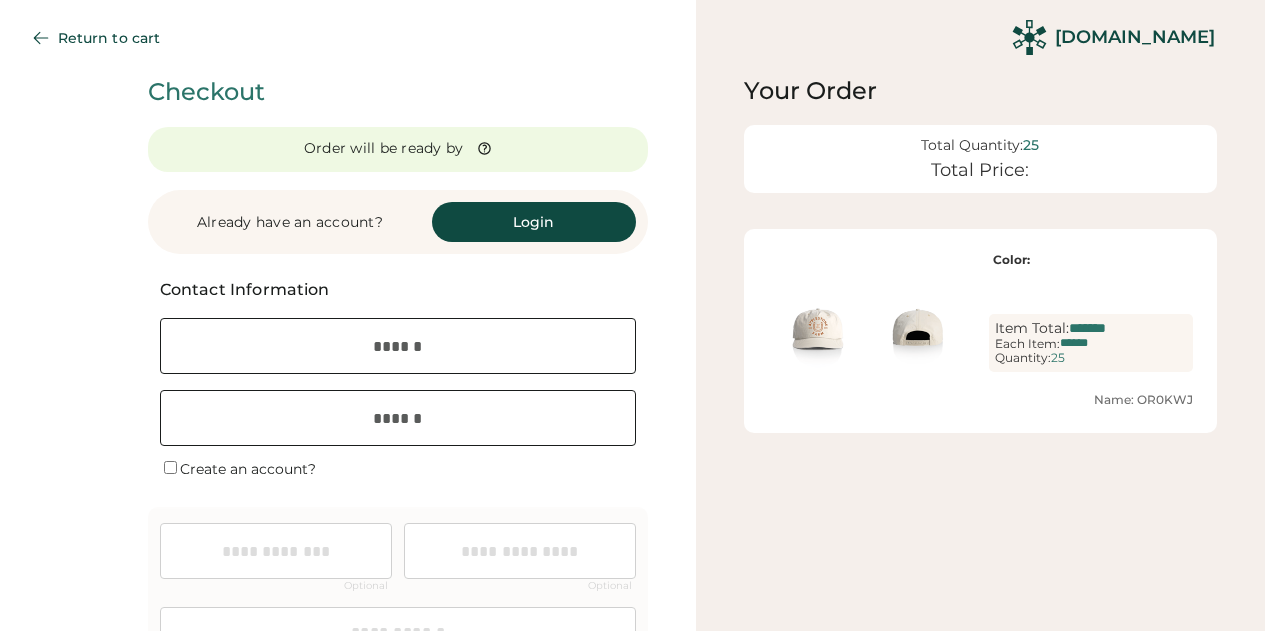 scroll, scrollTop: 0, scrollLeft: 0, axis: both 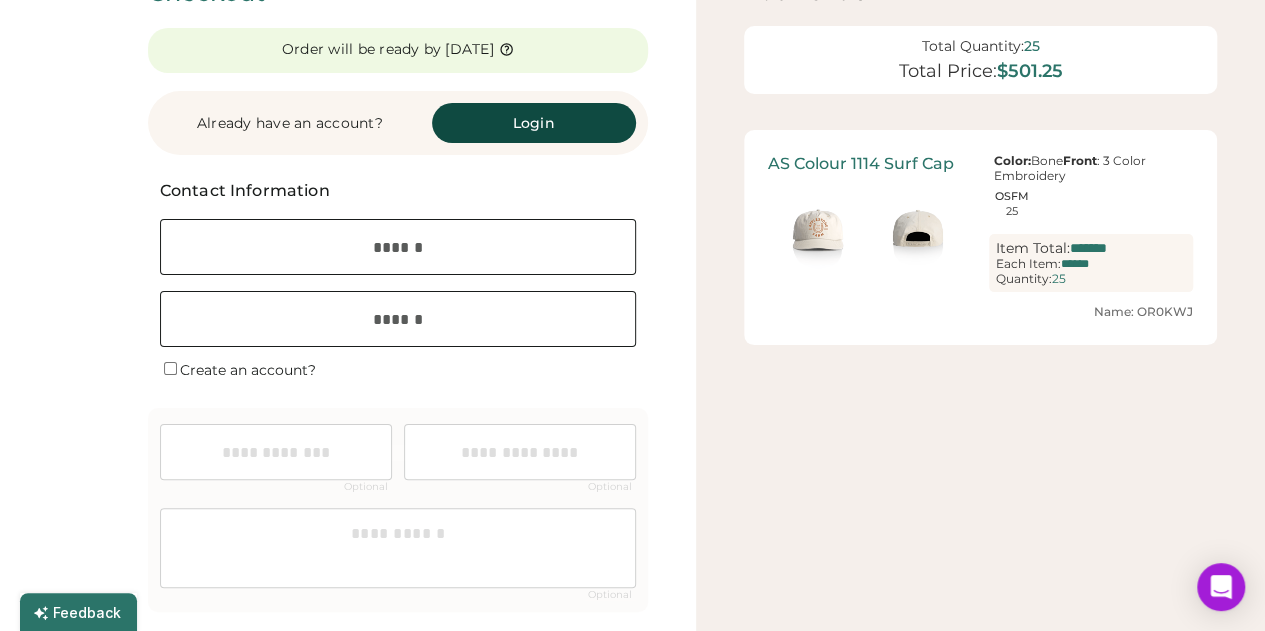 click at bounding box center (398, 247) 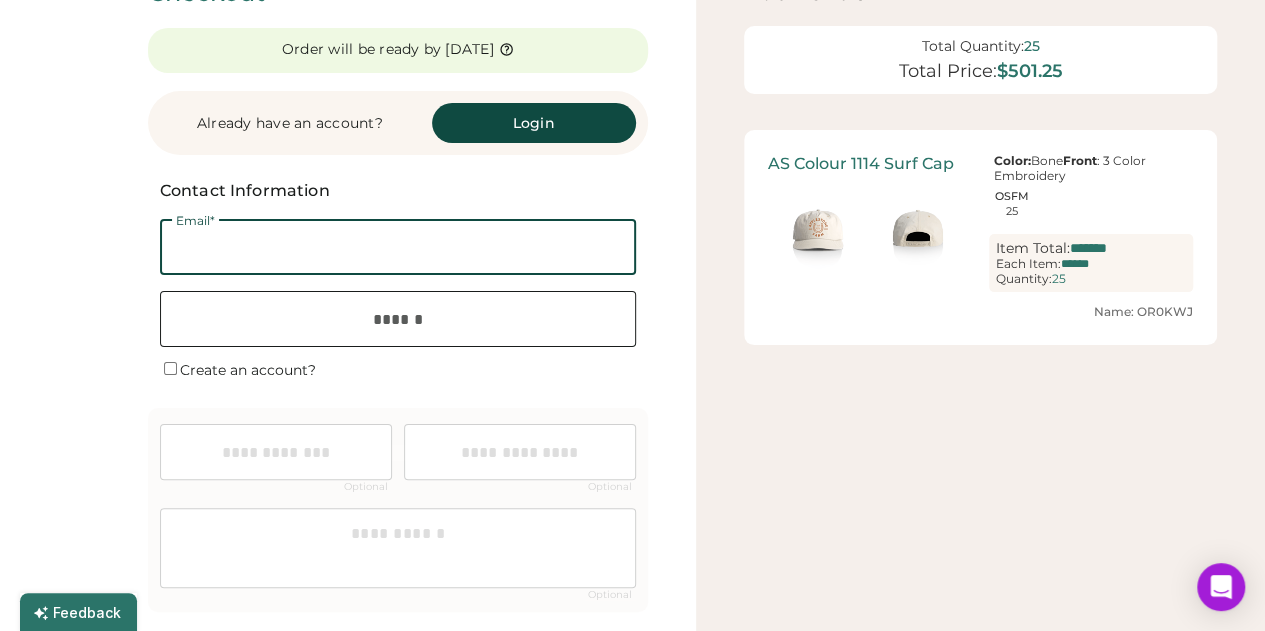 click at bounding box center [398, 247] 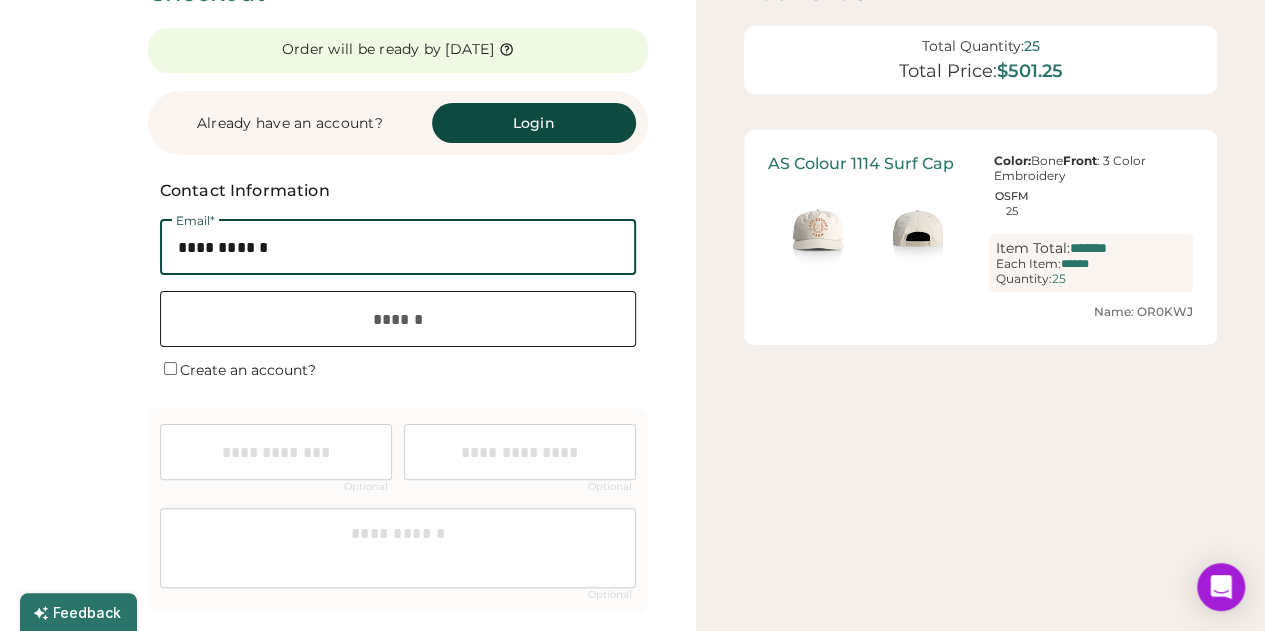 scroll, scrollTop: 139, scrollLeft: 0, axis: vertical 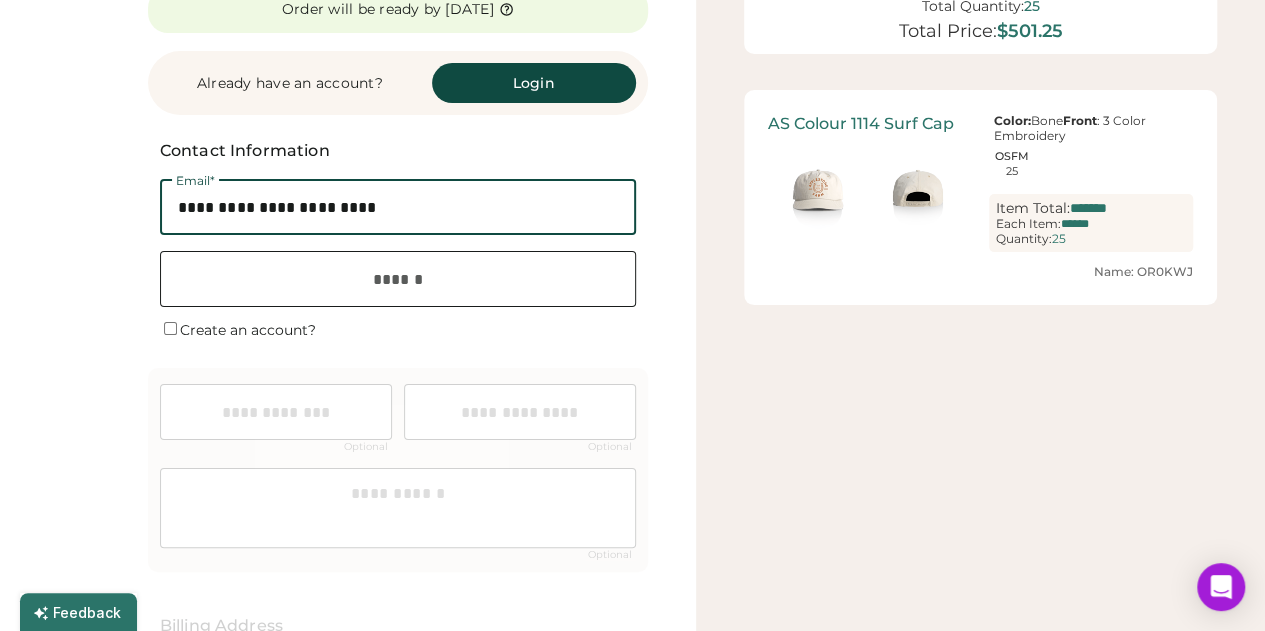 type on "**********" 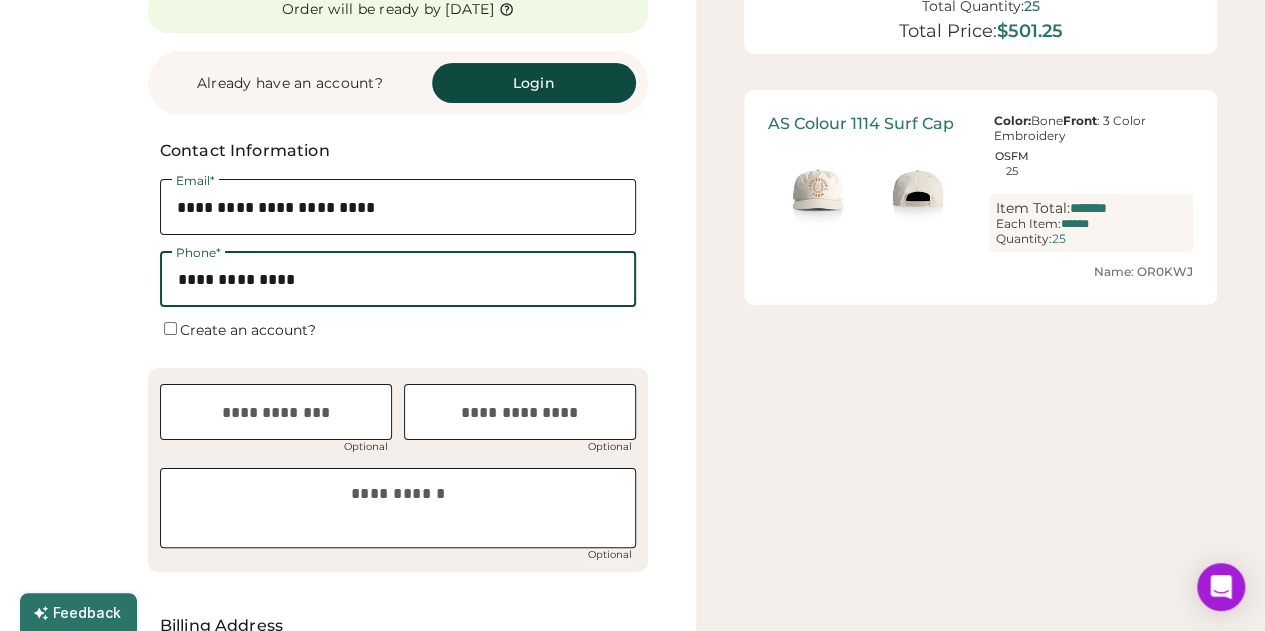 type on "**********" 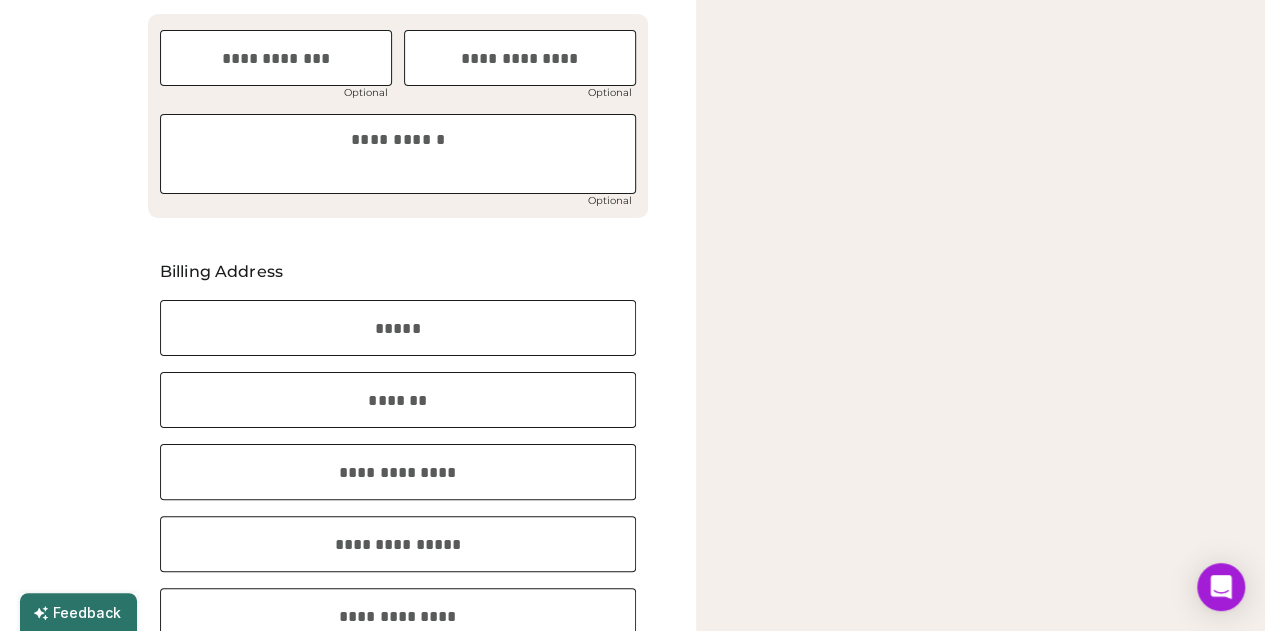 scroll, scrollTop: 0, scrollLeft: 0, axis: both 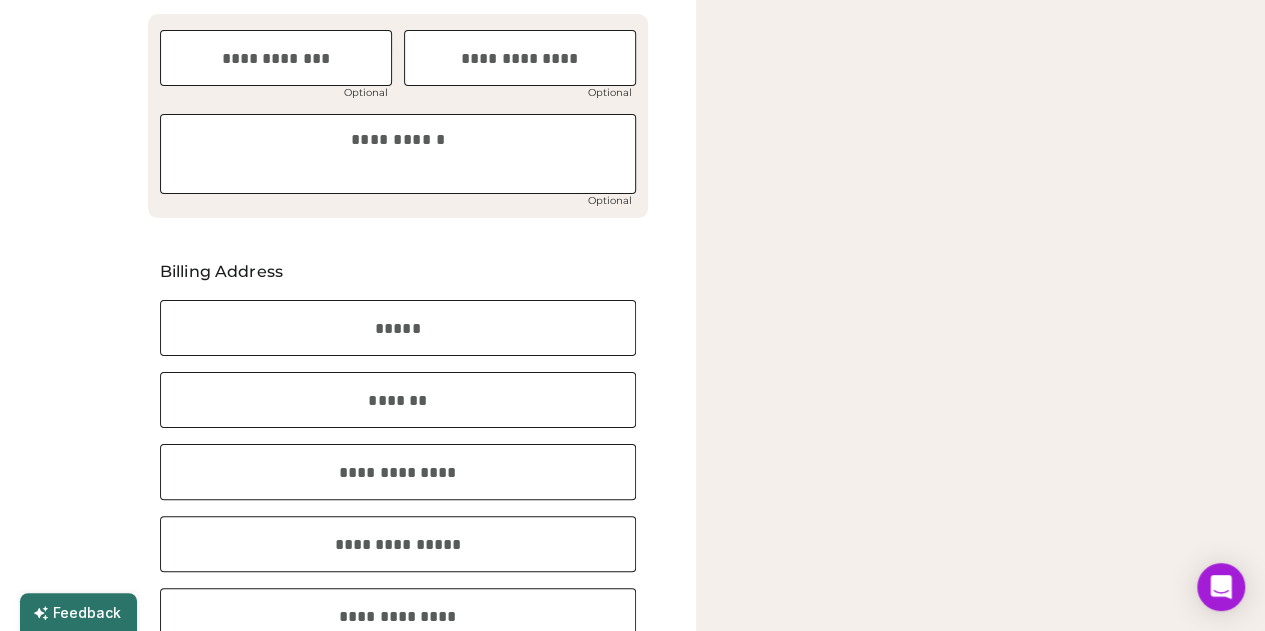 click on "In-Hands Date Optional PO / Reference Optional Order Notes Optional" at bounding box center [398, 116] 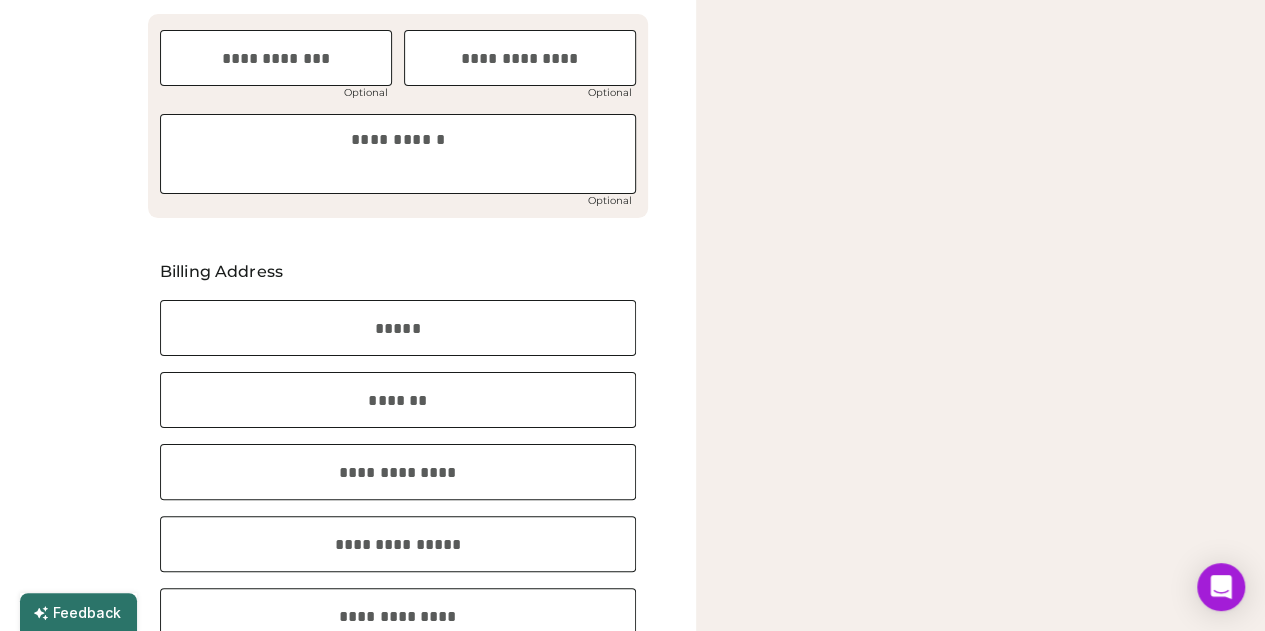 scroll, scrollTop: 589, scrollLeft: 0, axis: vertical 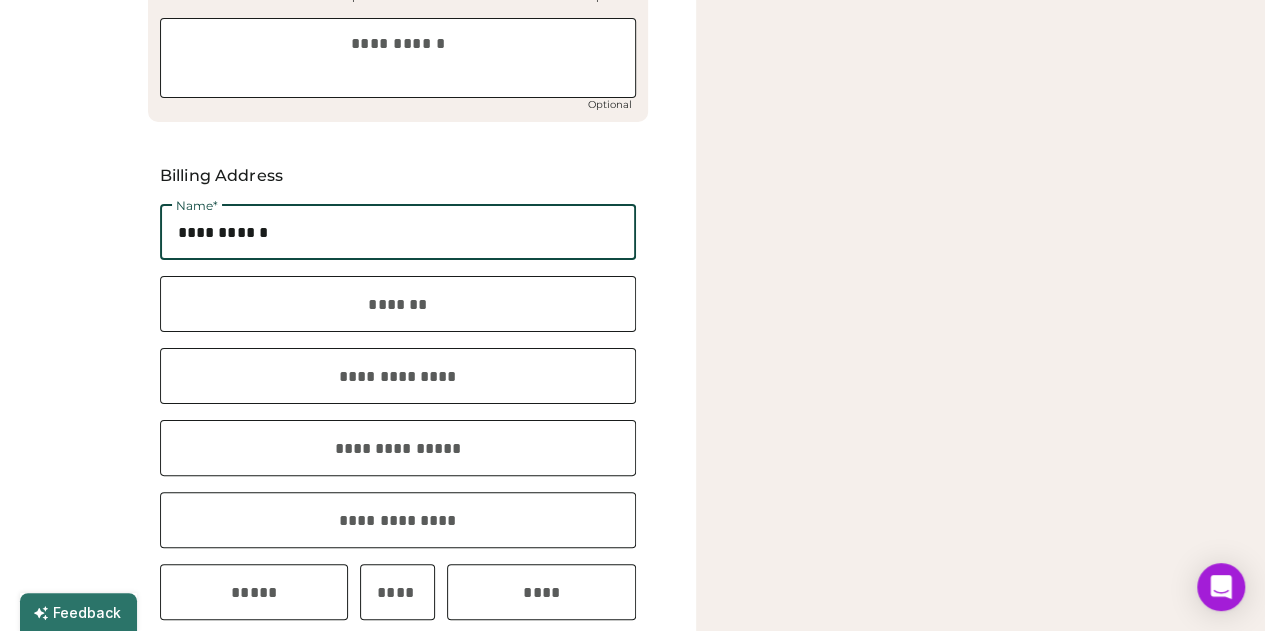 type on "**********" 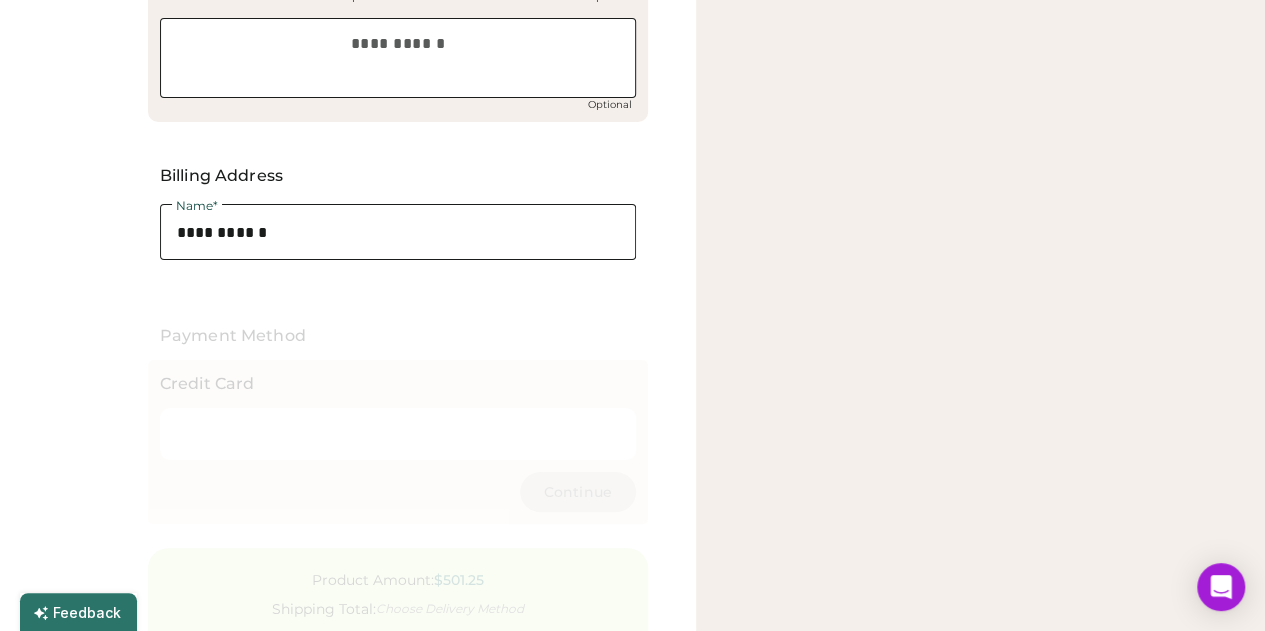 scroll, scrollTop: 121, scrollLeft: 0, axis: vertical 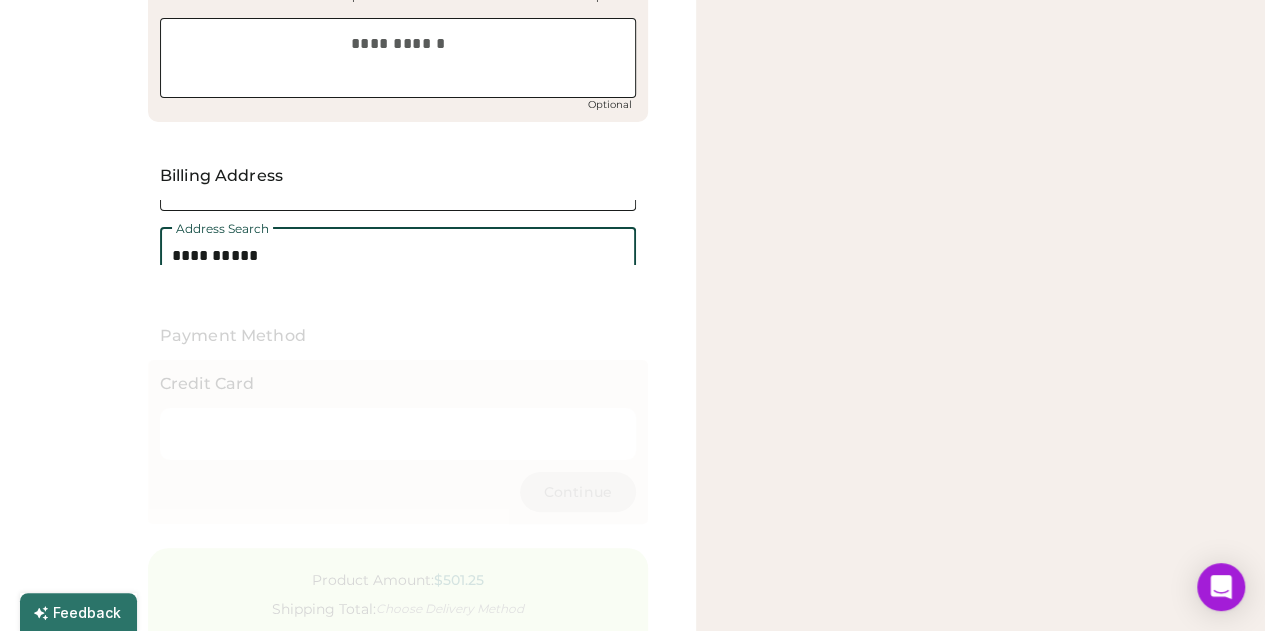 type on "**********" 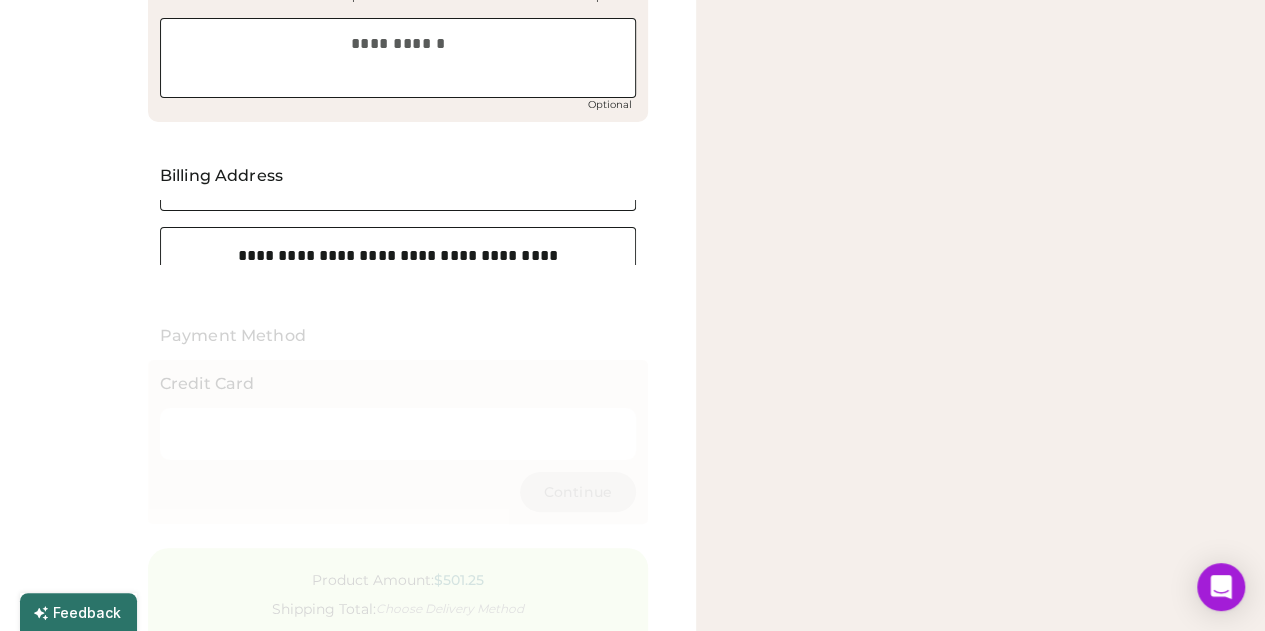 type 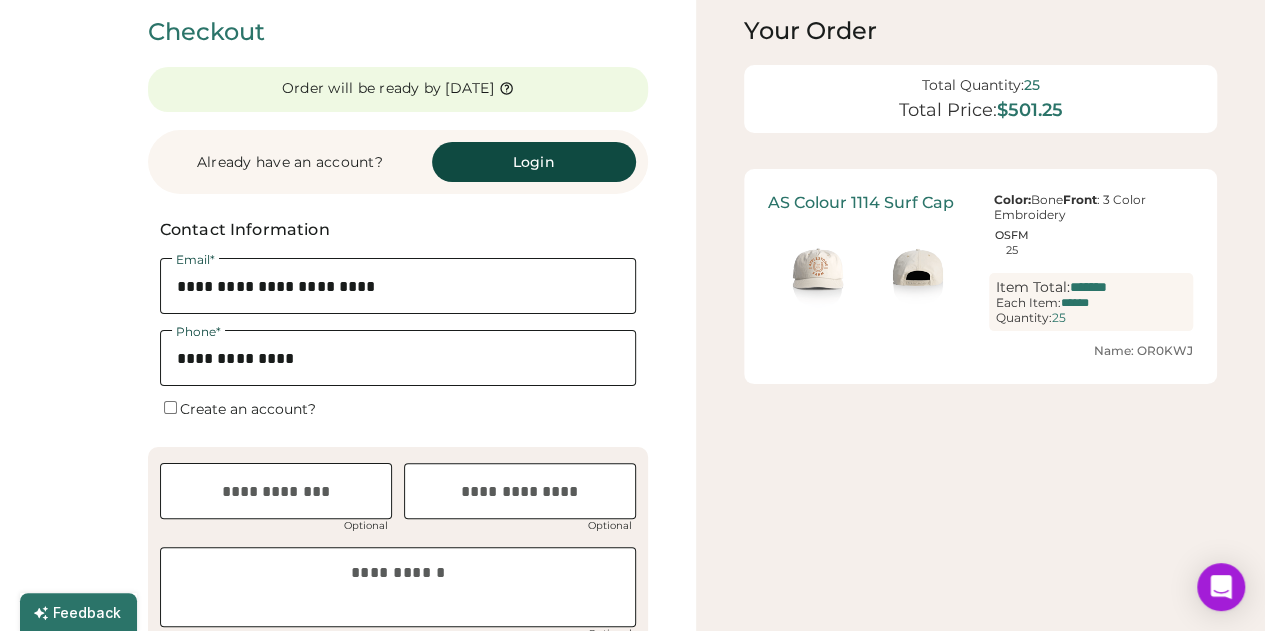 scroll, scrollTop: 523, scrollLeft: 0, axis: vertical 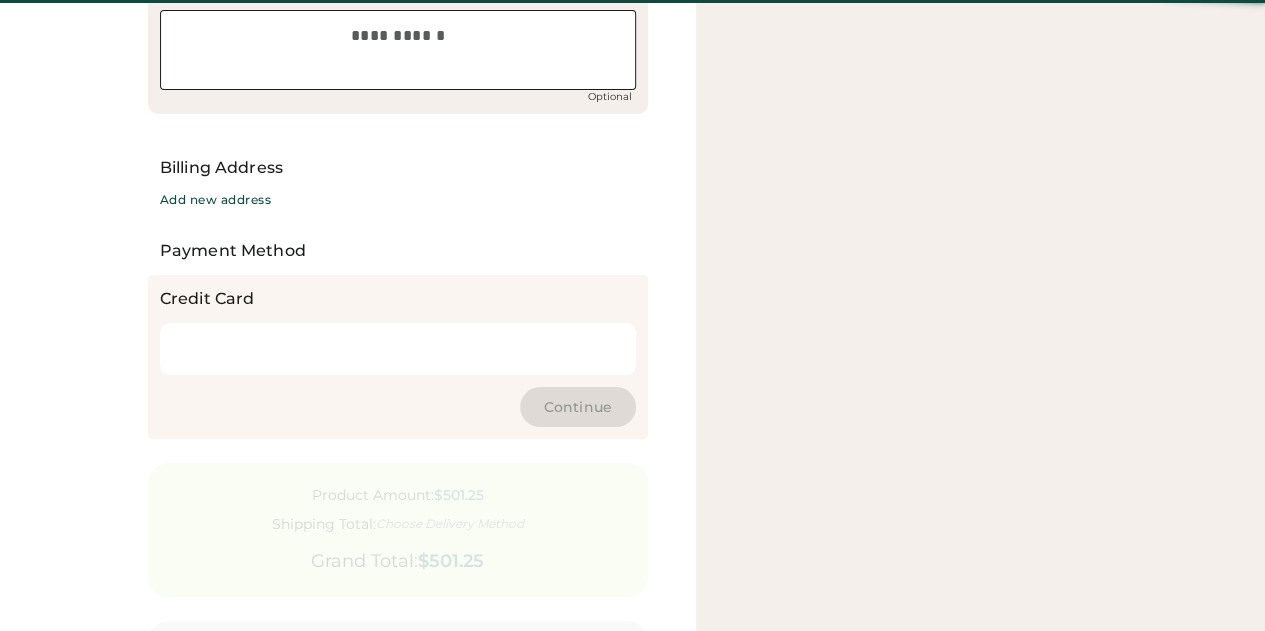 click on "Add new address" at bounding box center [216, 200] 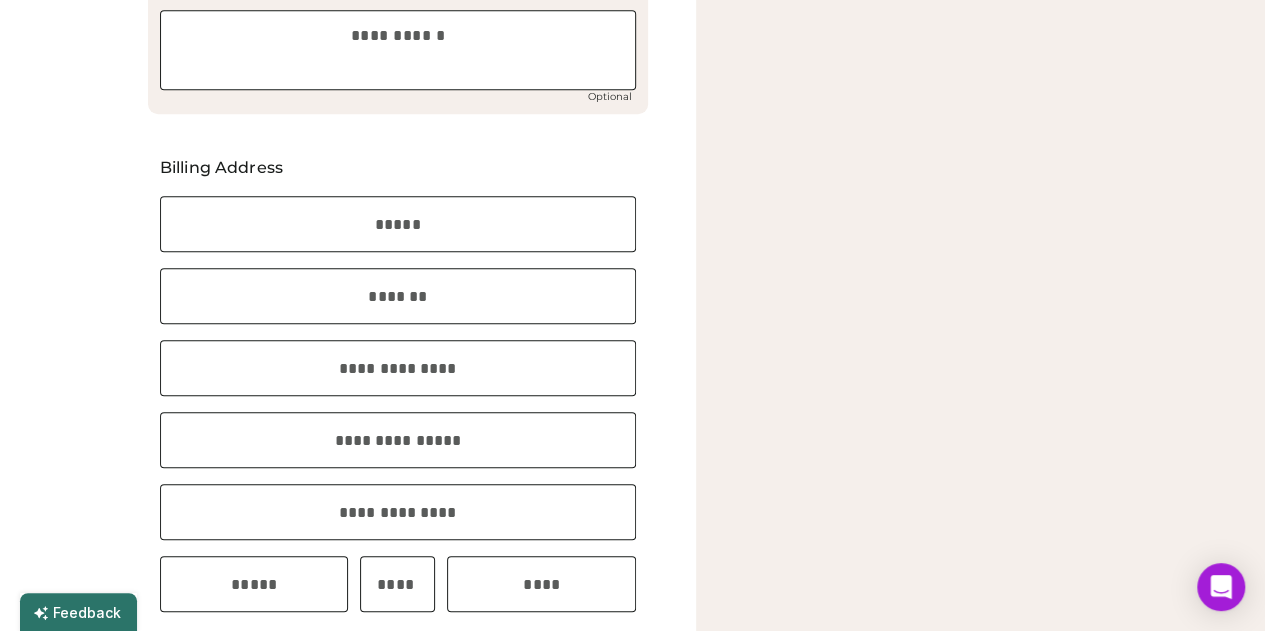 scroll, scrollTop: 0, scrollLeft: 0, axis: both 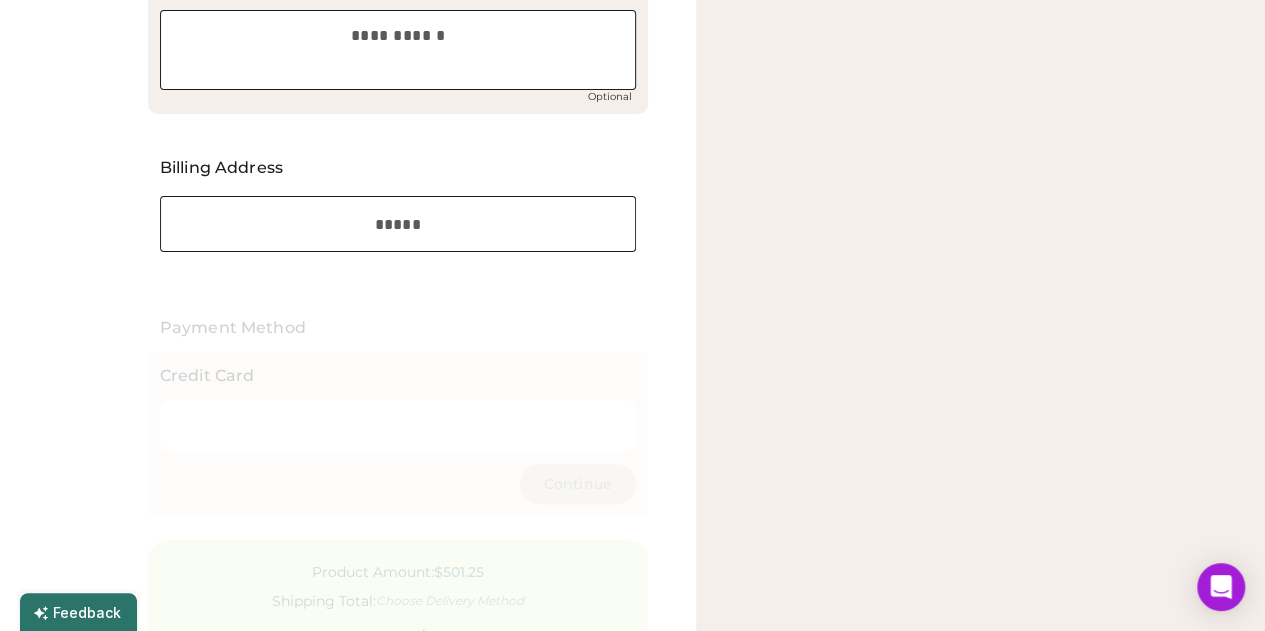 click at bounding box center [398, 224] 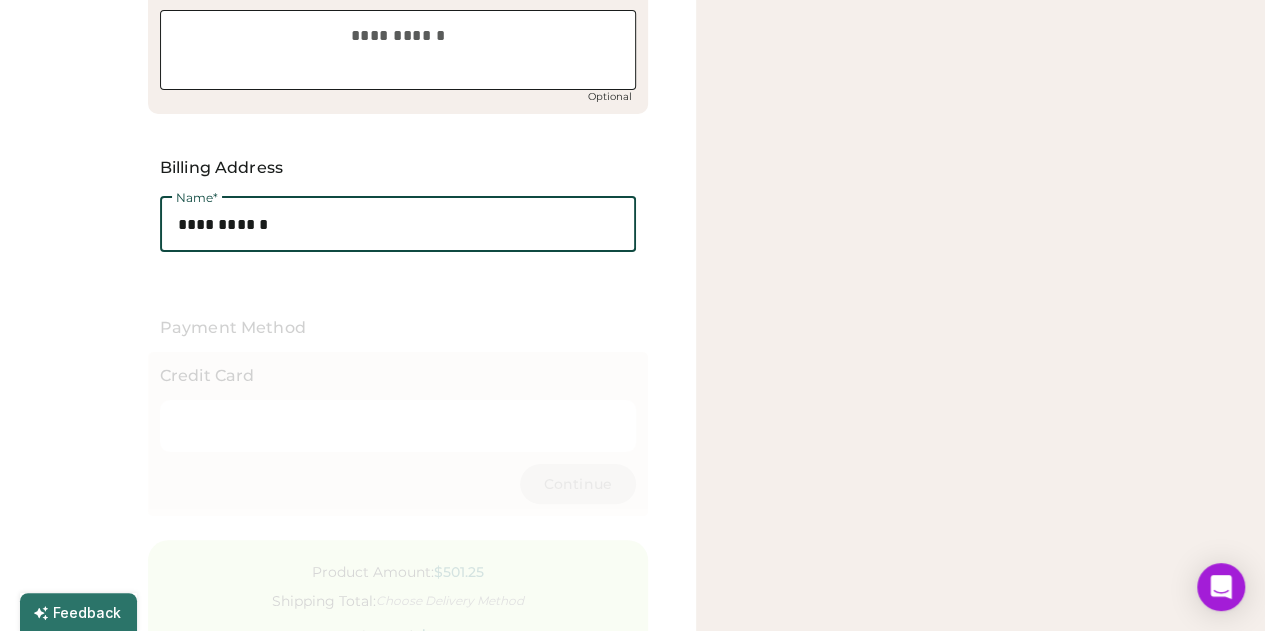 scroll, scrollTop: 445, scrollLeft: 0, axis: vertical 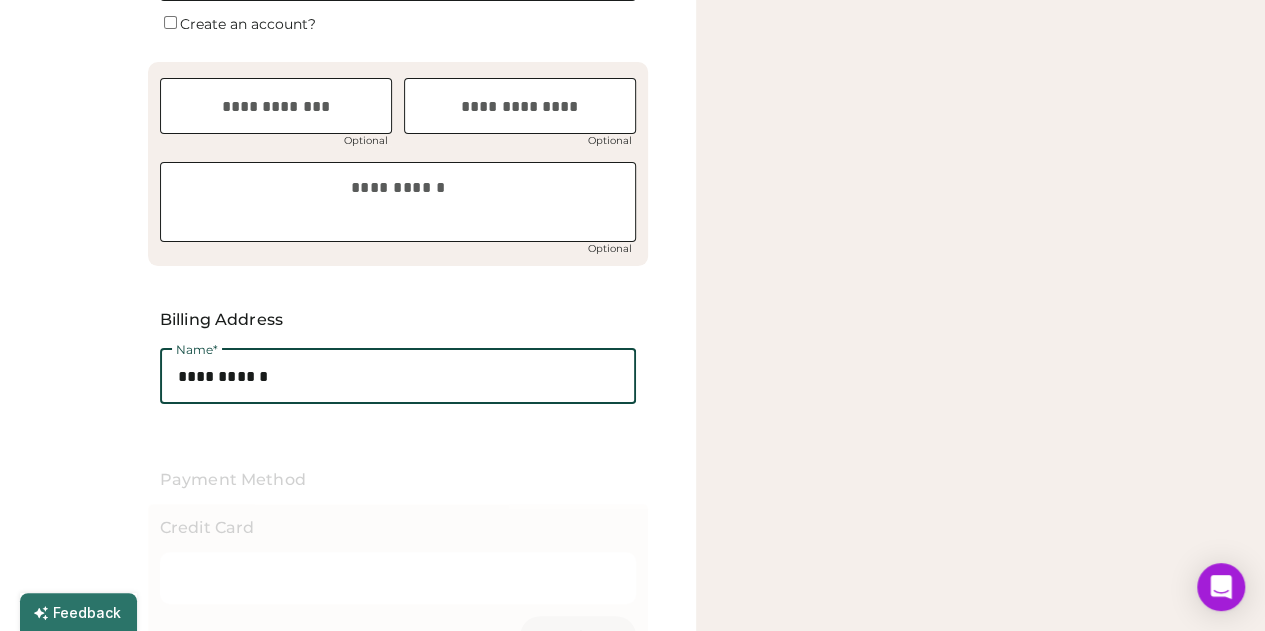 click at bounding box center [398, 376] 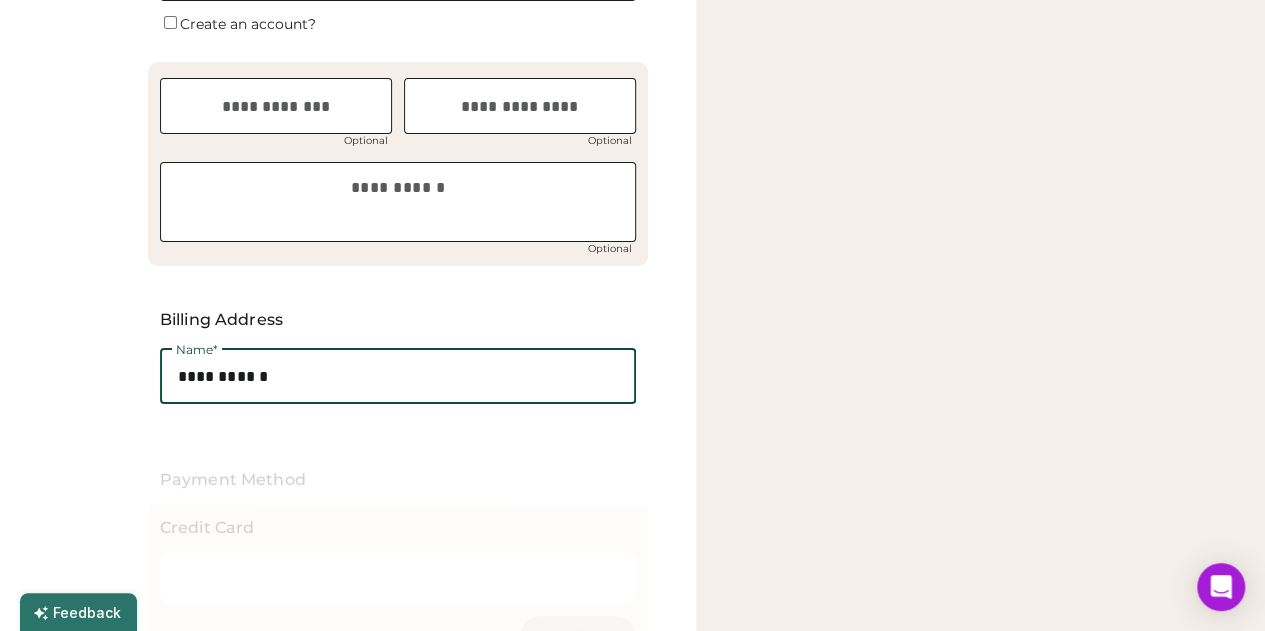 type on "**********" 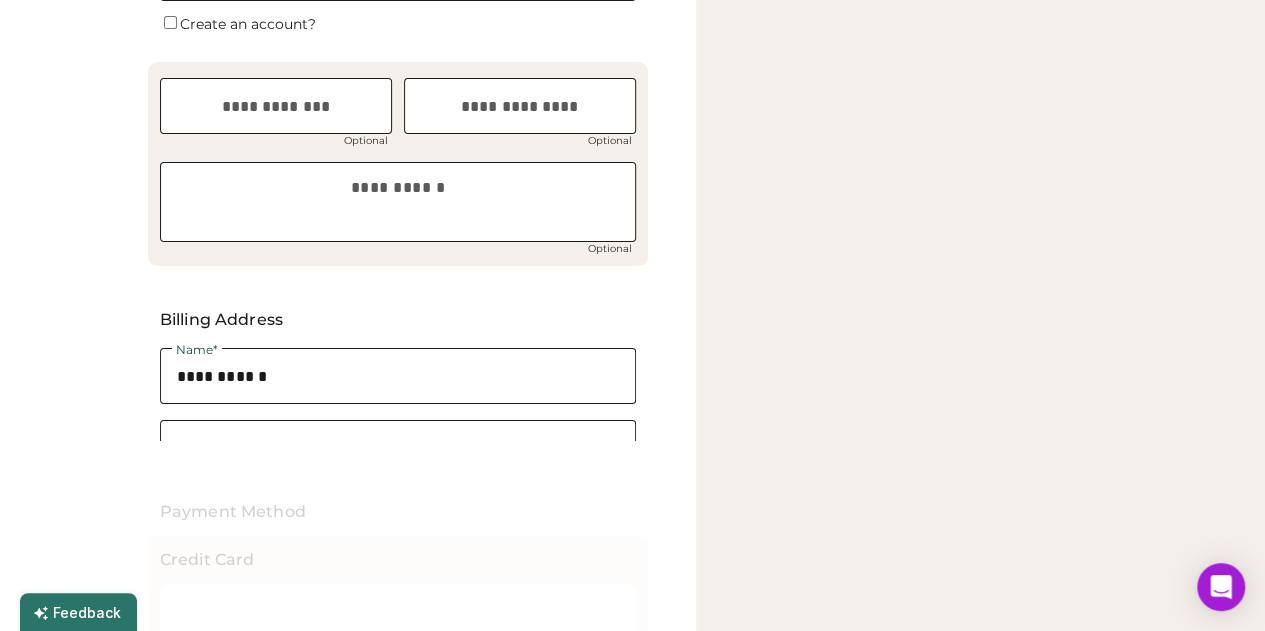 click at bounding box center (398, 448) 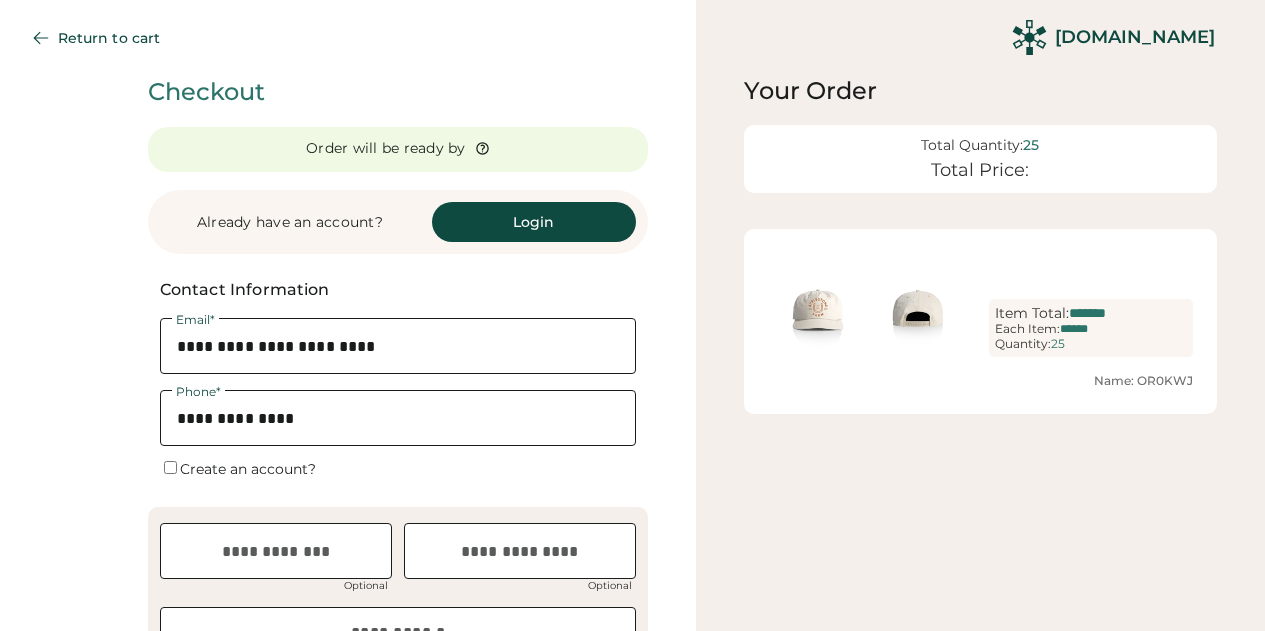 scroll, scrollTop: 0, scrollLeft: 0, axis: both 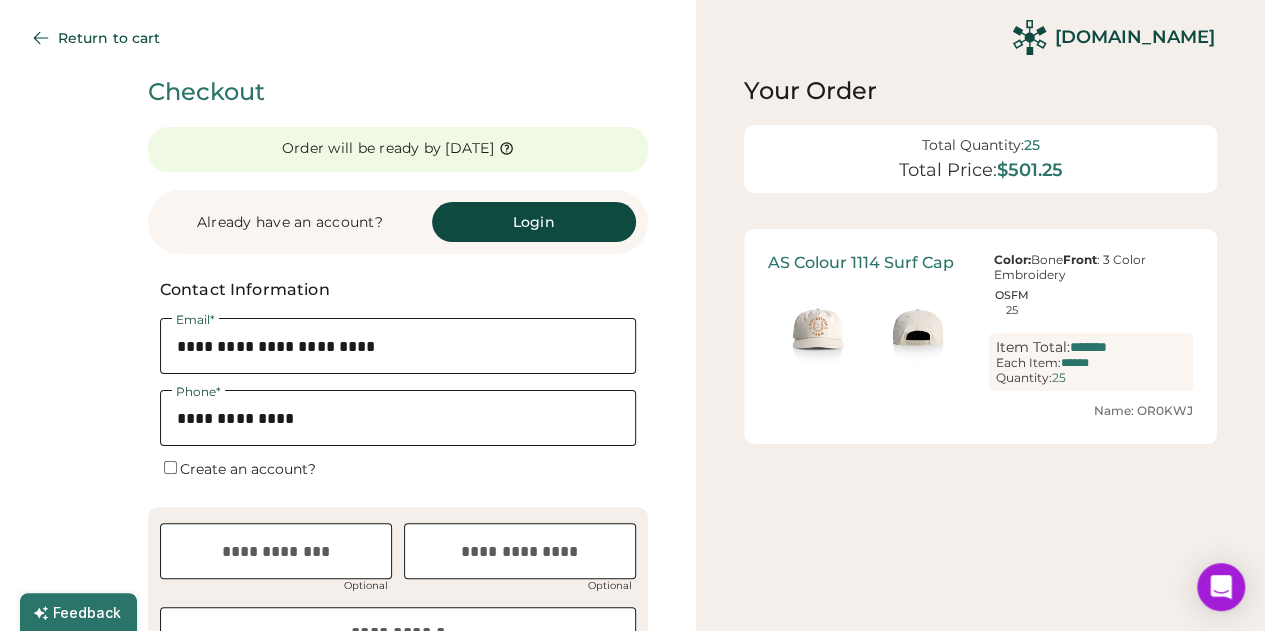 click on "**********" at bounding box center [348, 674] 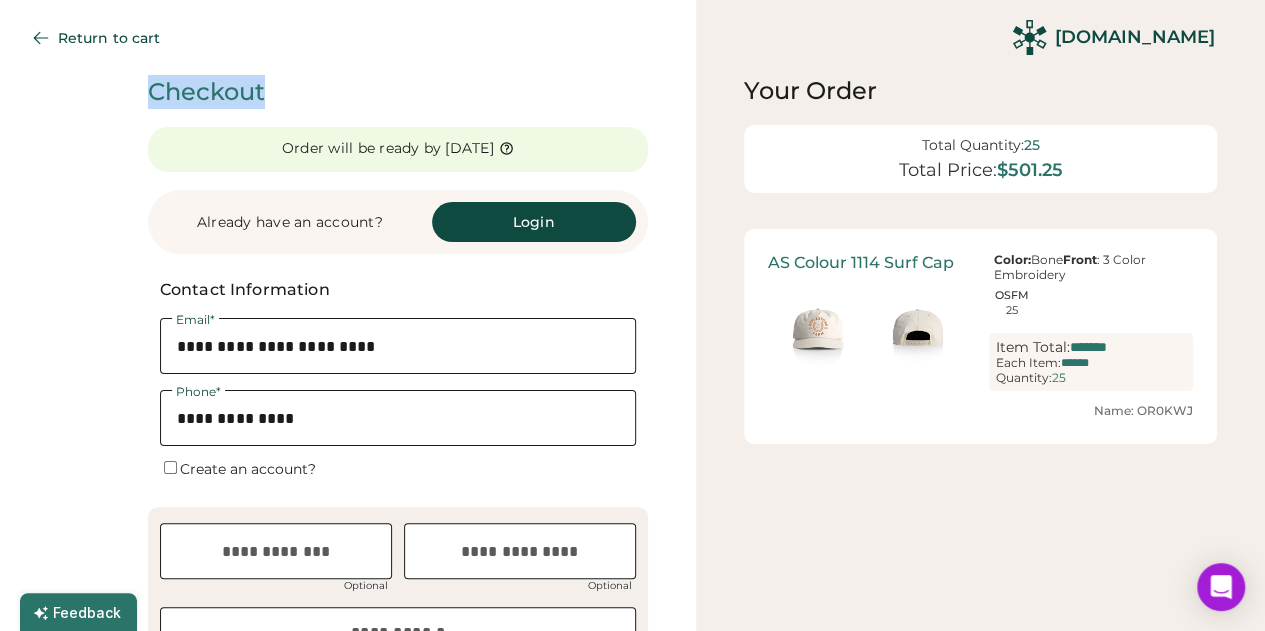 click on "**********" at bounding box center [348, 674] 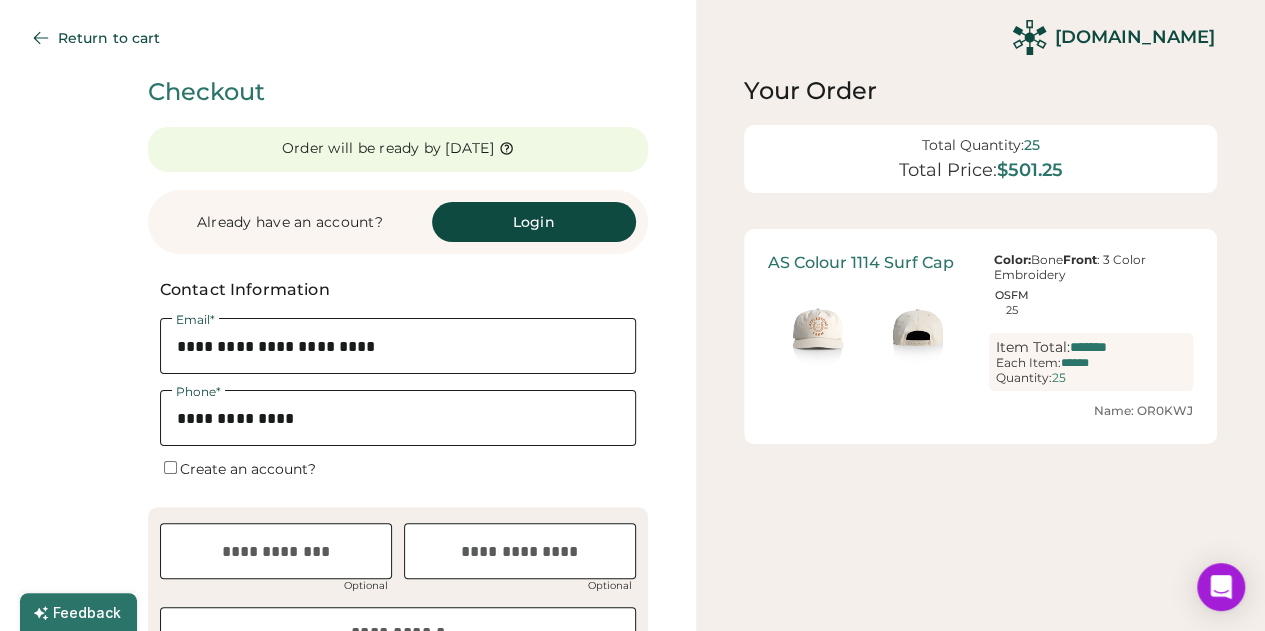click at bounding box center [398, 647] 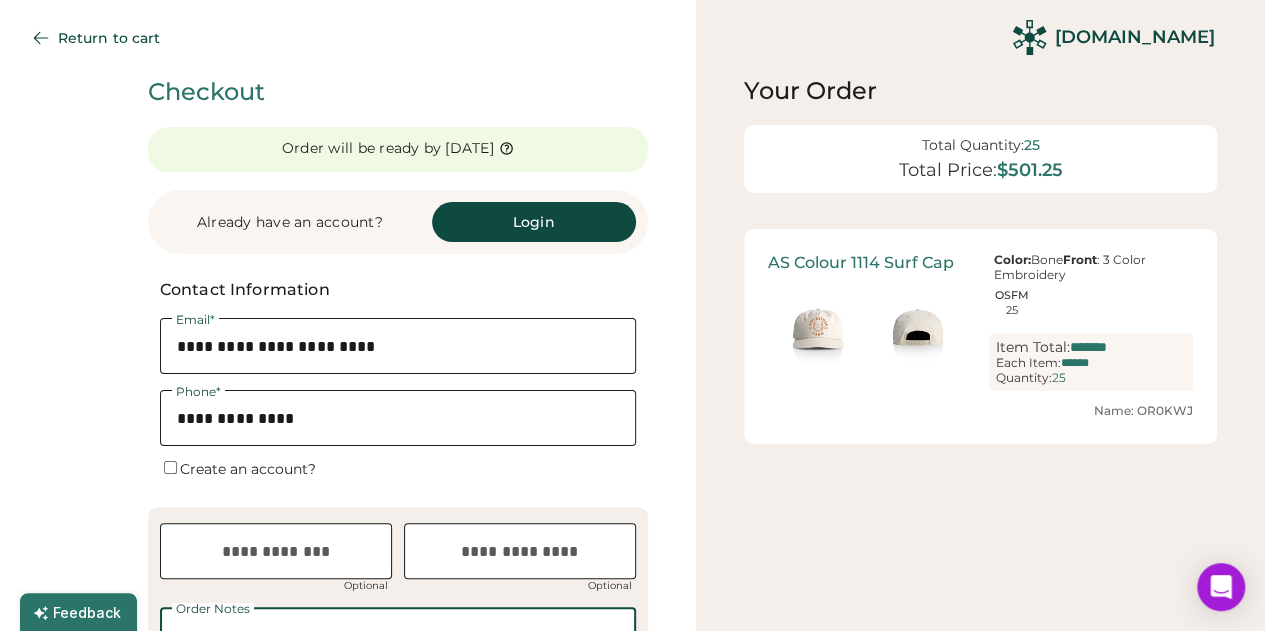 scroll, scrollTop: 650, scrollLeft: 0, axis: vertical 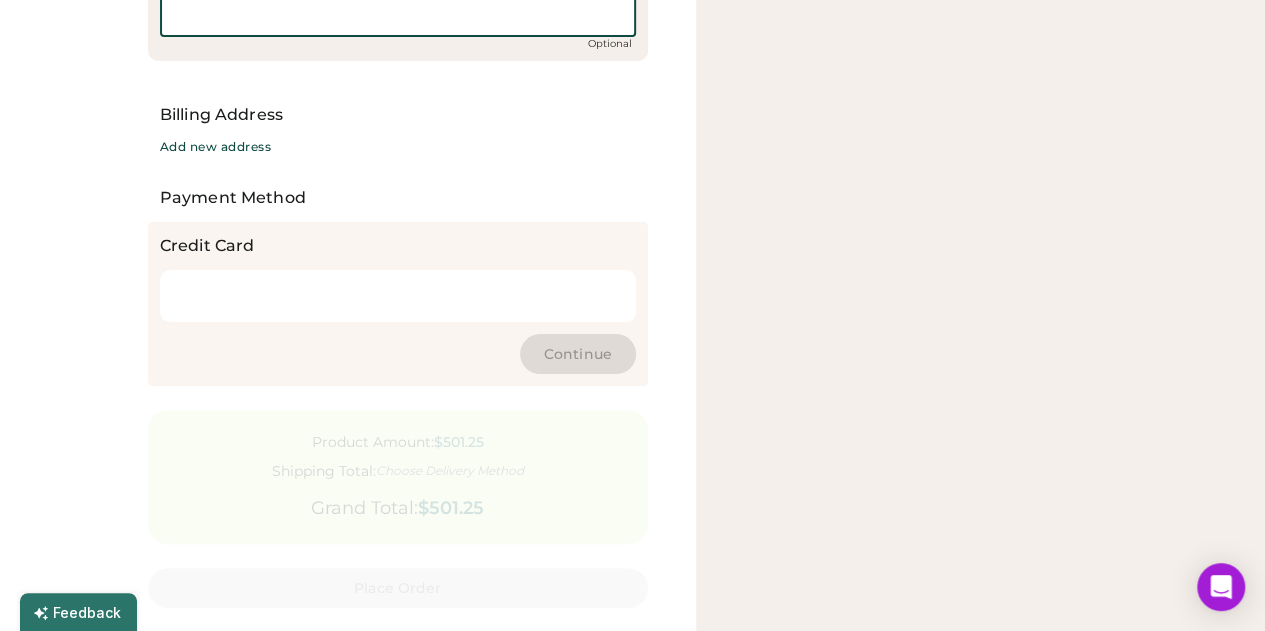 click on "Add new address" at bounding box center [216, 147] 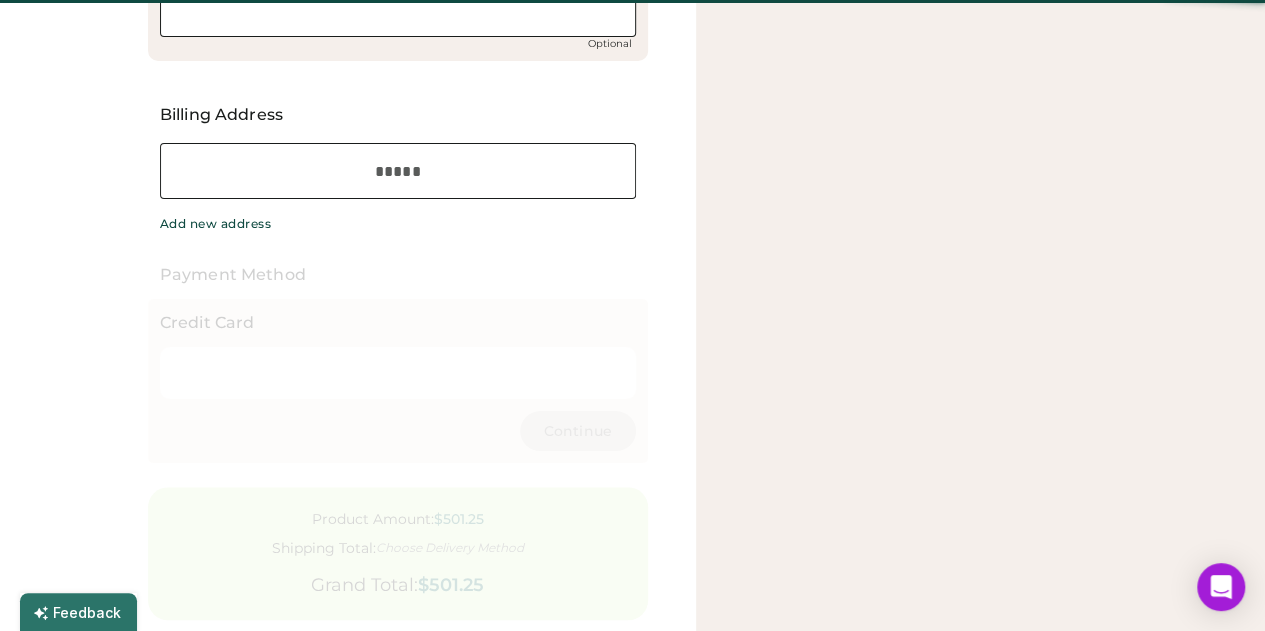 scroll, scrollTop: 456, scrollLeft: 0, axis: vertical 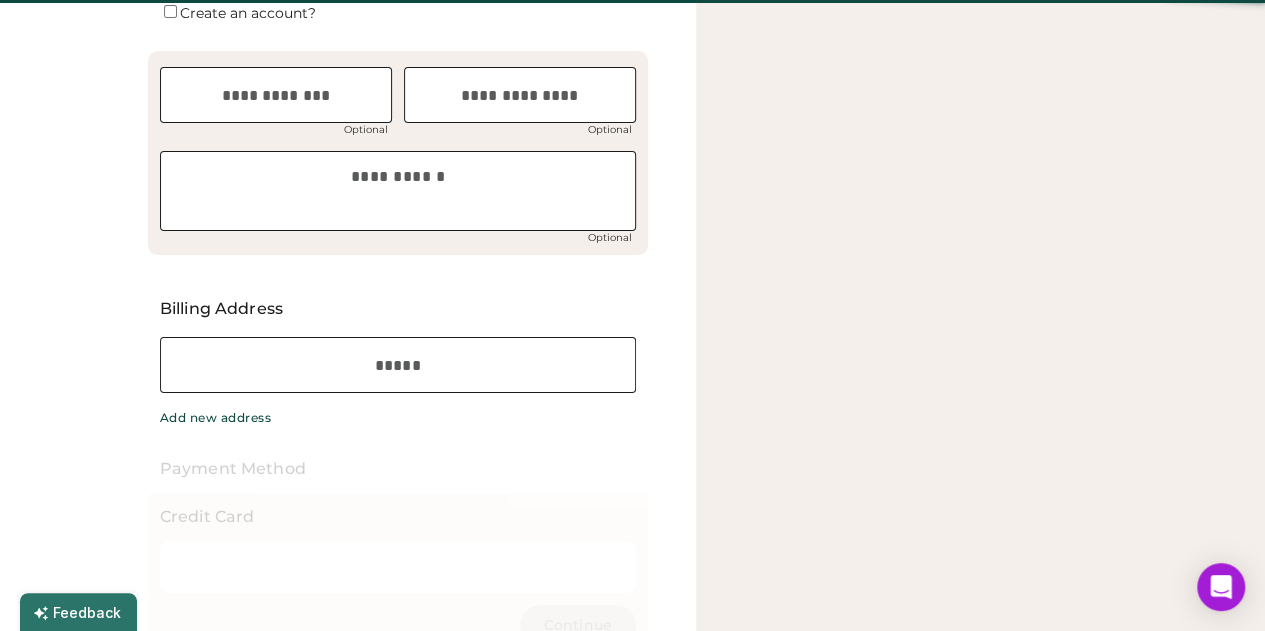 click at bounding box center (398, 365) 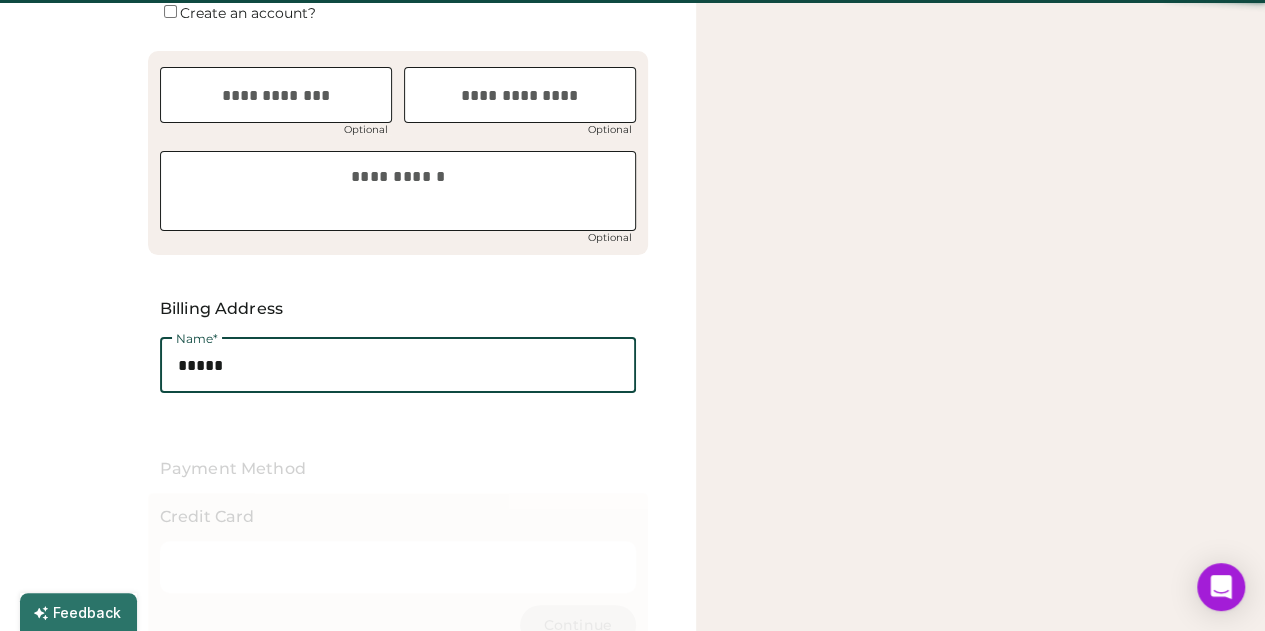 scroll, scrollTop: 0, scrollLeft: 0, axis: both 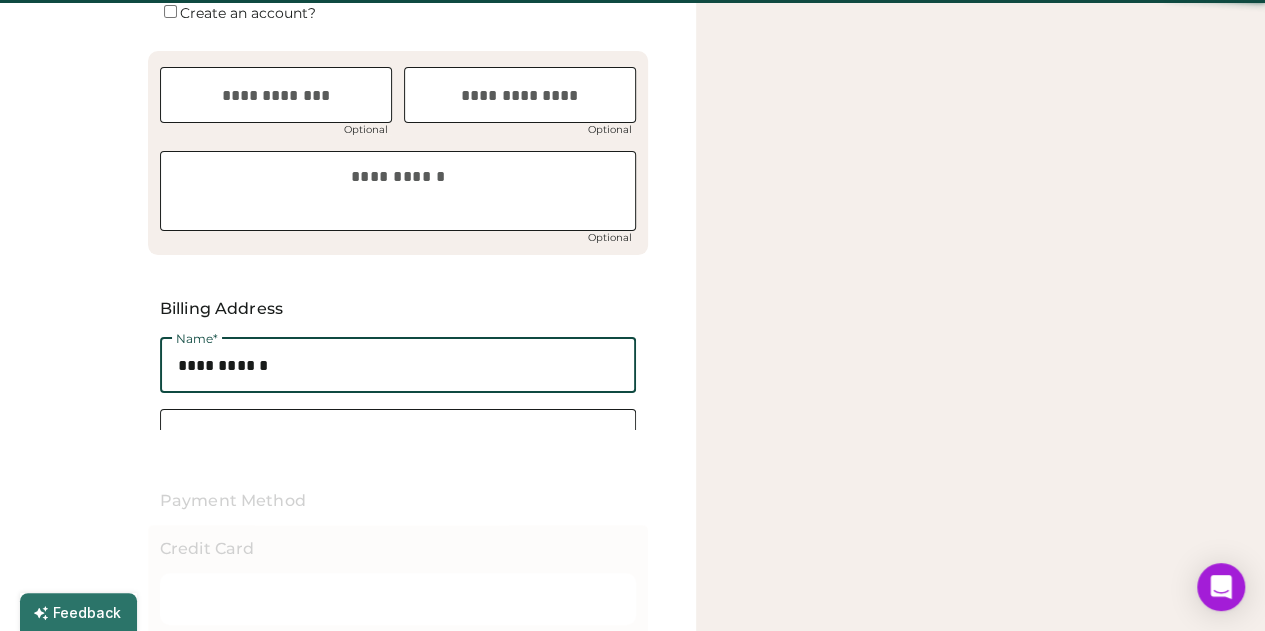 type on "**********" 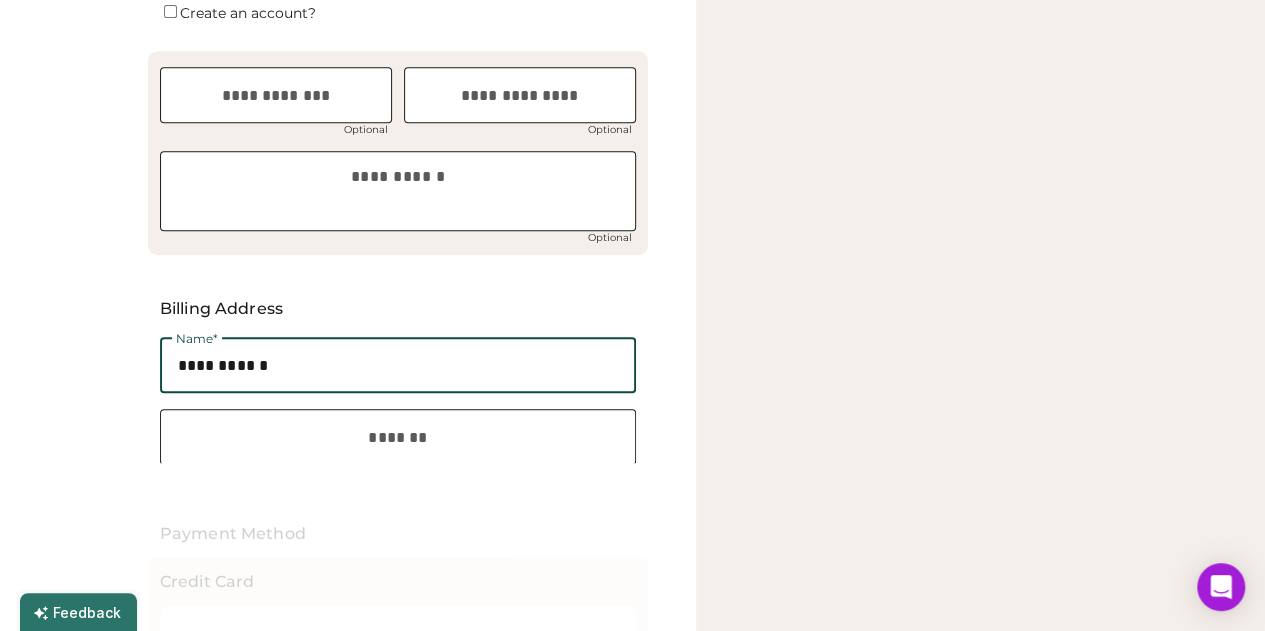 scroll, scrollTop: 74, scrollLeft: 0, axis: vertical 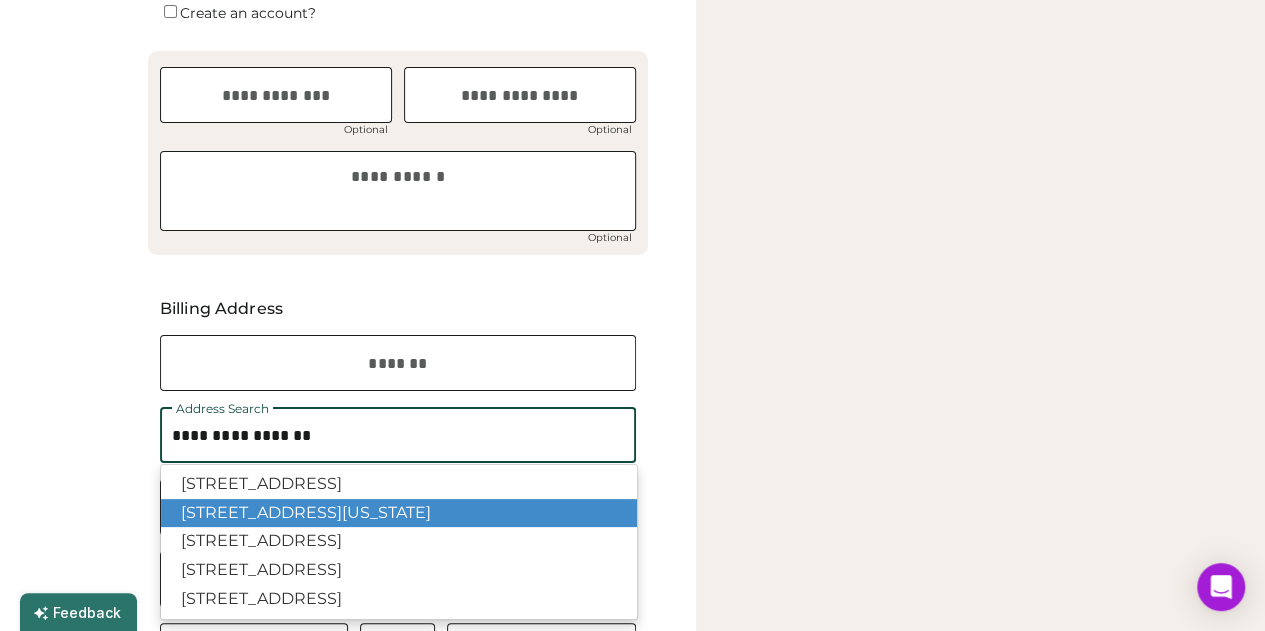 click on "151 West 16th Street, New York, NY, USA" at bounding box center [399, 513] 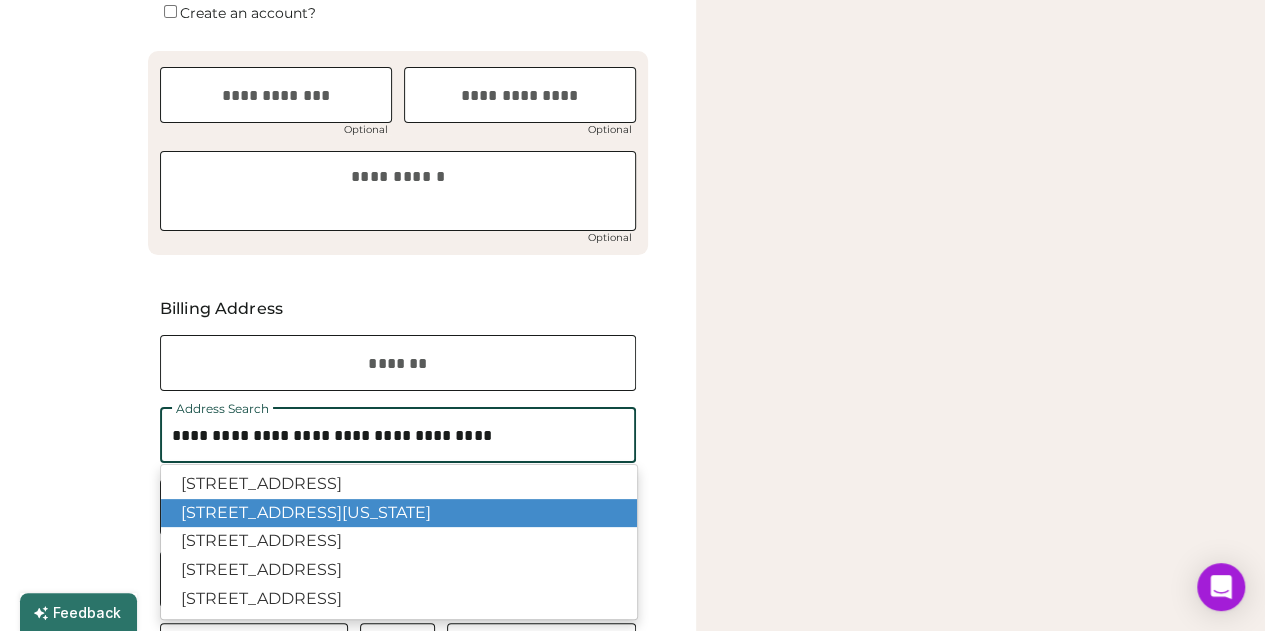 click at bounding box center (398, 507) 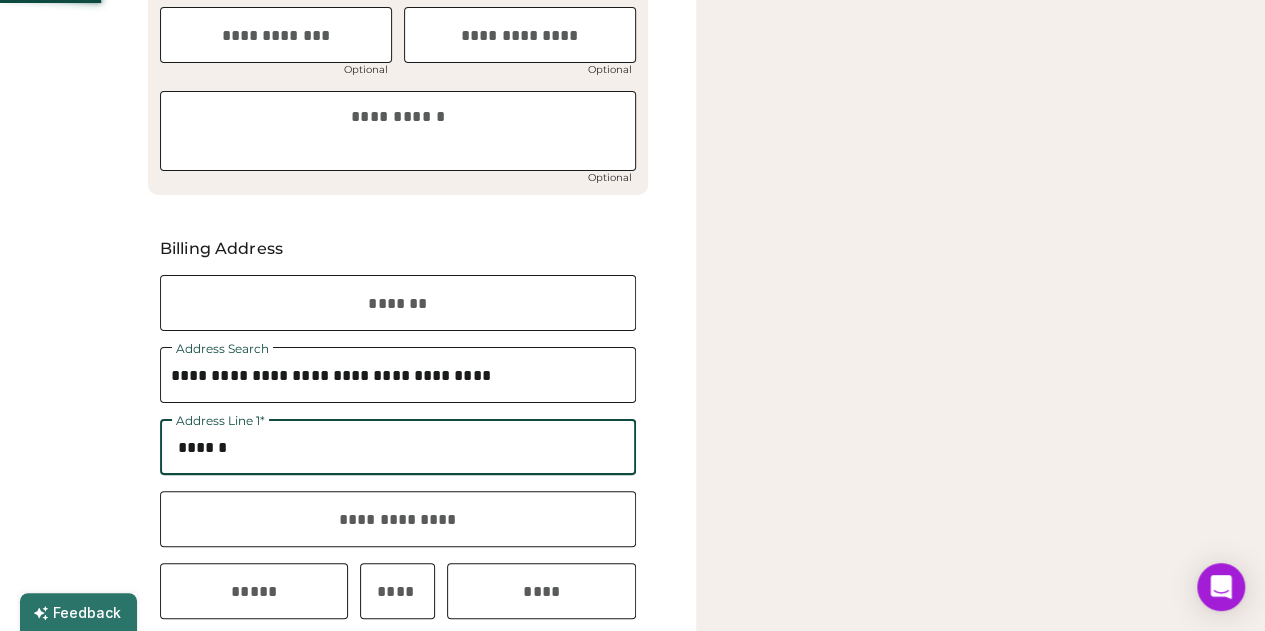 scroll, scrollTop: 684, scrollLeft: 0, axis: vertical 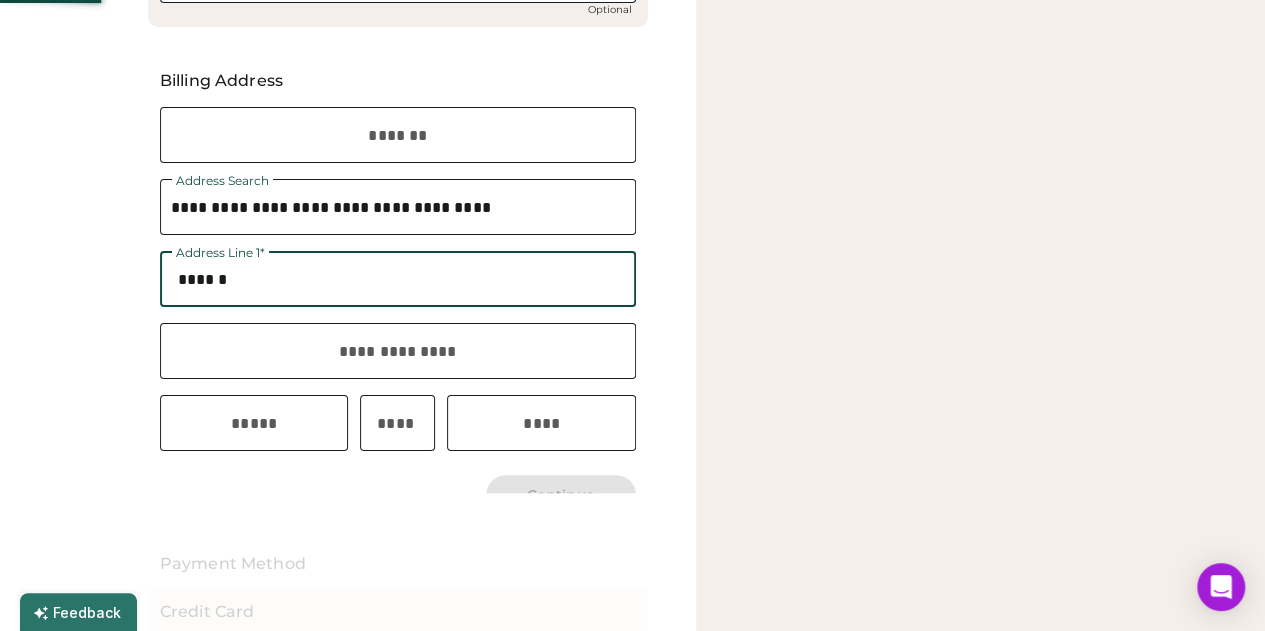 type on "******" 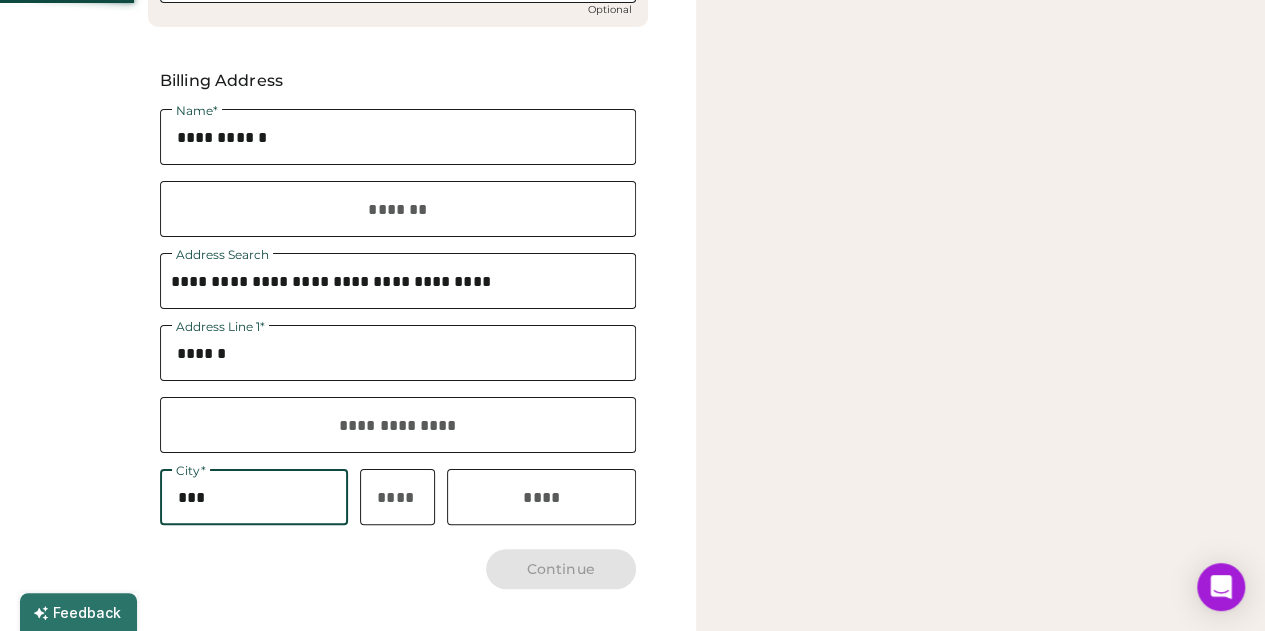 scroll, scrollTop: 0, scrollLeft: 0, axis: both 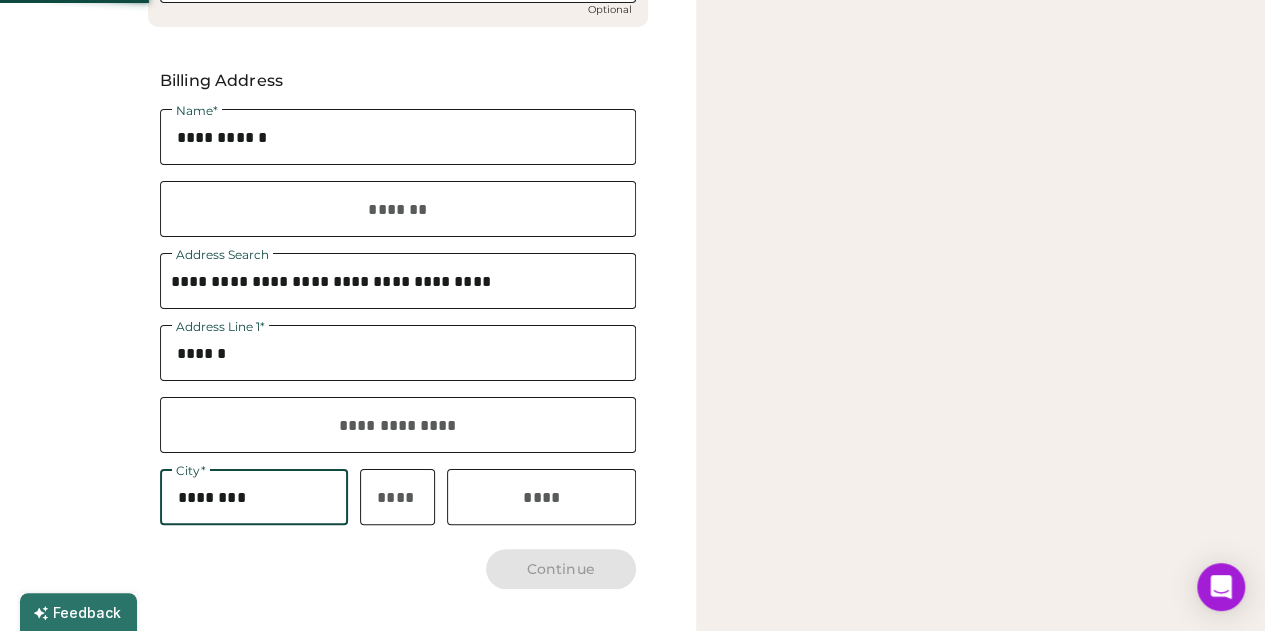 type on "********" 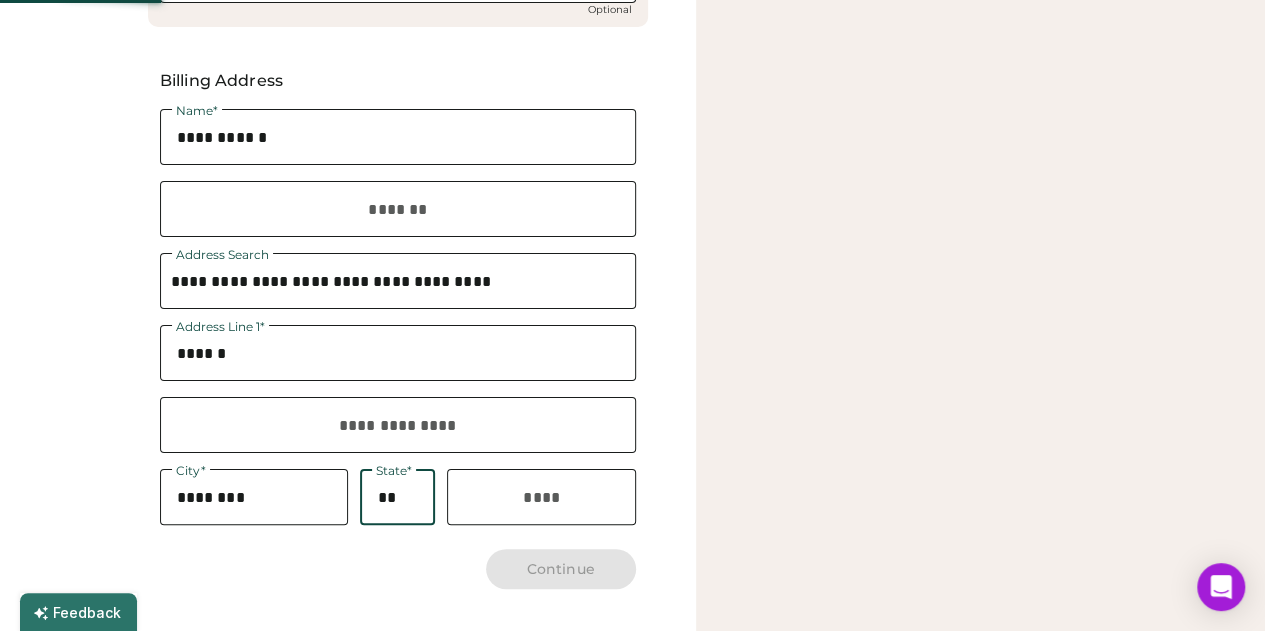 type on "**" 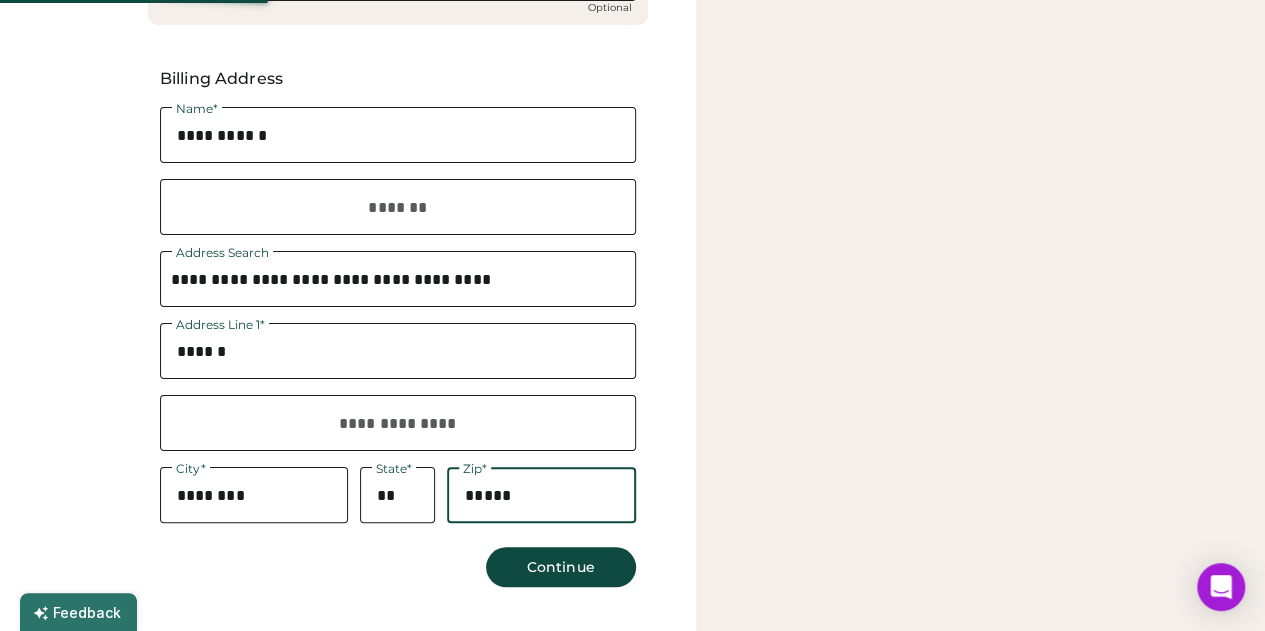 scroll, scrollTop: 727, scrollLeft: 0, axis: vertical 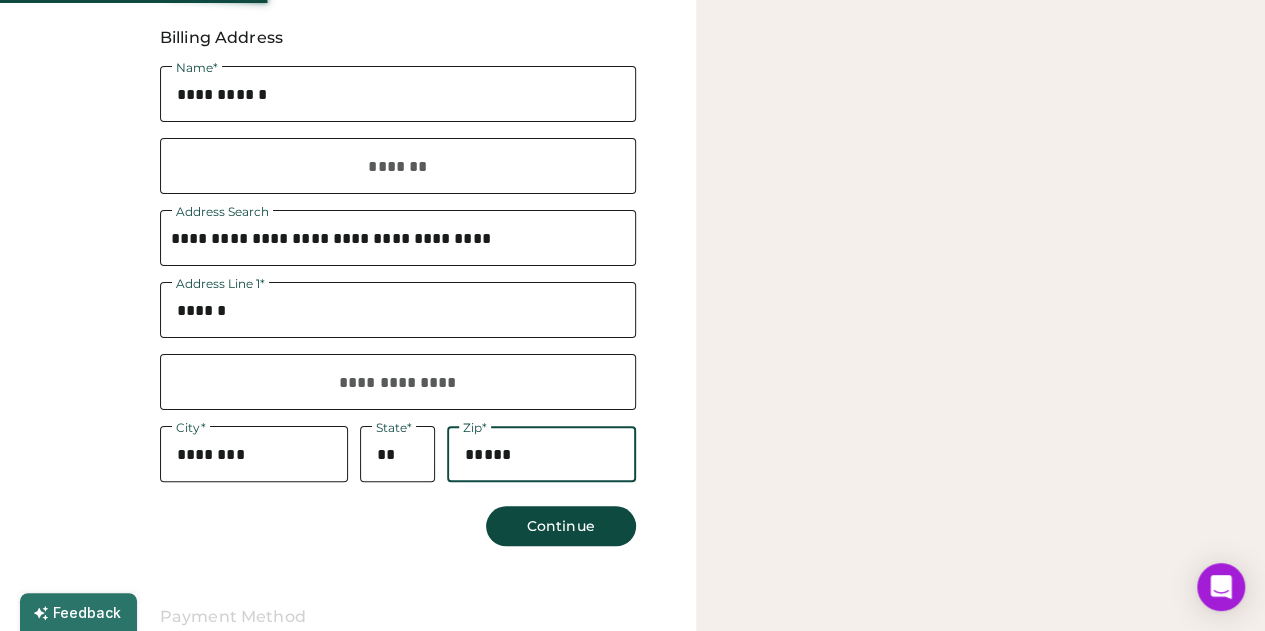 type on "*****" 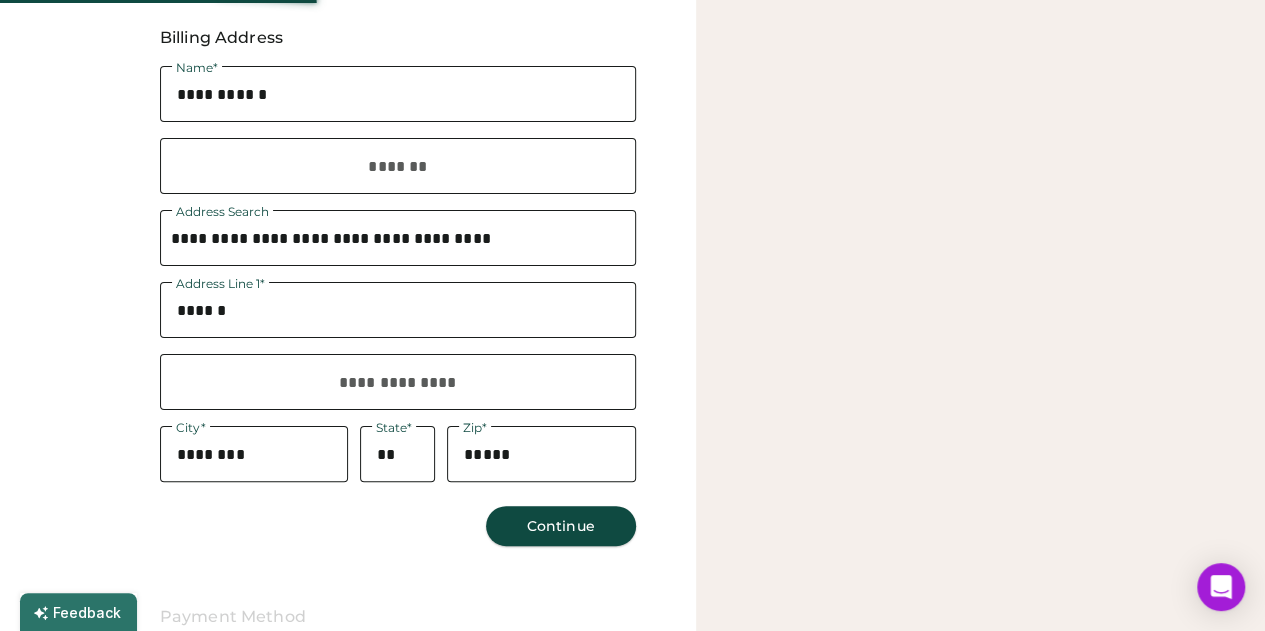 type 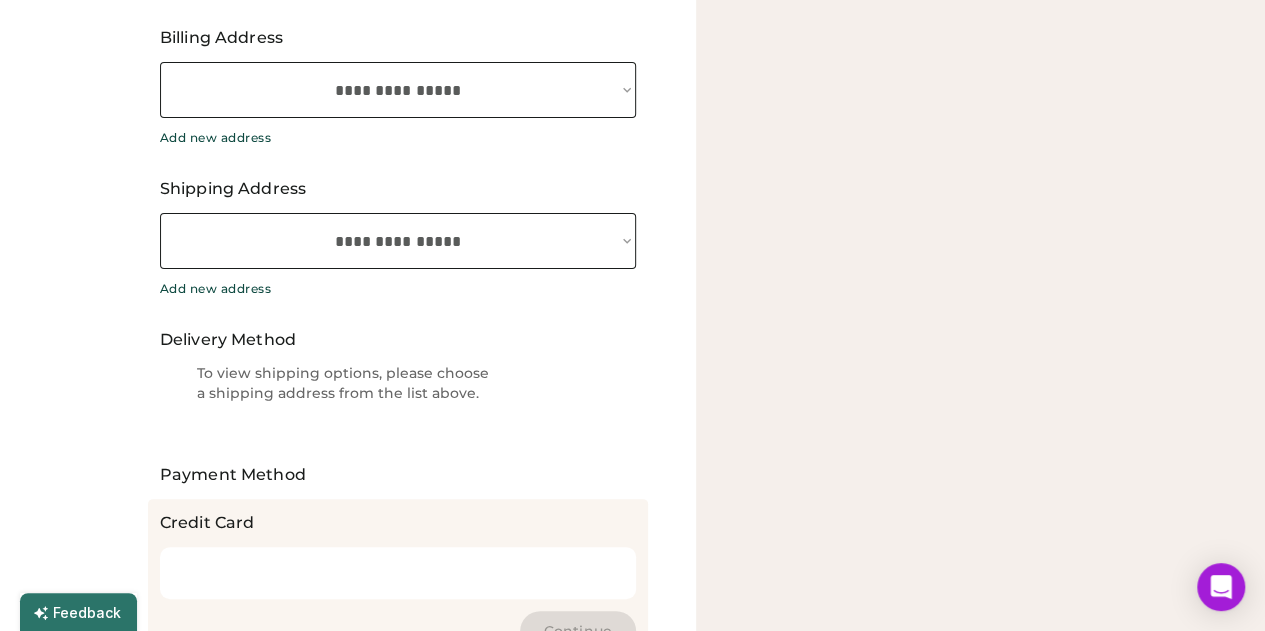type 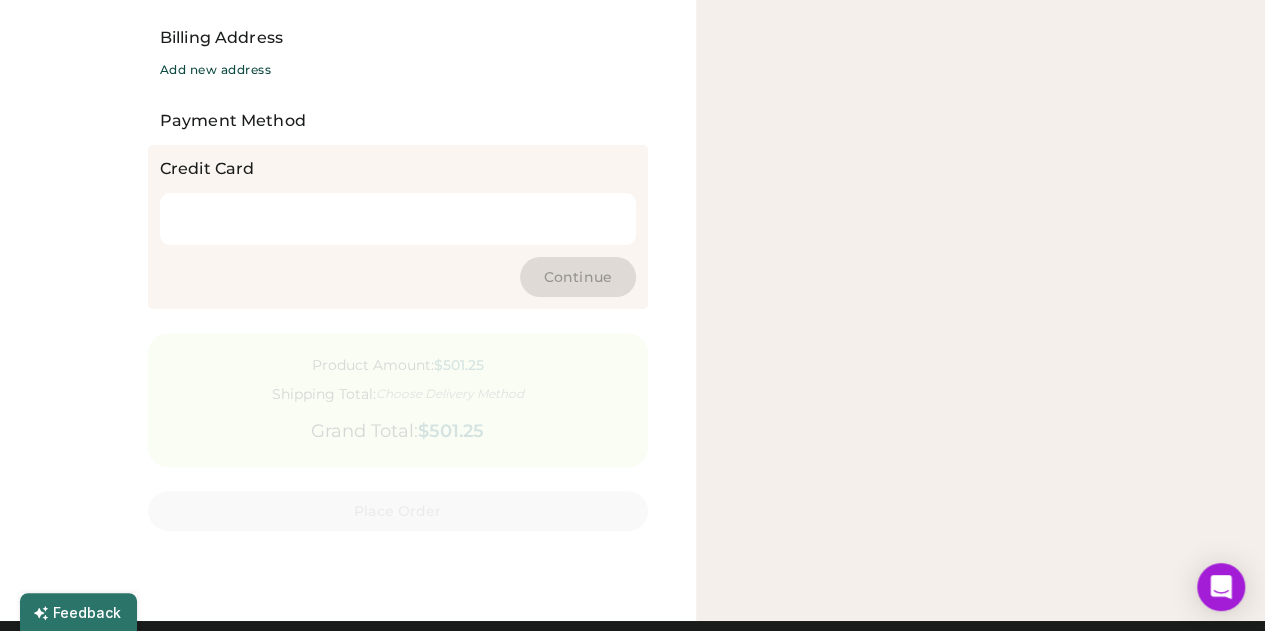 scroll, scrollTop: 0, scrollLeft: 0, axis: both 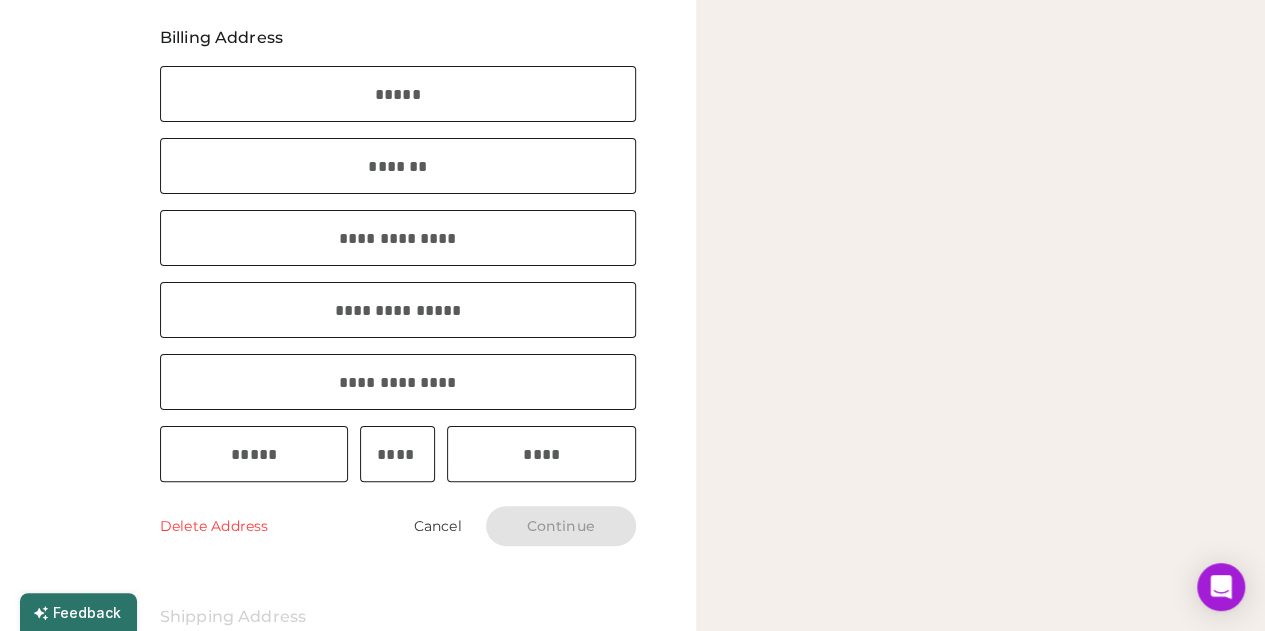 click at bounding box center (398, 94) 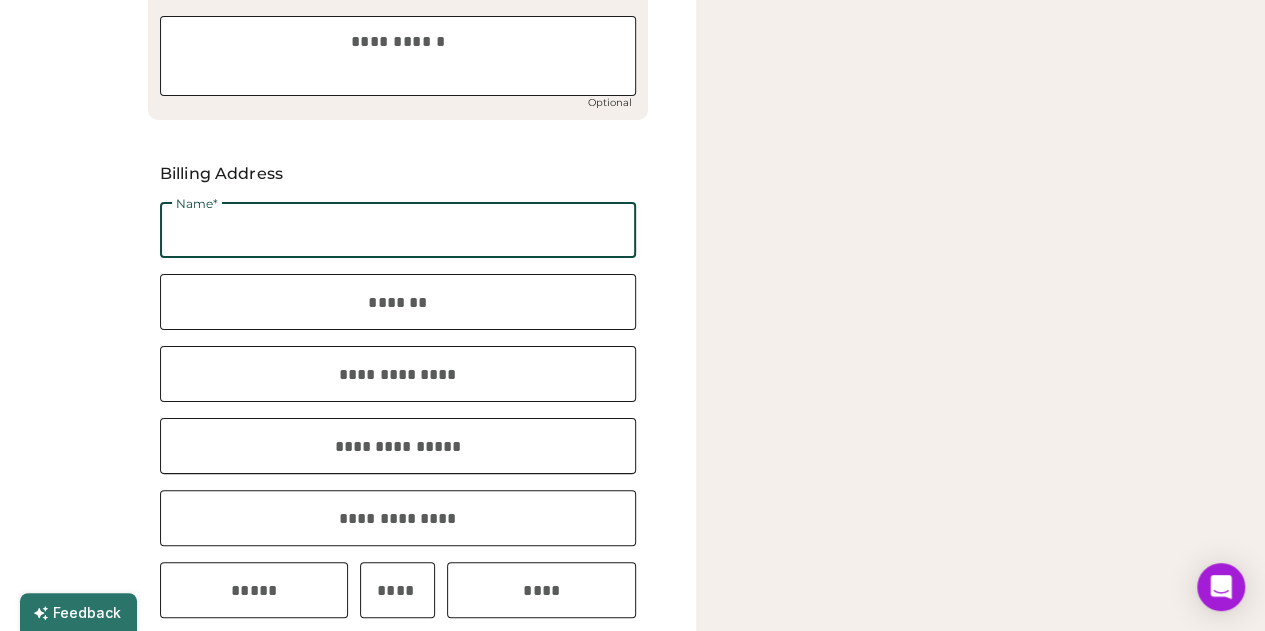 scroll, scrollTop: 612, scrollLeft: 0, axis: vertical 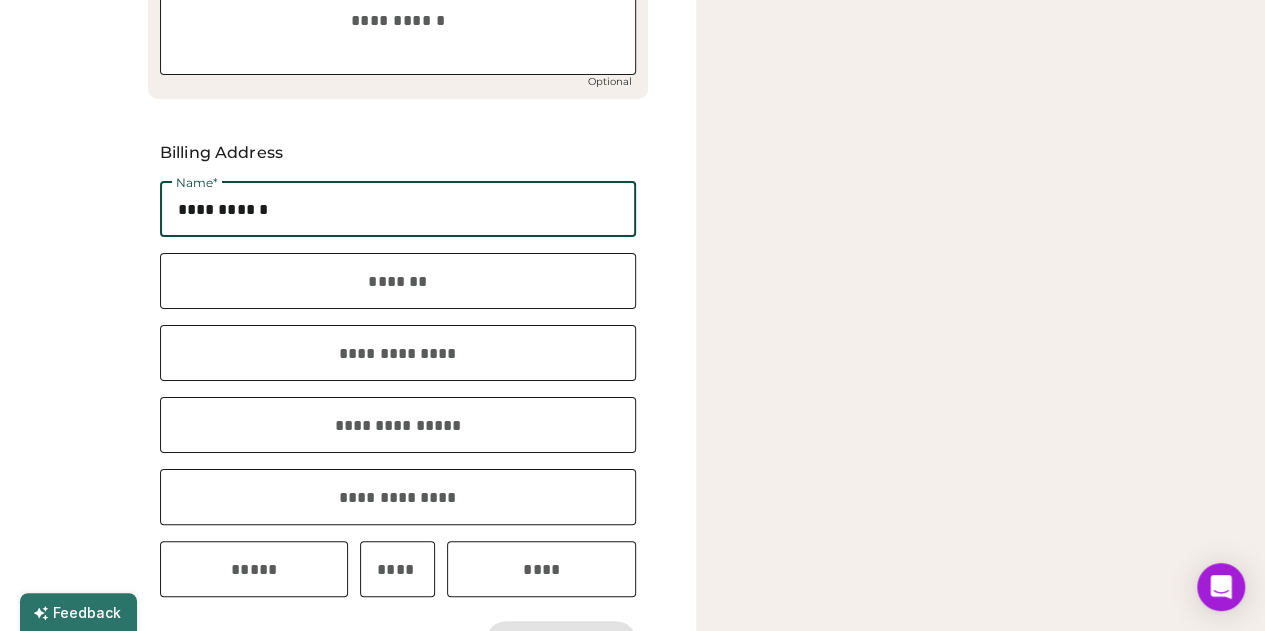 type on "**********" 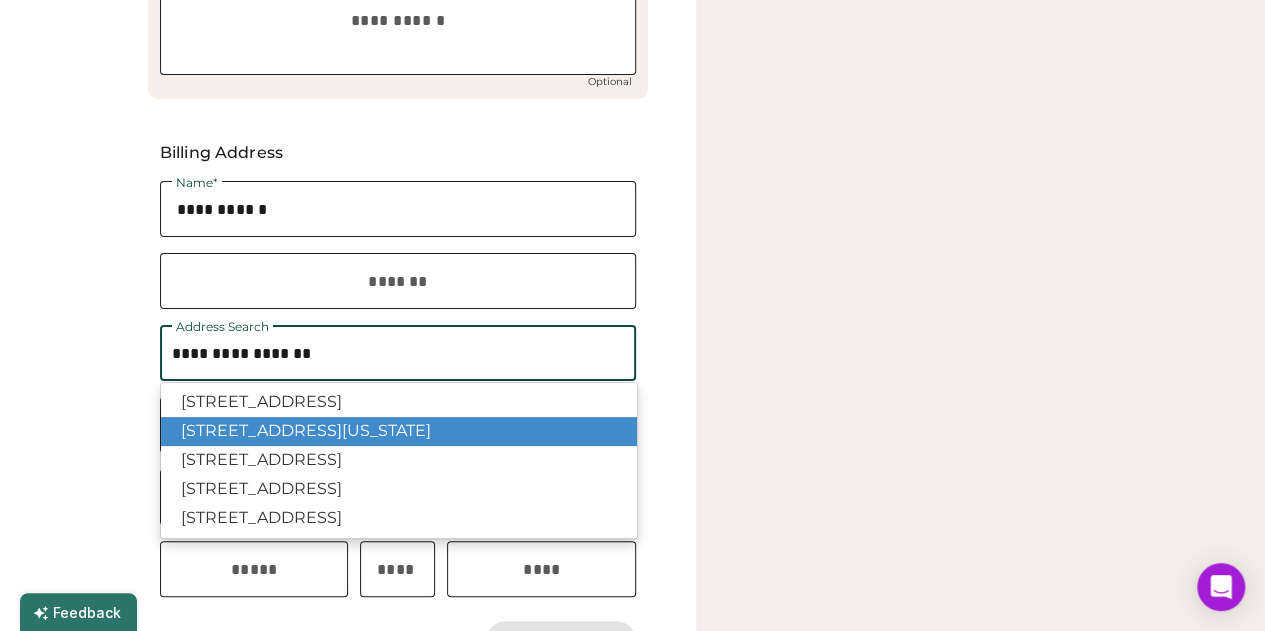 click on "151 West 16th Street, New York, NY, USA" at bounding box center [399, 431] 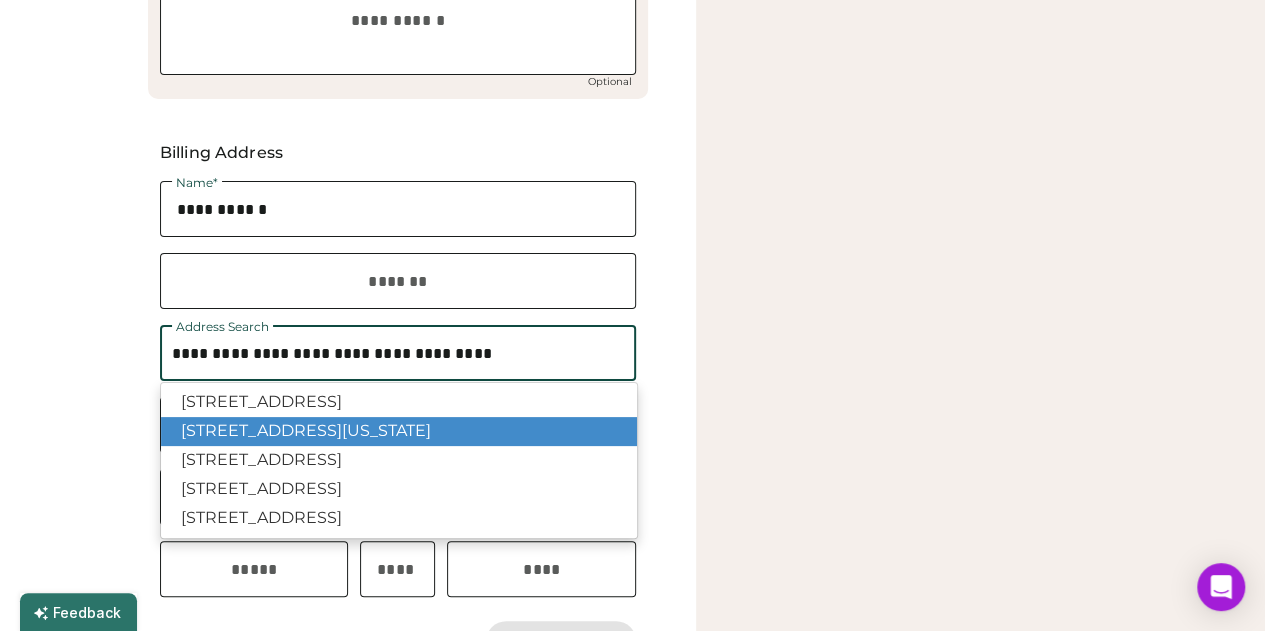type 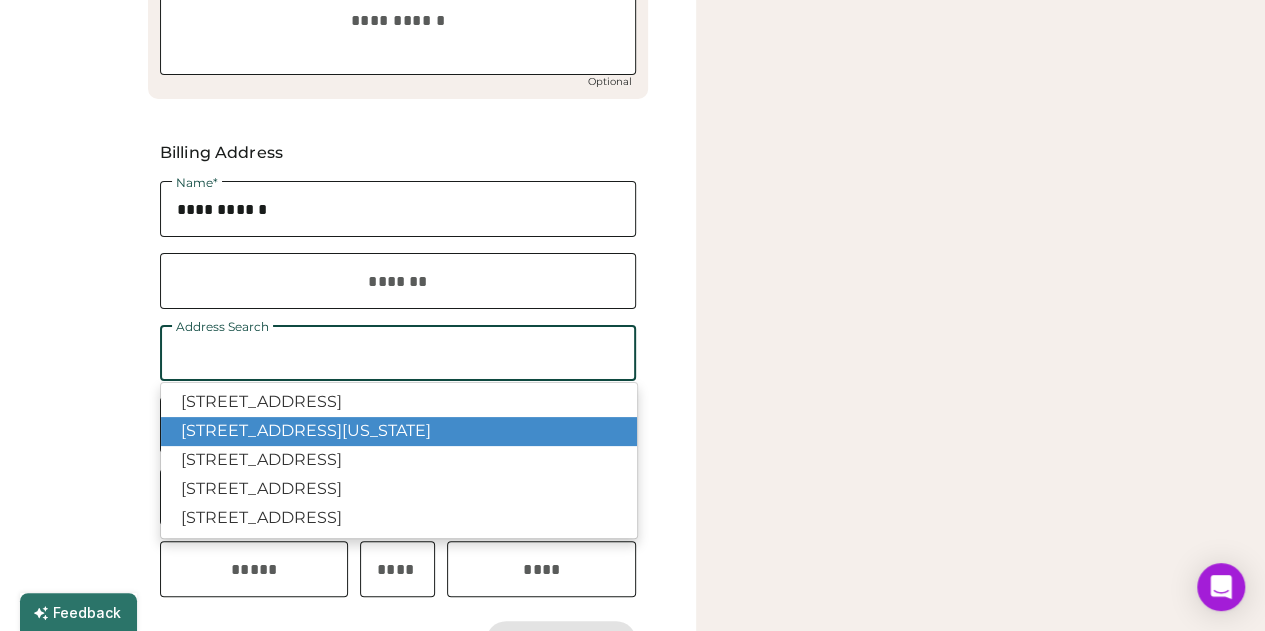 type on "**********" 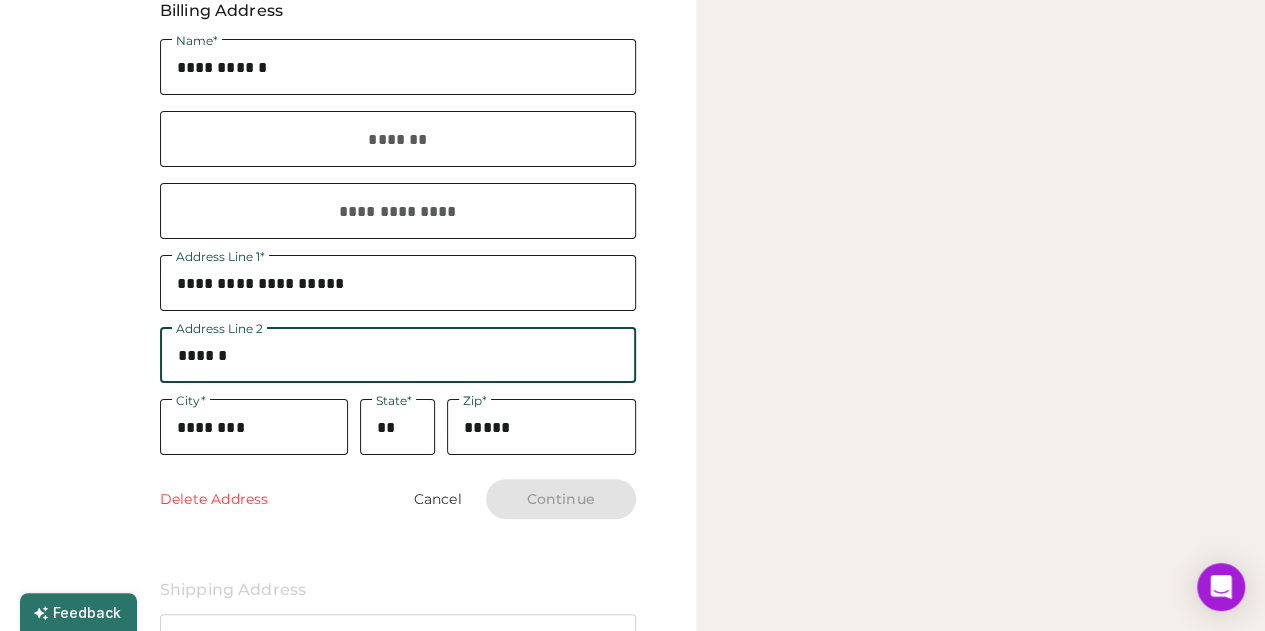 scroll, scrollTop: 755, scrollLeft: 0, axis: vertical 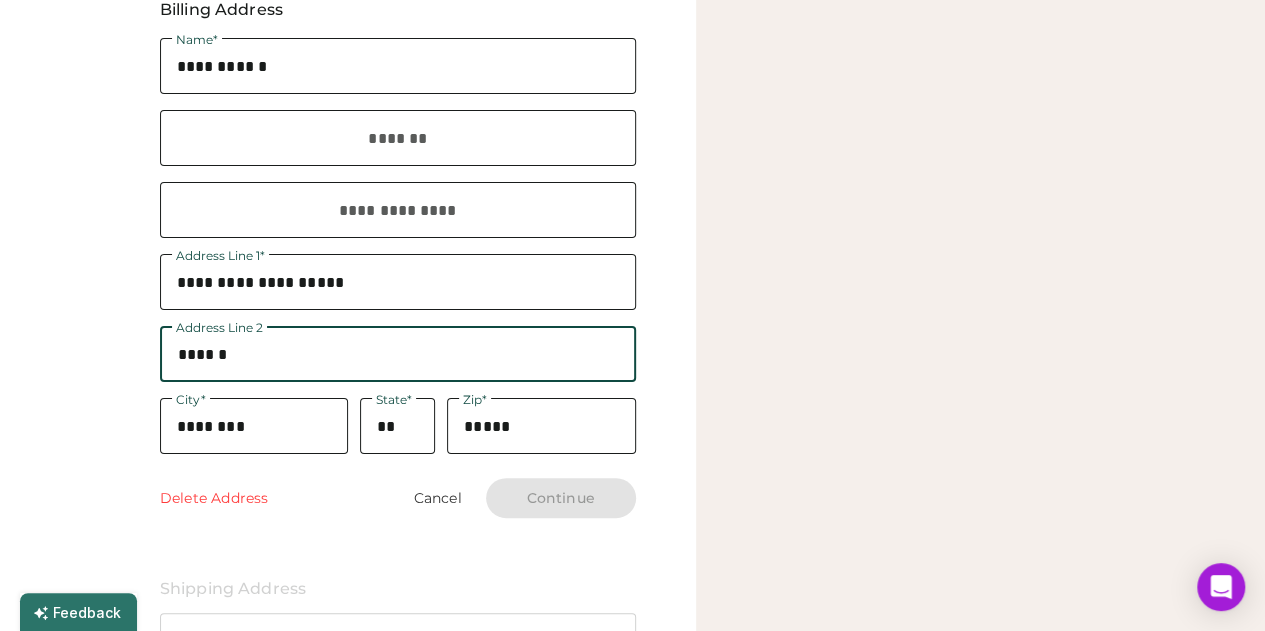 type on "******" 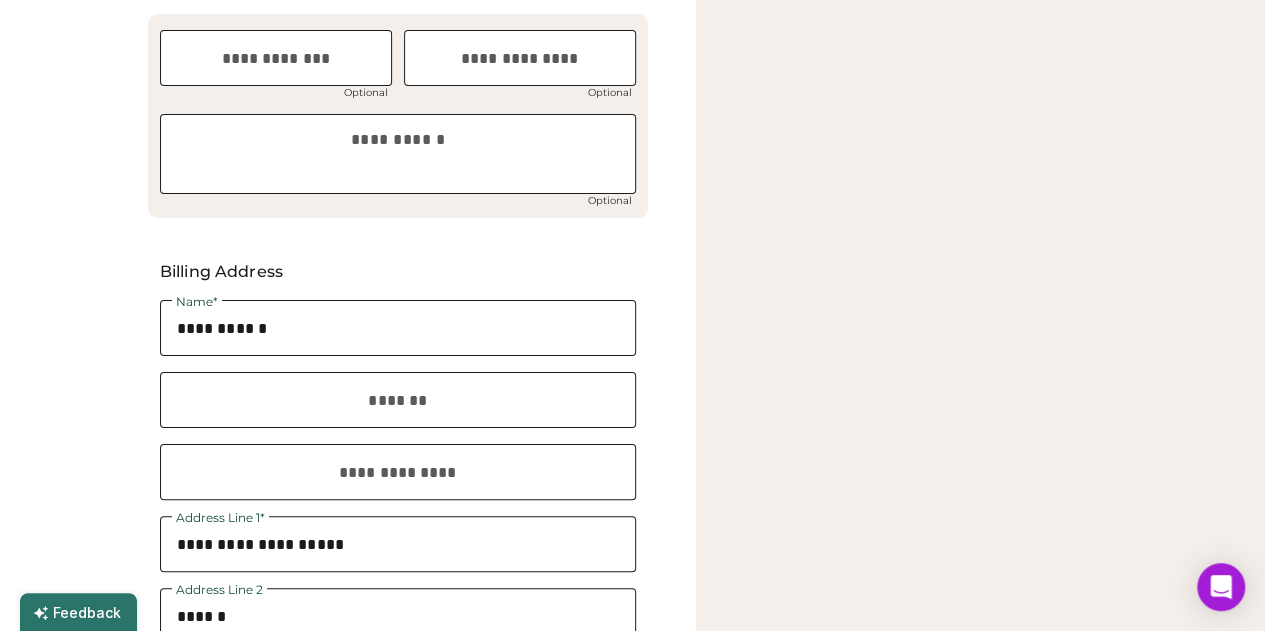 scroll, scrollTop: 499, scrollLeft: 0, axis: vertical 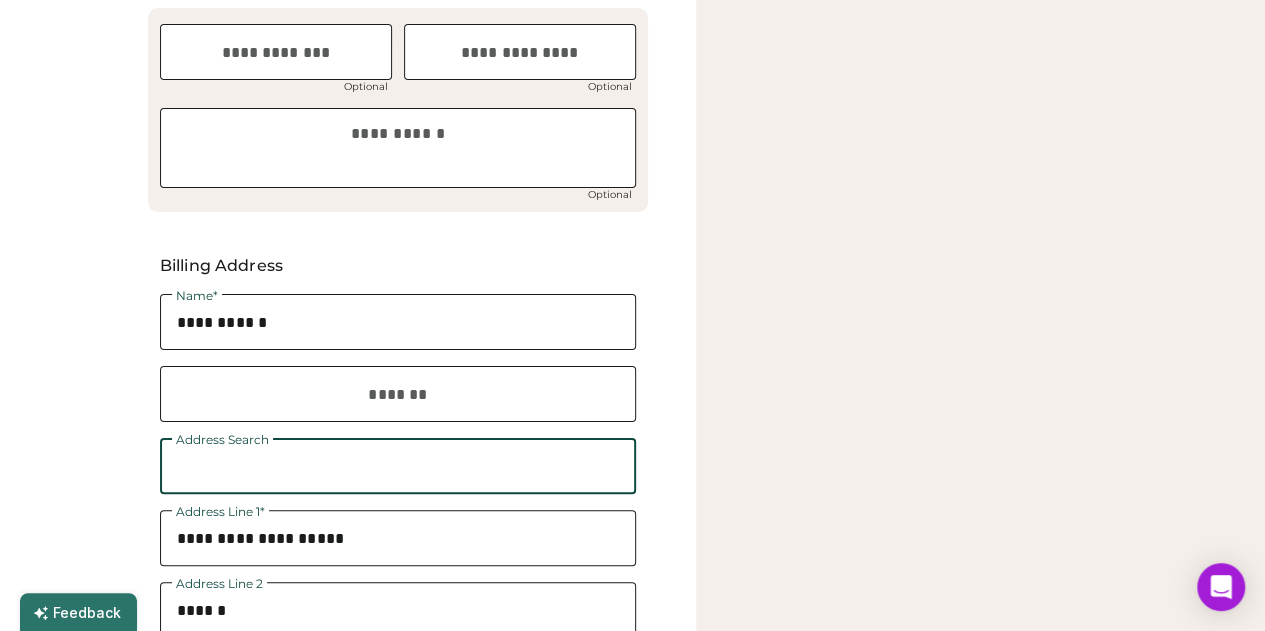 click at bounding box center (398, 466) 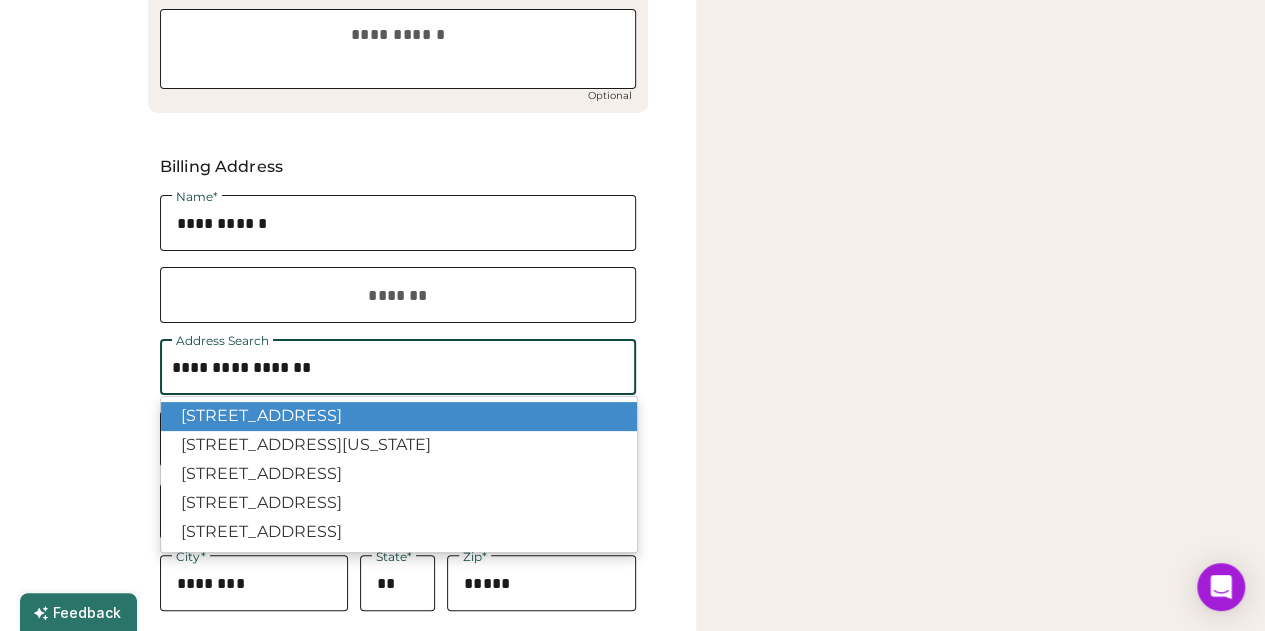 scroll, scrollTop: 599, scrollLeft: 0, axis: vertical 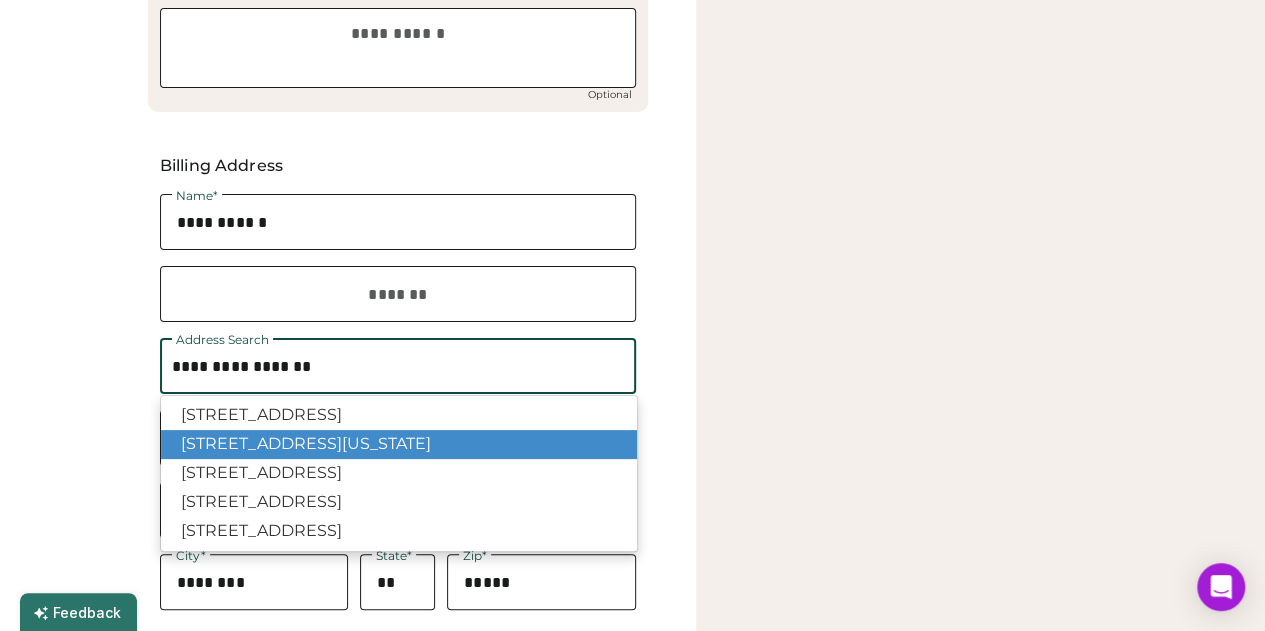 click on "151 West 16th Street, New York, NY, USA" at bounding box center (399, 444) 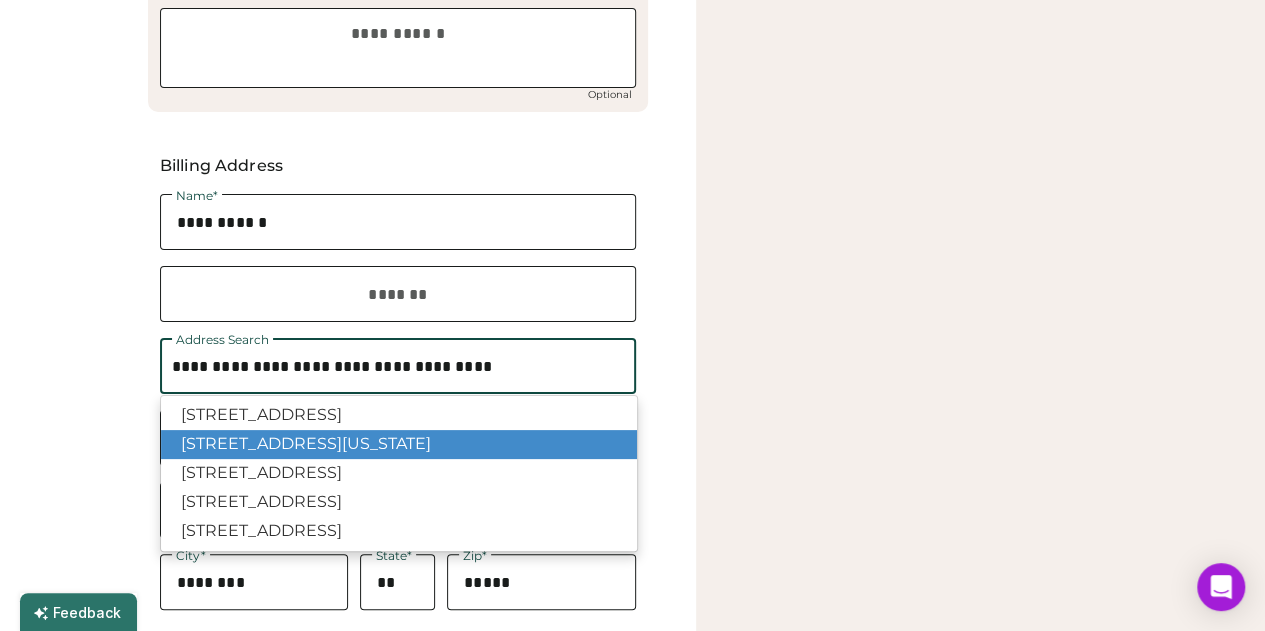 type 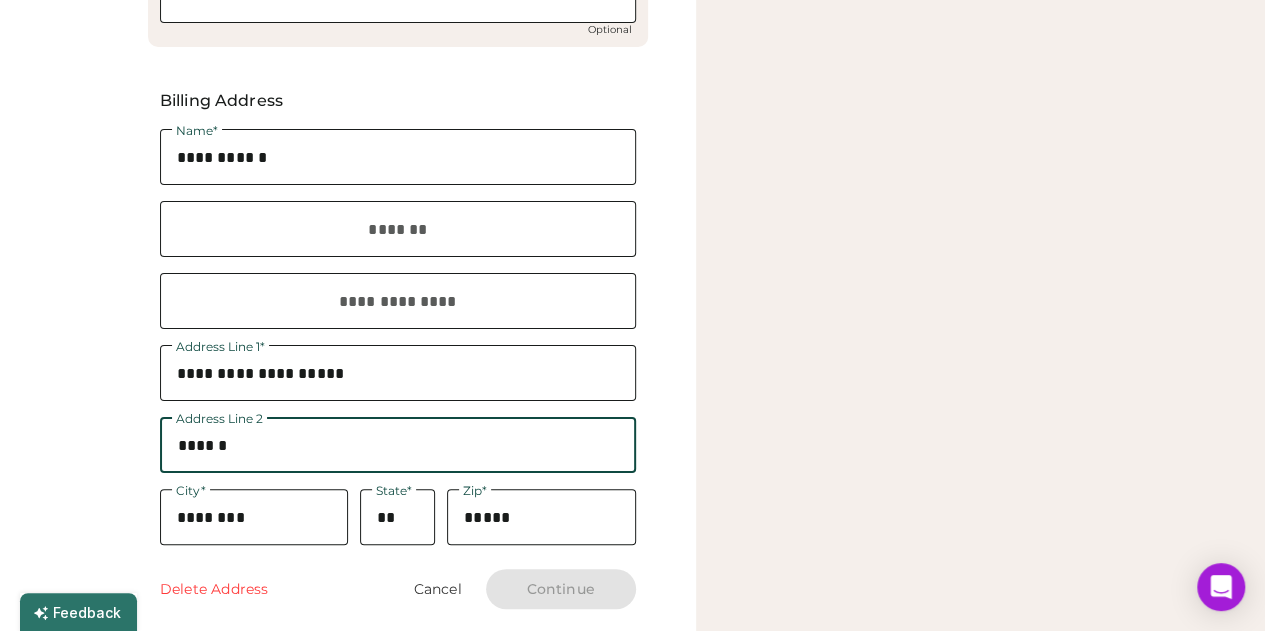 scroll, scrollTop: 790, scrollLeft: 0, axis: vertical 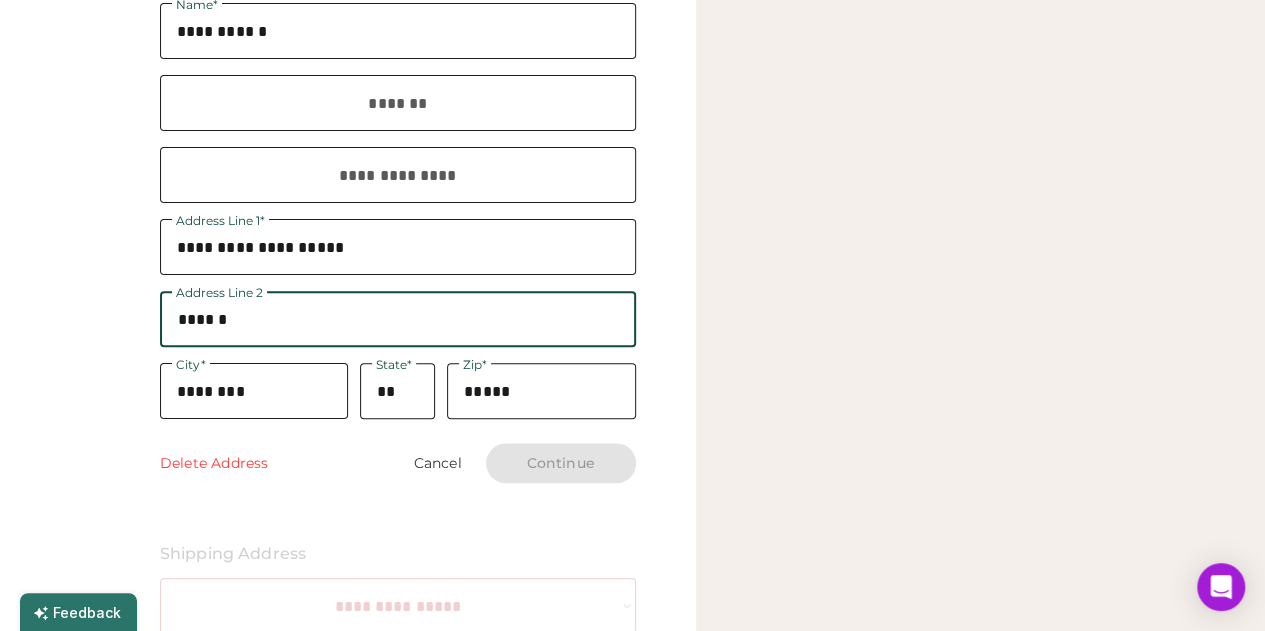click on "Delete Address Cancel Continue" at bounding box center [398, 463] 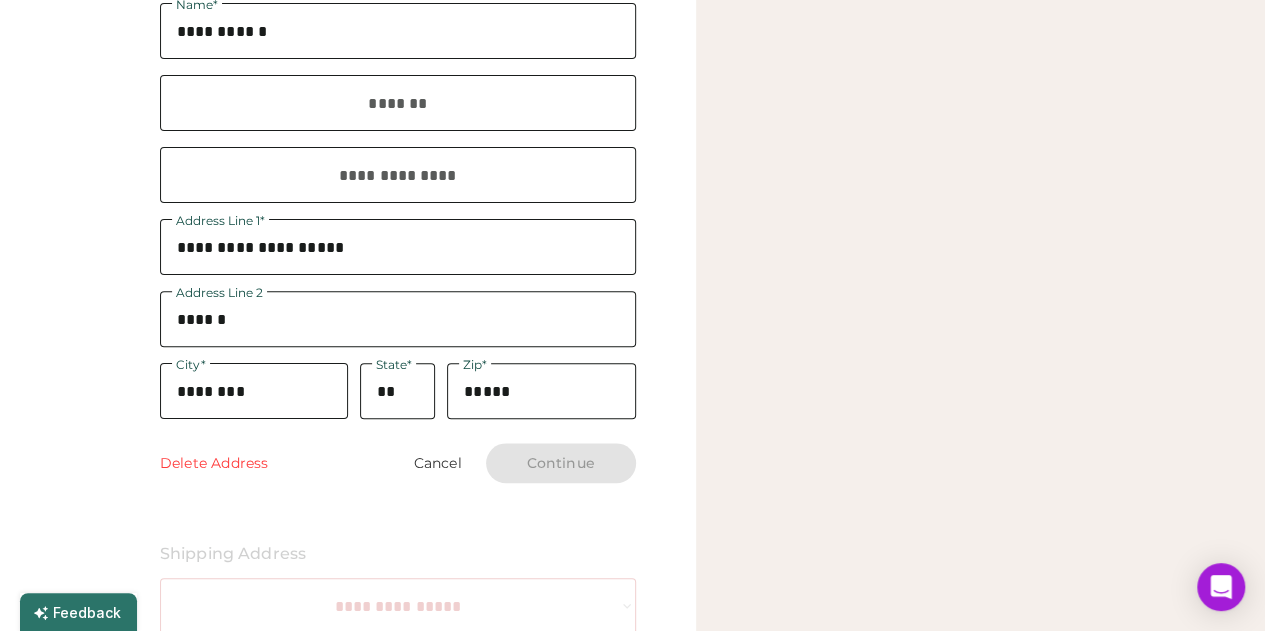 click on "Continue" at bounding box center (561, 463) 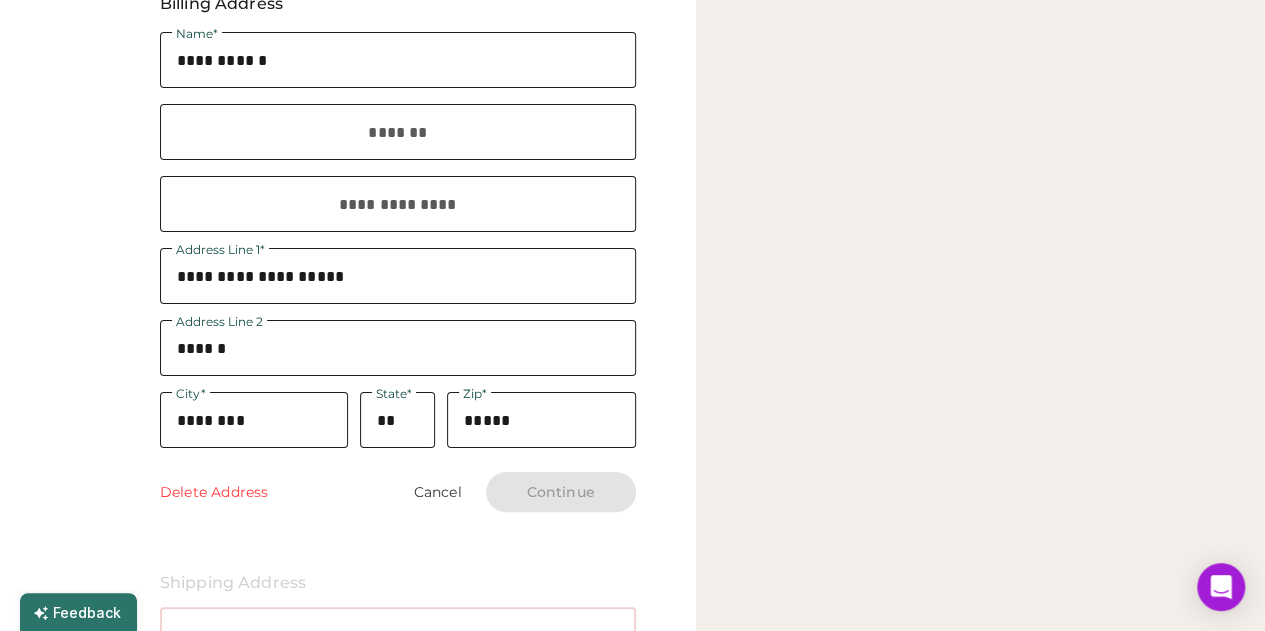 scroll, scrollTop: 745, scrollLeft: 0, axis: vertical 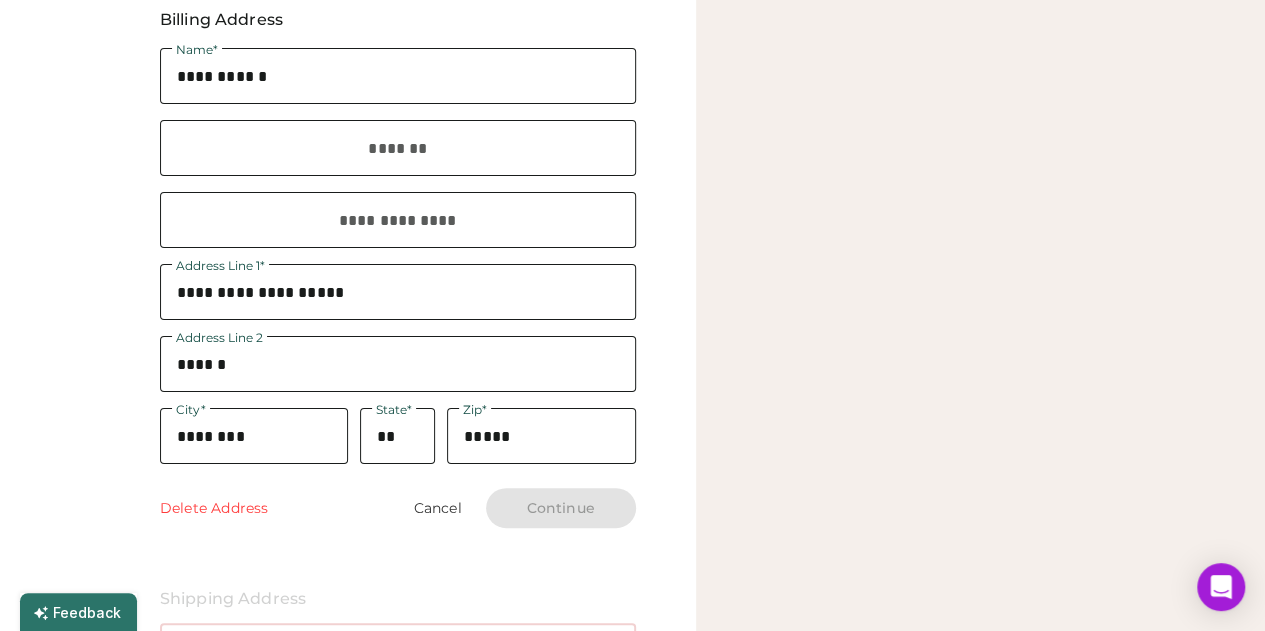 click on "Continue" at bounding box center (561, 508) 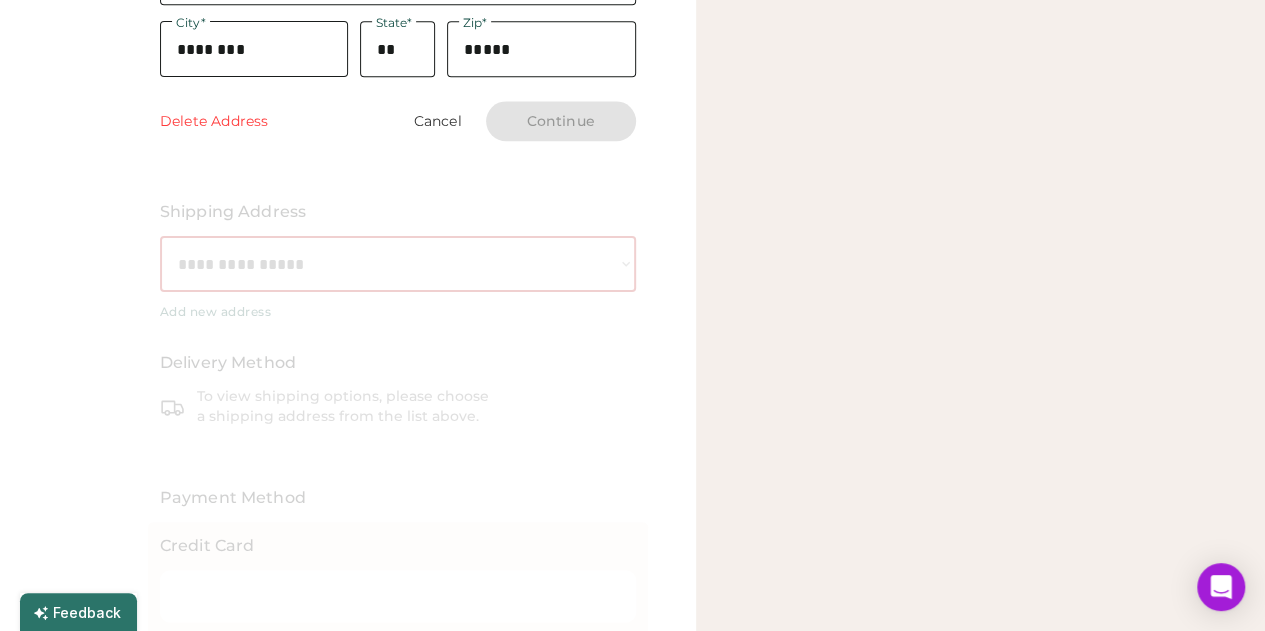 click on "**********" at bounding box center (398, -66) 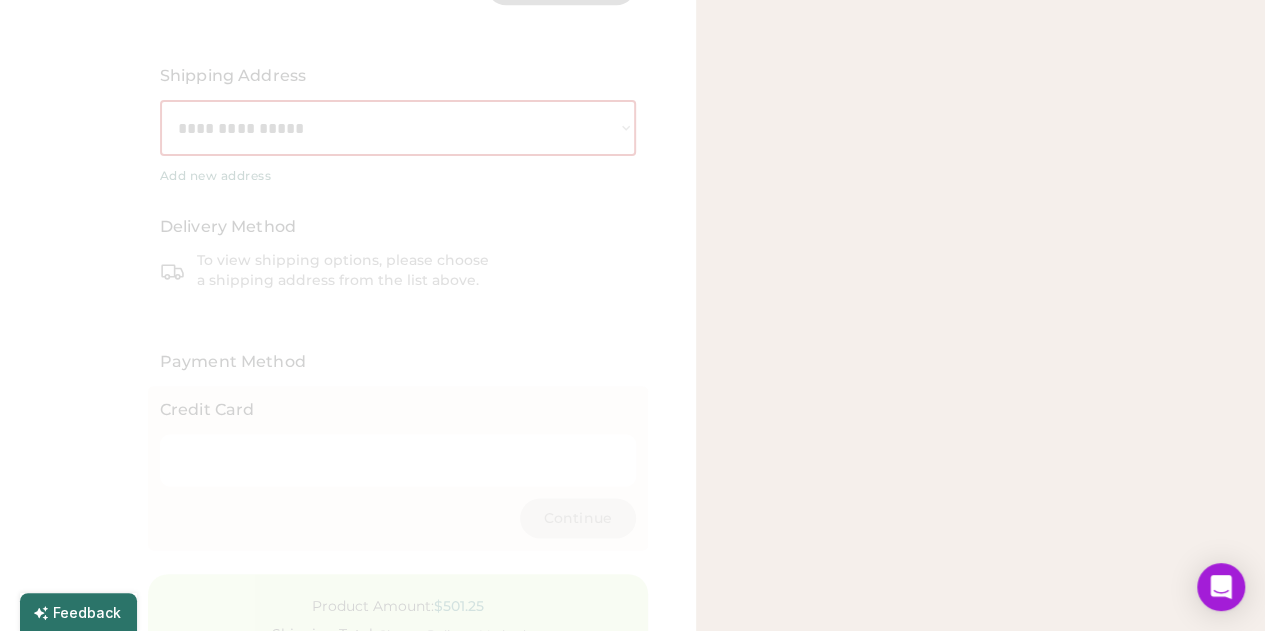 click on "Payment Method" at bounding box center (398, 362) 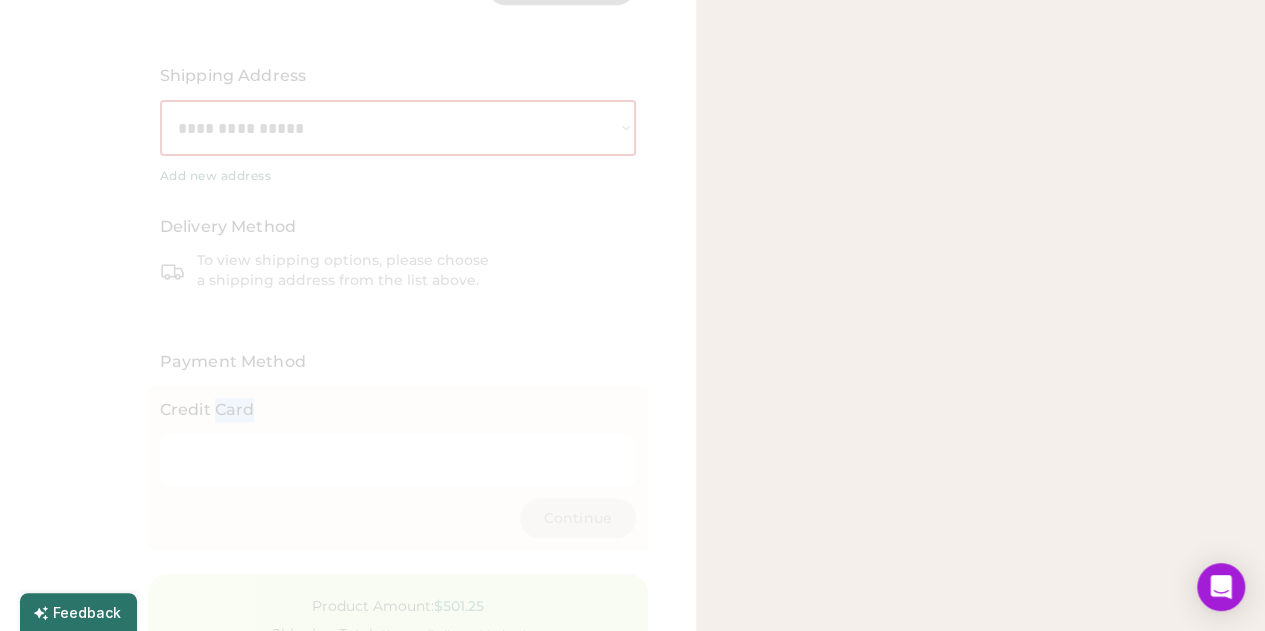 click on "Credit Card" at bounding box center [207, 410] 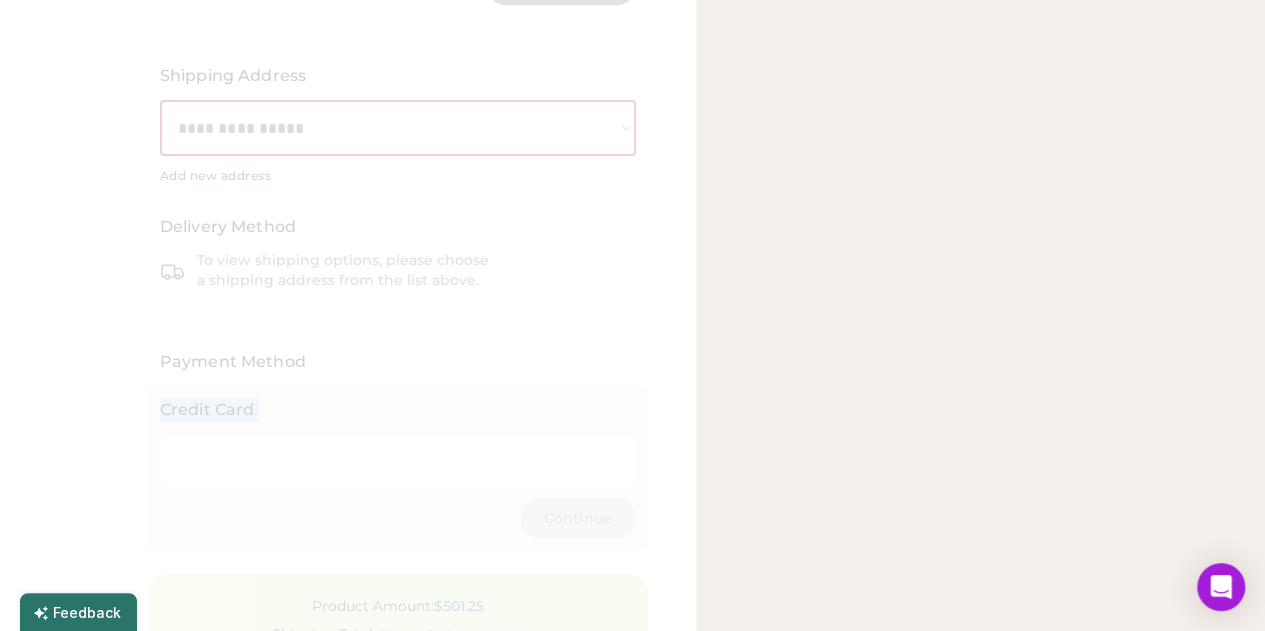 click on "Credit Card" at bounding box center [207, 410] 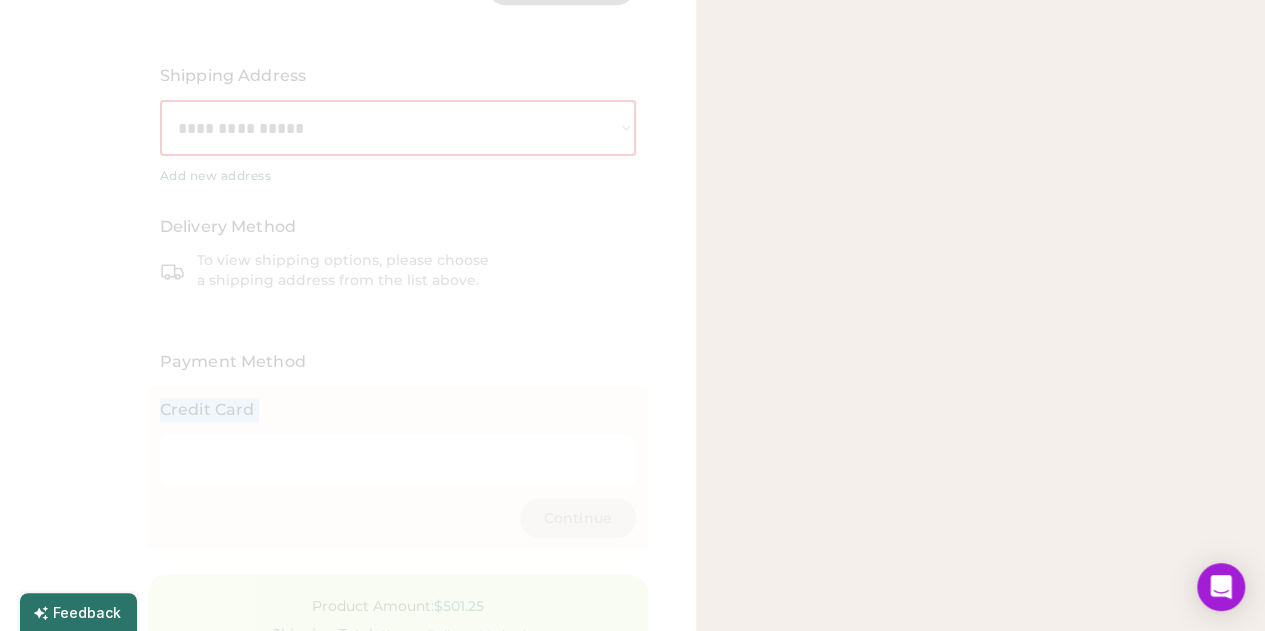 click on "Credit Card   Continue" at bounding box center (398, 468) 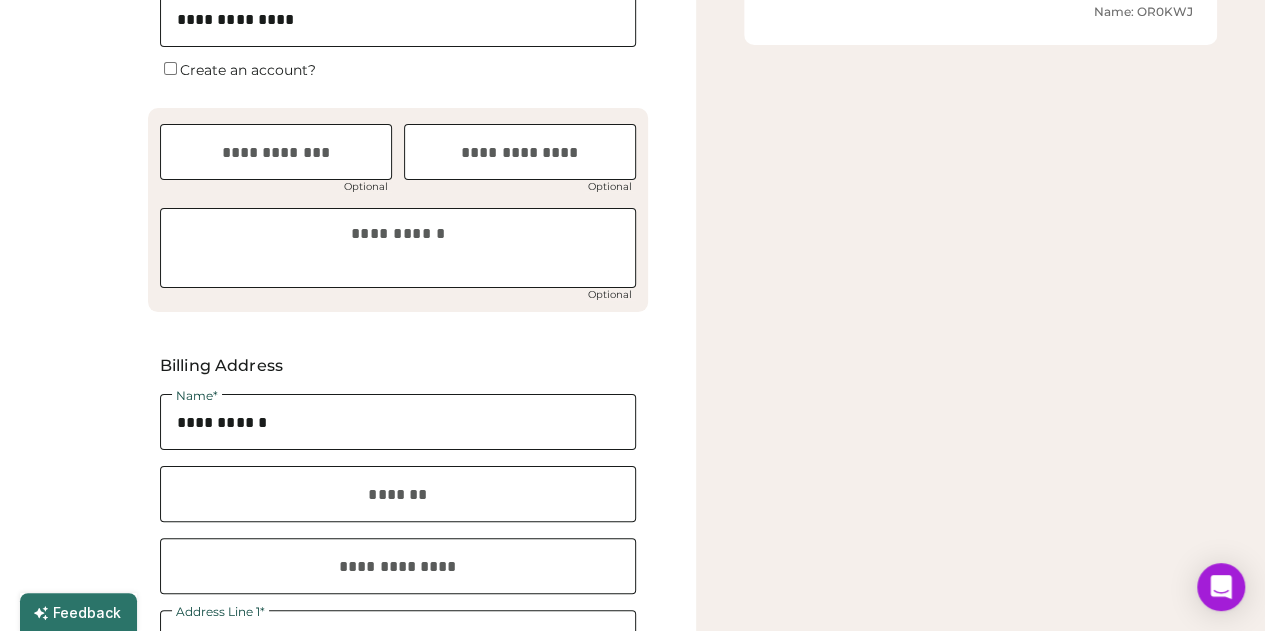 scroll, scrollTop: 389, scrollLeft: 0, axis: vertical 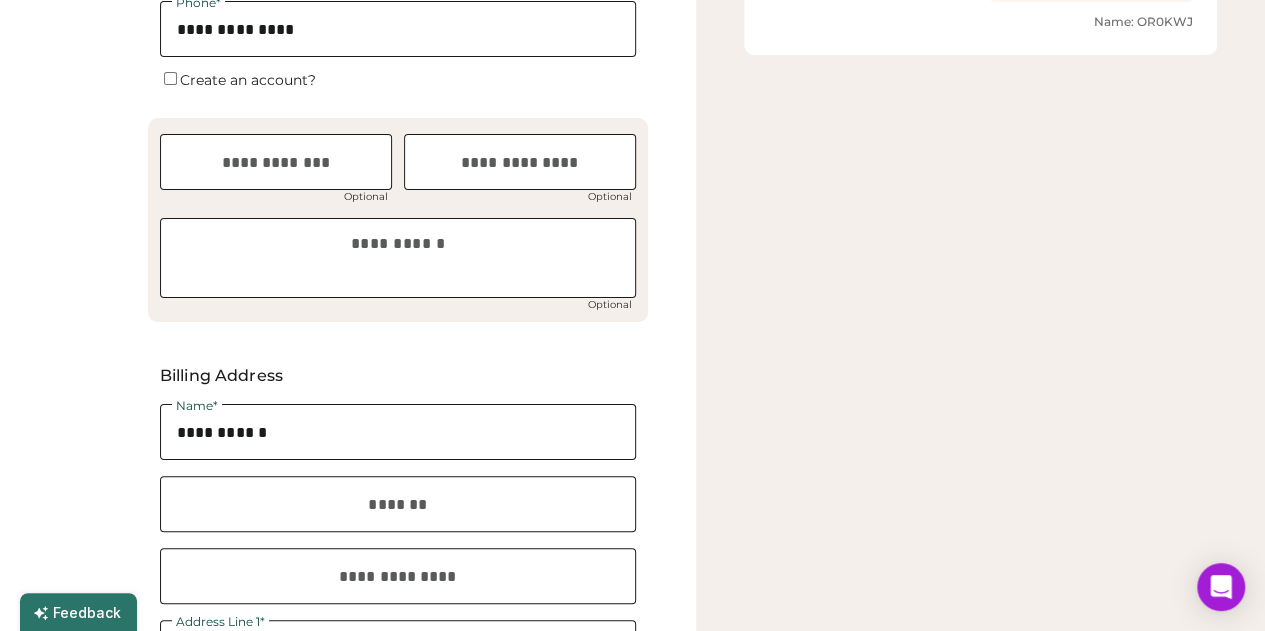 click on "Create an account?" at bounding box center [248, 80] 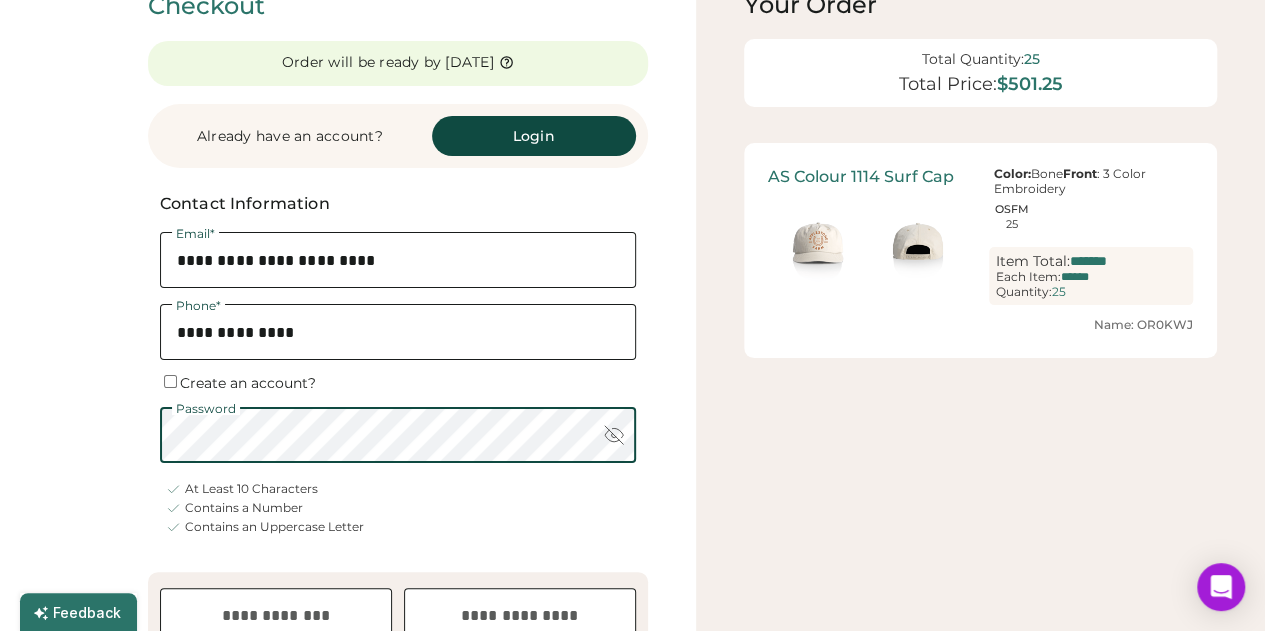 scroll, scrollTop: 0, scrollLeft: 0, axis: both 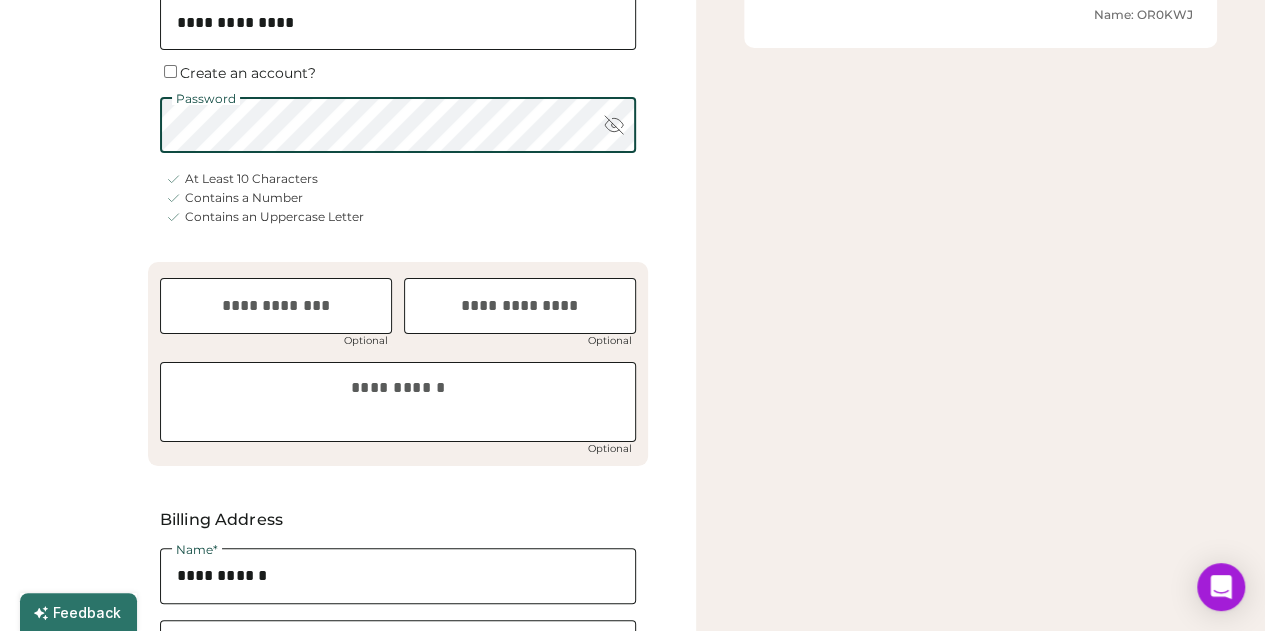 click on "At Least 10 Characters Contains a Number Contains an Uppercase Letter" at bounding box center [398, 198] 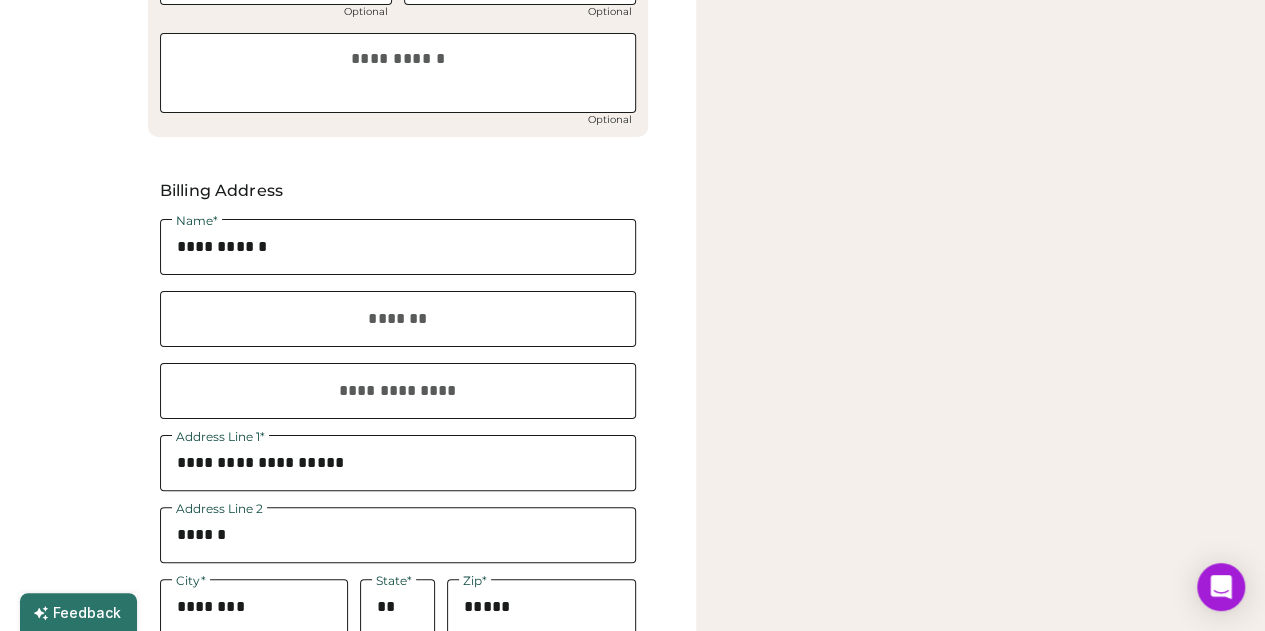 scroll, scrollTop: 726, scrollLeft: 0, axis: vertical 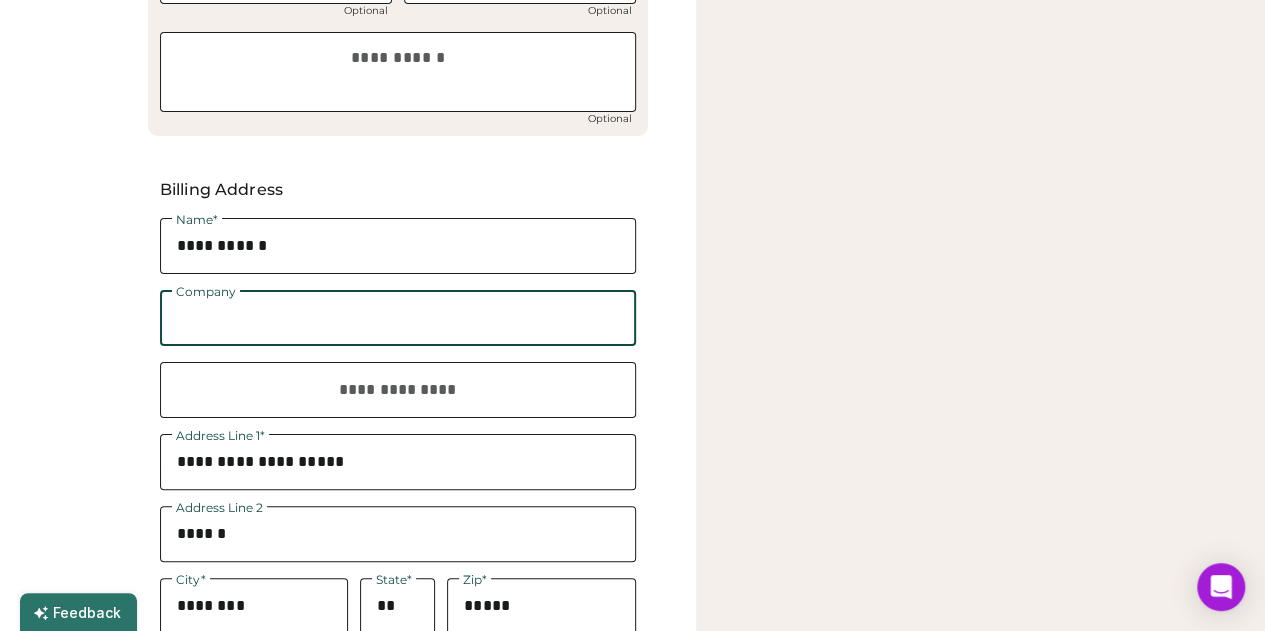 click at bounding box center [398, 318] 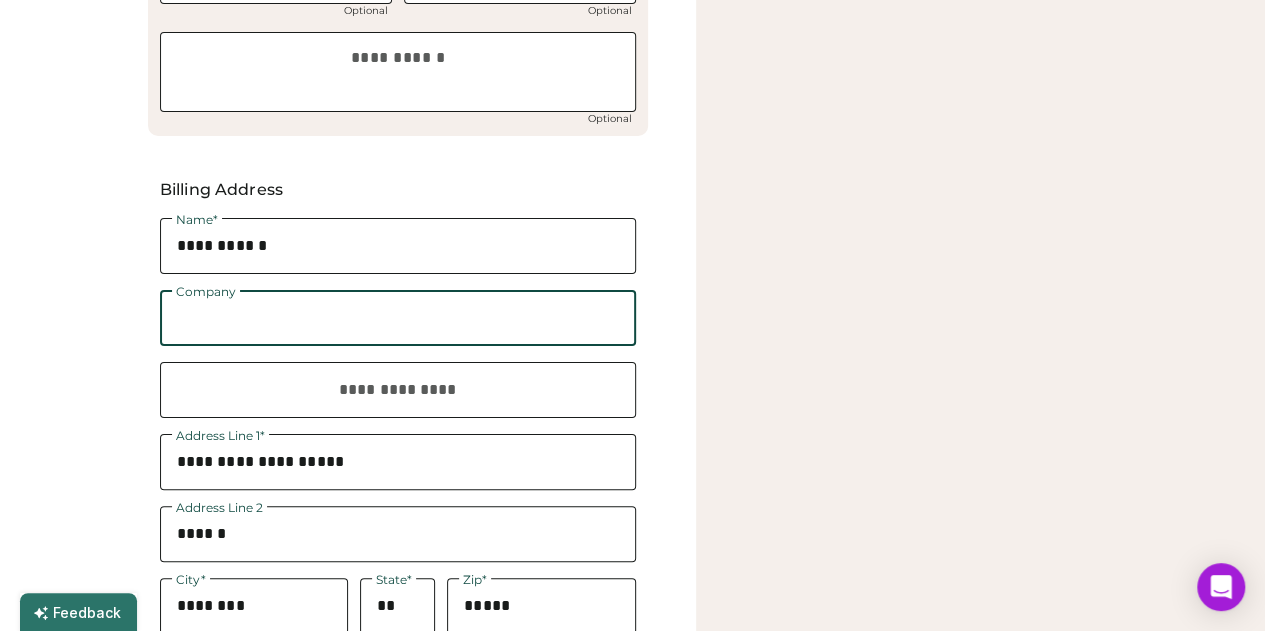 scroll, scrollTop: 871, scrollLeft: 0, axis: vertical 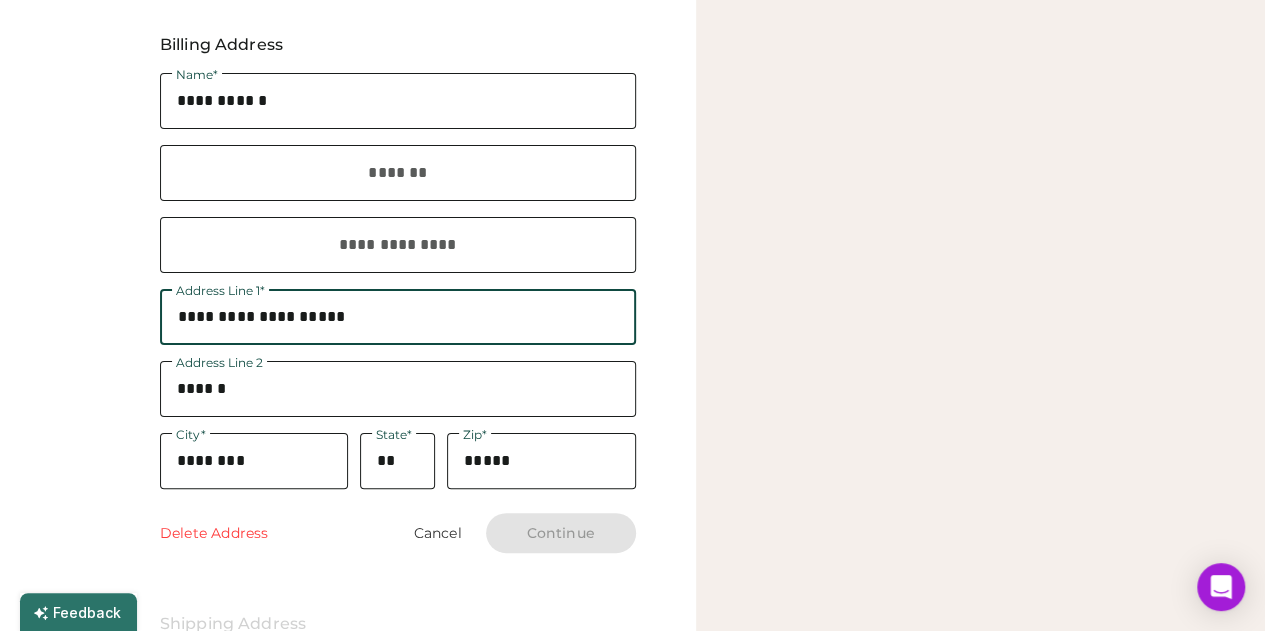click at bounding box center (398, 317) 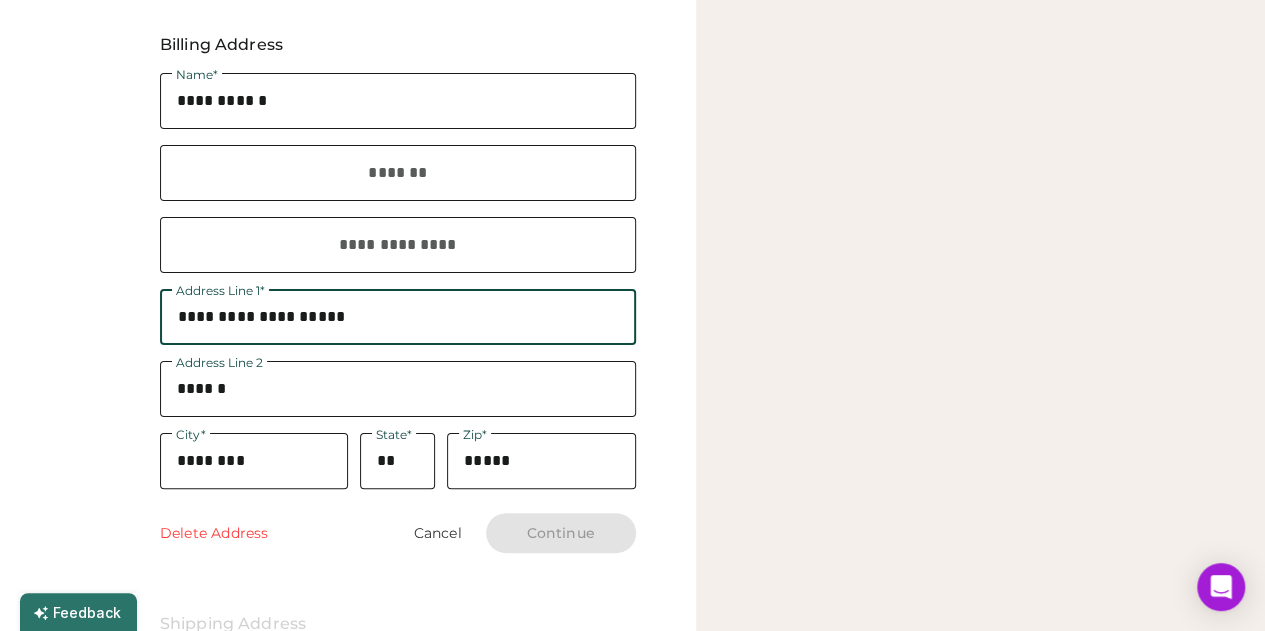 click at bounding box center [541, 461] 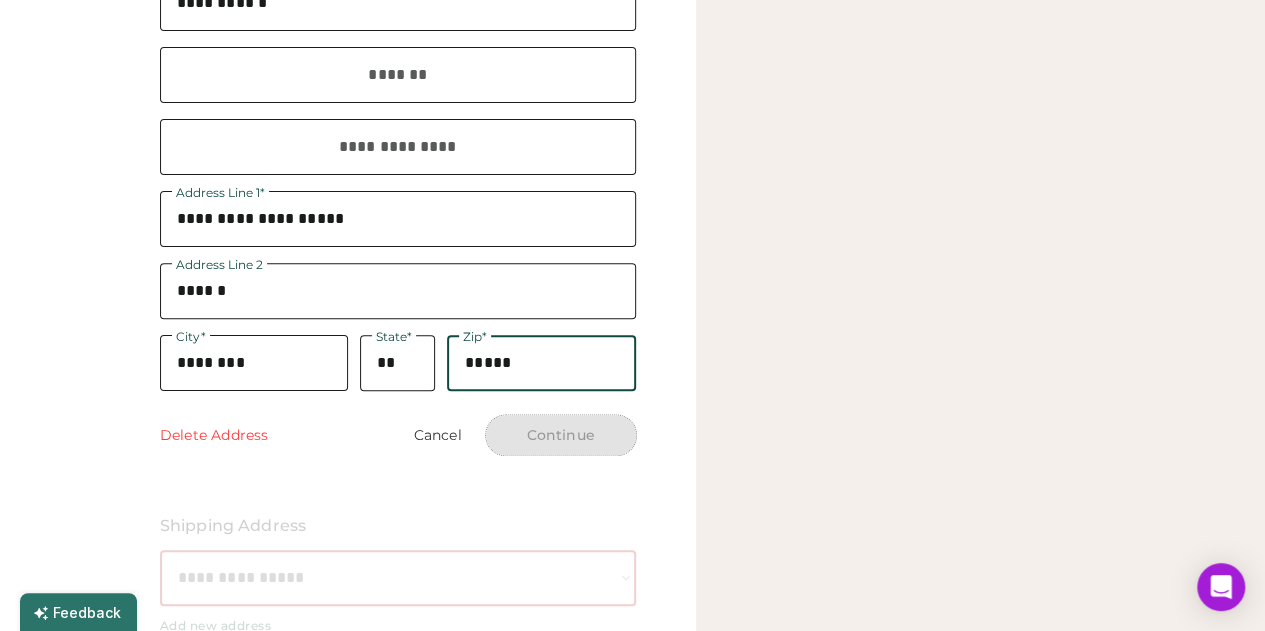 click on "Continue" at bounding box center [561, 435] 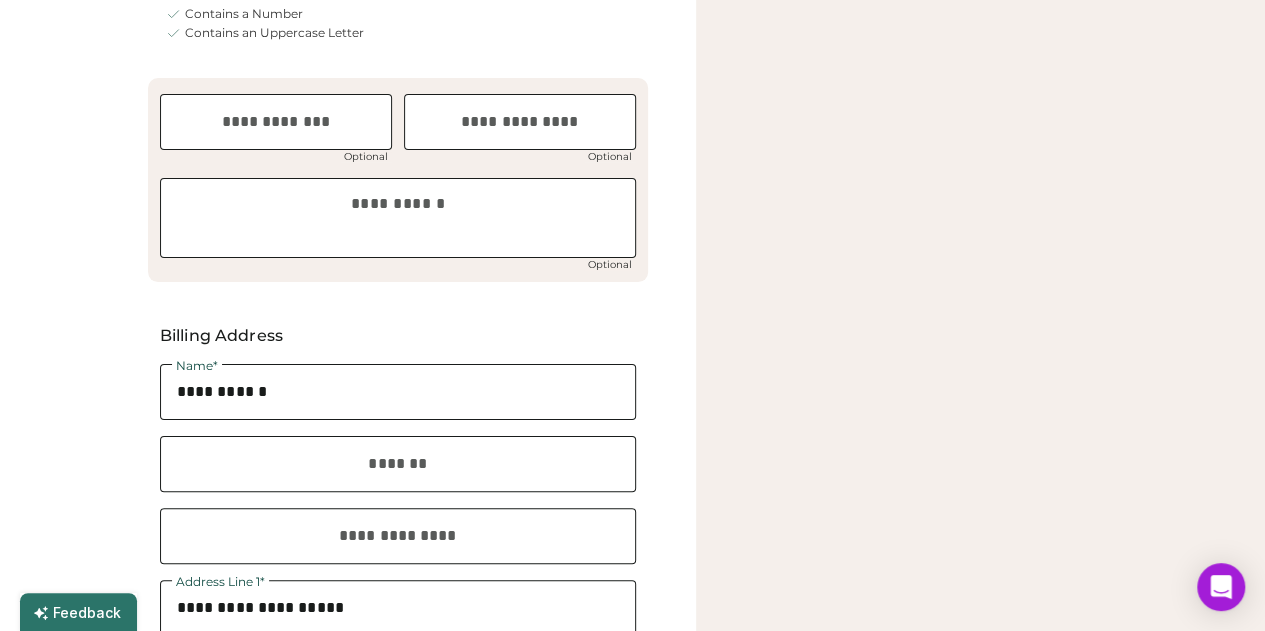 scroll, scrollTop: 642, scrollLeft: 0, axis: vertical 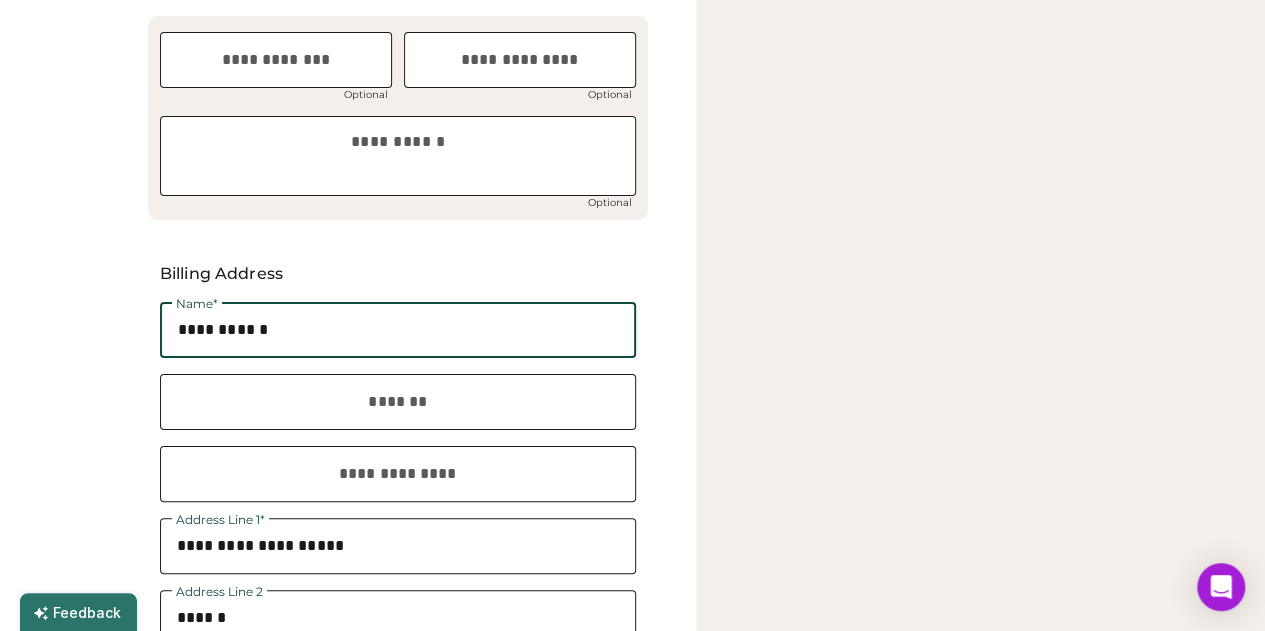 click at bounding box center [398, 330] 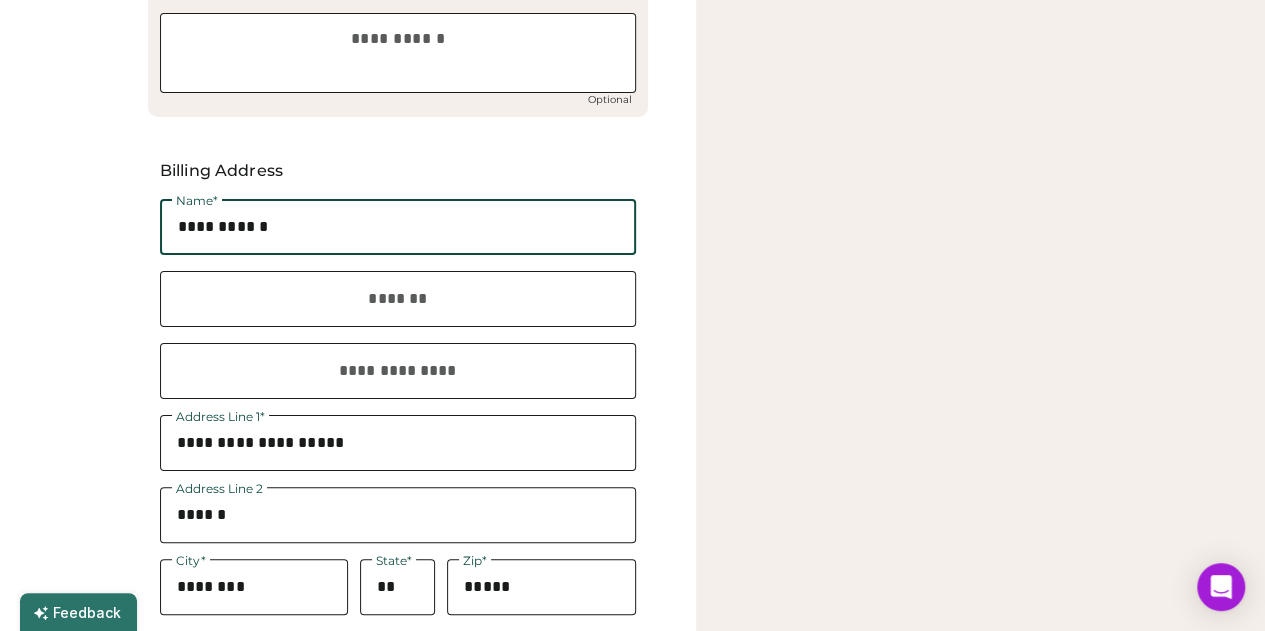 scroll, scrollTop: 746, scrollLeft: 0, axis: vertical 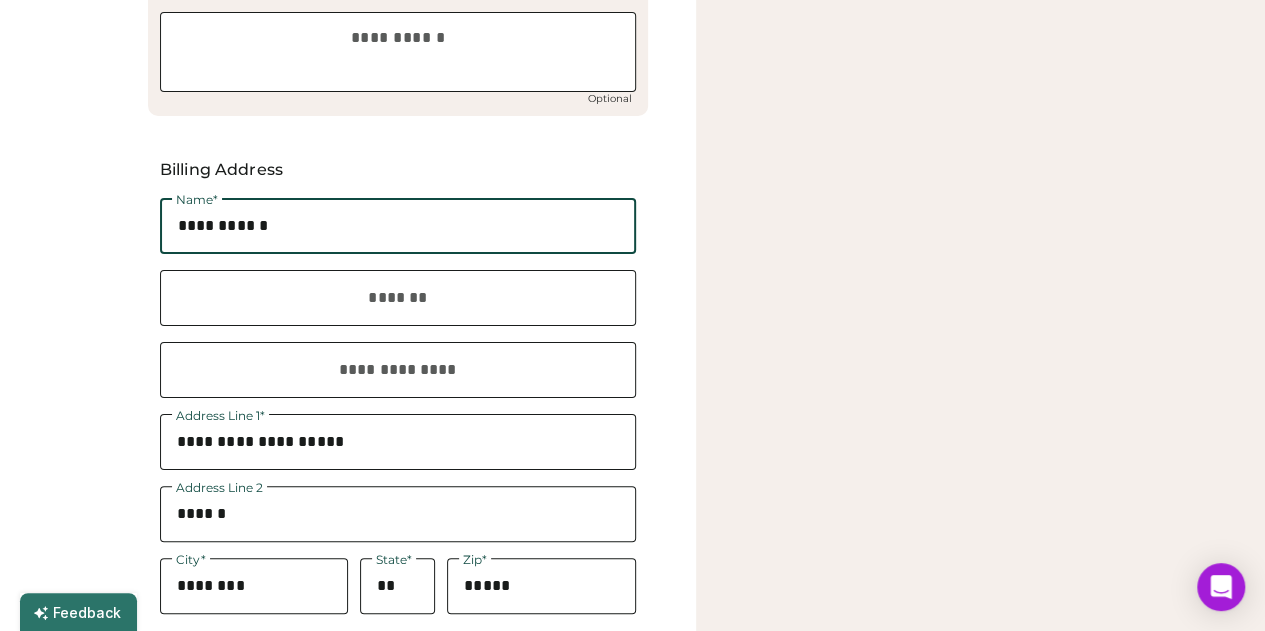 click at bounding box center (398, 298) 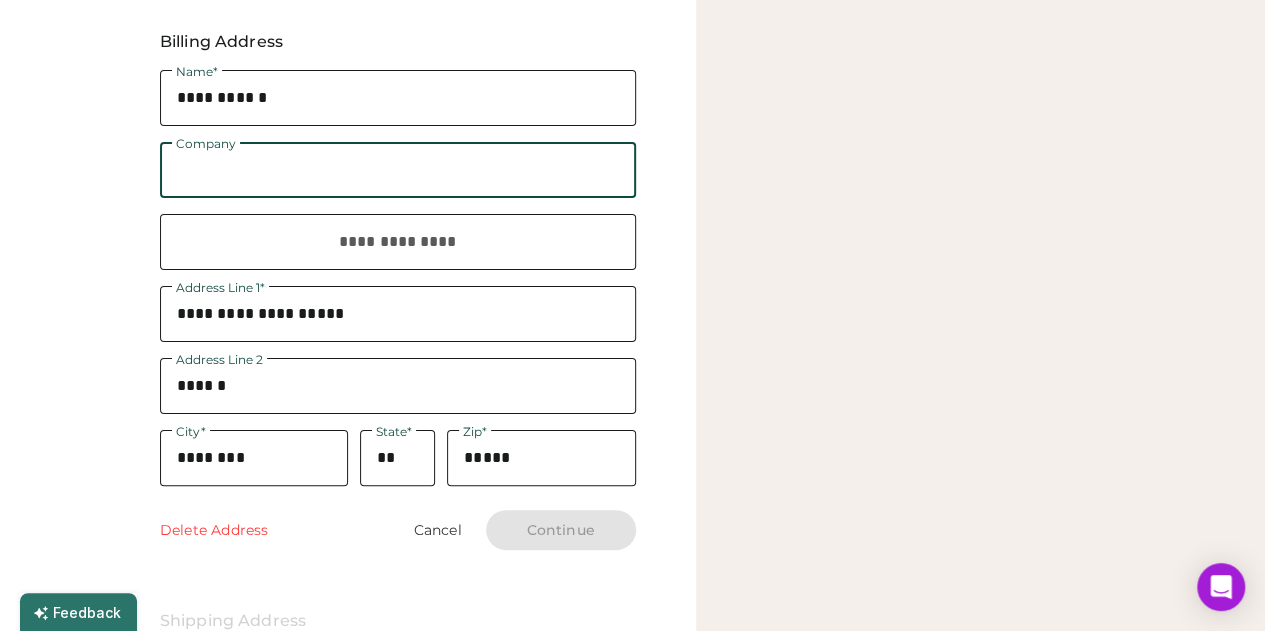 scroll, scrollTop: 876, scrollLeft: 0, axis: vertical 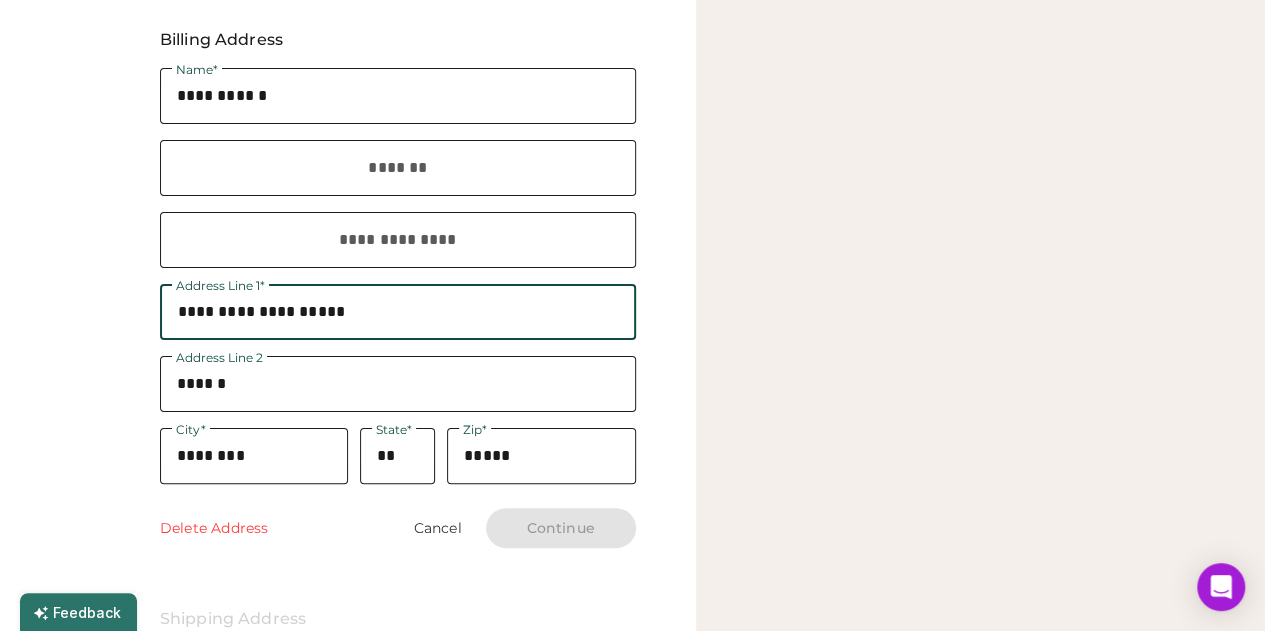 click at bounding box center [398, 312] 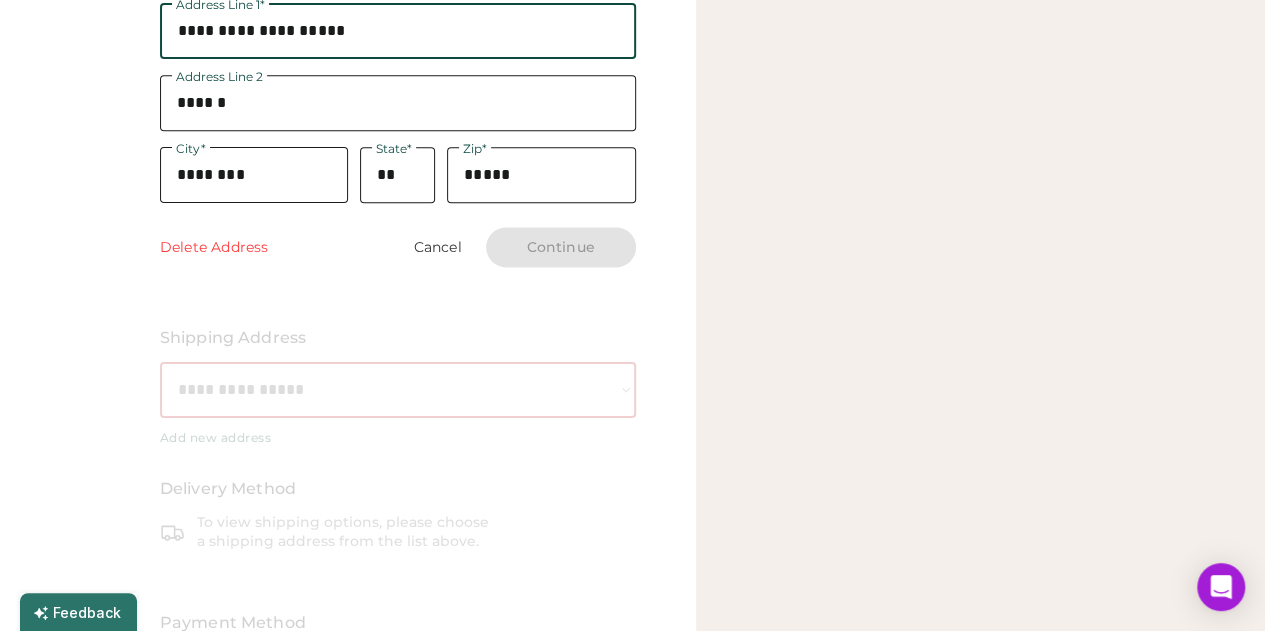 scroll, scrollTop: 1159, scrollLeft: 0, axis: vertical 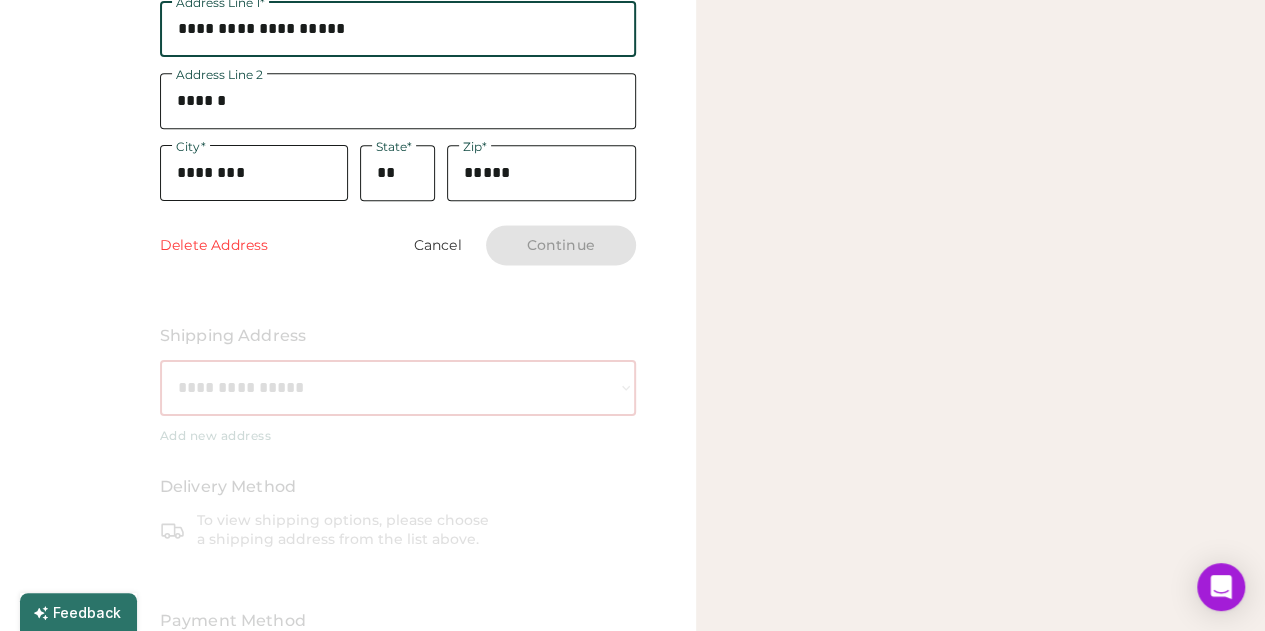 click on "Continue" at bounding box center (561, 245) 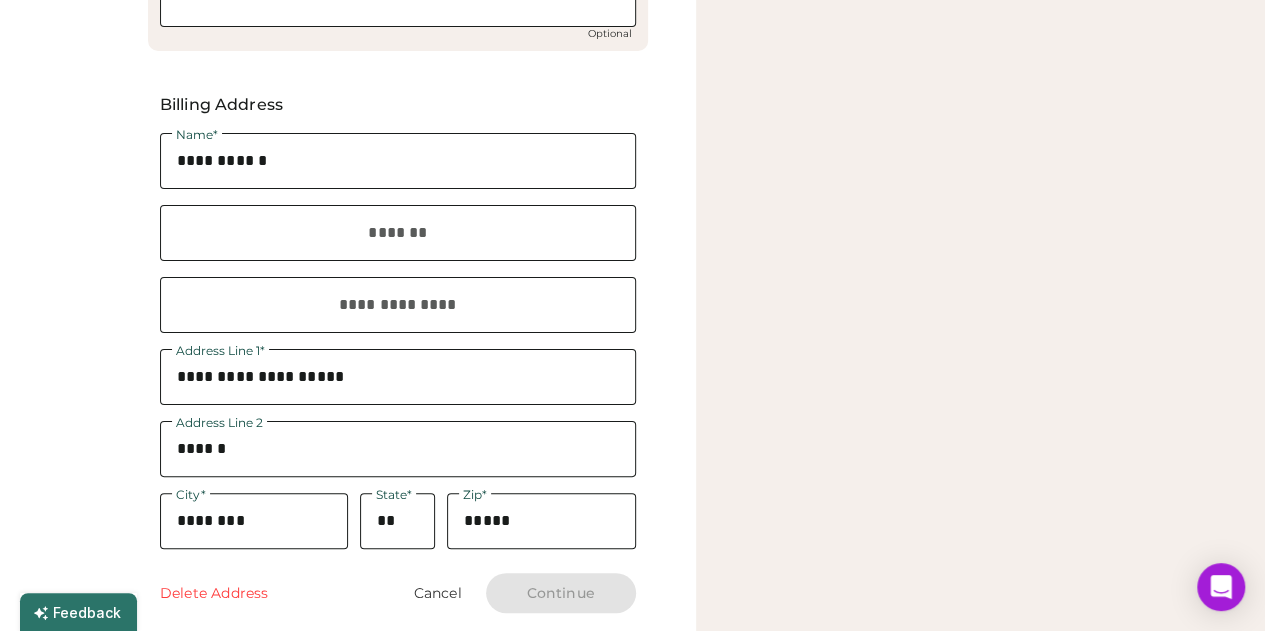 scroll, scrollTop: 812, scrollLeft: 0, axis: vertical 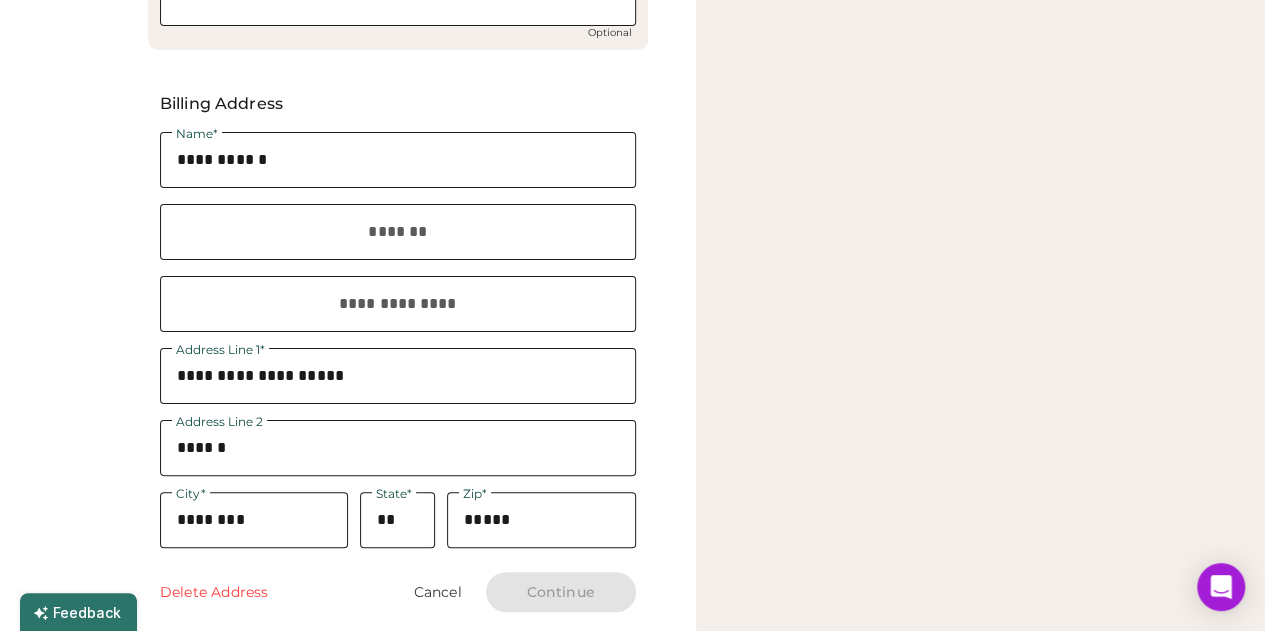 click at bounding box center [398, 232] 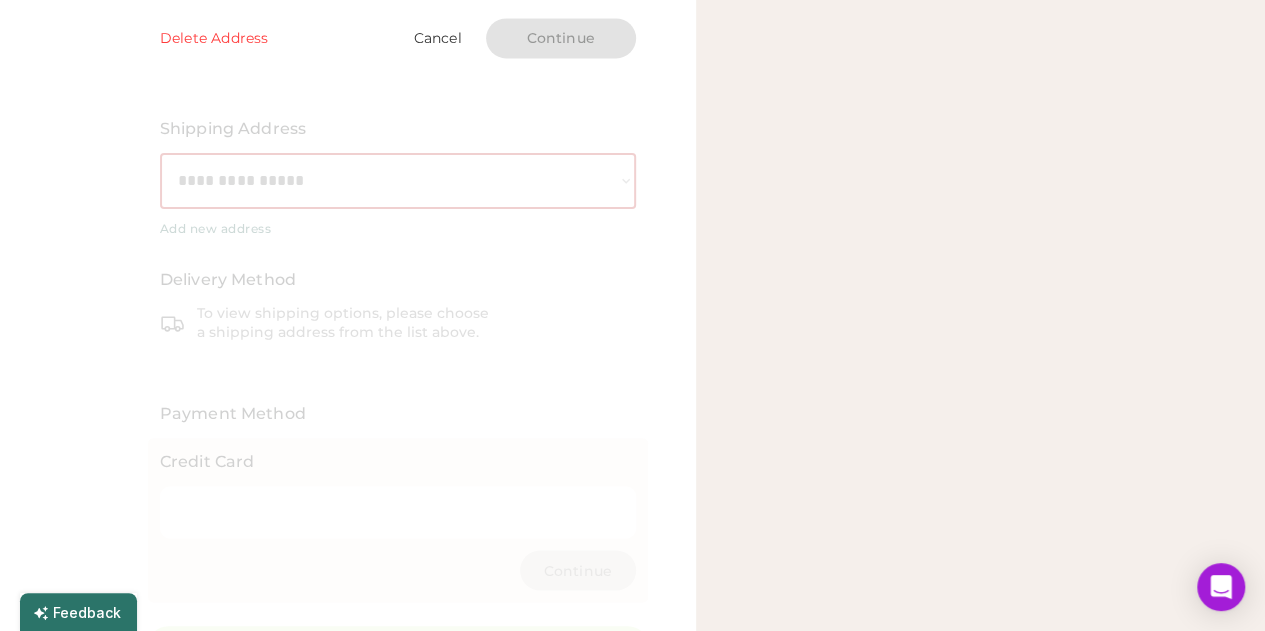 click on "**********" at bounding box center (398, 177) 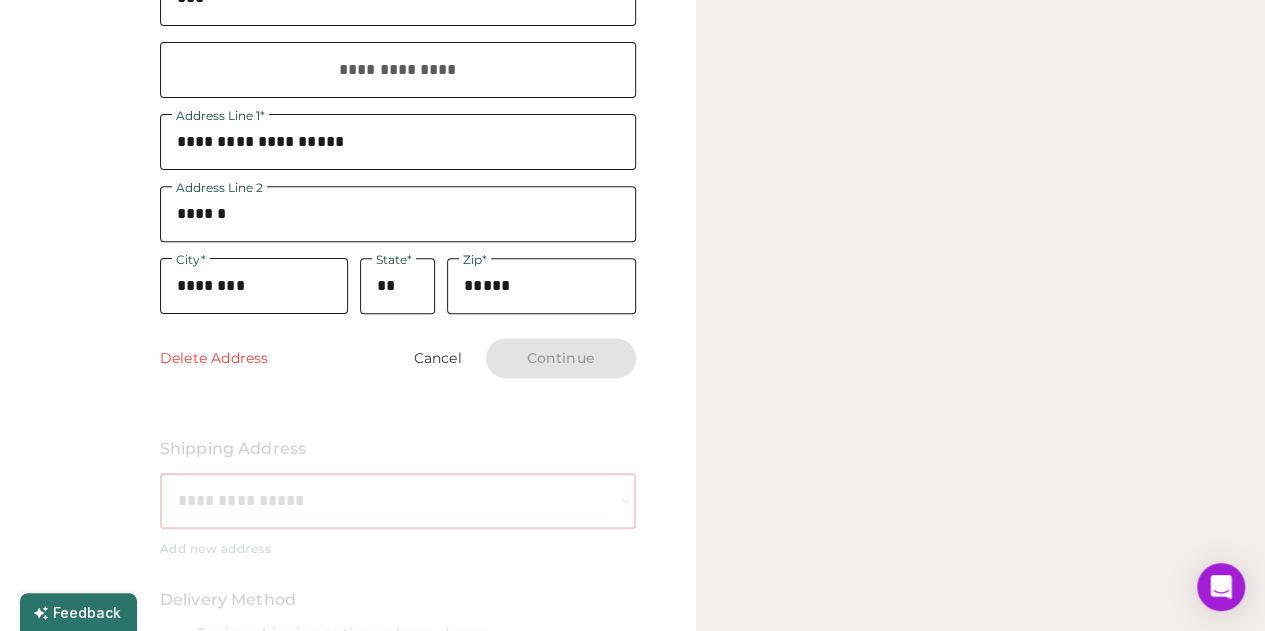 scroll, scrollTop: 933, scrollLeft: 0, axis: vertical 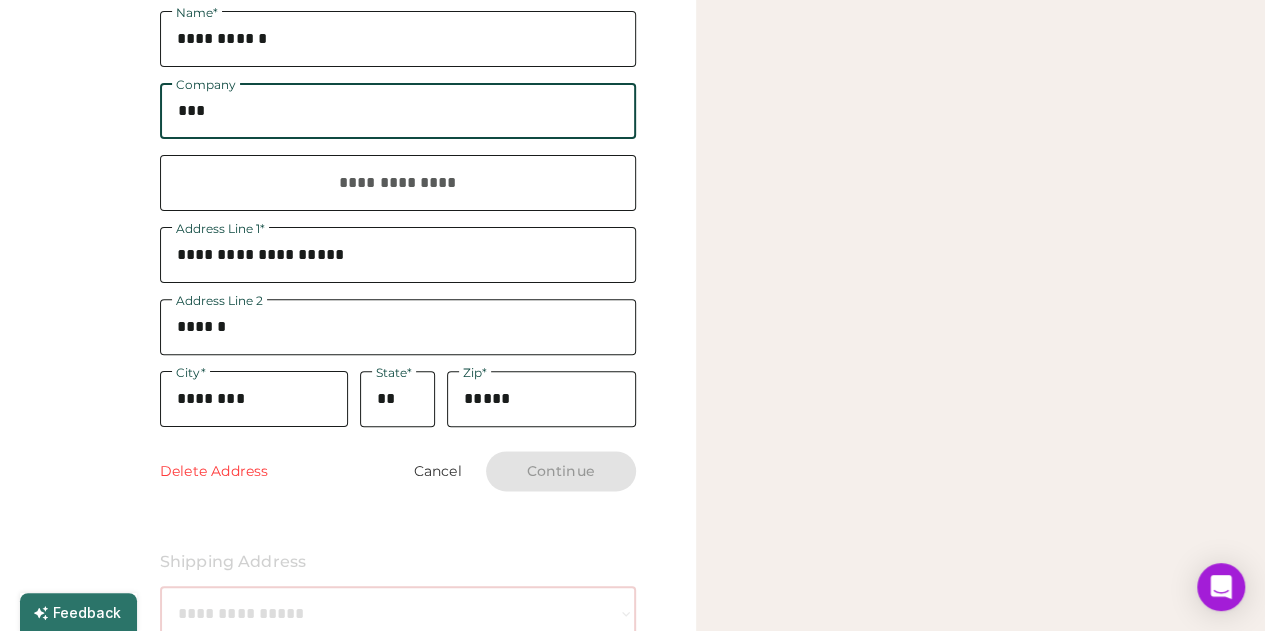 click at bounding box center (398, 111) 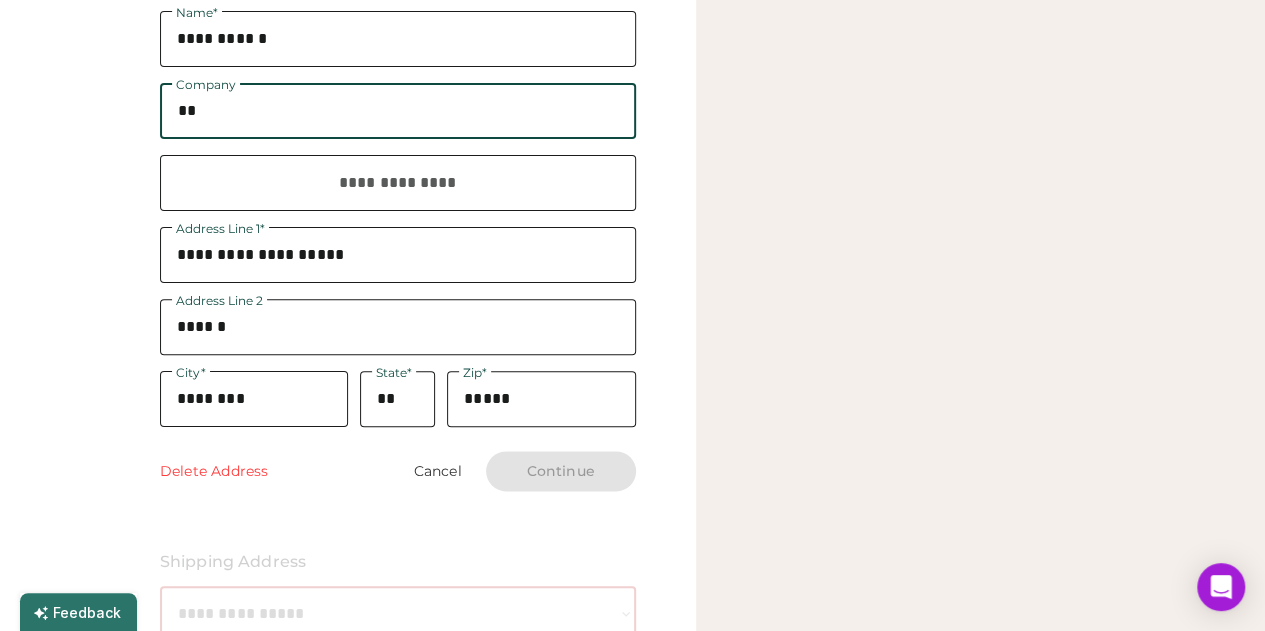 type on "*" 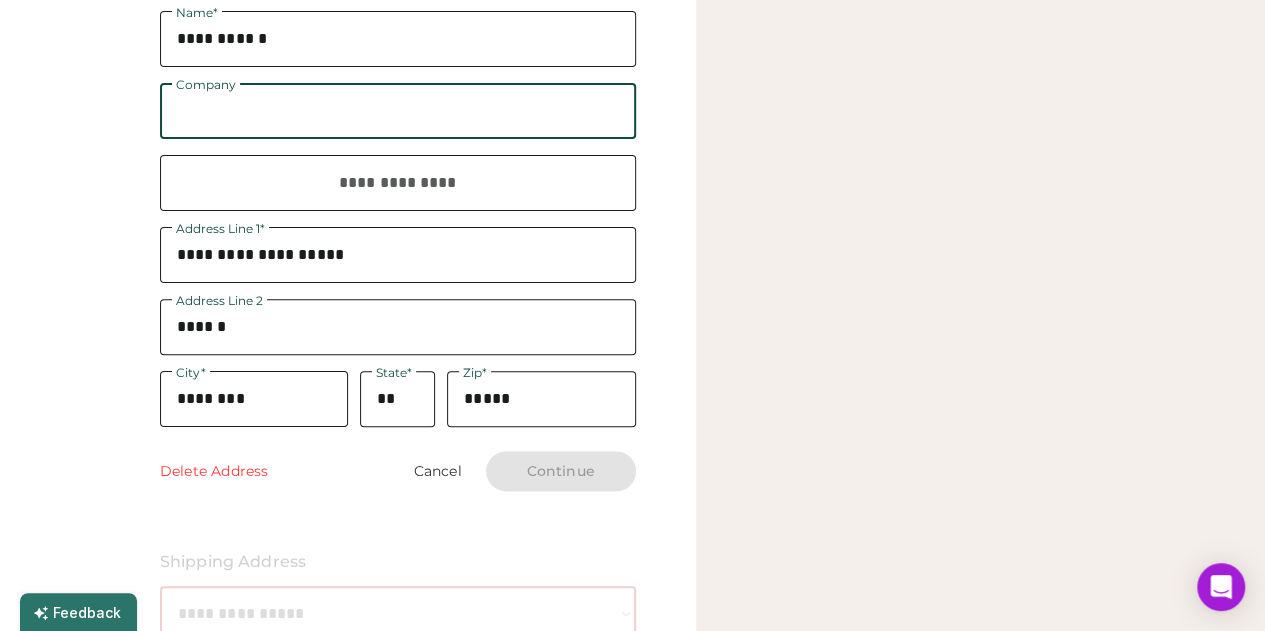 scroll, scrollTop: 0, scrollLeft: 0, axis: both 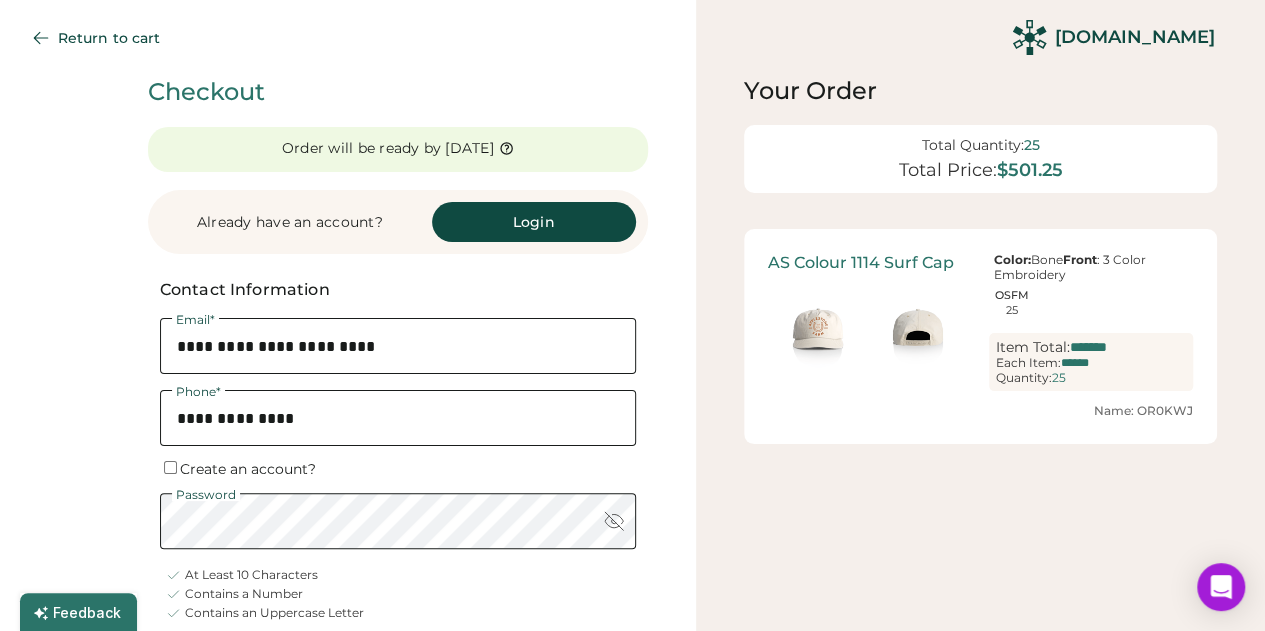 type 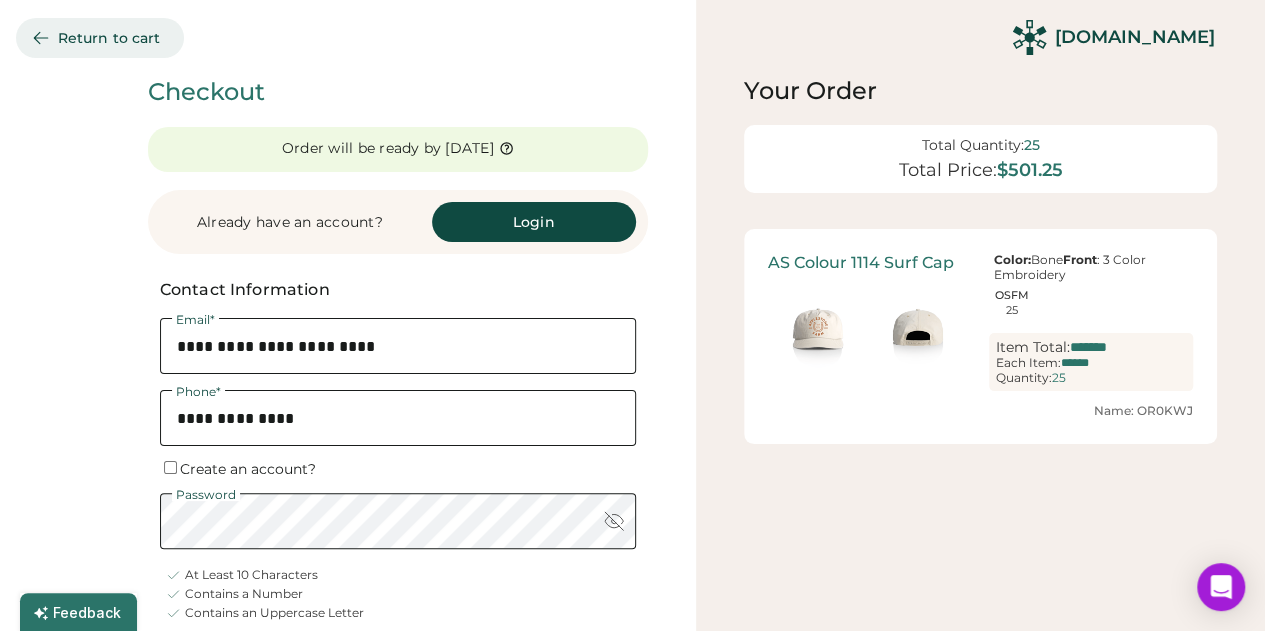 click on "Return to cart" at bounding box center [100, 38] 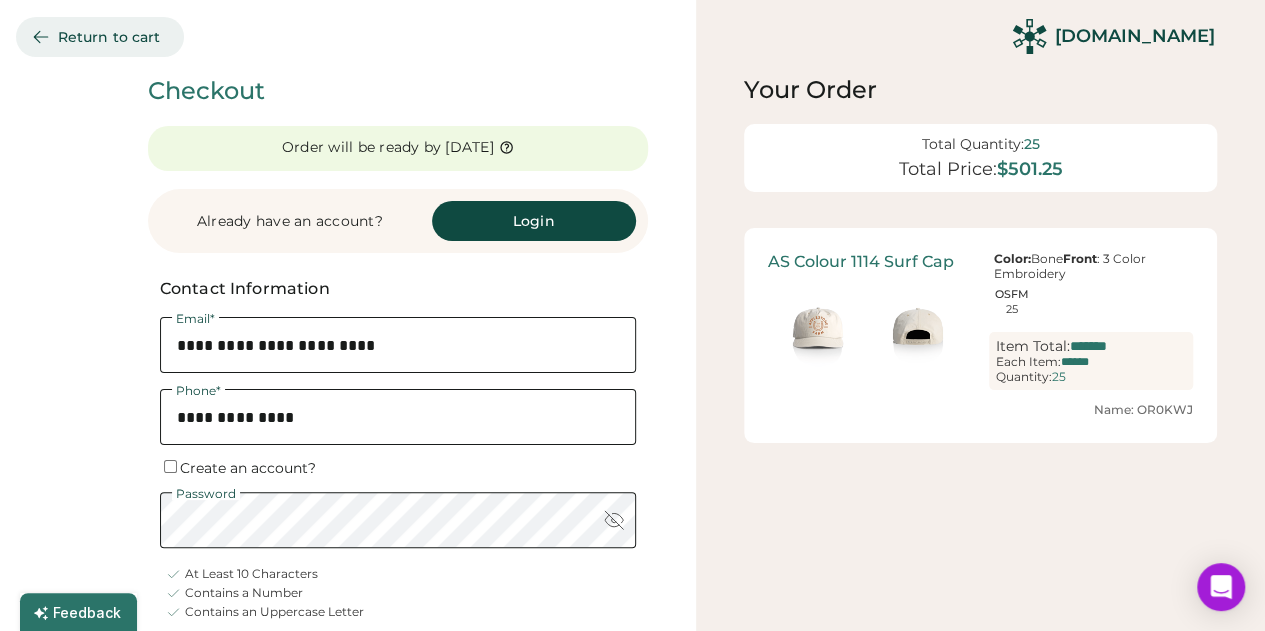 click on "Return to cart" at bounding box center [100, 37] 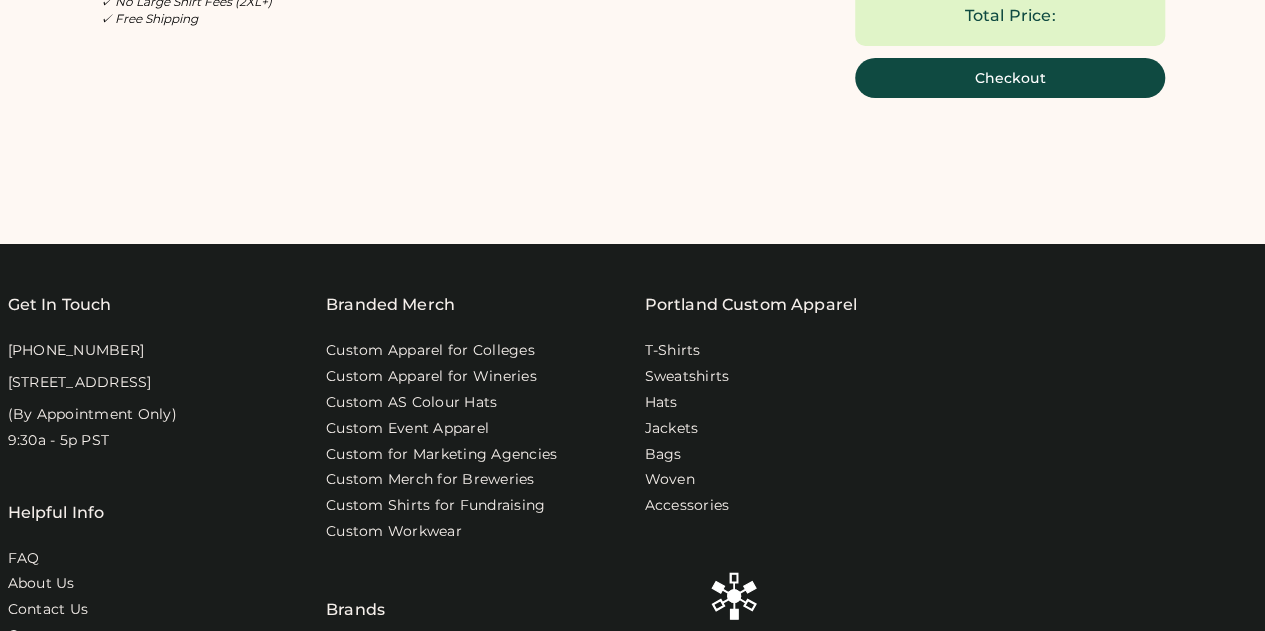 type on "******" 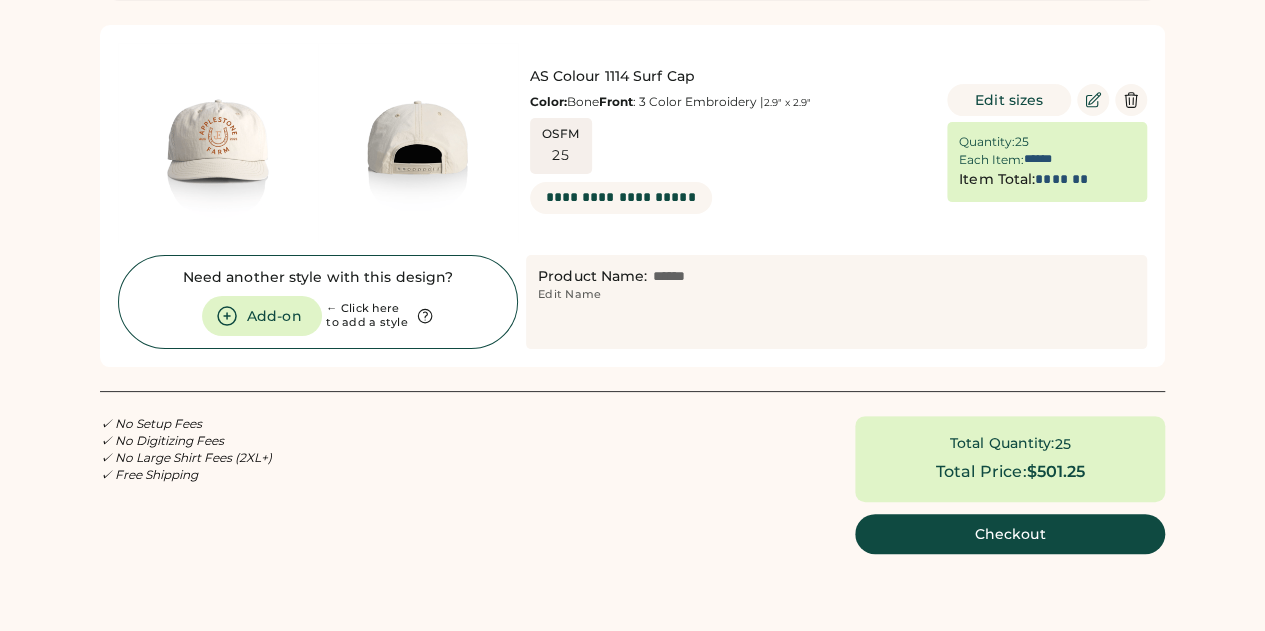 scroll, scrollTop: 0, scrollLeft: 0, axis: both 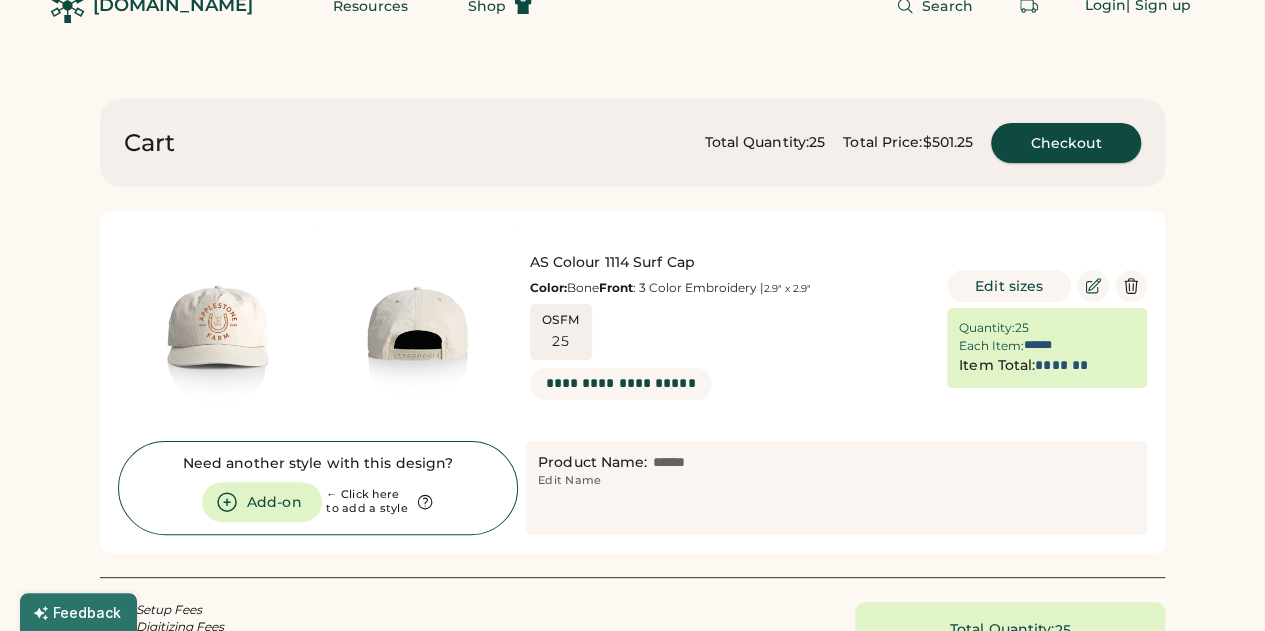 click on "Checkout" at bounding box center (1066, 143) 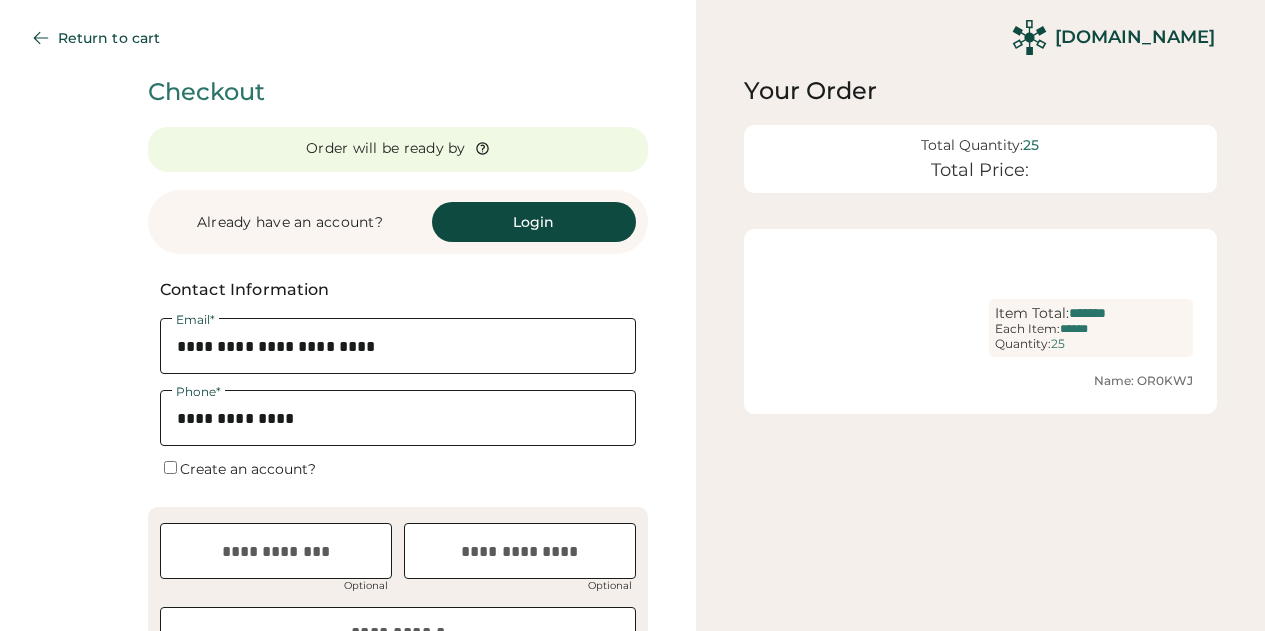 scroll, scrollTop: 0, scrollLeft: 0, axis: both 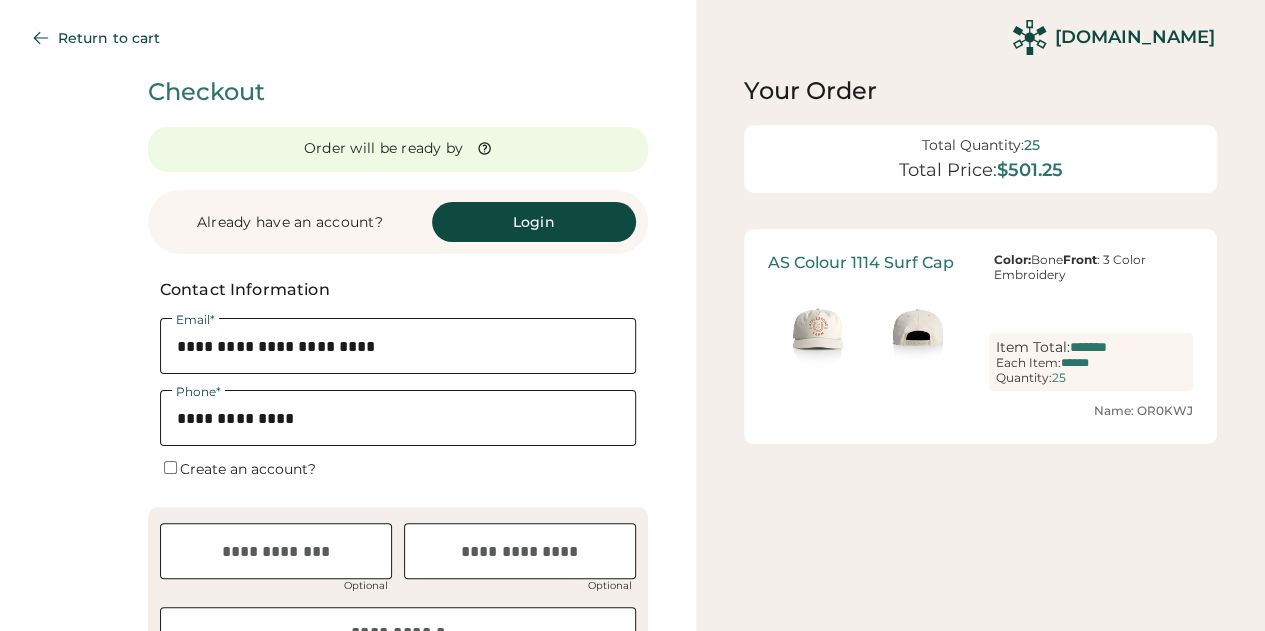 click on "**********" at bounding box center [398, 817] 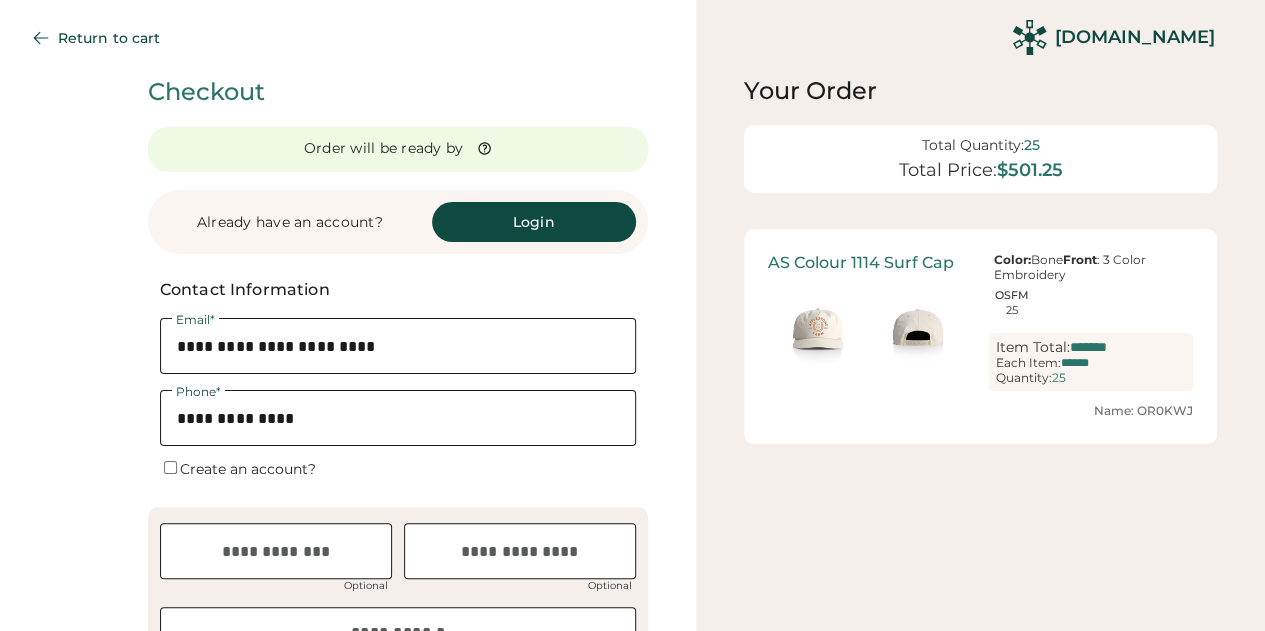 scroll, scrollTop: 657, scrollLeft: 0, axis: vertical 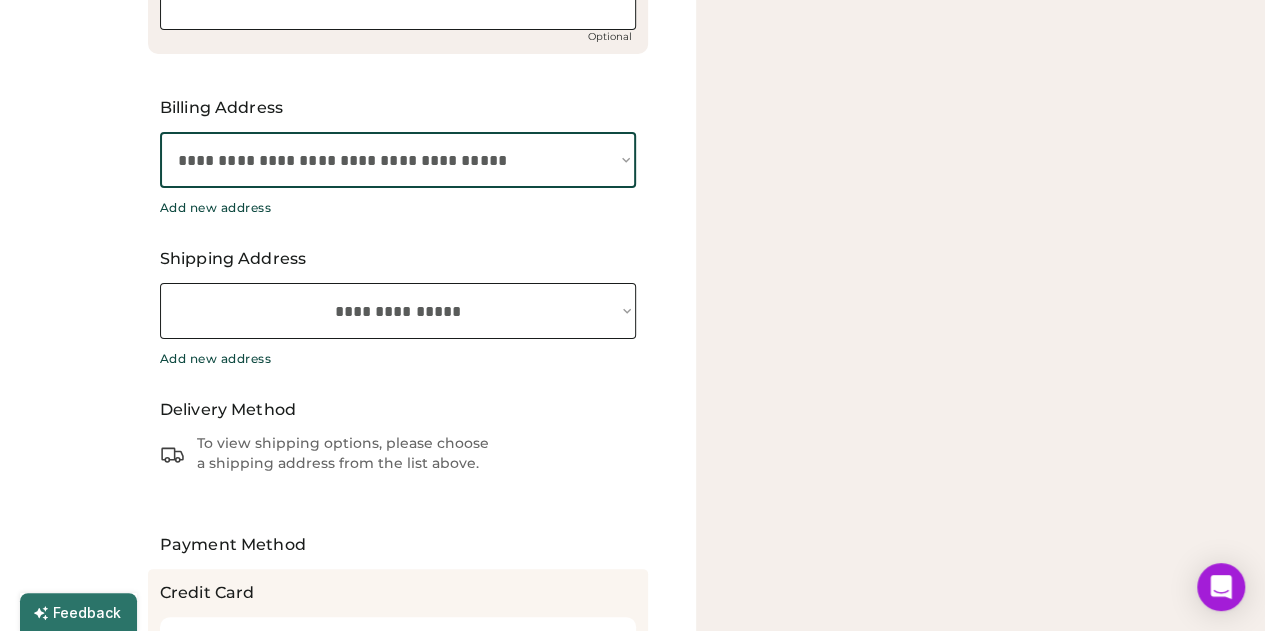 click on "**********" at bounding box center (398, 160) 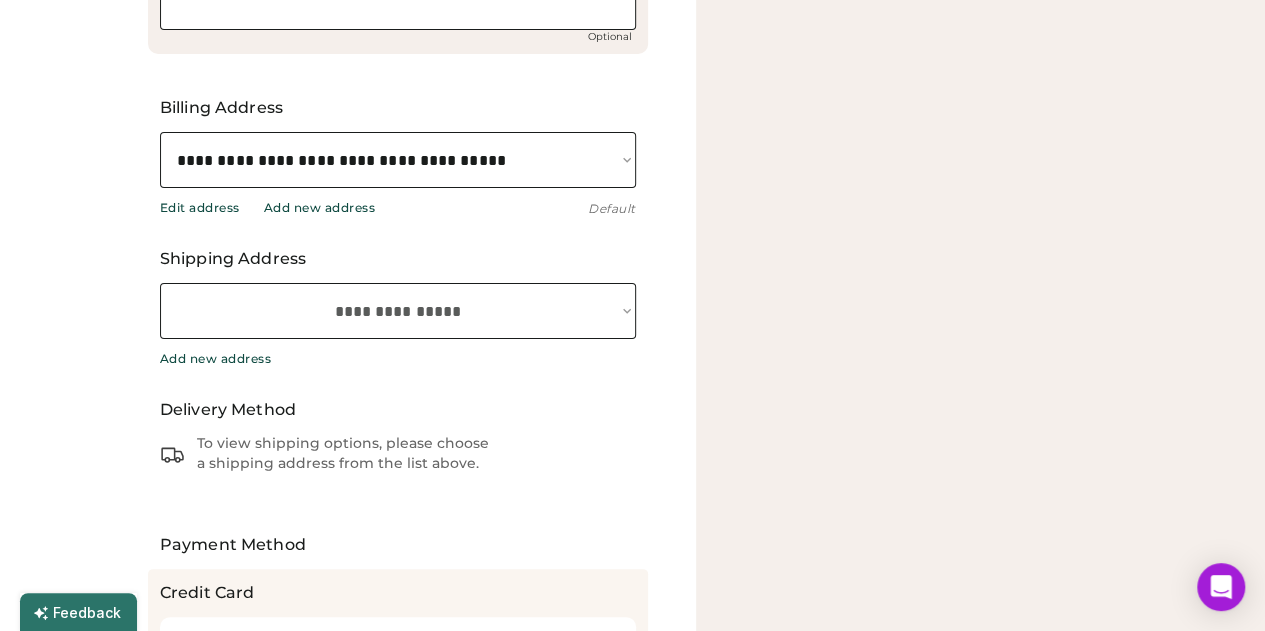 select on "**********" 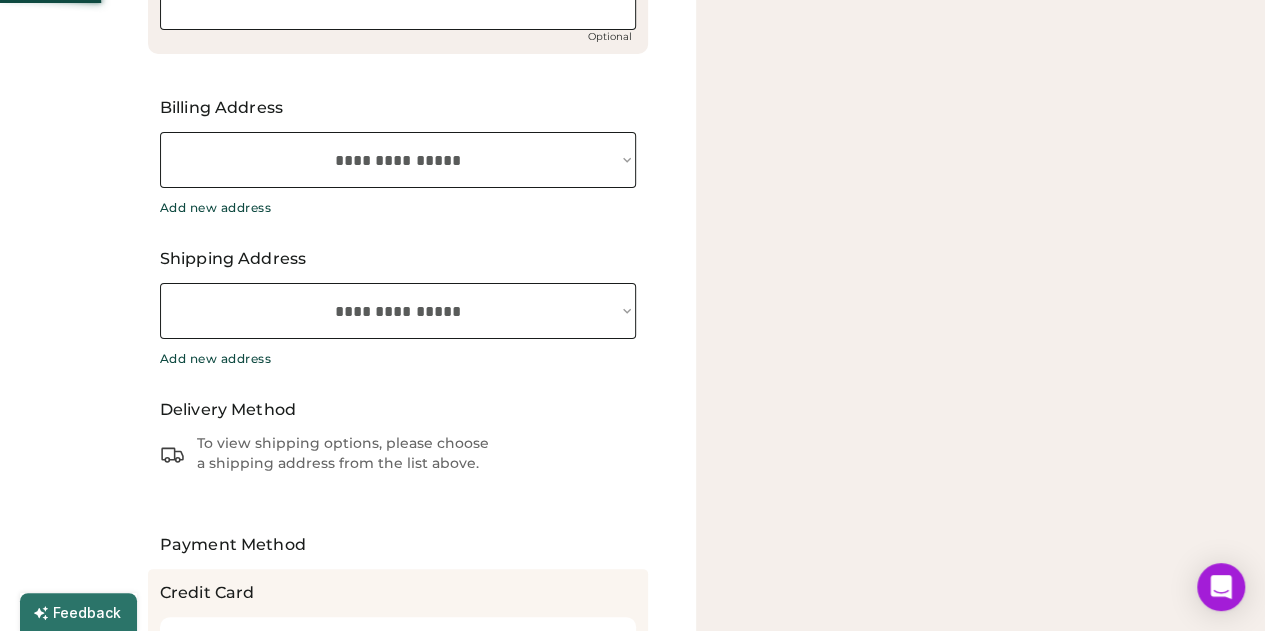 click on "**********" at bounding box center (398, 311) 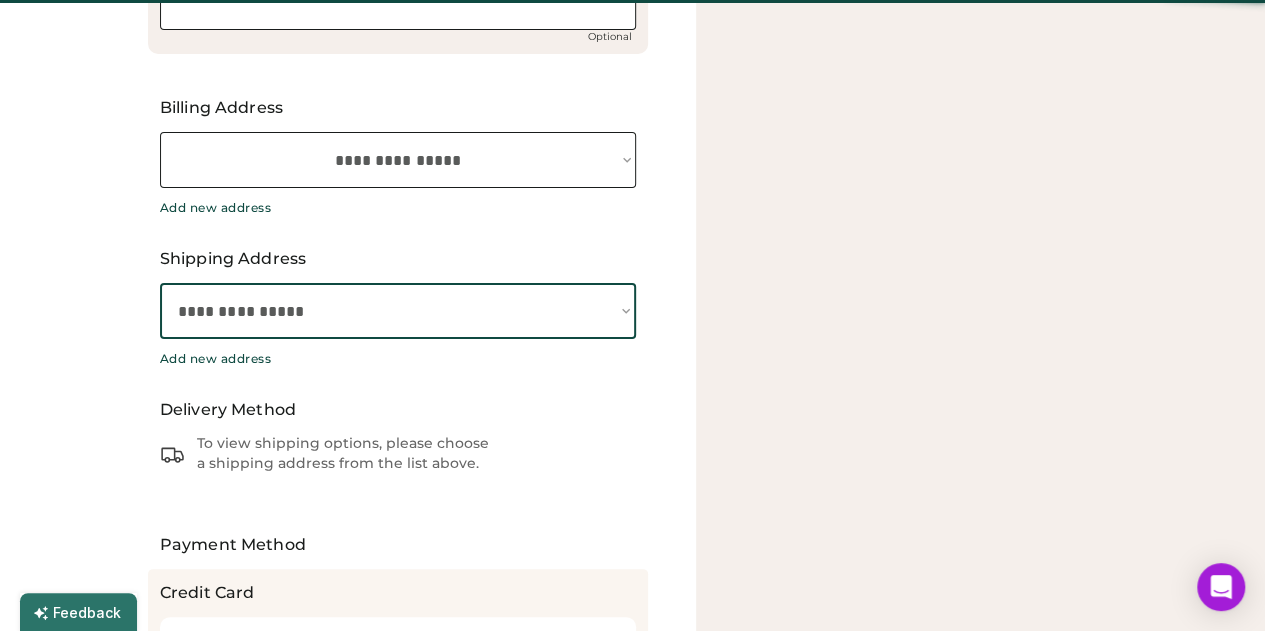select on "**********" 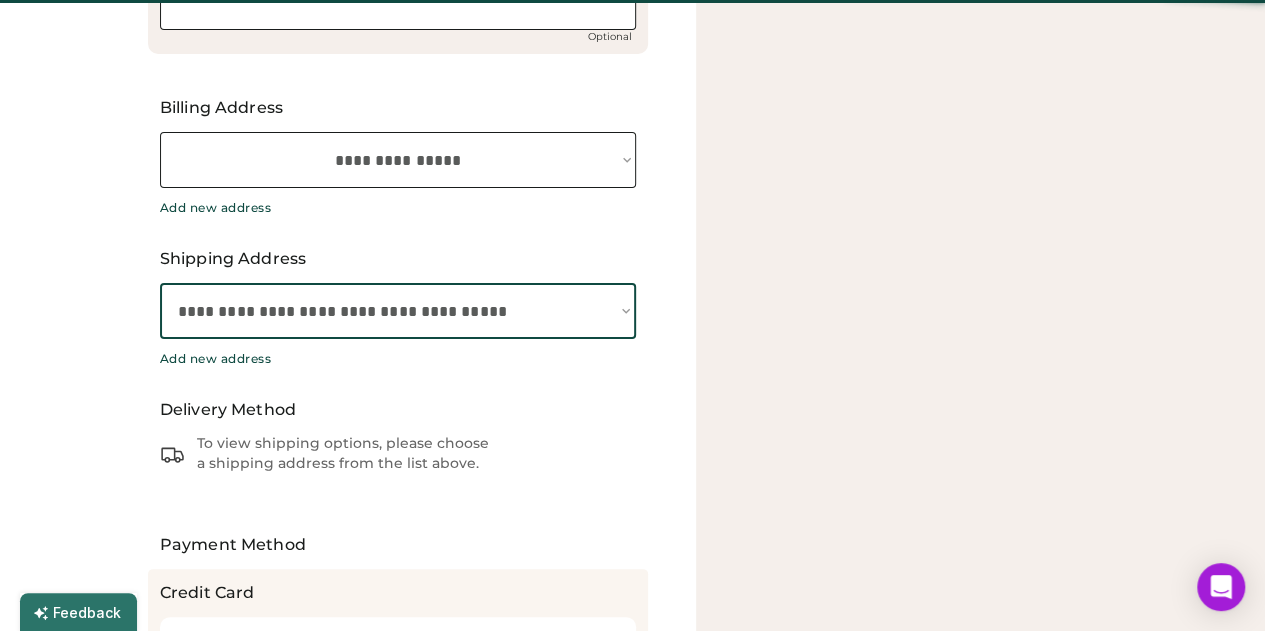 click on "**********" at bounding box center (398, 311) 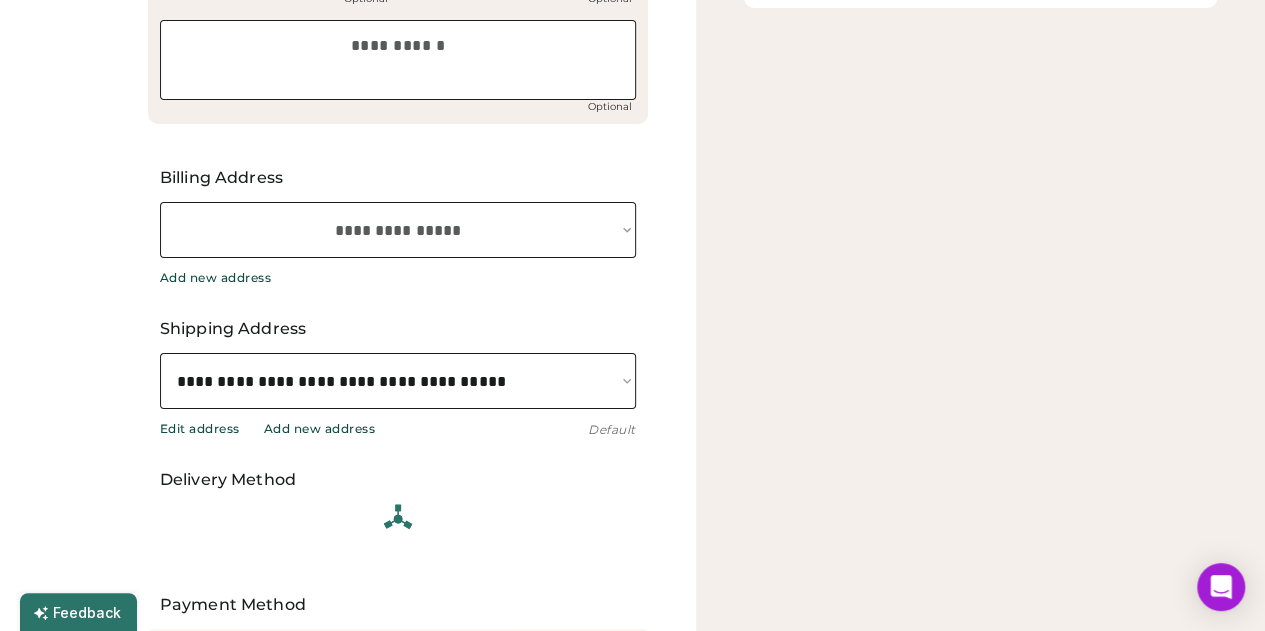 scroll, scrollTop: 590, scrollLeft: 0, axis: vertical 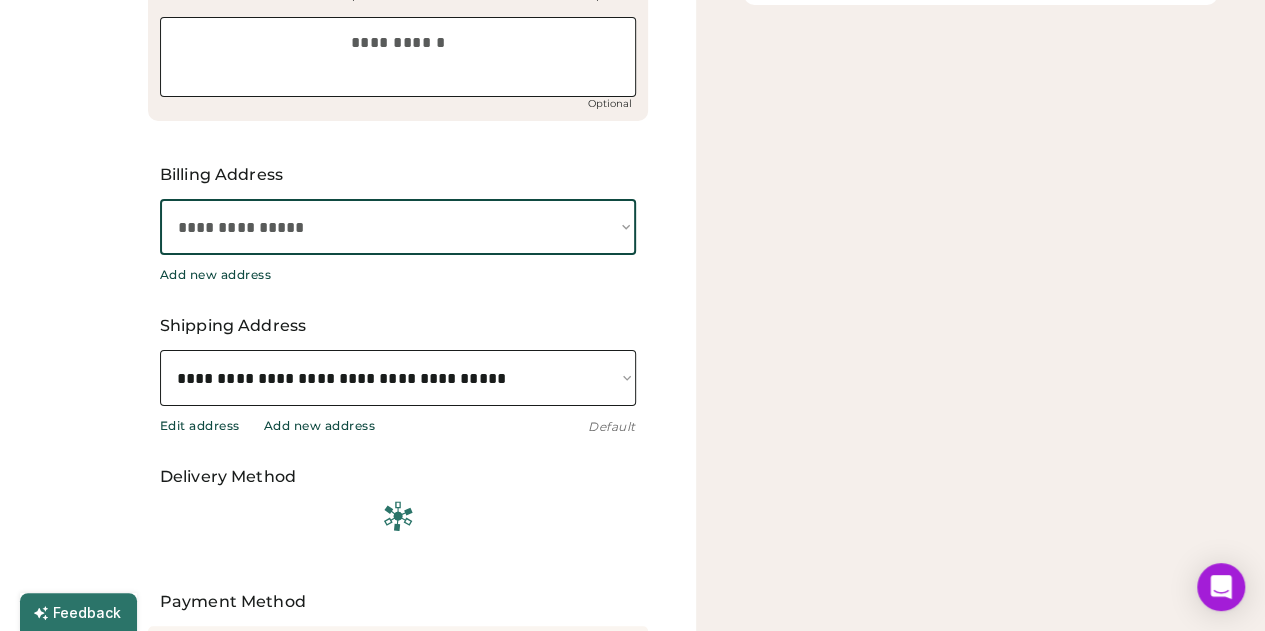 click on "**********" at bounding box center (398, 227) 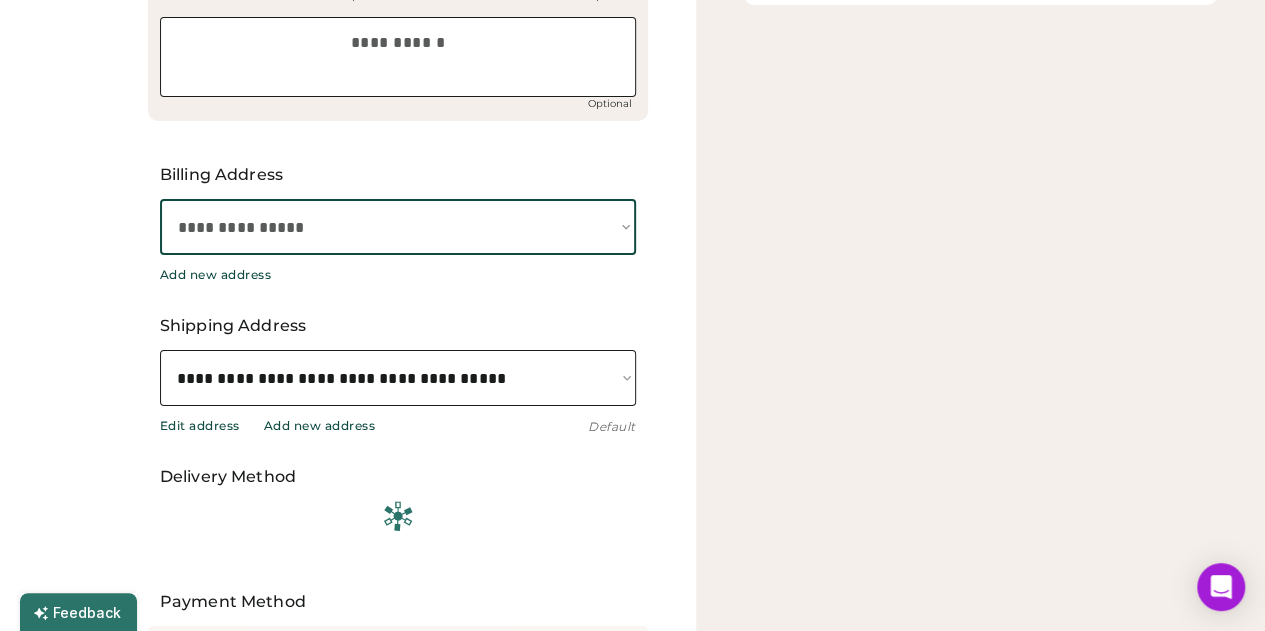 select on "**********" 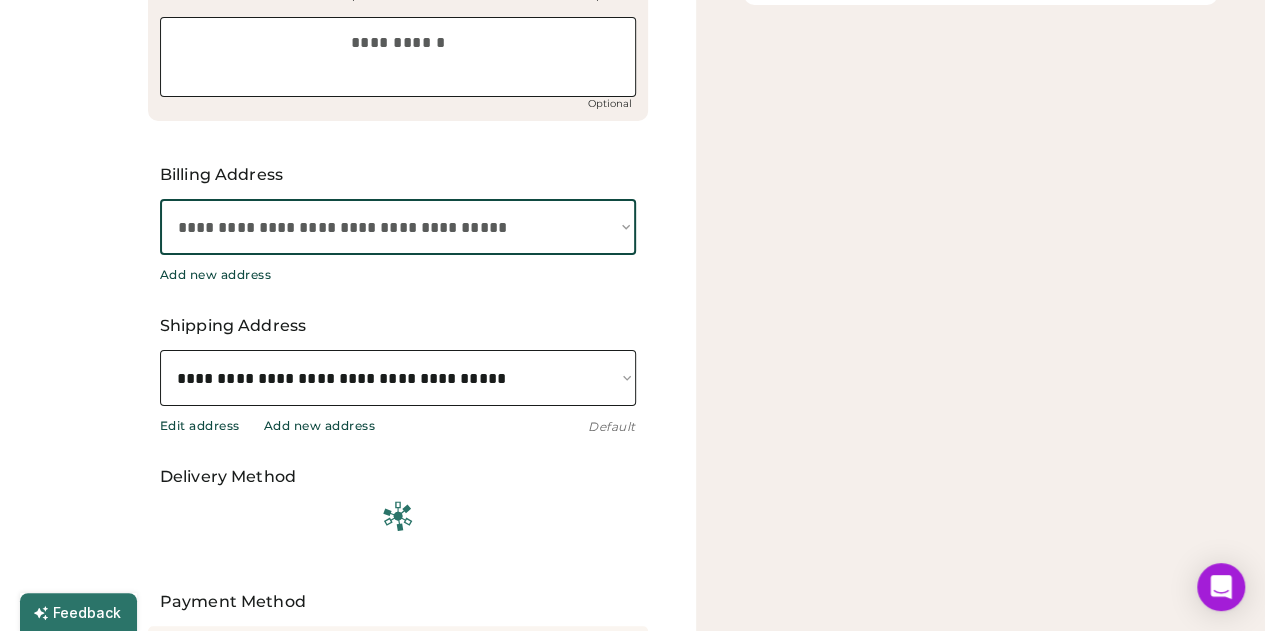 click on "**********" at bounding box center [398, 227] 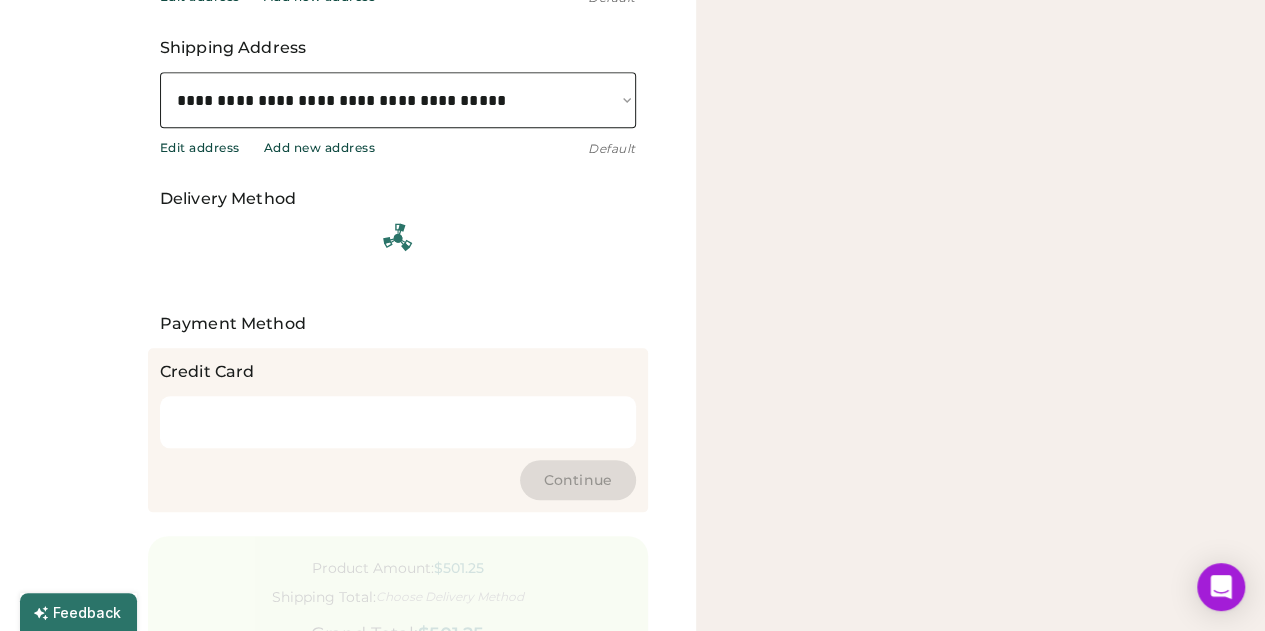 scroll, scrollTop: 883, scrollLeft: 0, axis: vertical 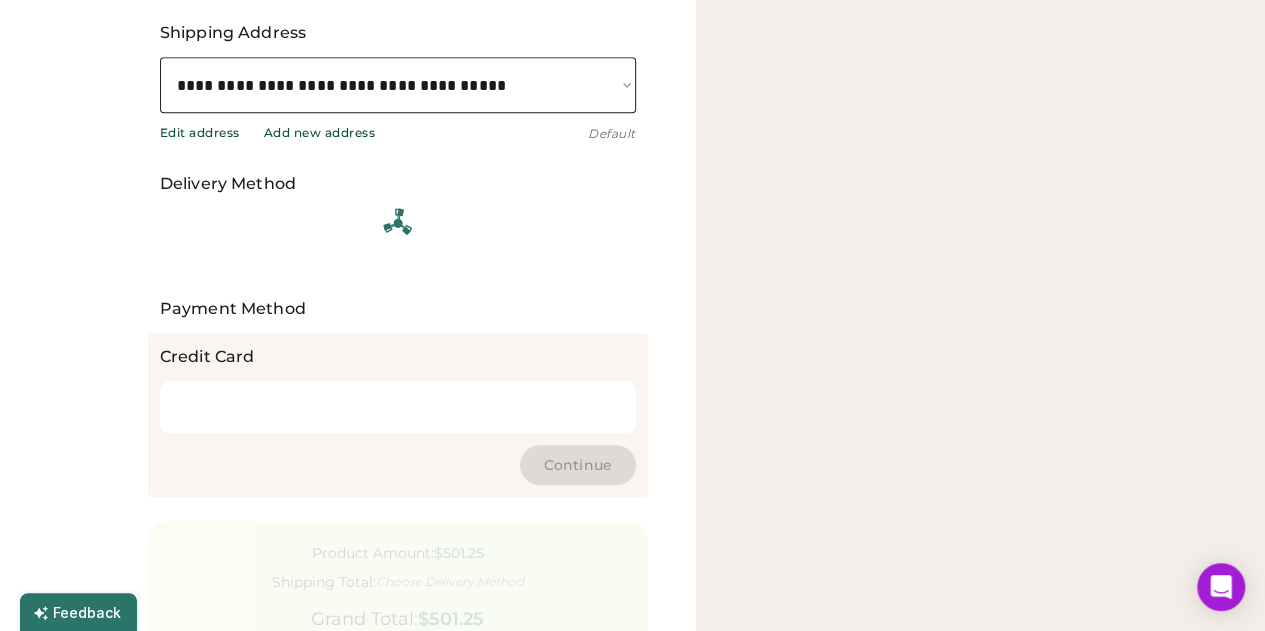 click at bounding box center [398, 405] 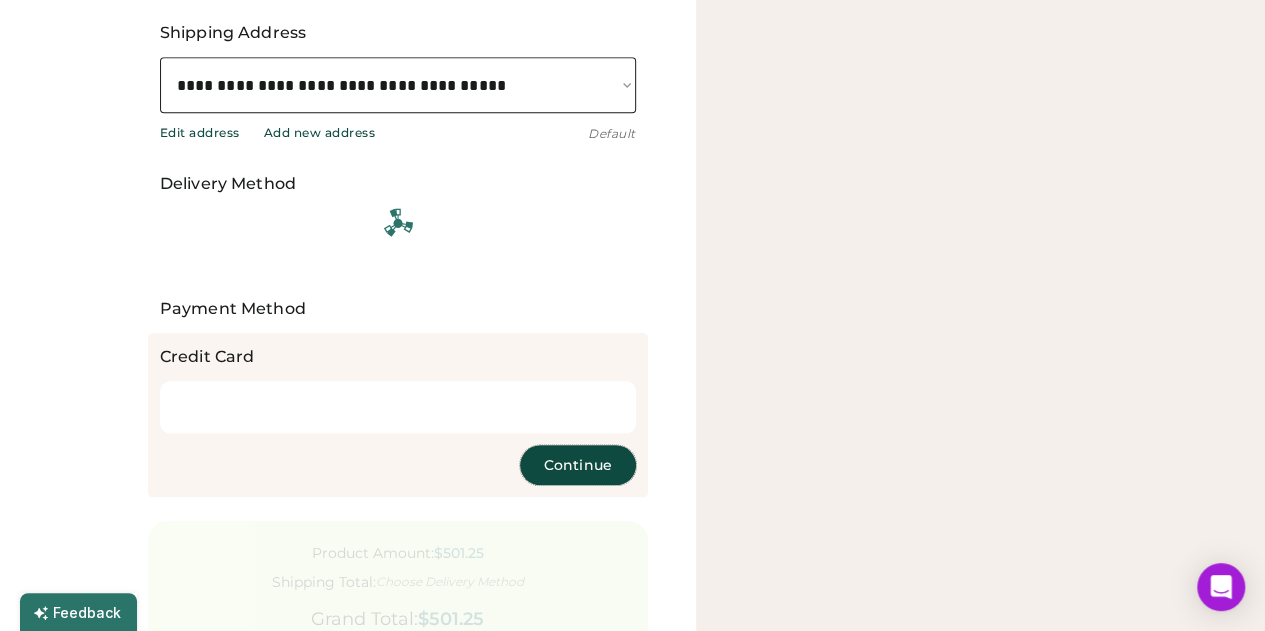 click on "Continue" at bounding box center [578, 465] 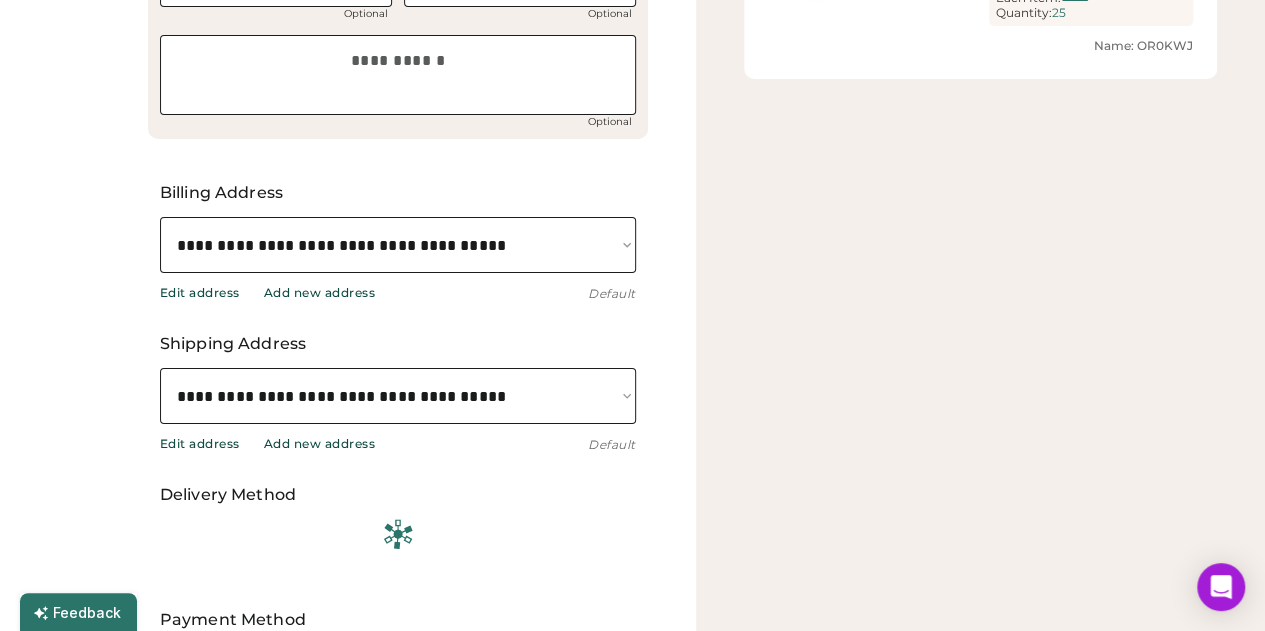 scroll, scrollTop: 573, scrollLeft: 0, axis: vertical 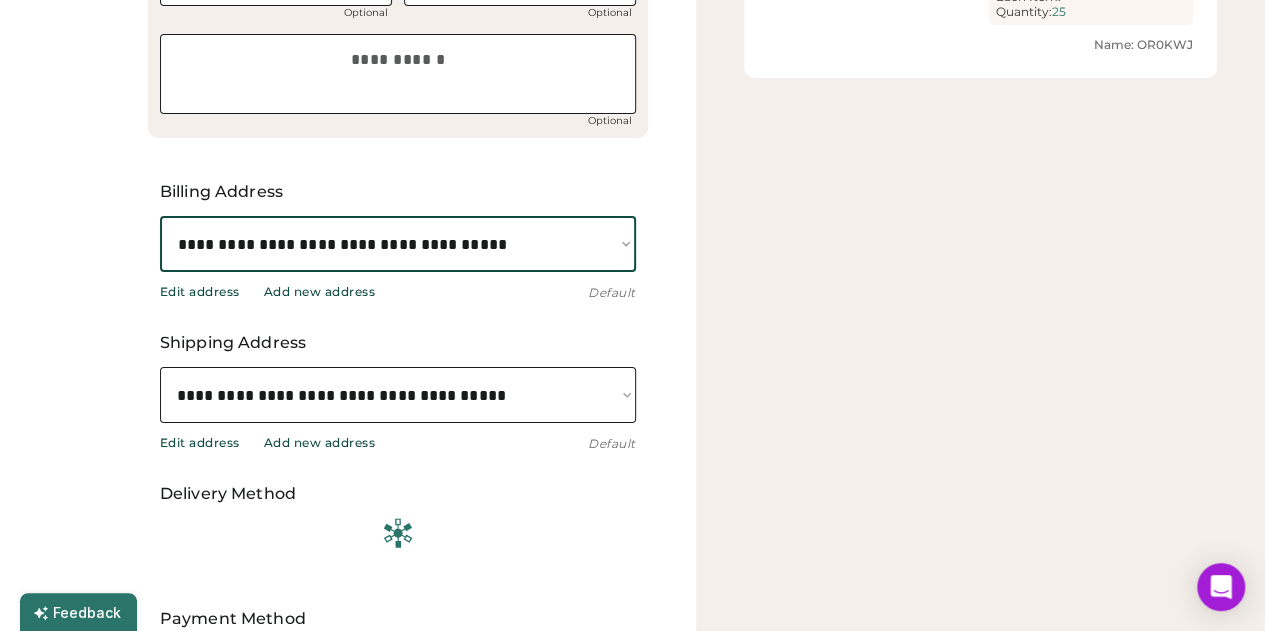 click on "**********" at bounding box center (398, 244) 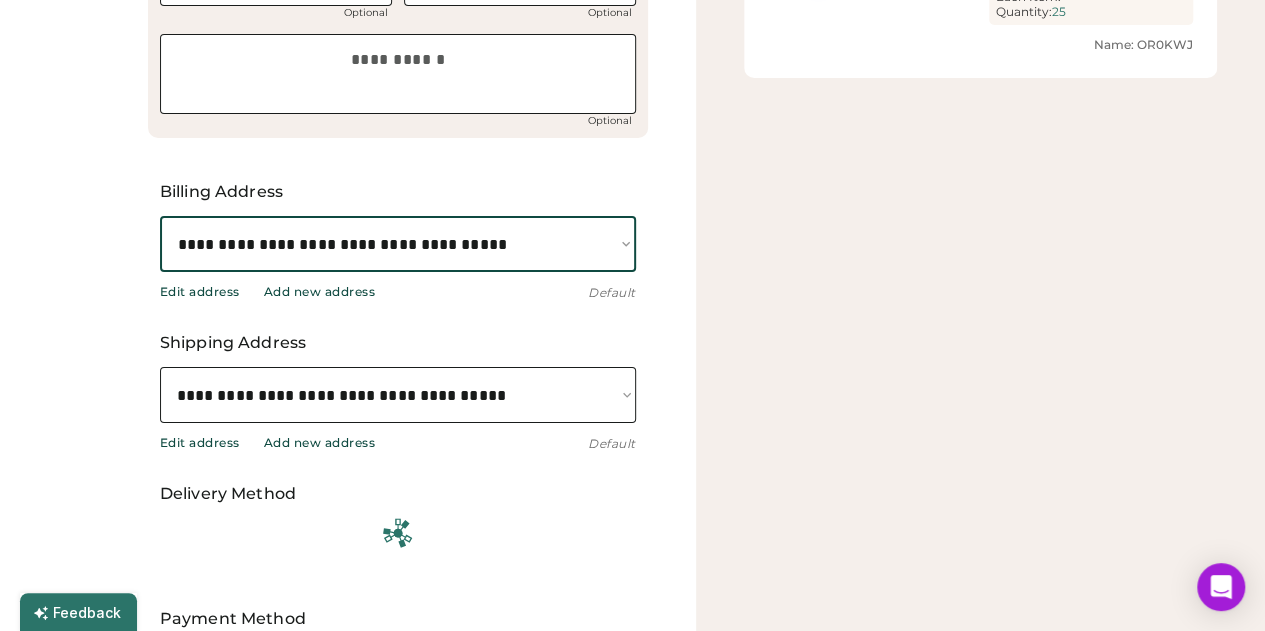 click on "**********" at bounding box center (398, 244) 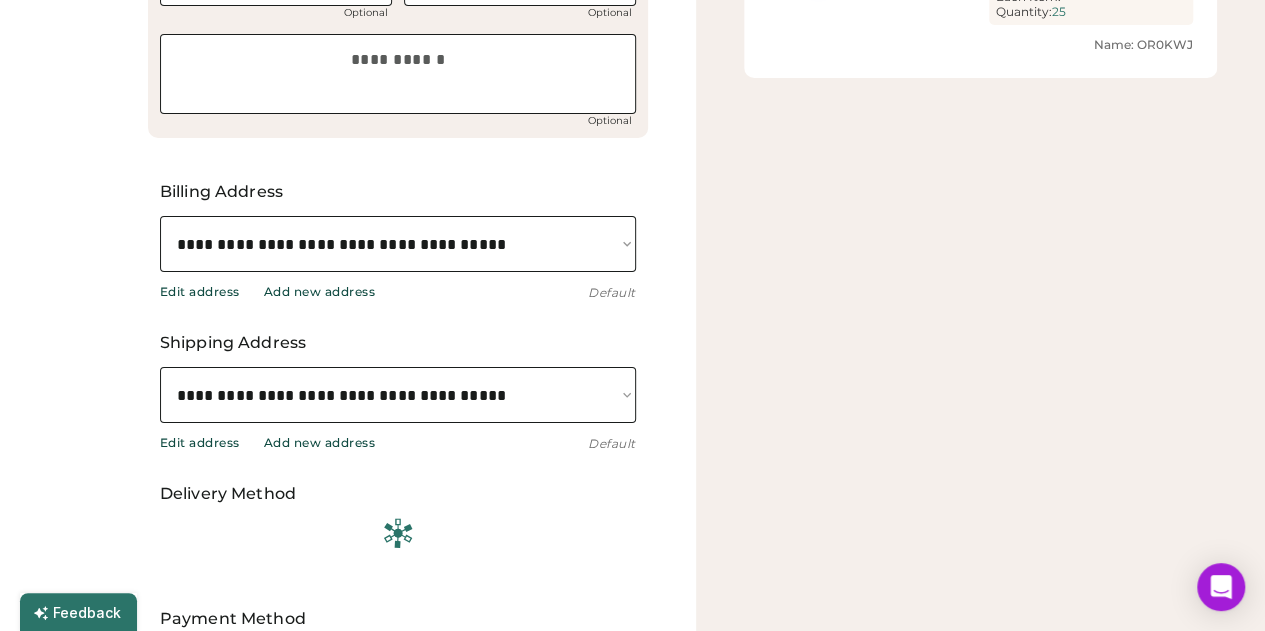 click on "Add new address" at bounding box center [320, 292] 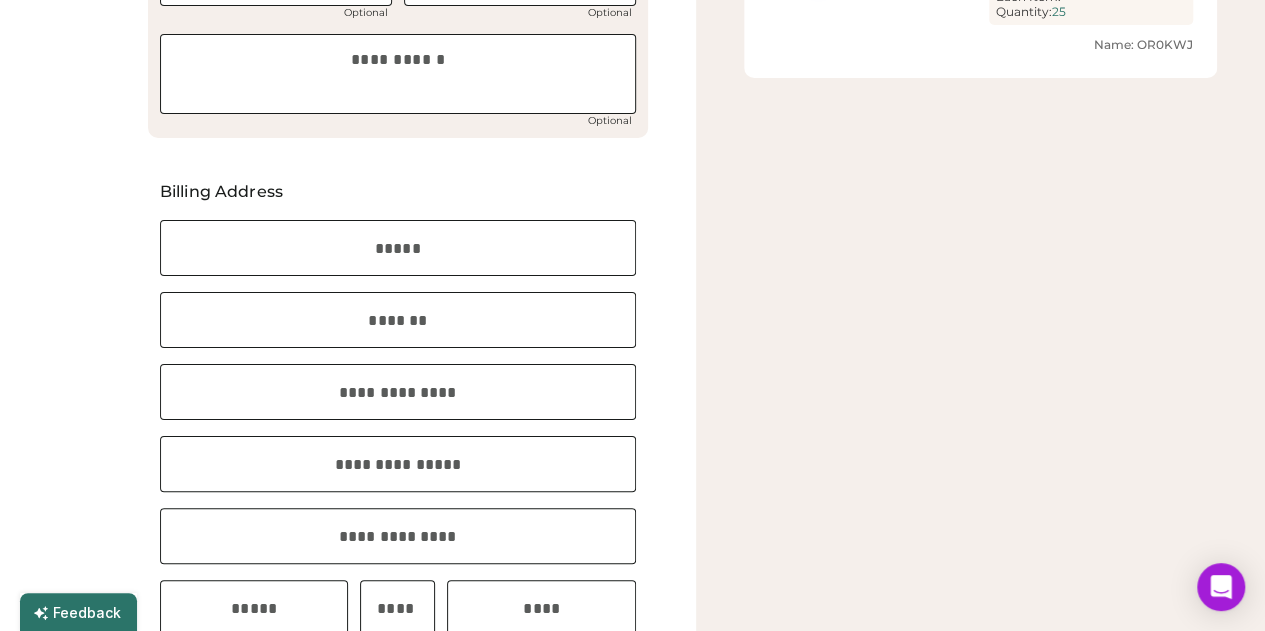 select on "**********" 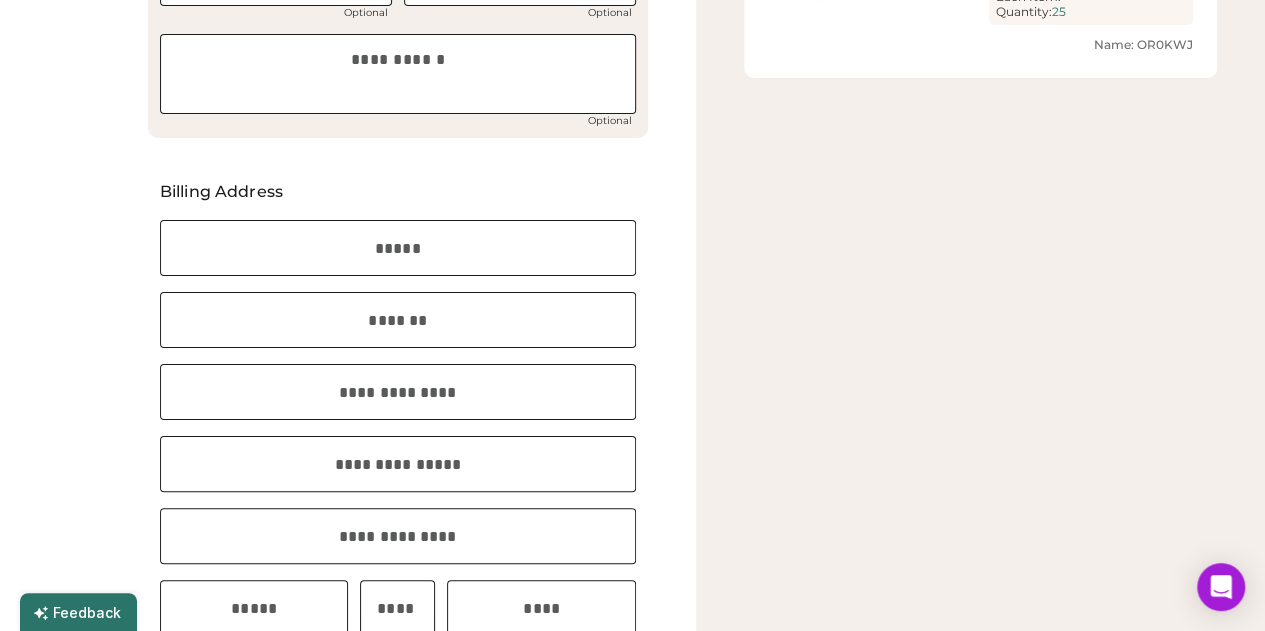select on "**********" 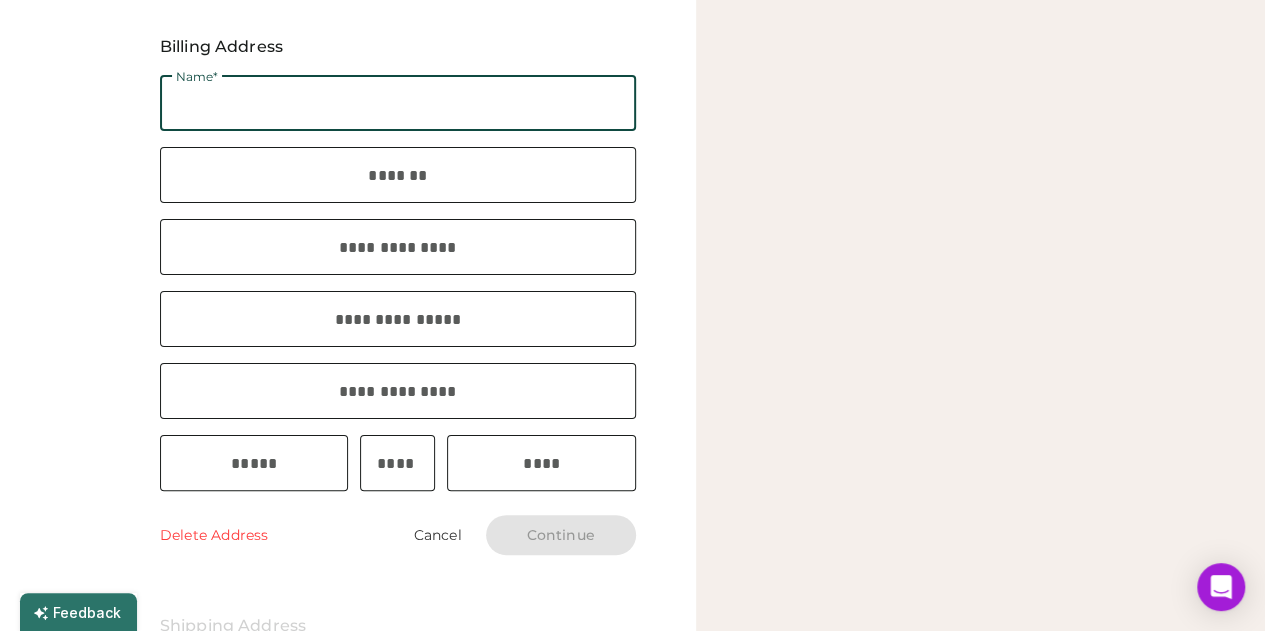 scroll, scrollTop: 719, scrollLeft: 0, axis: vertical 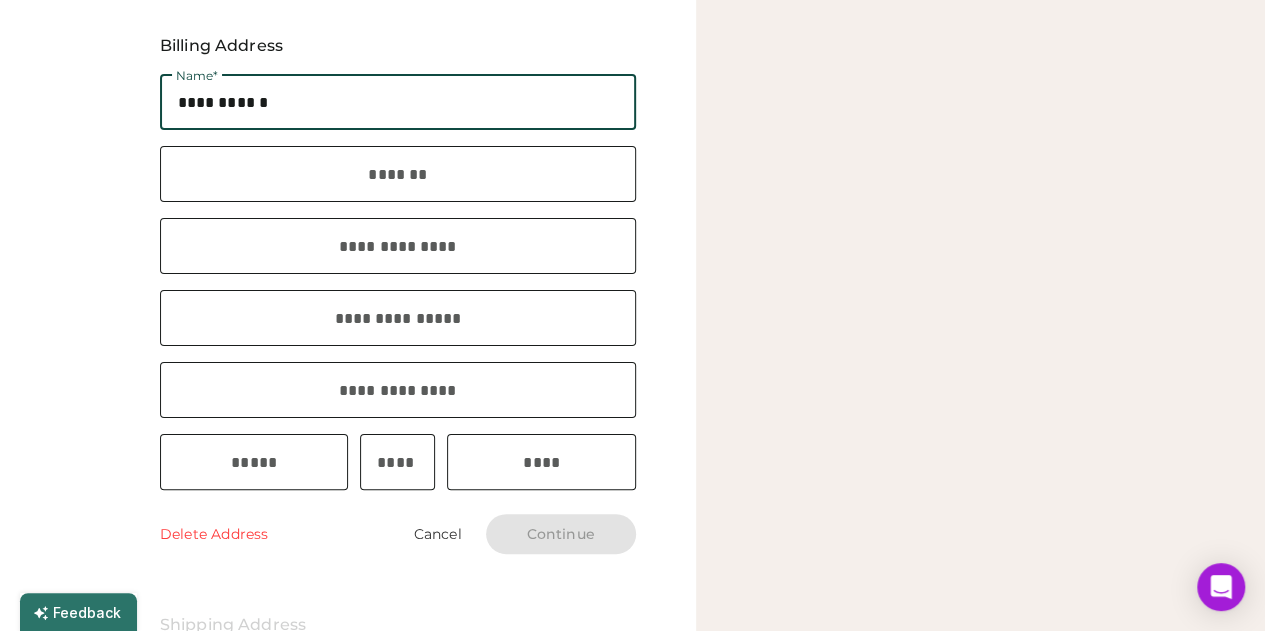 type on "**********" 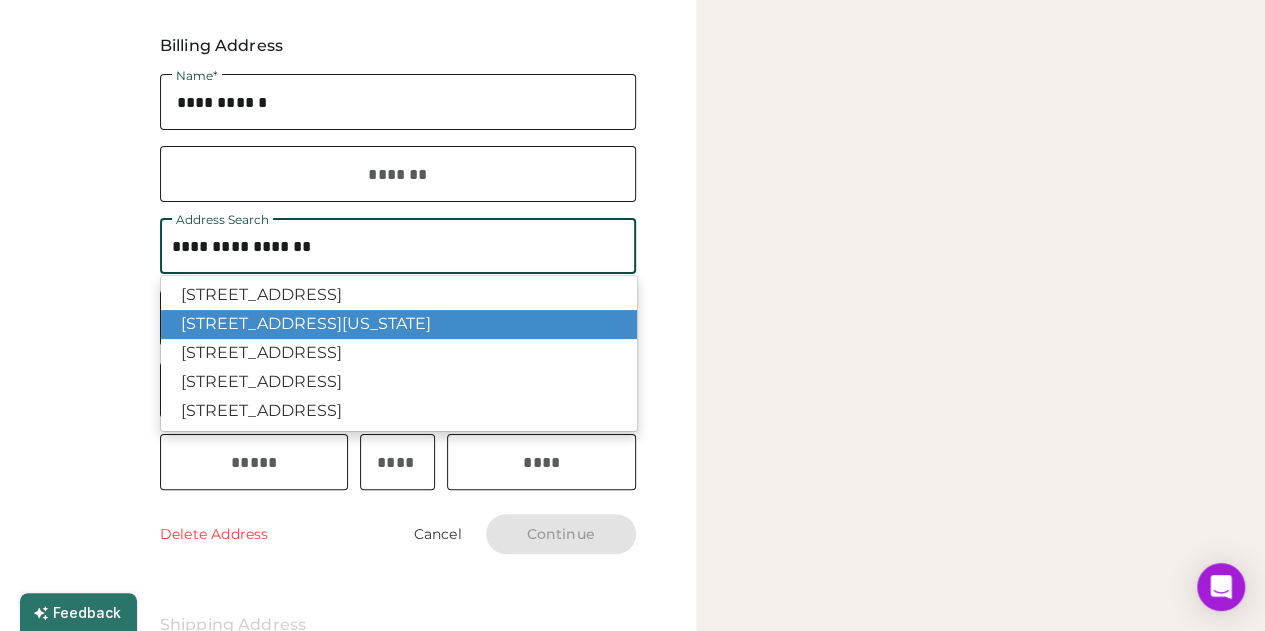 click on "151 West 16th Street, New York, NY, USA" at bounding box center [399, 324] 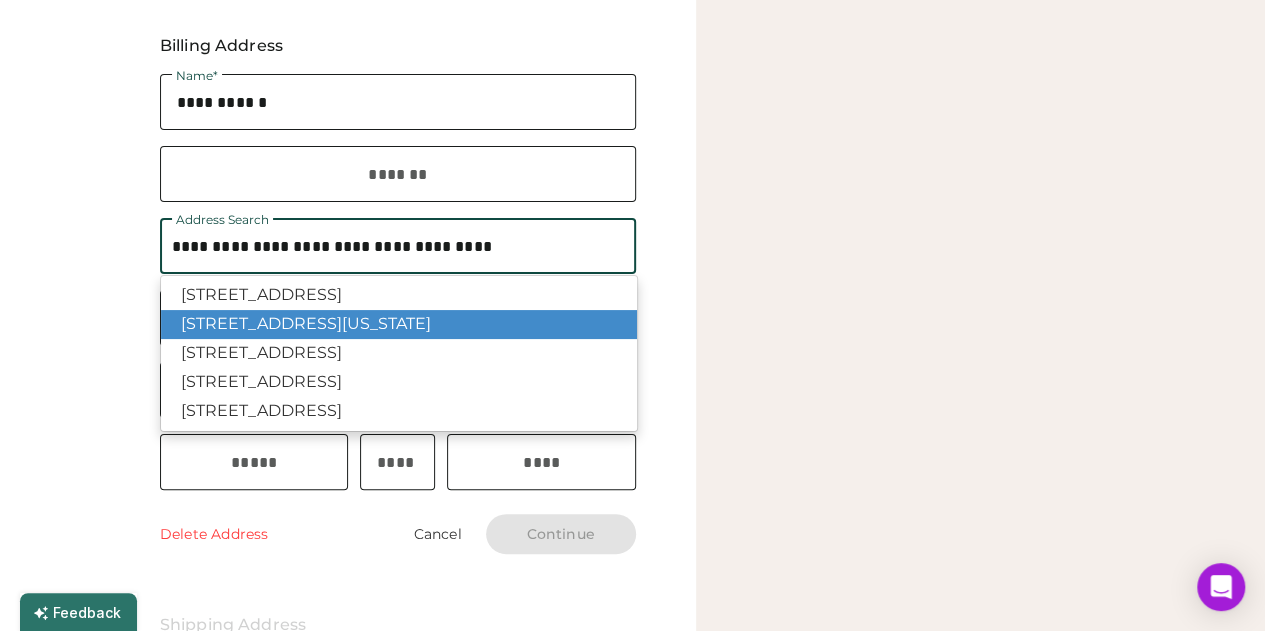 type 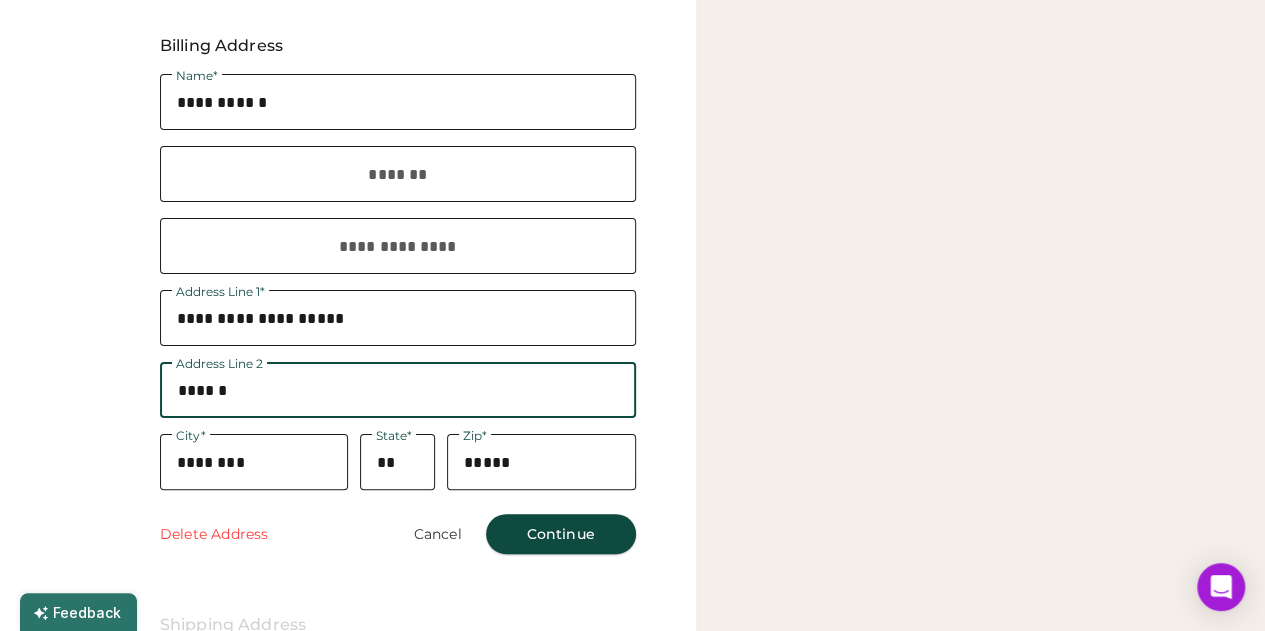 type on "******" 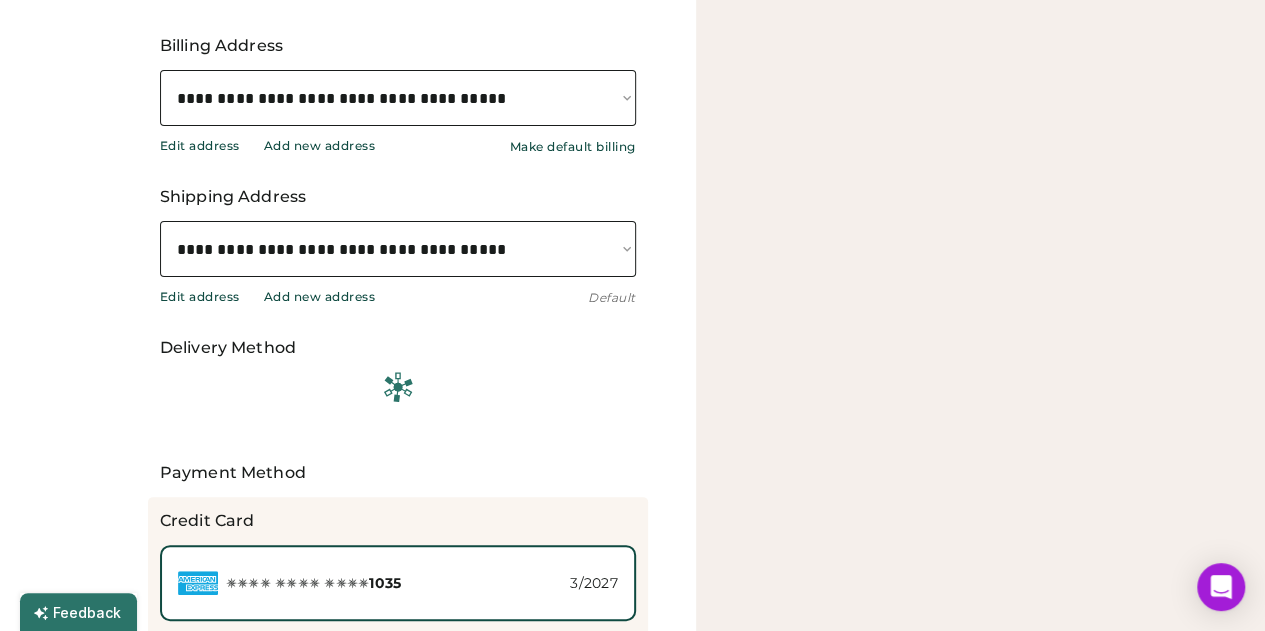 click on "Edit address" at bounding box center [200, 297] 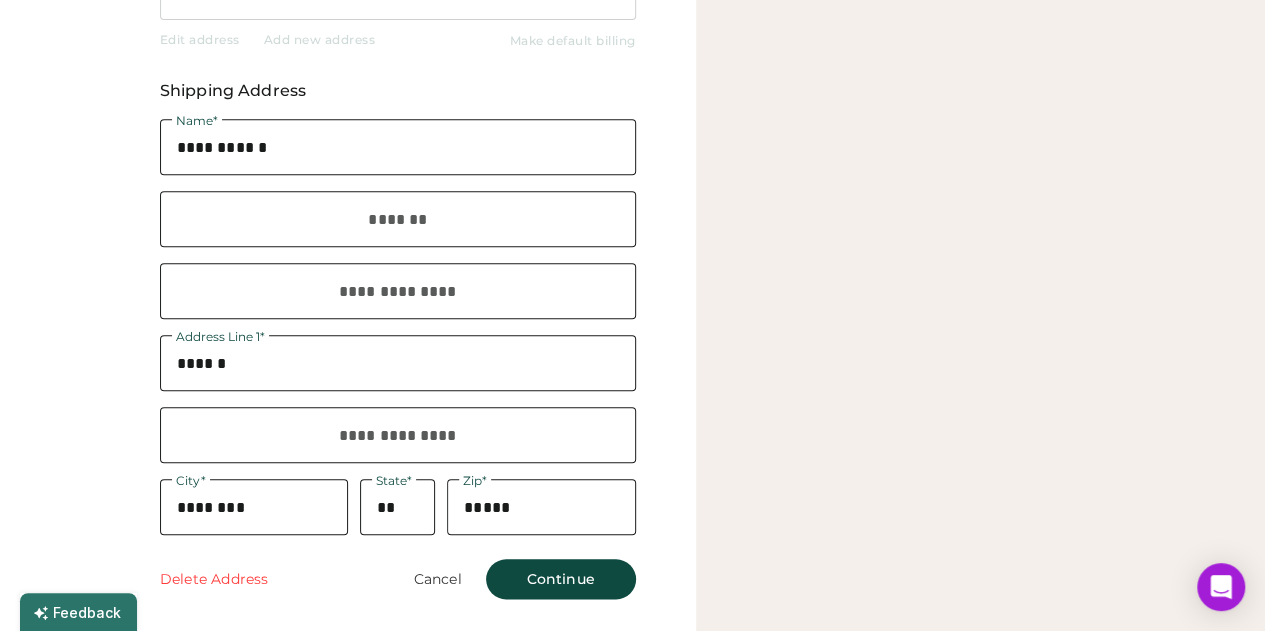 scroll, scrollTop: 826, scrollLeft: 0, axis: vertical 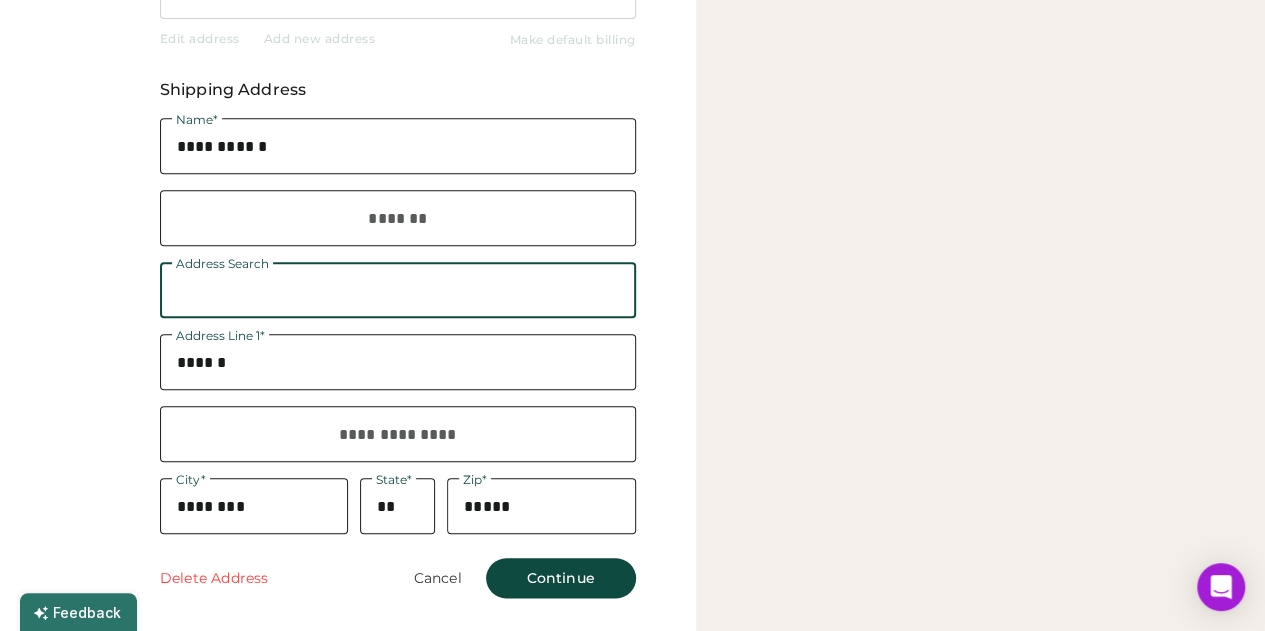 click at bounding box center (398, 290) 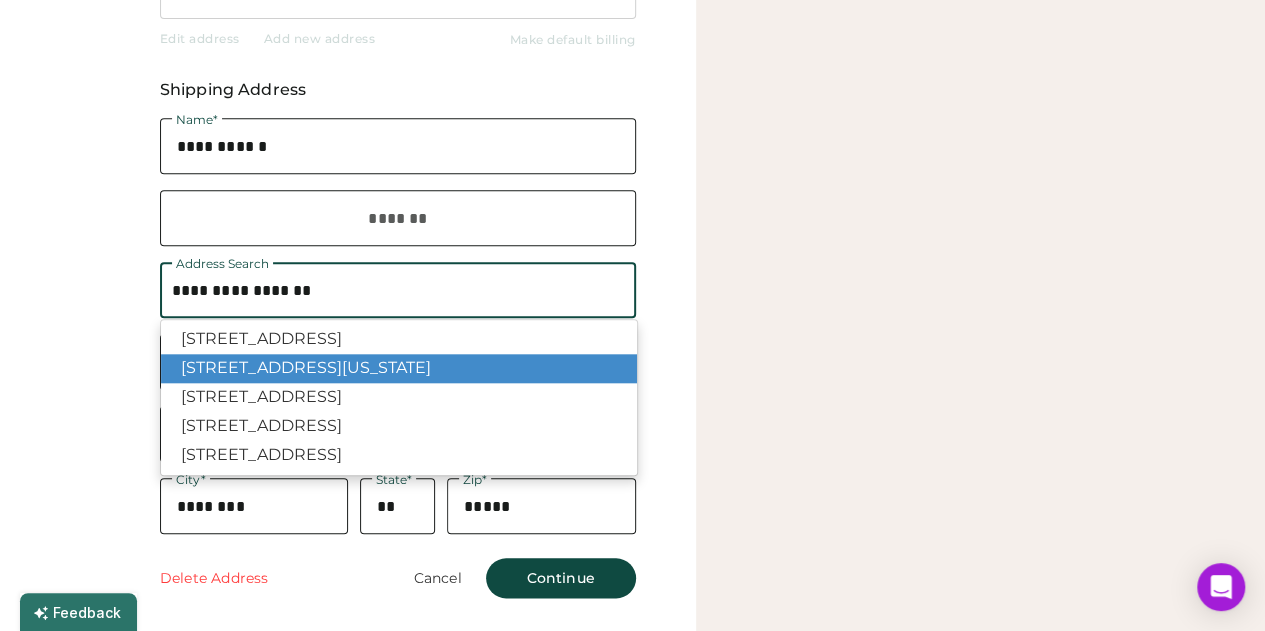 click on "151 West 16th Street, New York, NY, USA" at bounding box center [399, 368] 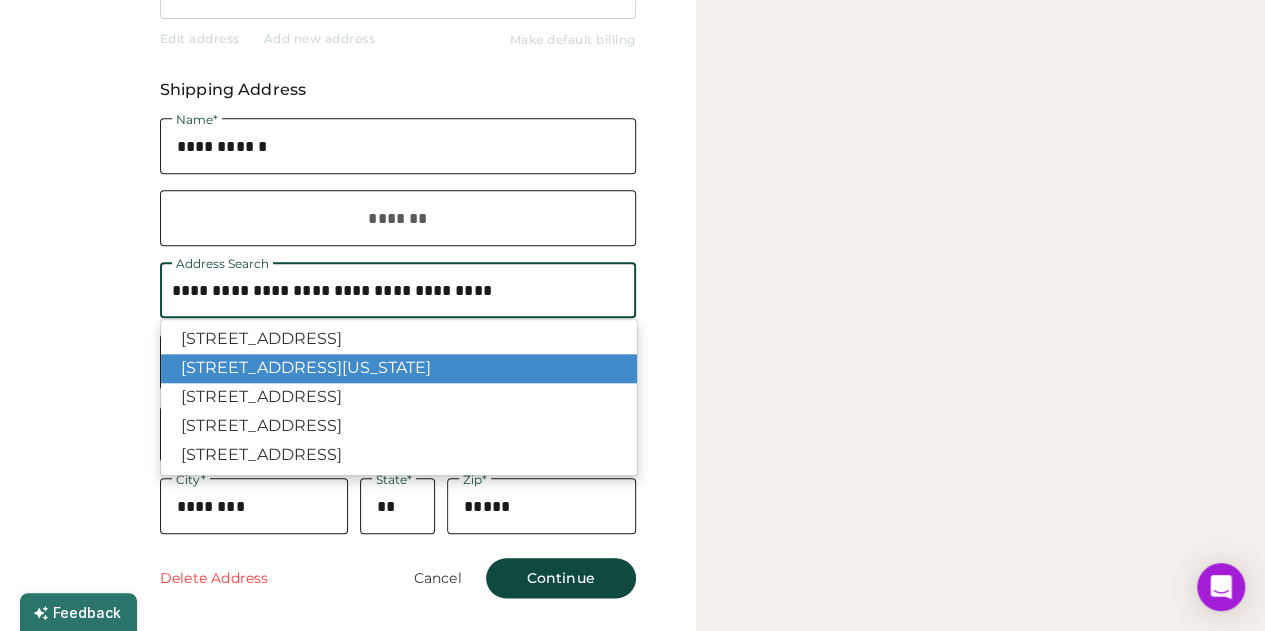type 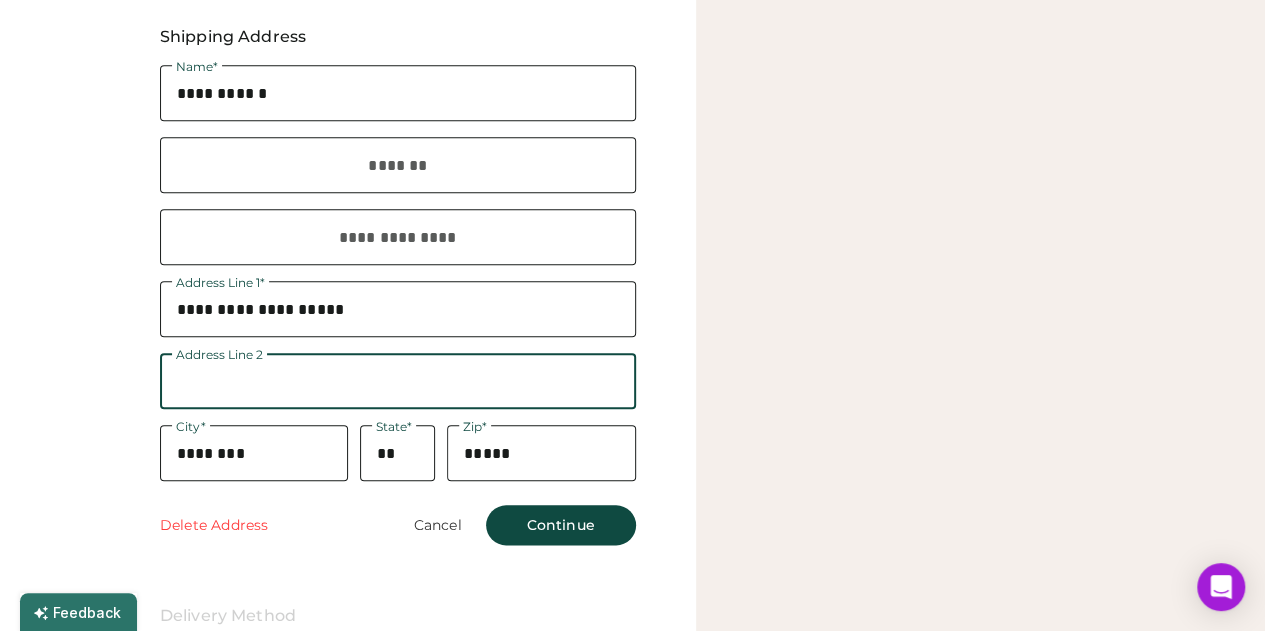 scroll, scrollTop: 892, scrollLeft: 0, axis: vertical 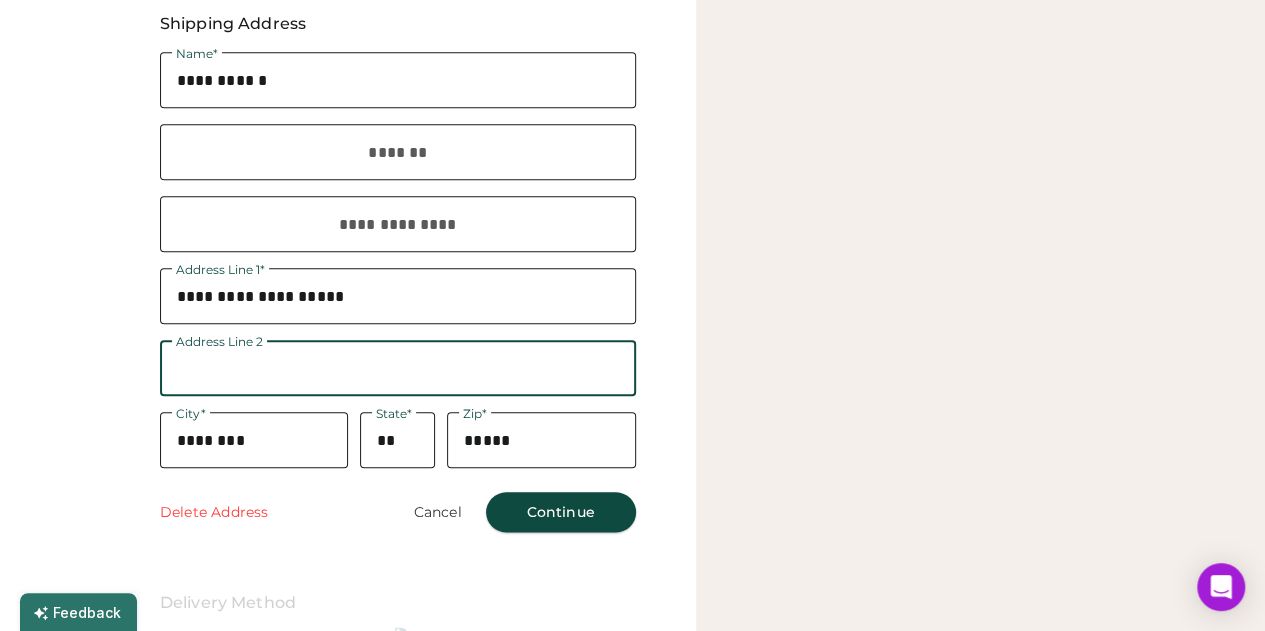 click on "Continue" at bounding box center (561, 512) 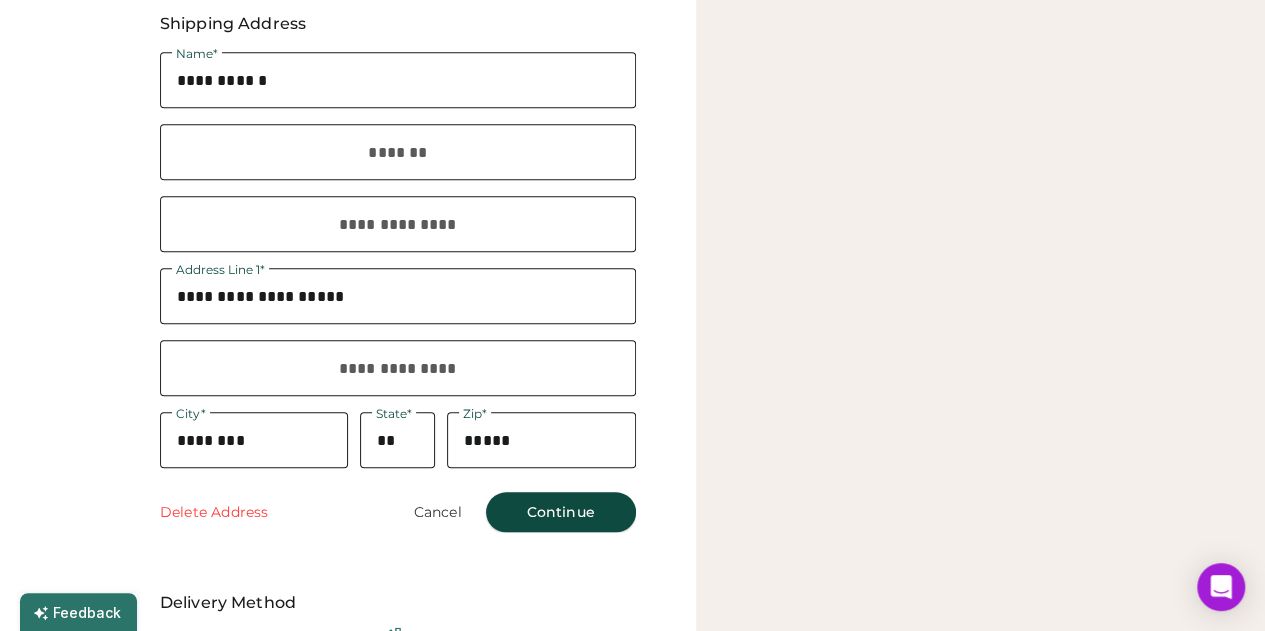 select on "**********" 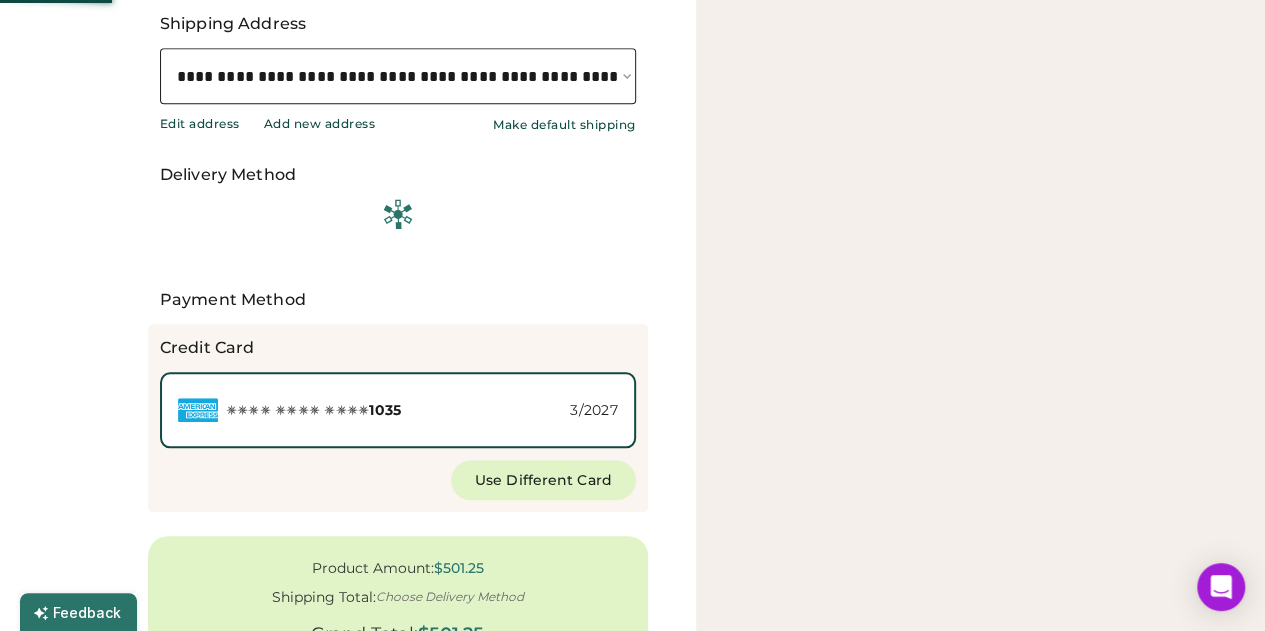 select on "**********" 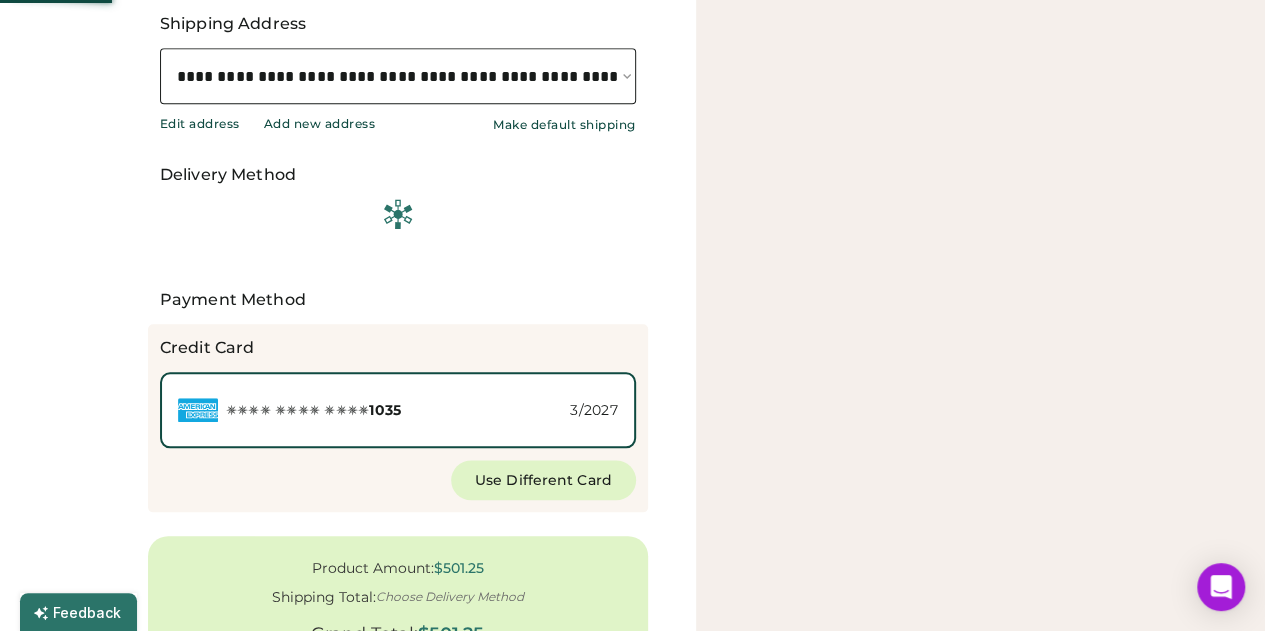 select on "**********" 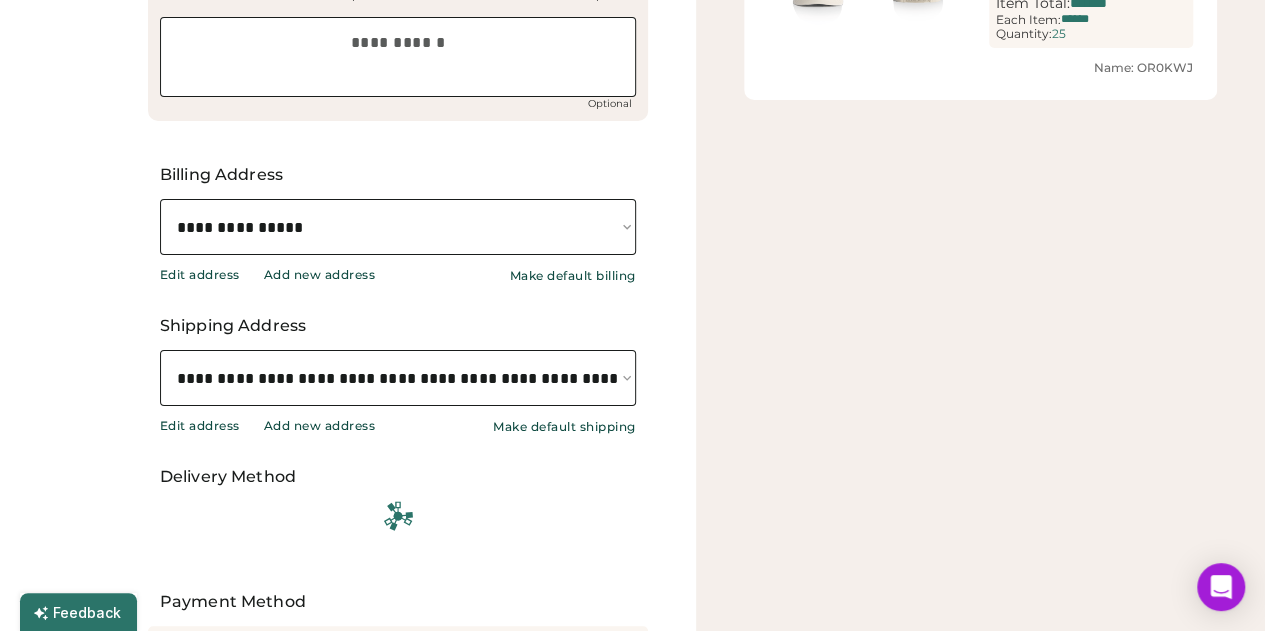 scroll, scrollTop: 591, scrollLeft: 0, axis: vertical 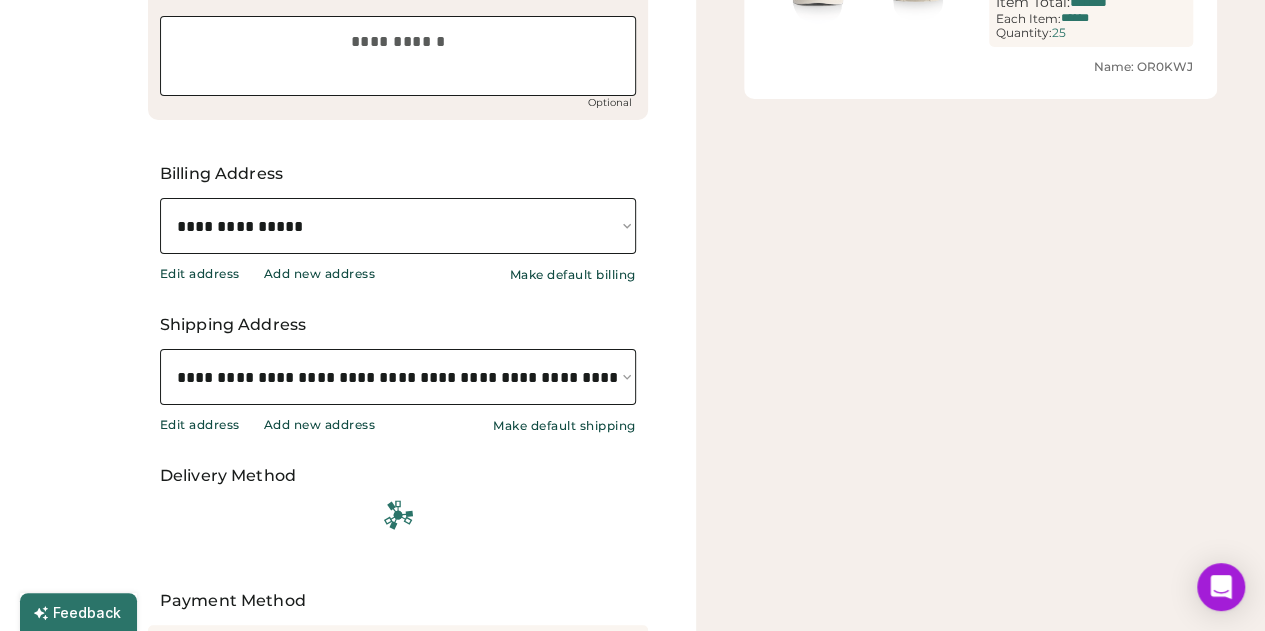 click on "Edit address" at bounding box center [200, 425] 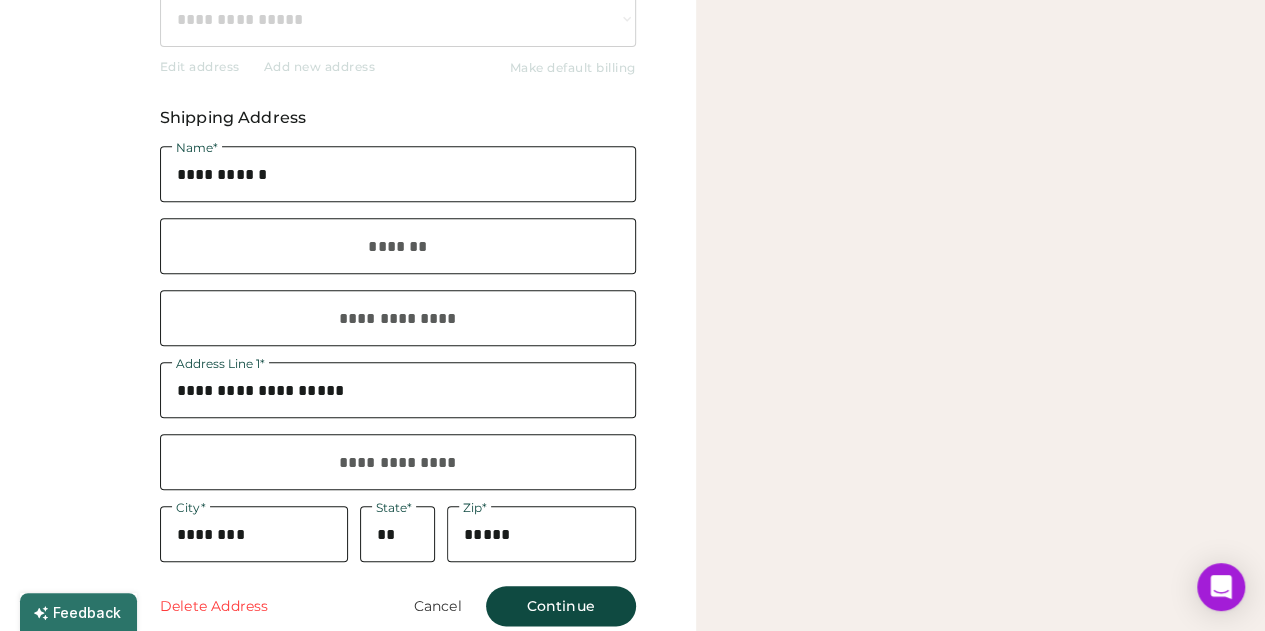 scroll, scrollTop: 803, scrollLeft: 0, axis: vertical 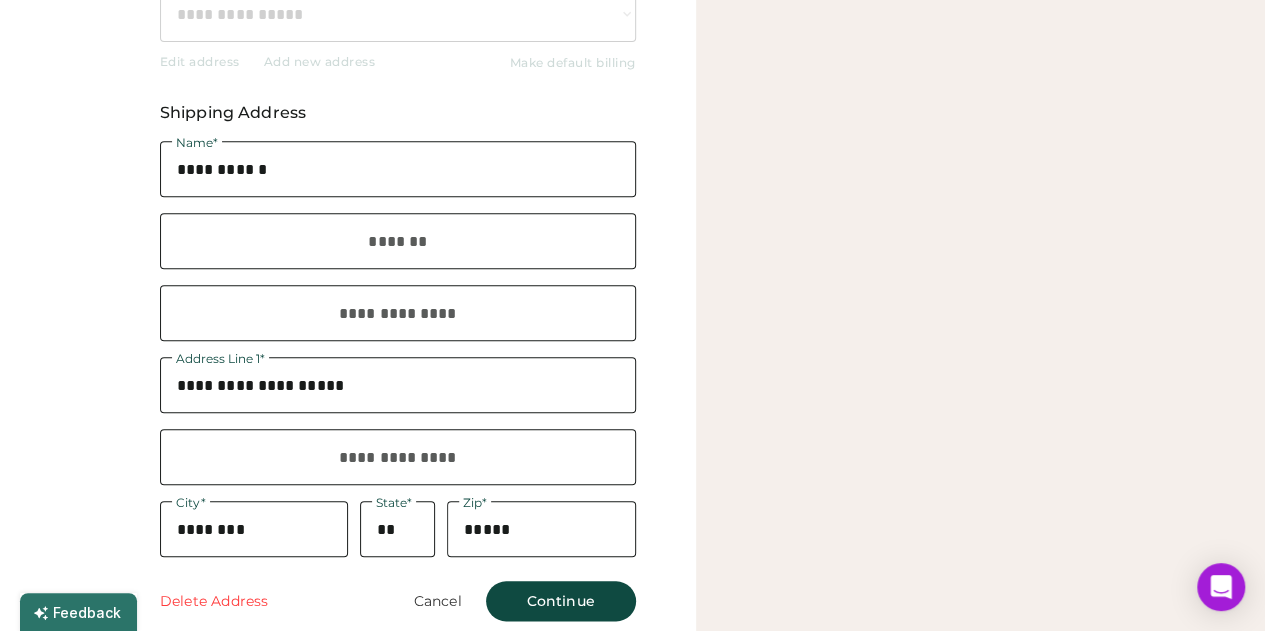 click at bounding box center (398, 457) 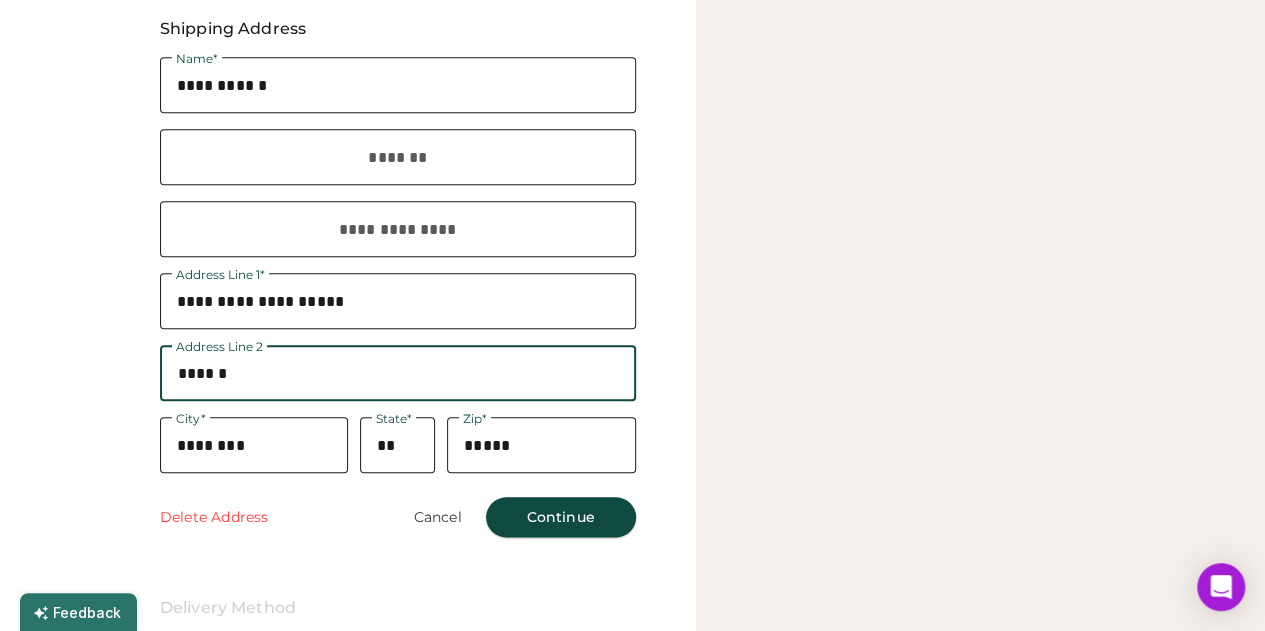 scroll, scrollTop: 889, scrollLeft: 0, axis: vertical 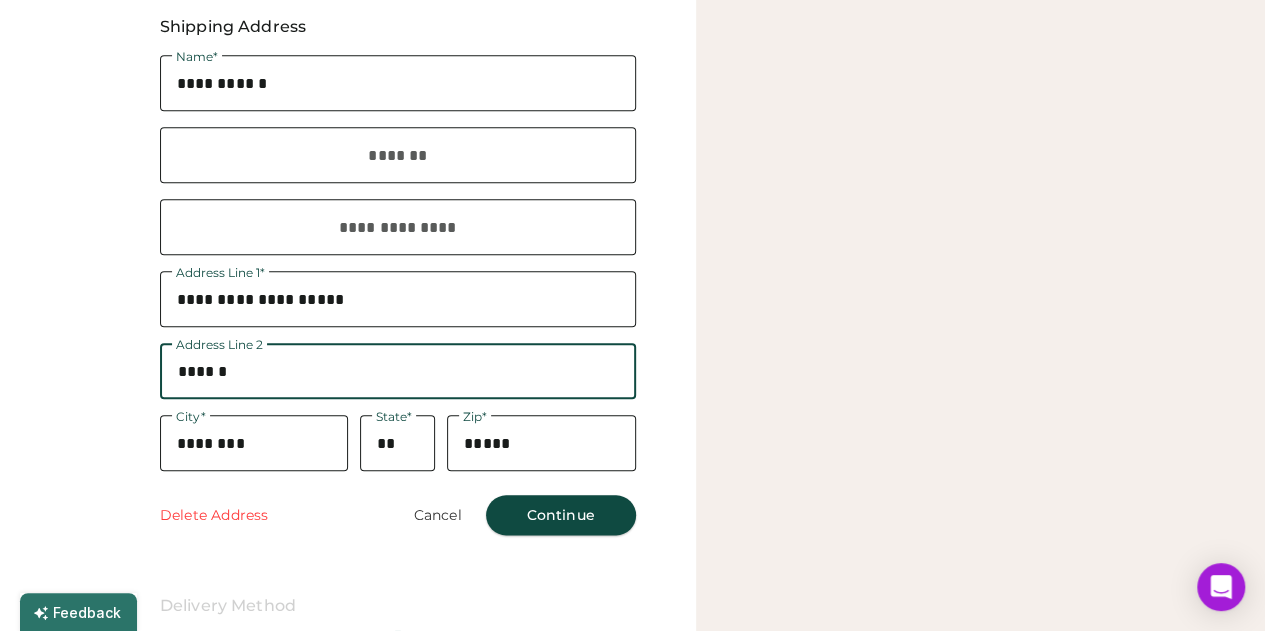 type on "******" 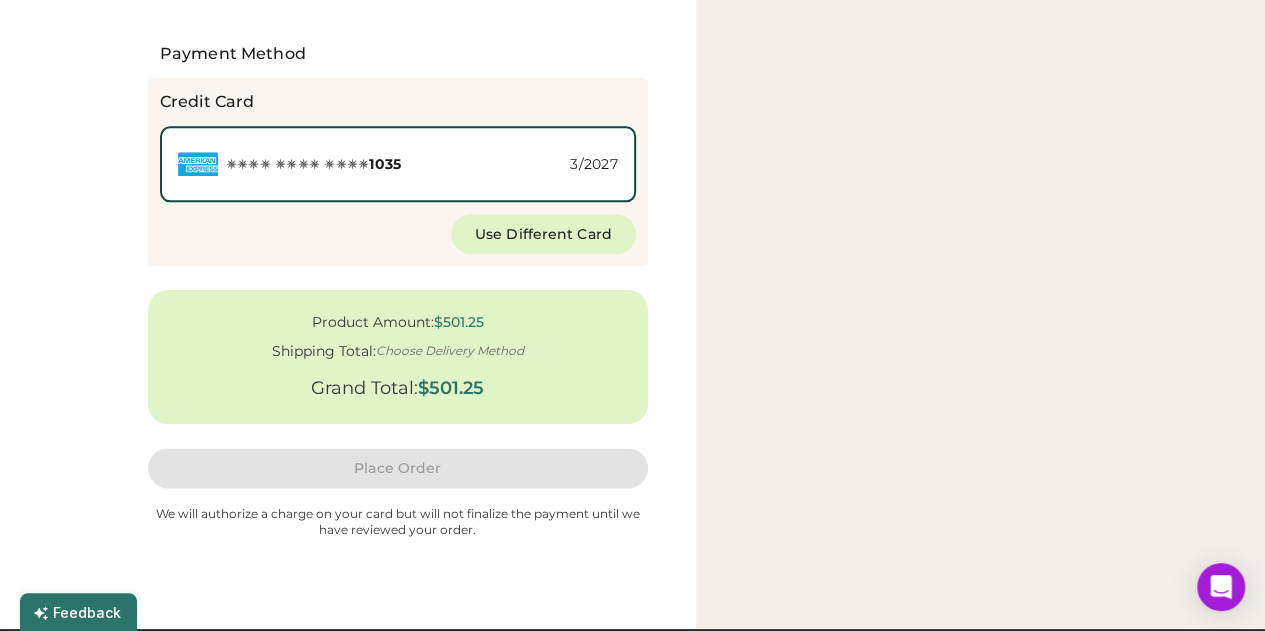 scroll, scrollTop: 1139, scrollLeft: 0, axis: vertical 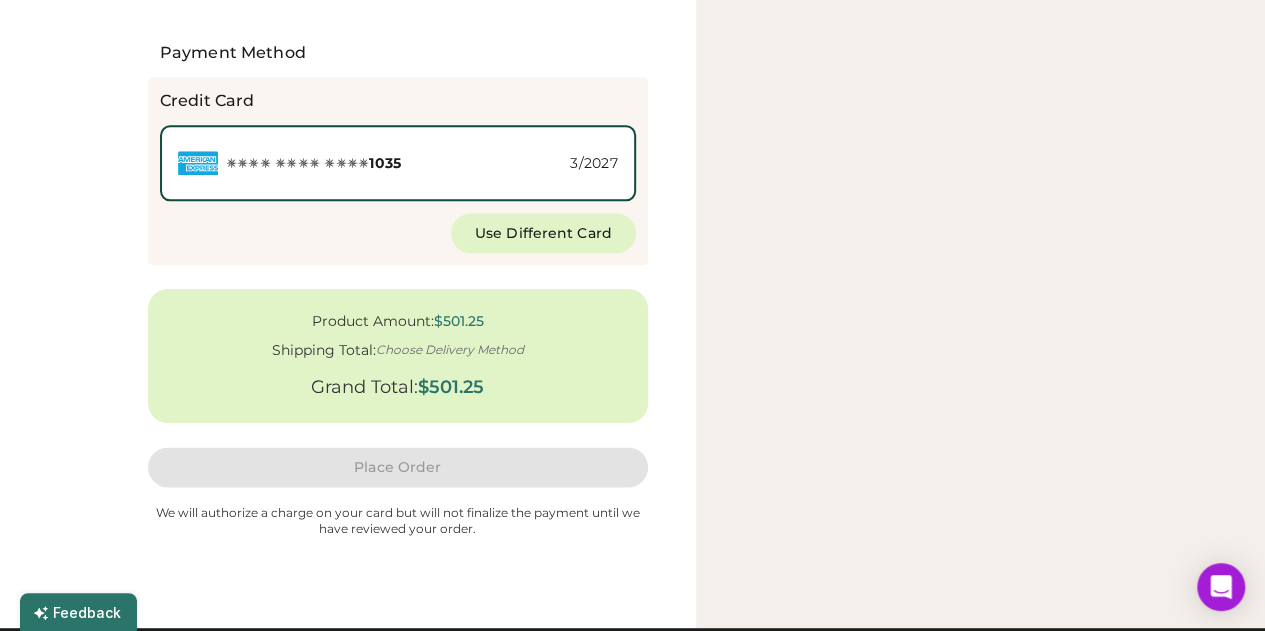 click on "**********" at bounding box center (398, -254) 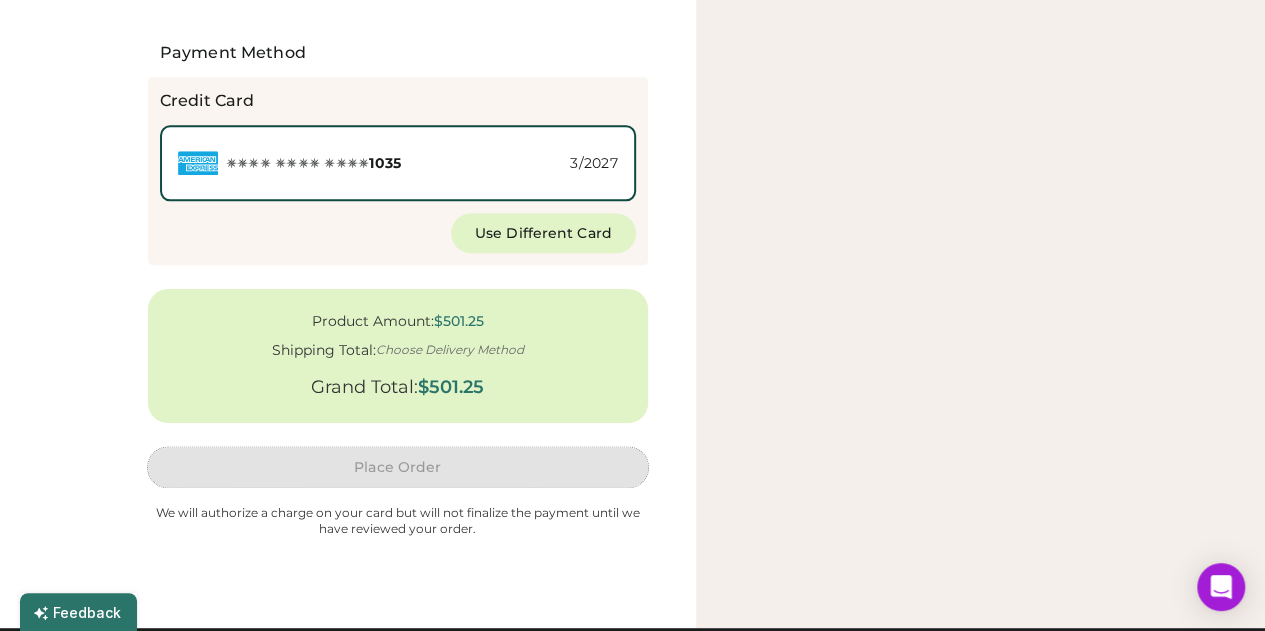 click on "Place Order" at bounding box center [398, 467] 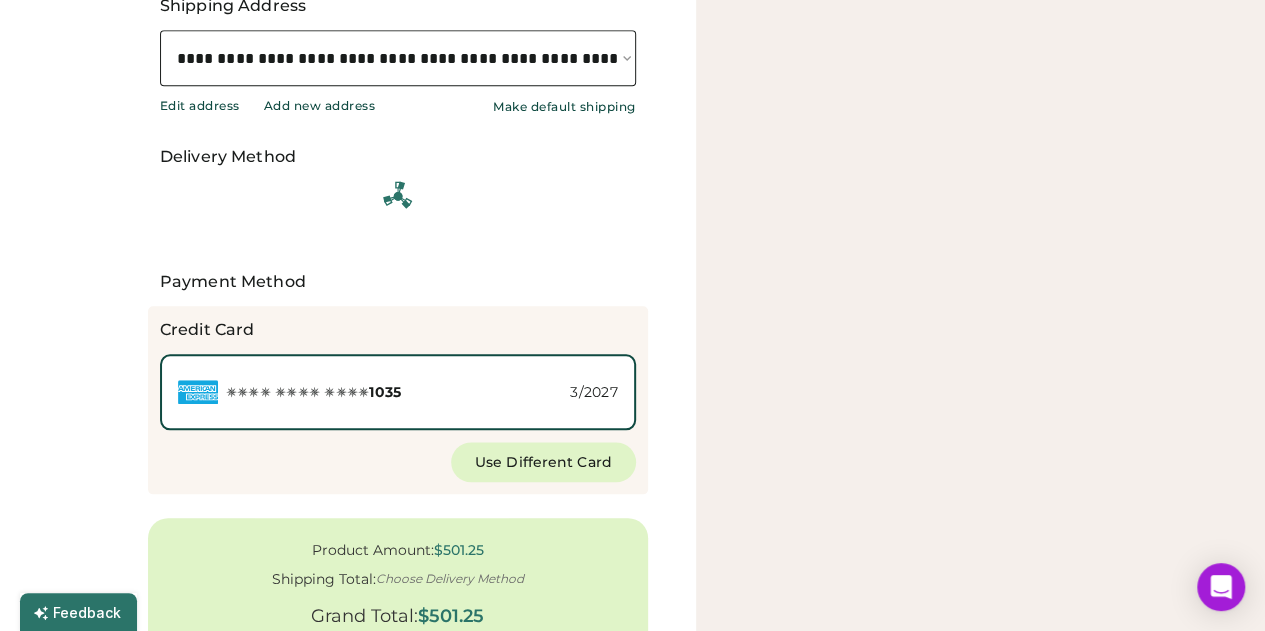 scroll, scrollTop: 909, scrollLeft: 0, axis: vertical 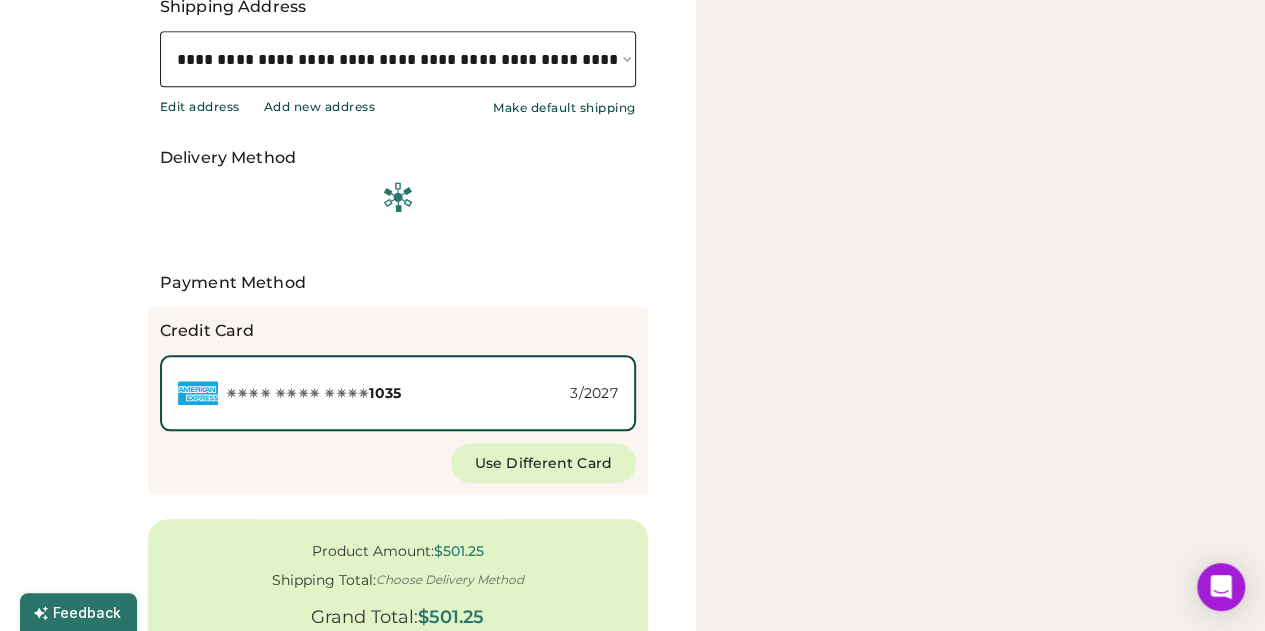 type 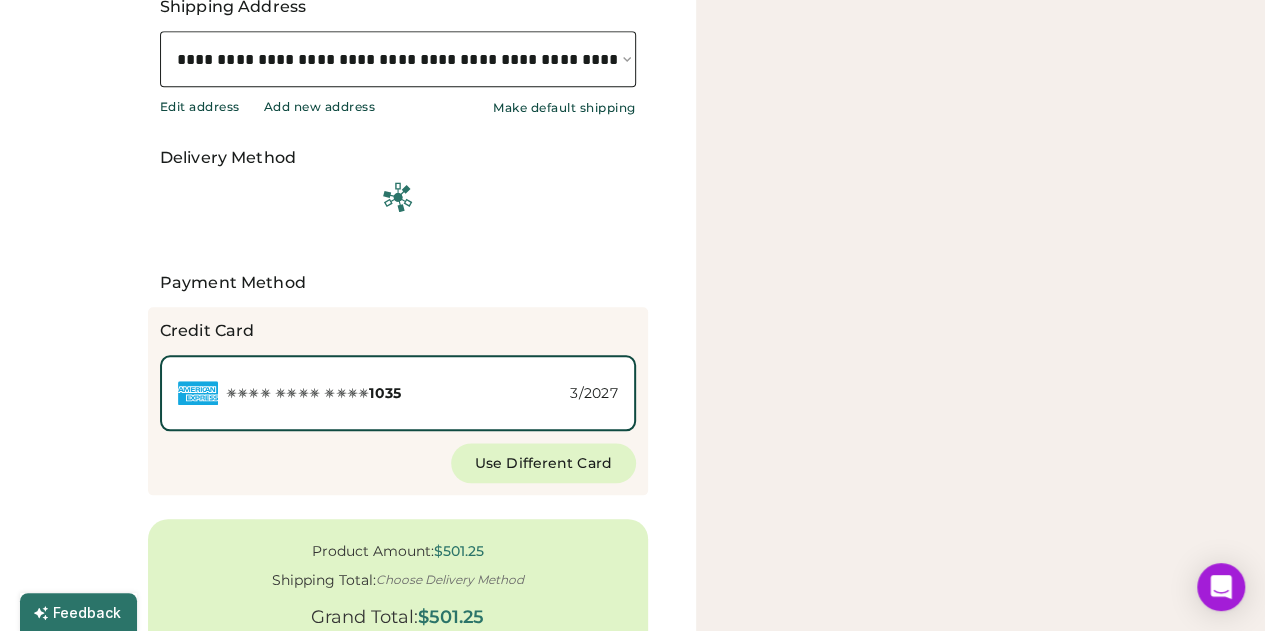 click 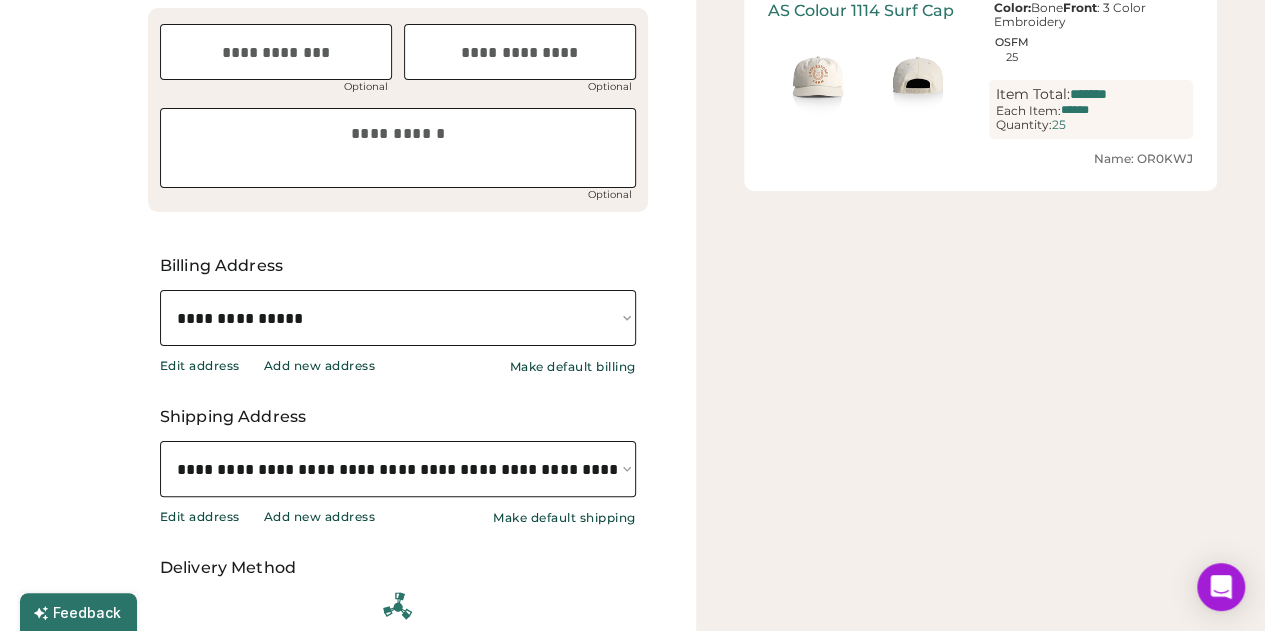scroll, scrollTop: 501, scrollLeft: 0, axis: vertical 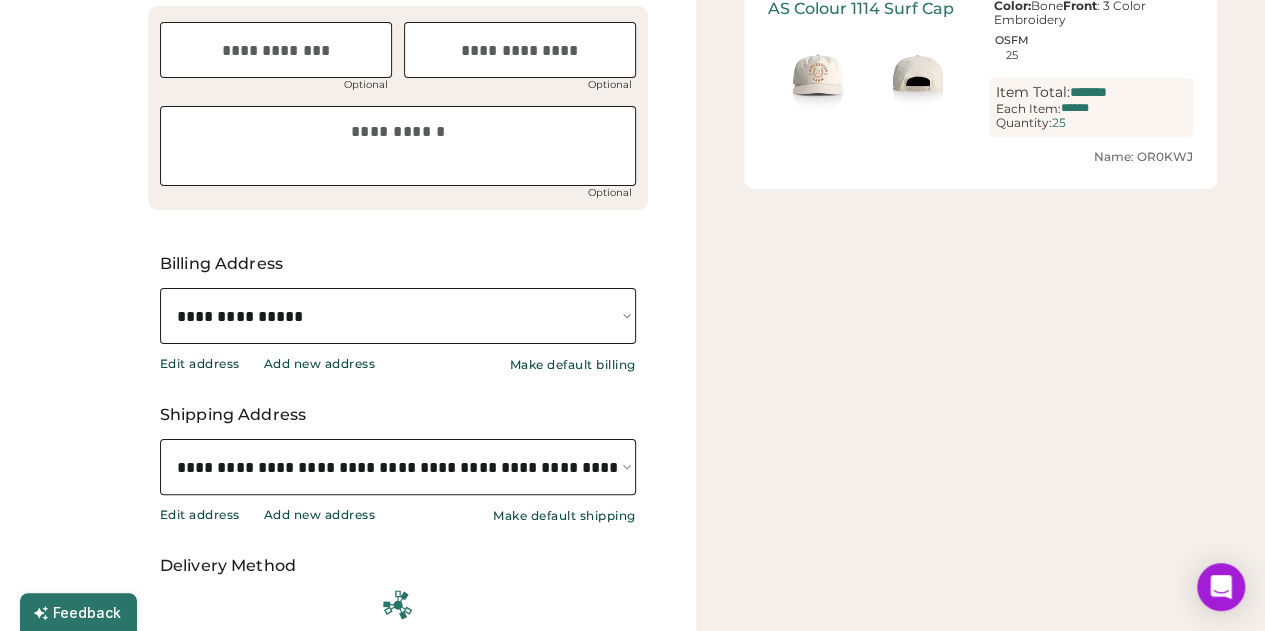 click on "Make default shipping" at bounding box center (564, 516) 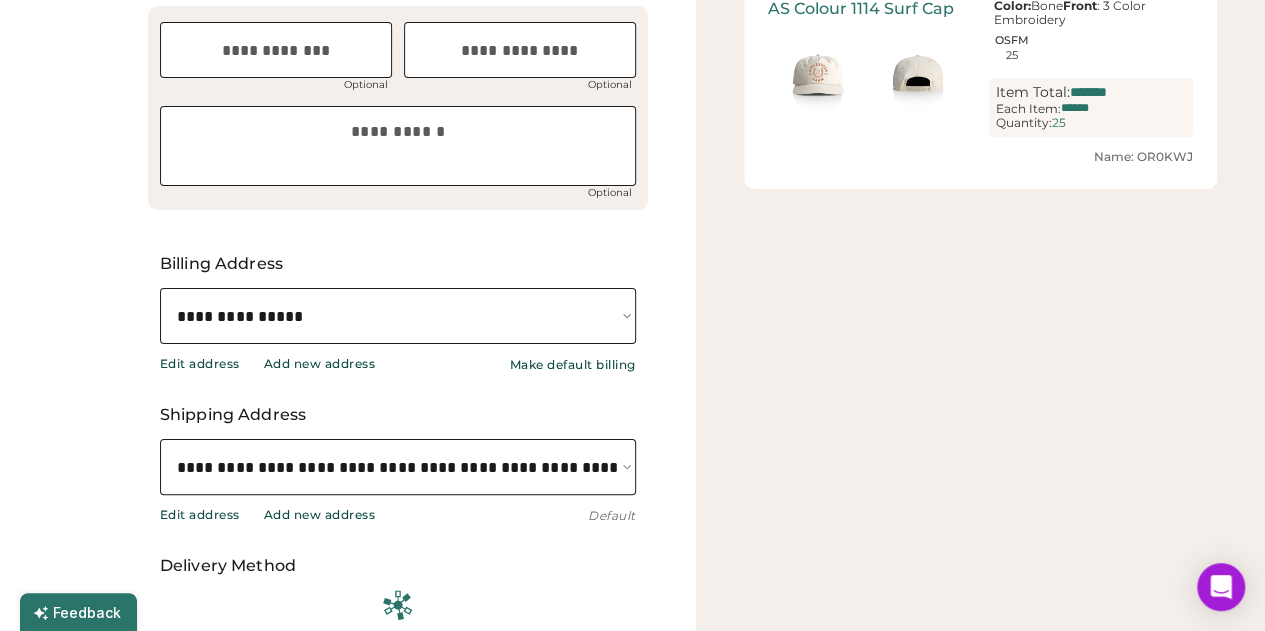 click on "Make default billing" at bounding box center (573, 365) 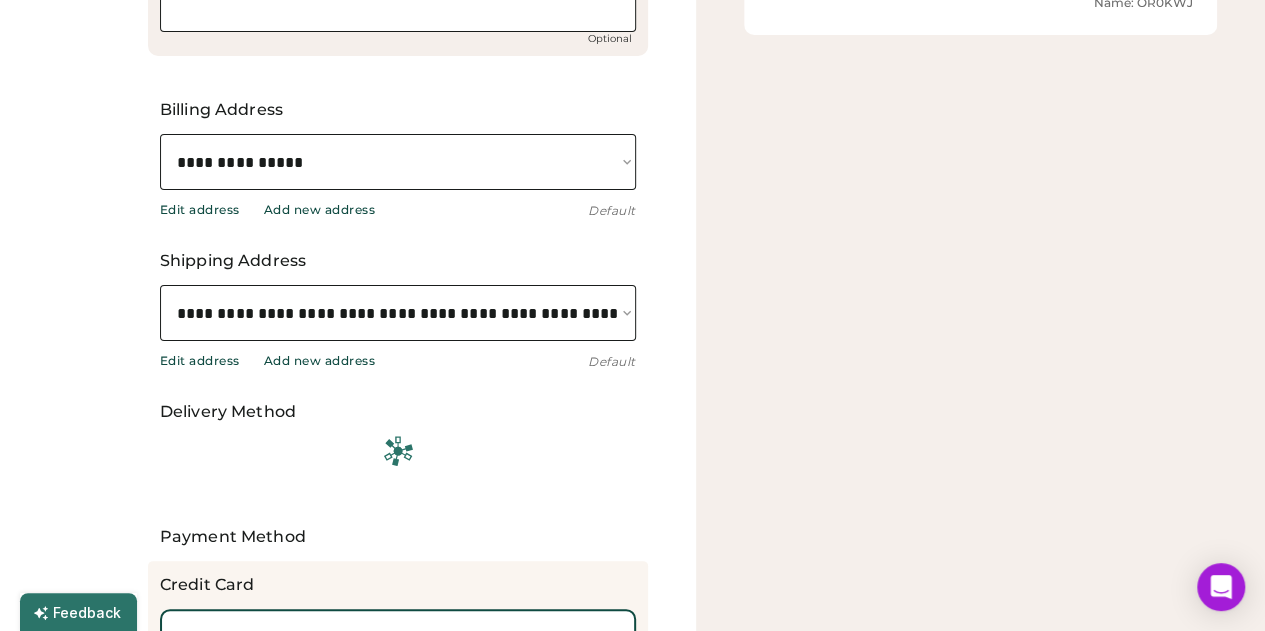 scroll, scrollTop: 729, scrollLeft: 0, axis: vertical 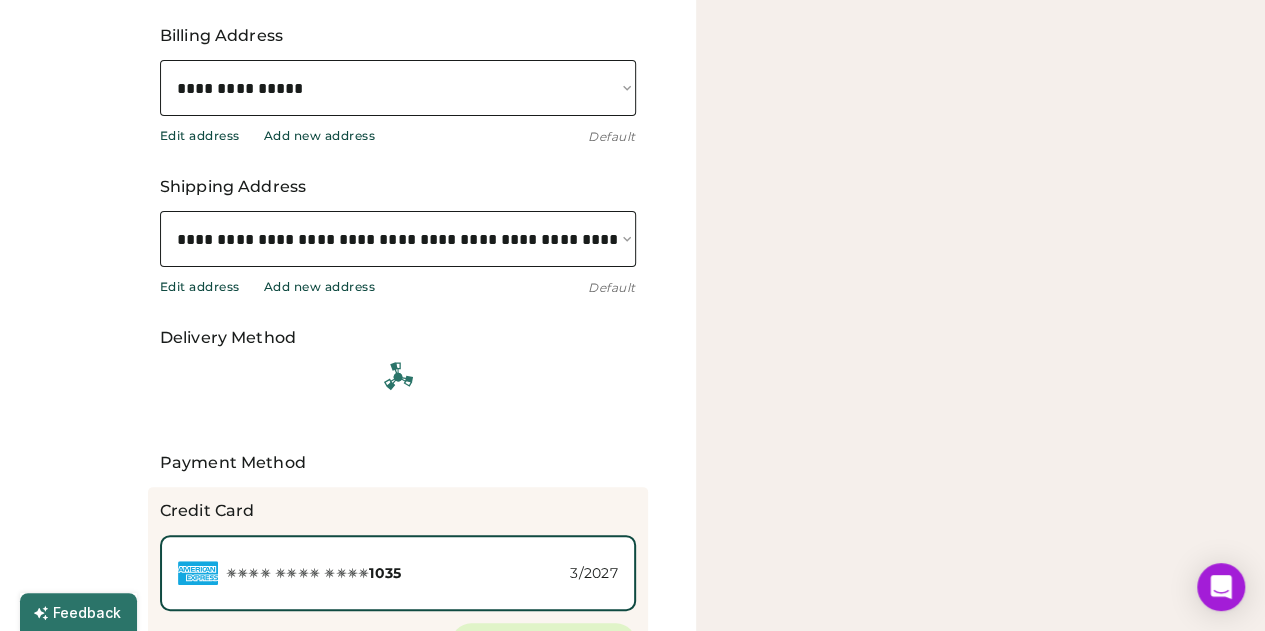 click 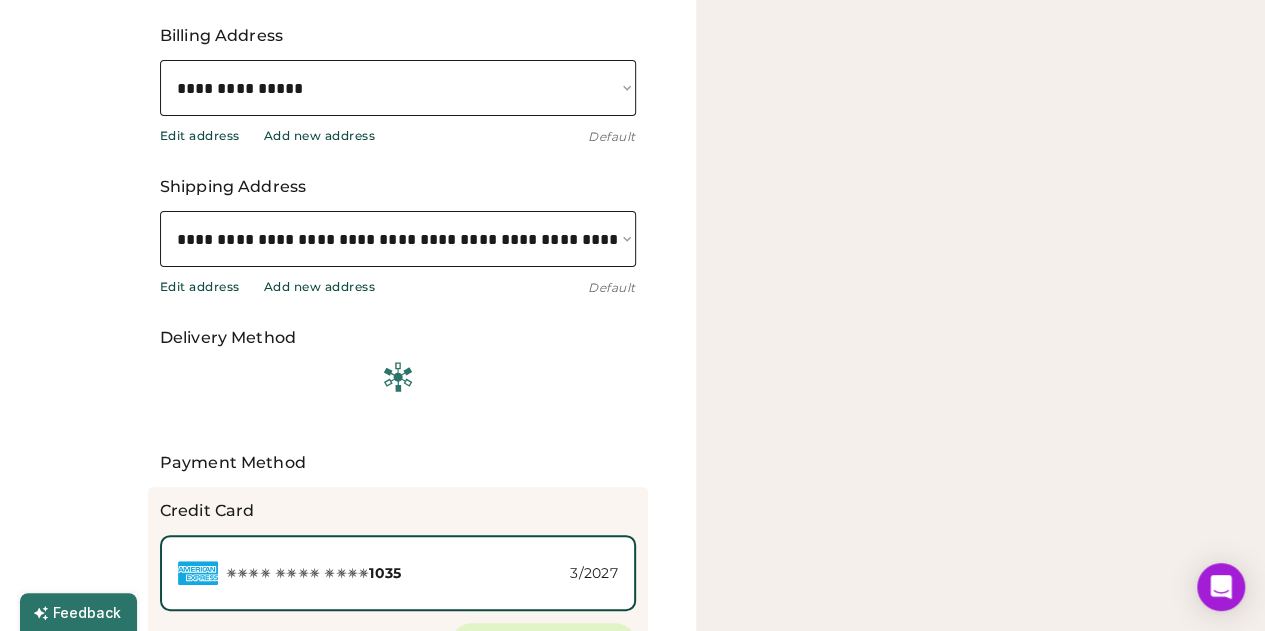 click 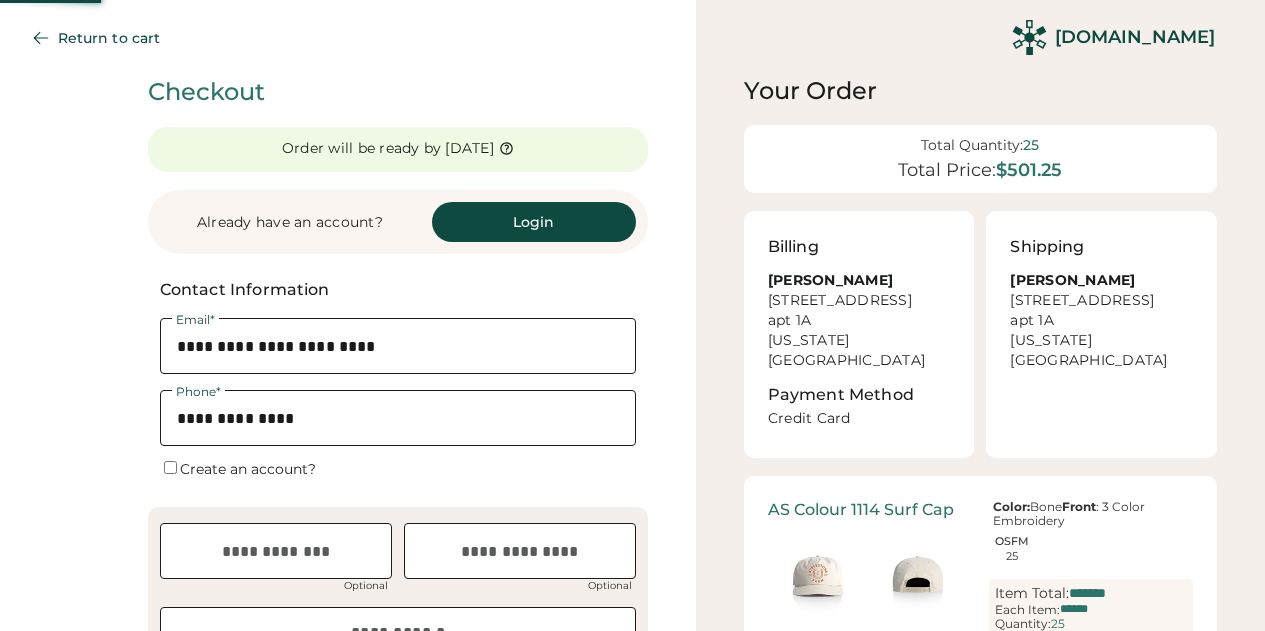 select on "**********" 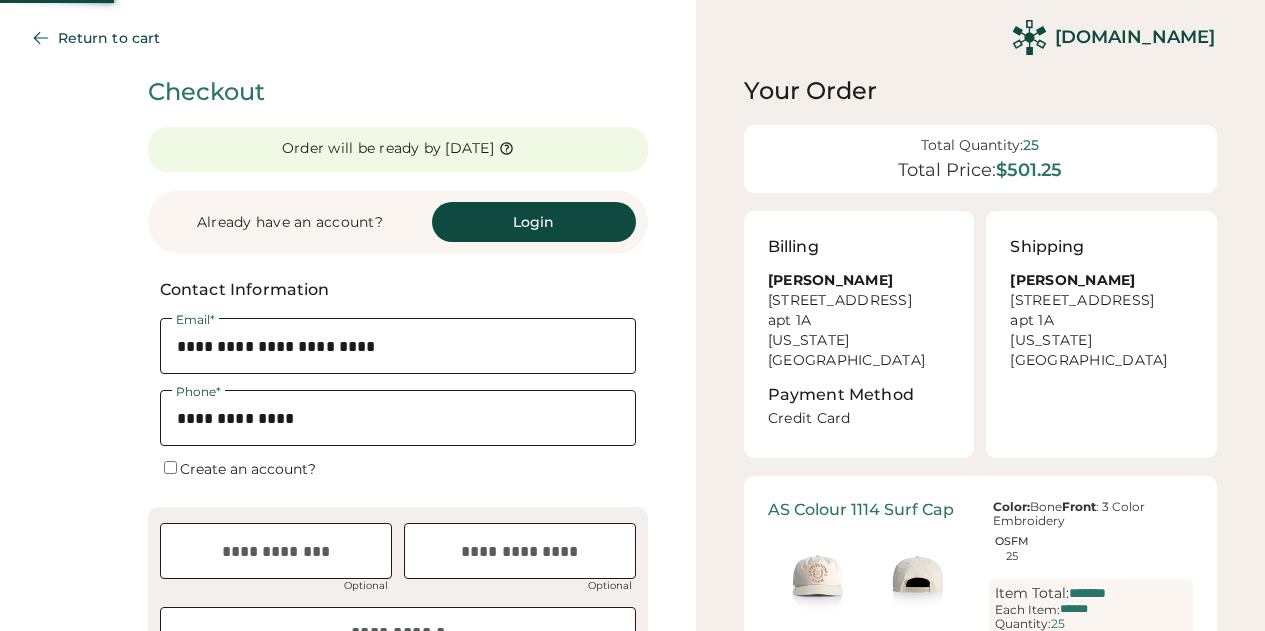 scroll, scrollTop: 778, scrollLeft: 0, axis: vertical 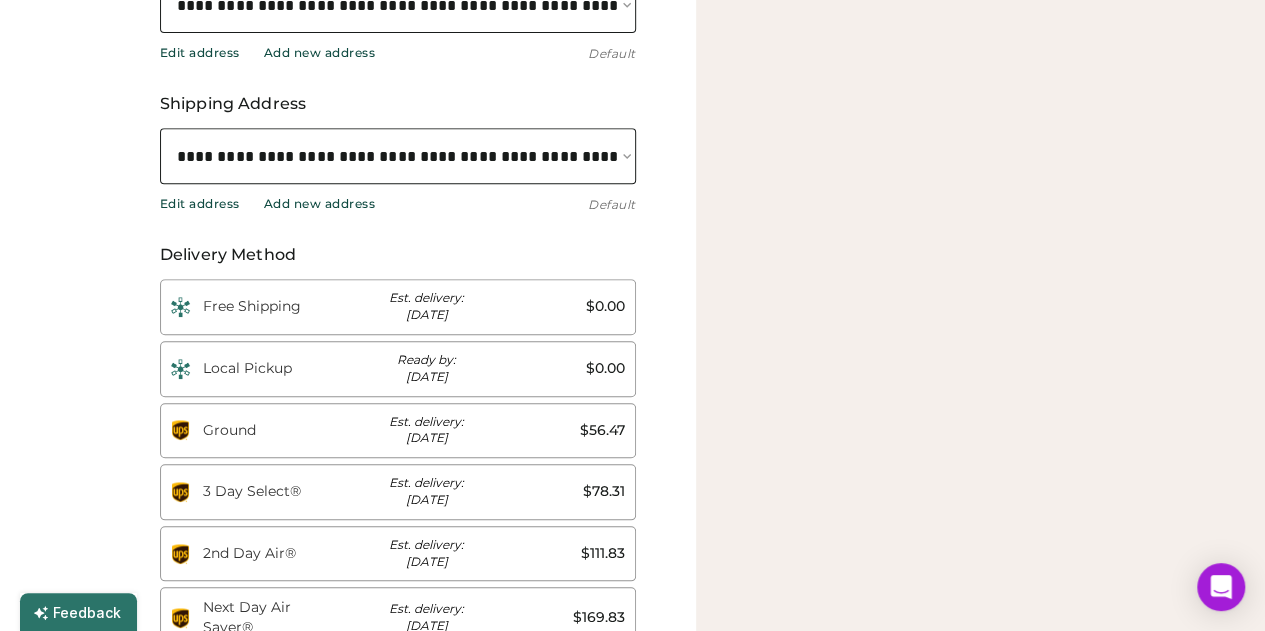 click on "Free Shipping" at bounding box center (265, 307) 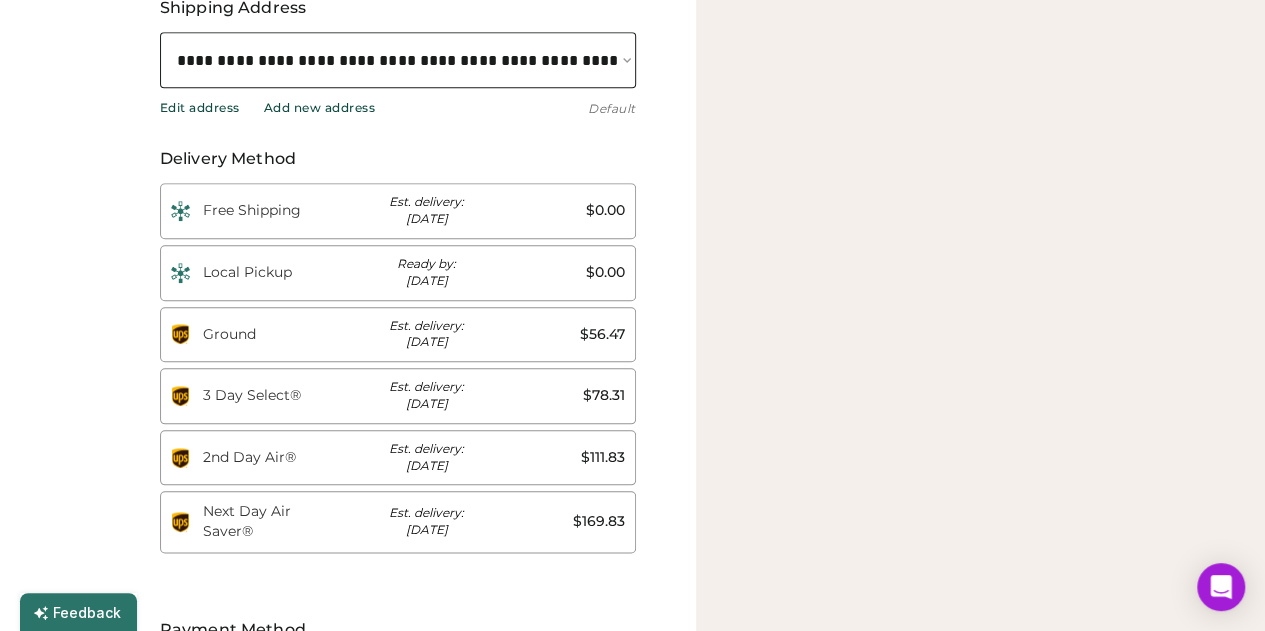 scroll, scrollTop: 0, scrollLeft: 38, axis: horizontal 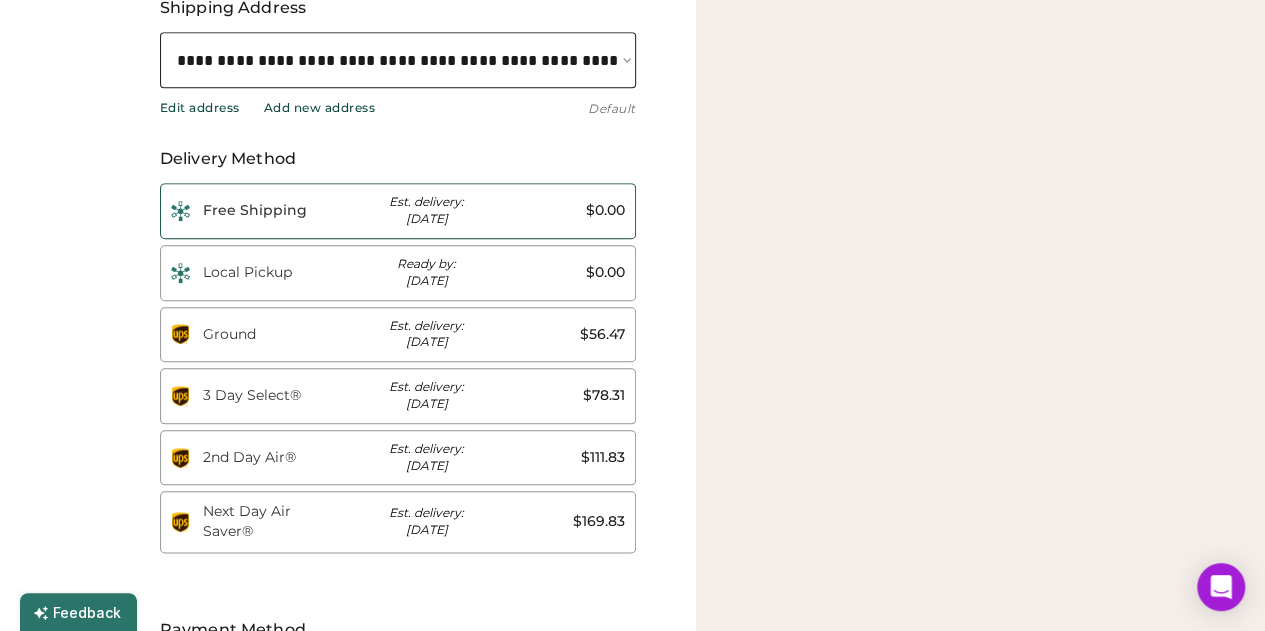 click on "Free Shipping" at bounding box center [265, 211] 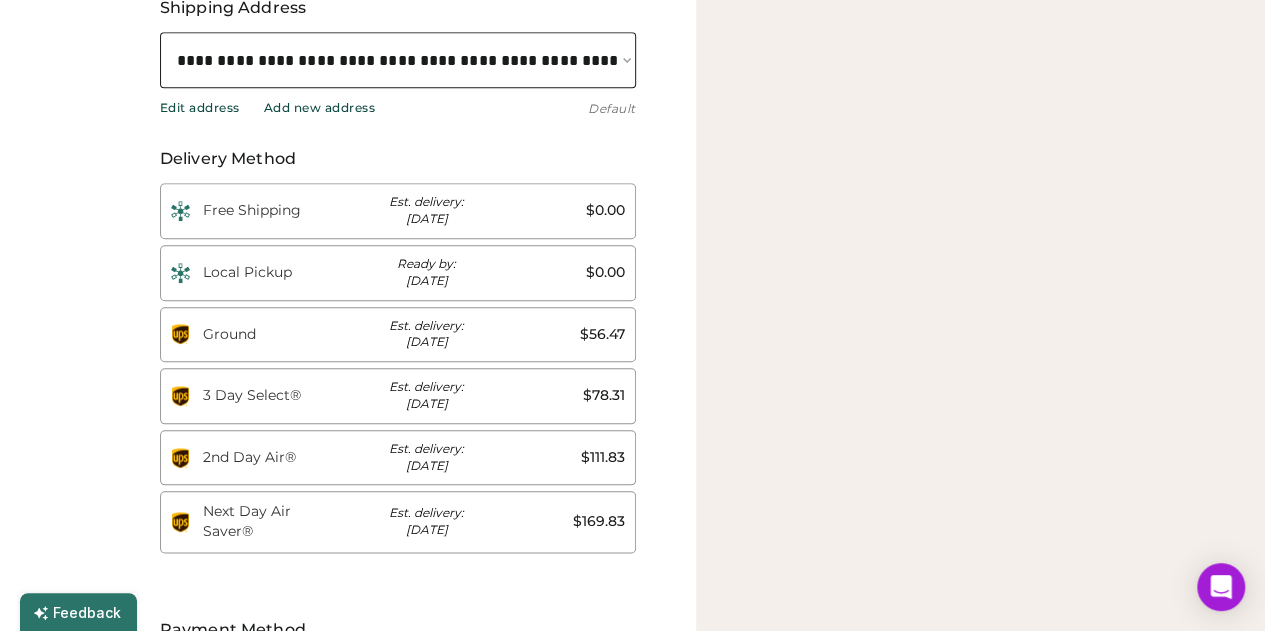 click on "Free Shipping" at bounding box center (265, 211) 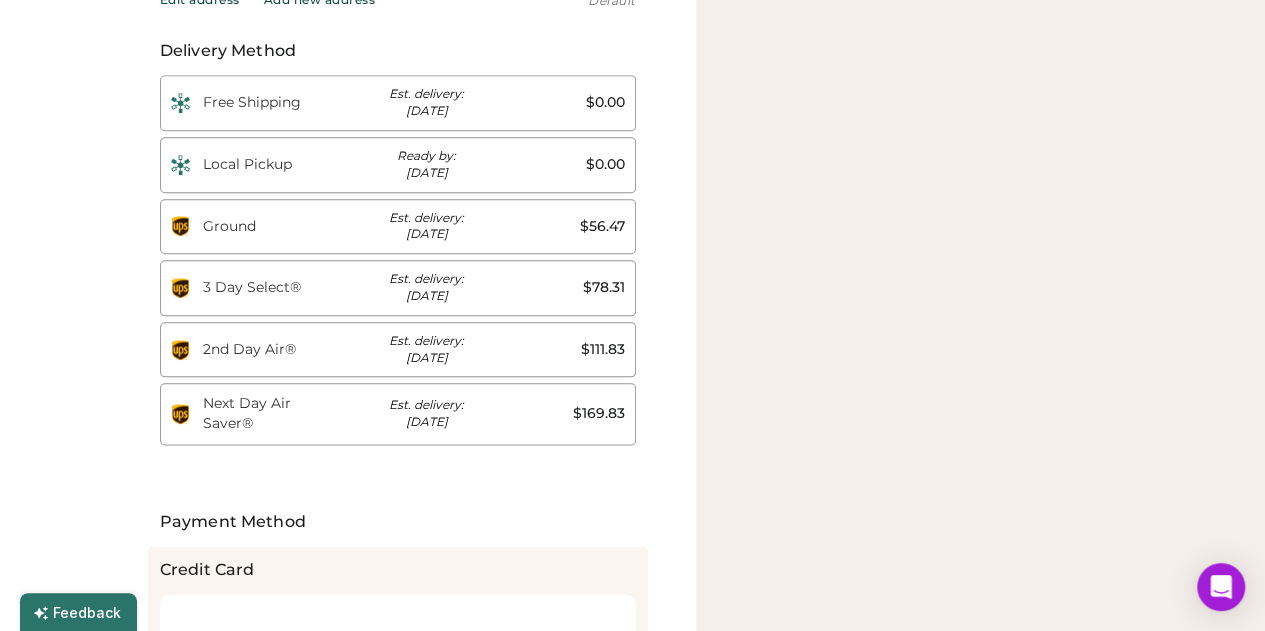 type on "*" 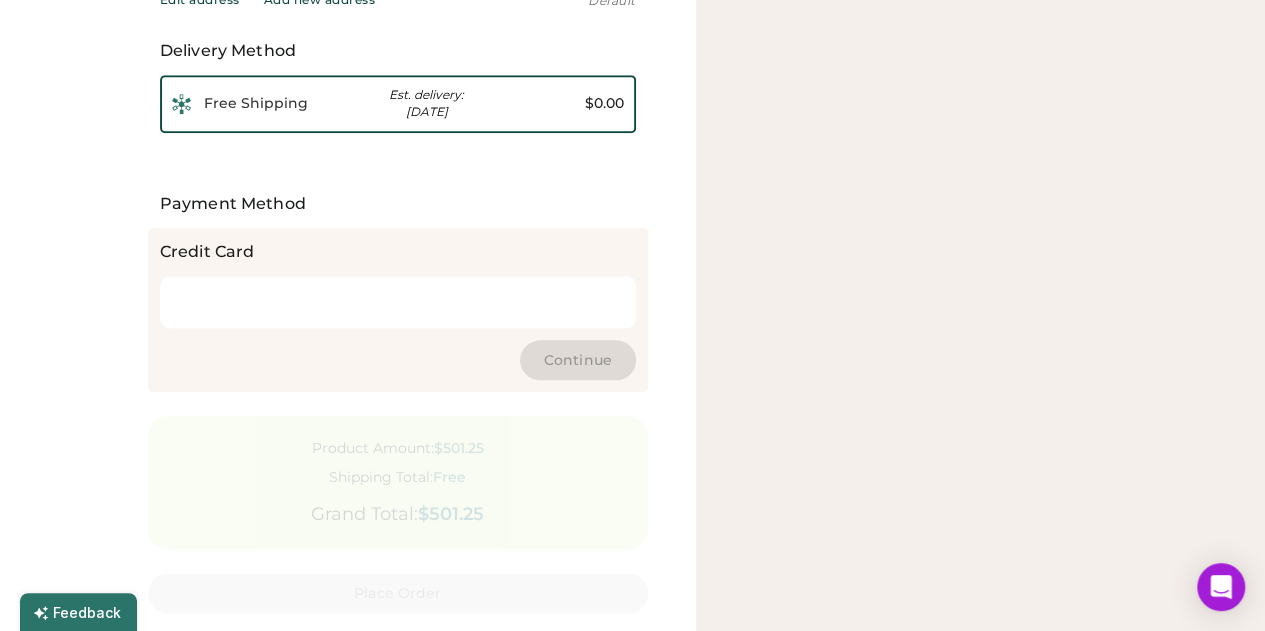 scroll, scrollTop: 1201, scrollLeft: 0, axis: vertical 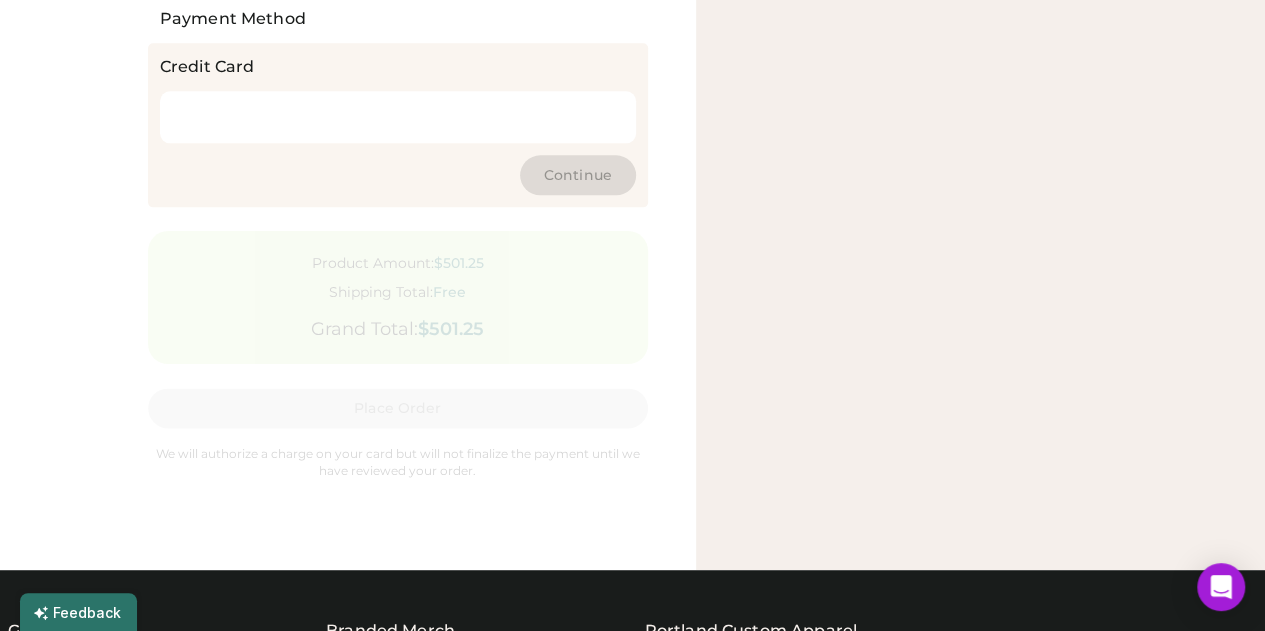 click at bounding box center (398, 117) 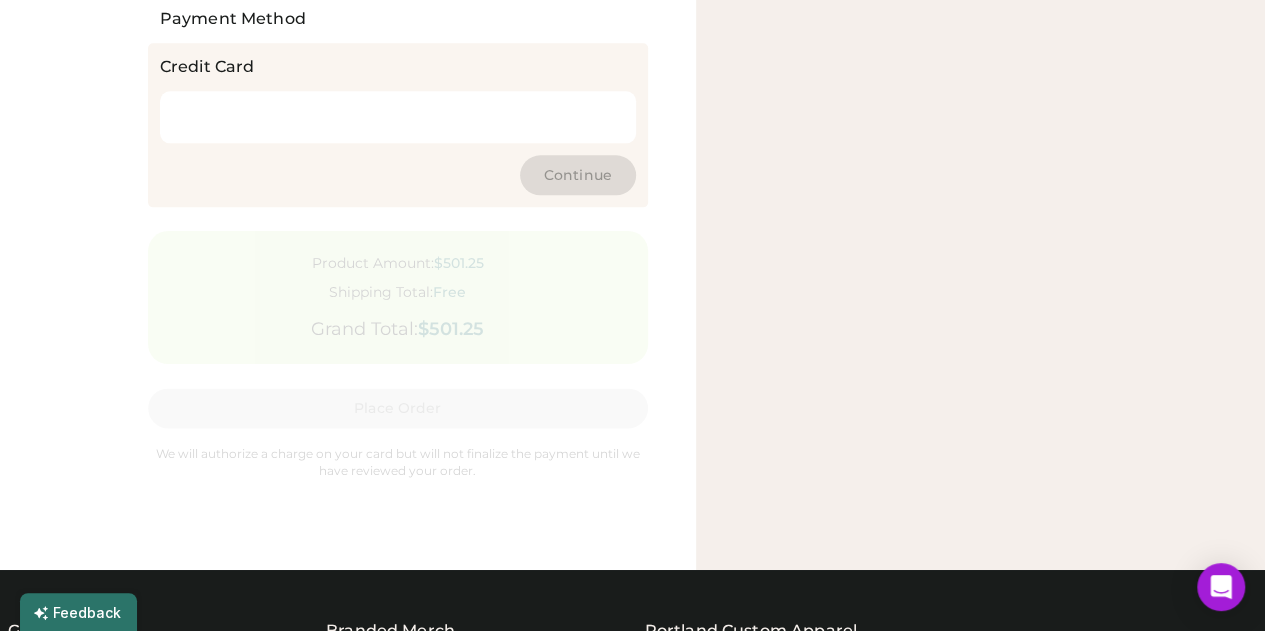 click at bounding box center (398, 117) 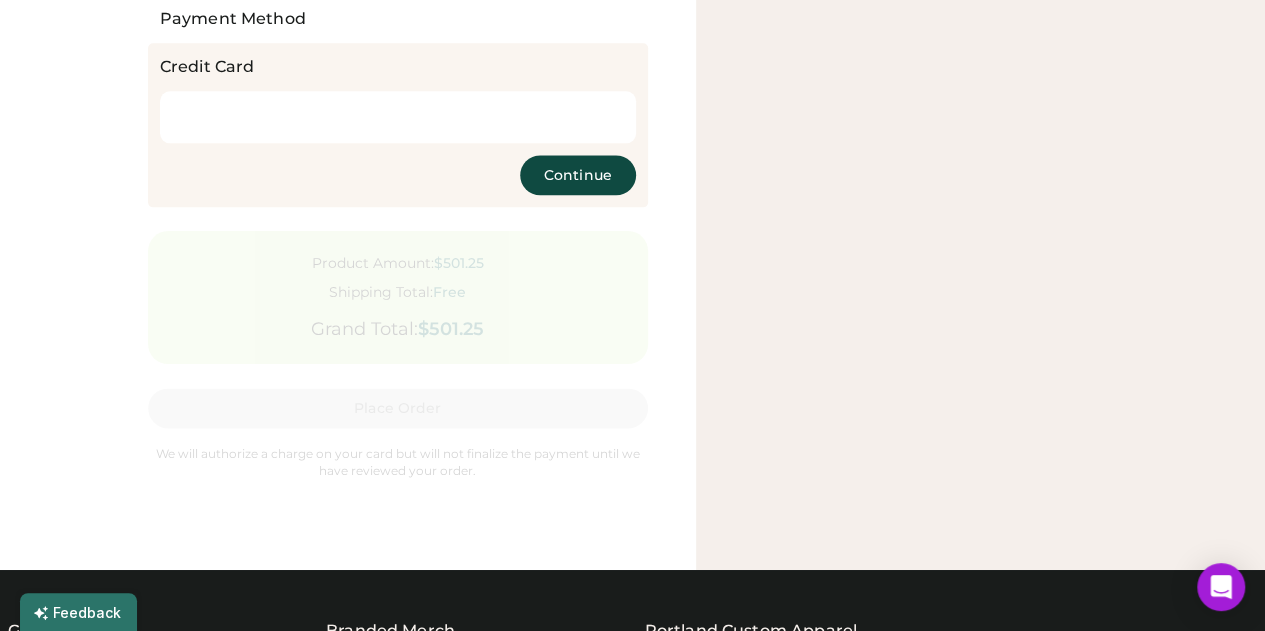 click on "Continue" at bounding box center [578, 175] 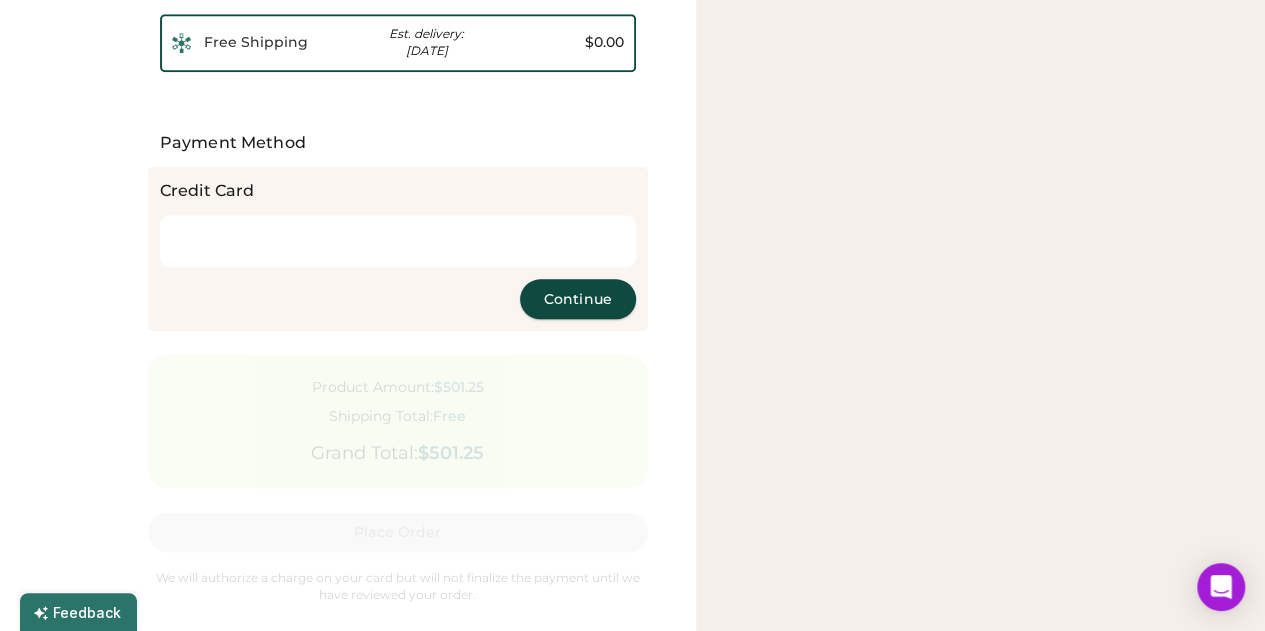 click on "Continue" at bounding box center (578, 299) 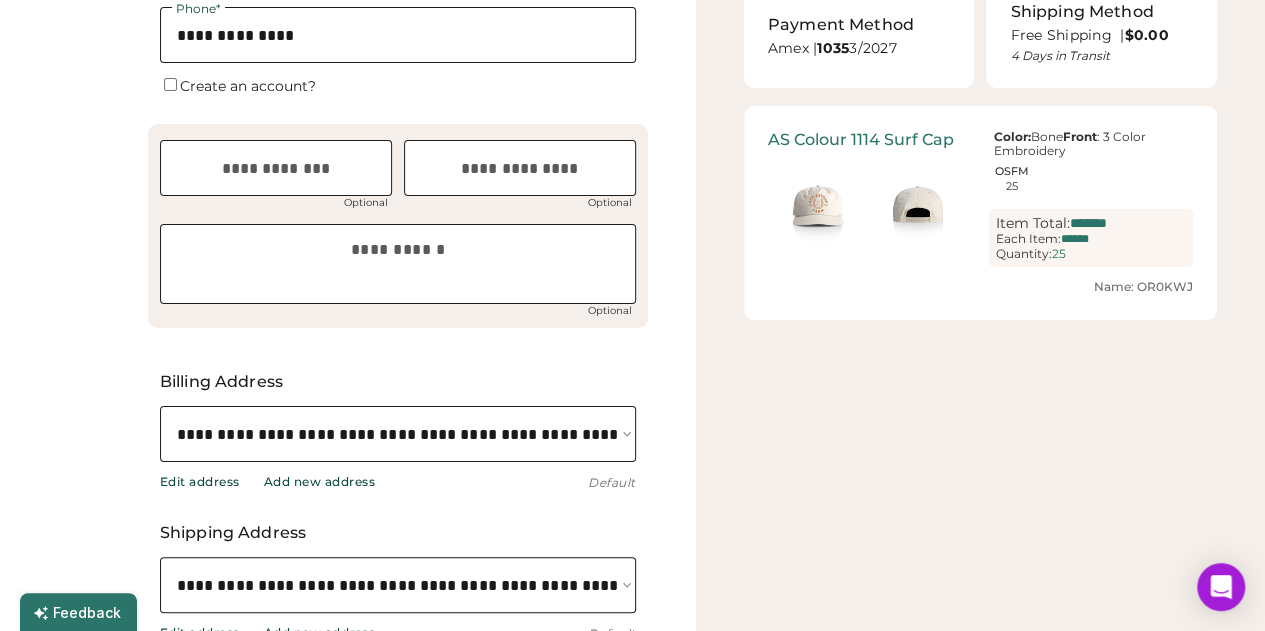 scroll, scrollTop: 30, scrollLeft: 0, axis: vertical 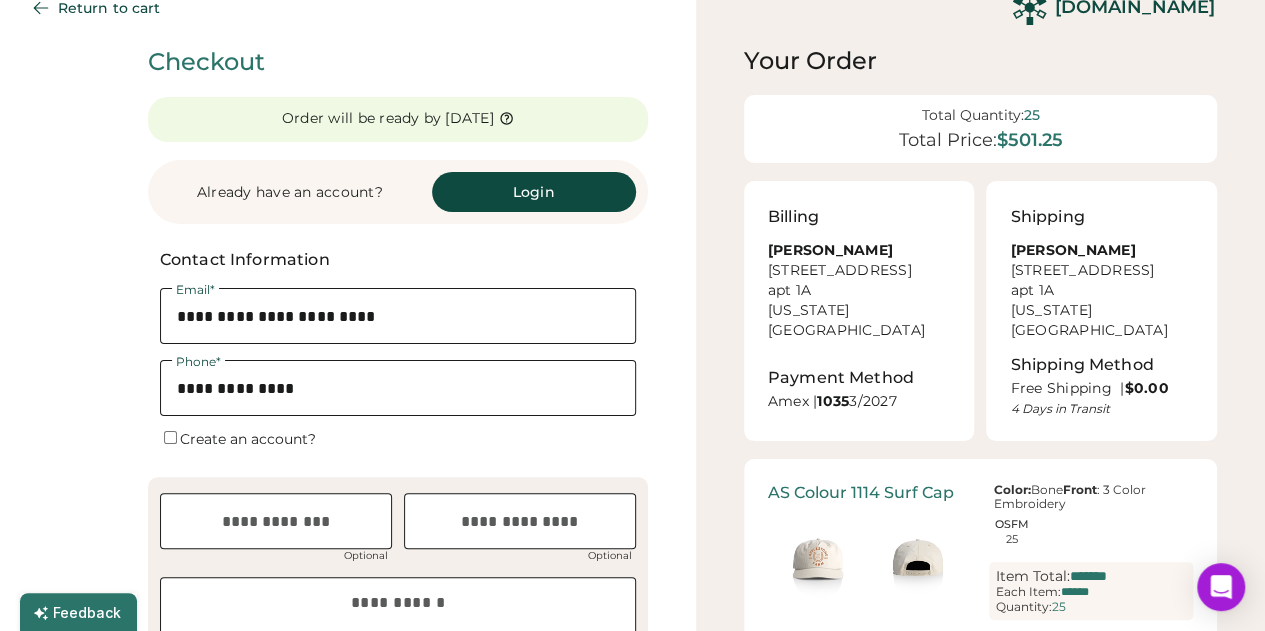 click on "Place Order" at bounding box center (398, 1603) 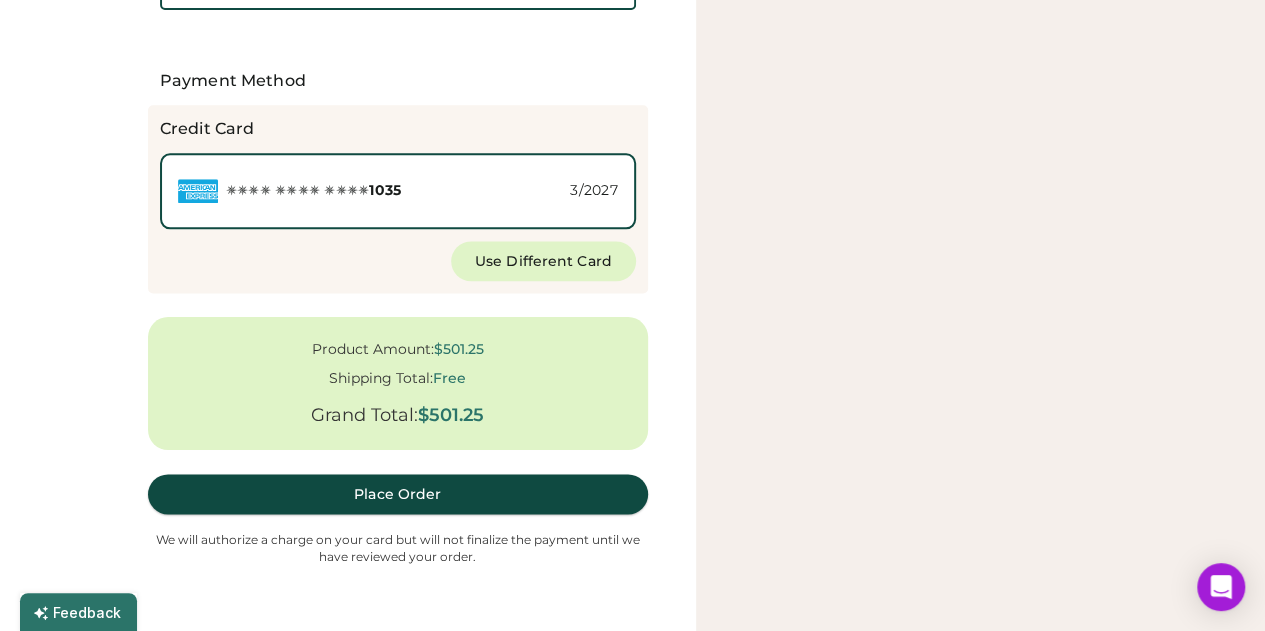 click on "Place Order" at bounding box center [398, 494] 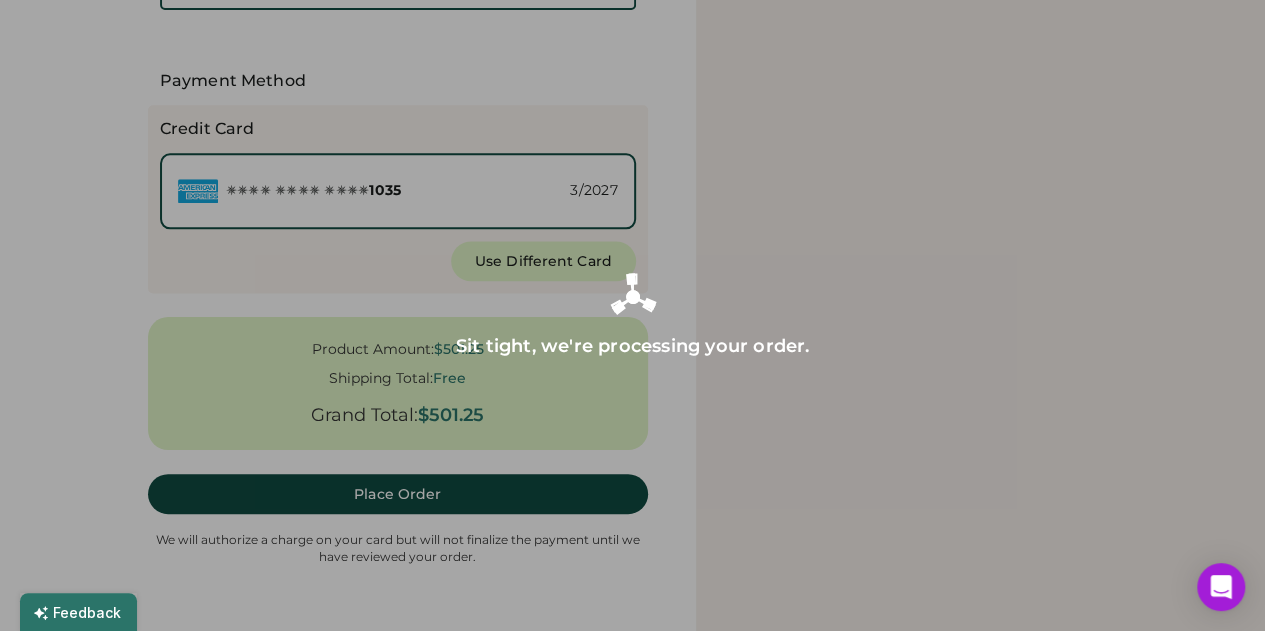 select on "**********" 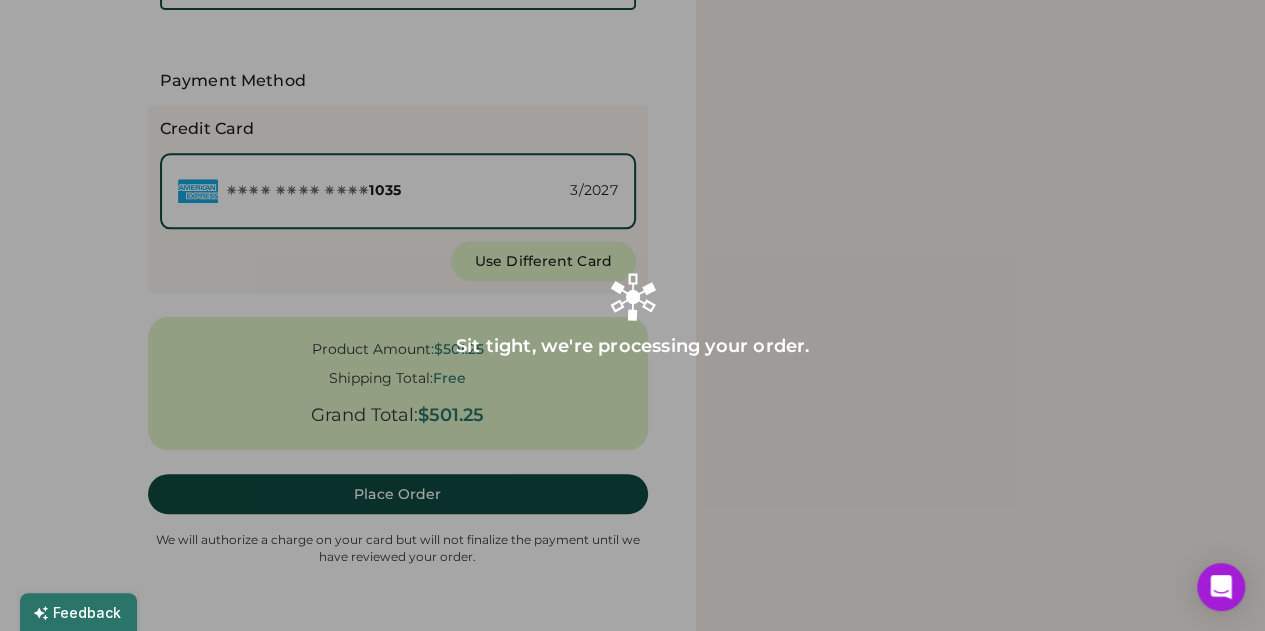 select on "**********" 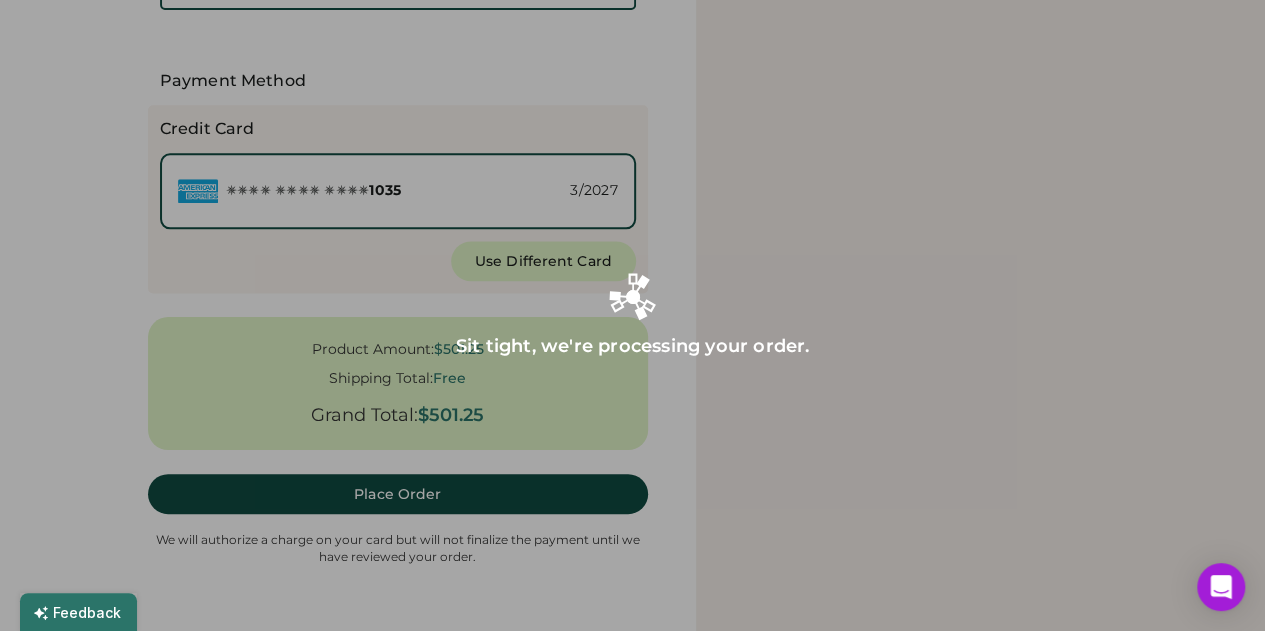 scroll, scrollTop: 822, scrollLeft: 0, axis: vertical 